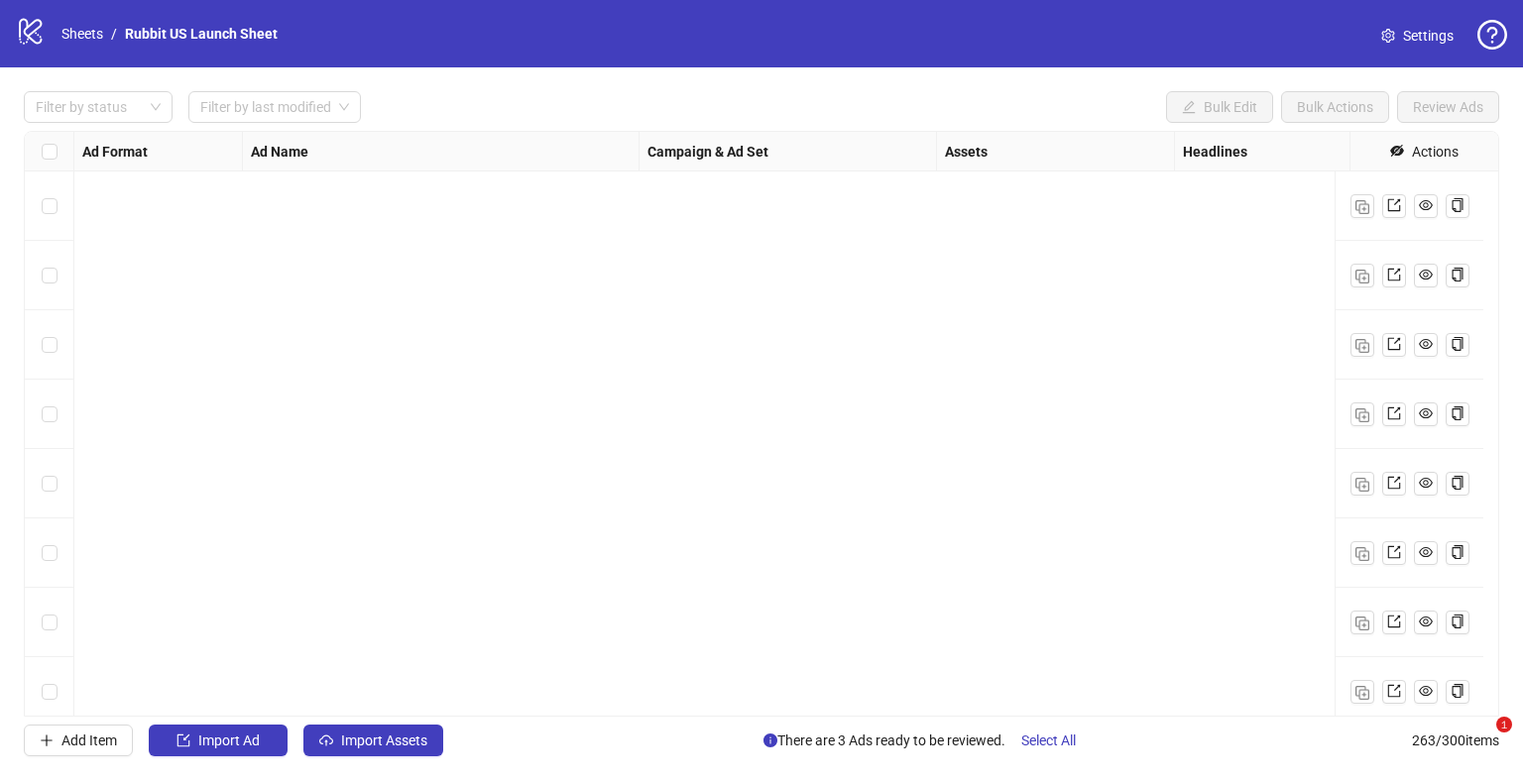 scroll, scrollTop: 0, scrollLeft: 0, axis: both 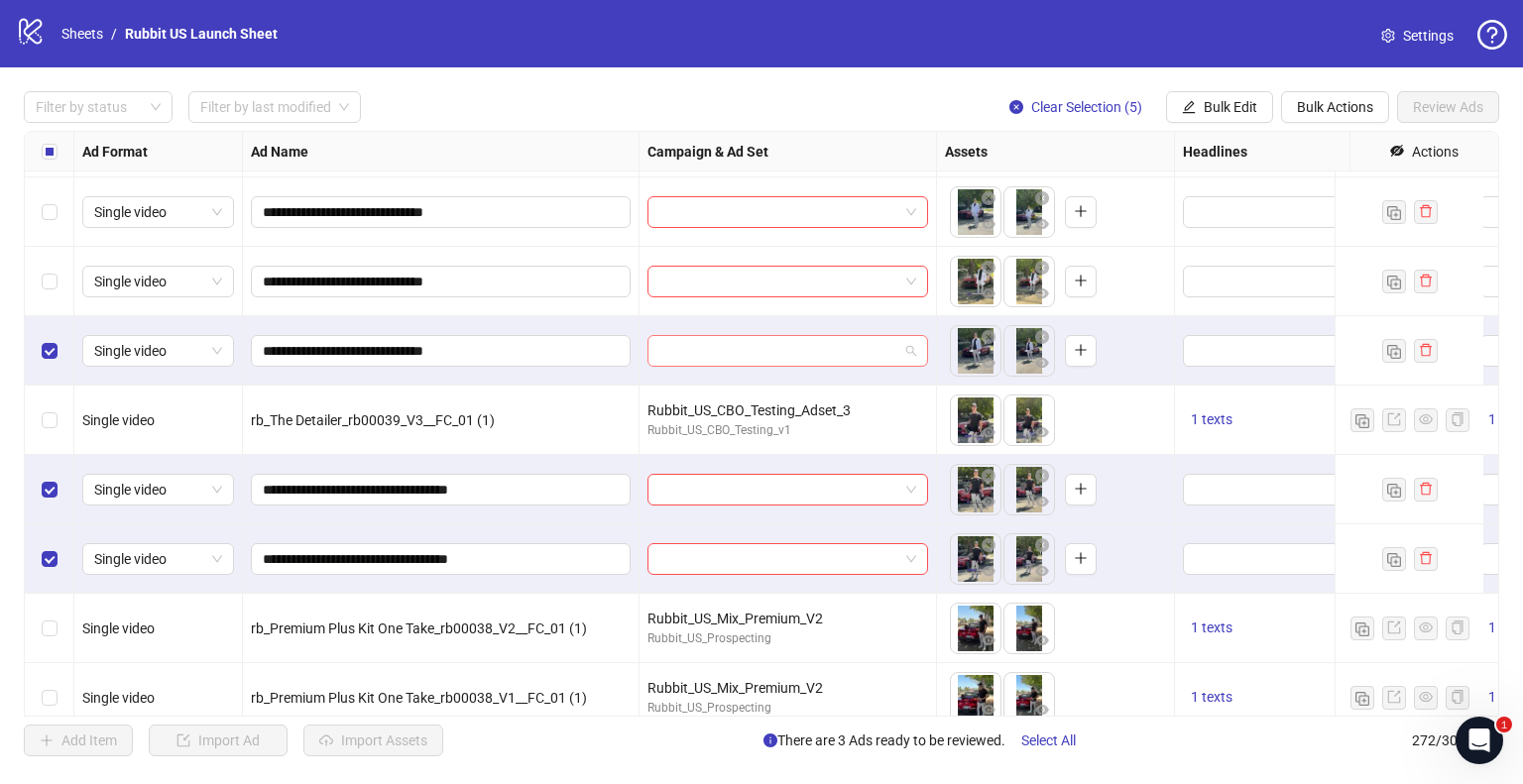 click at bounding box center (778, 351) 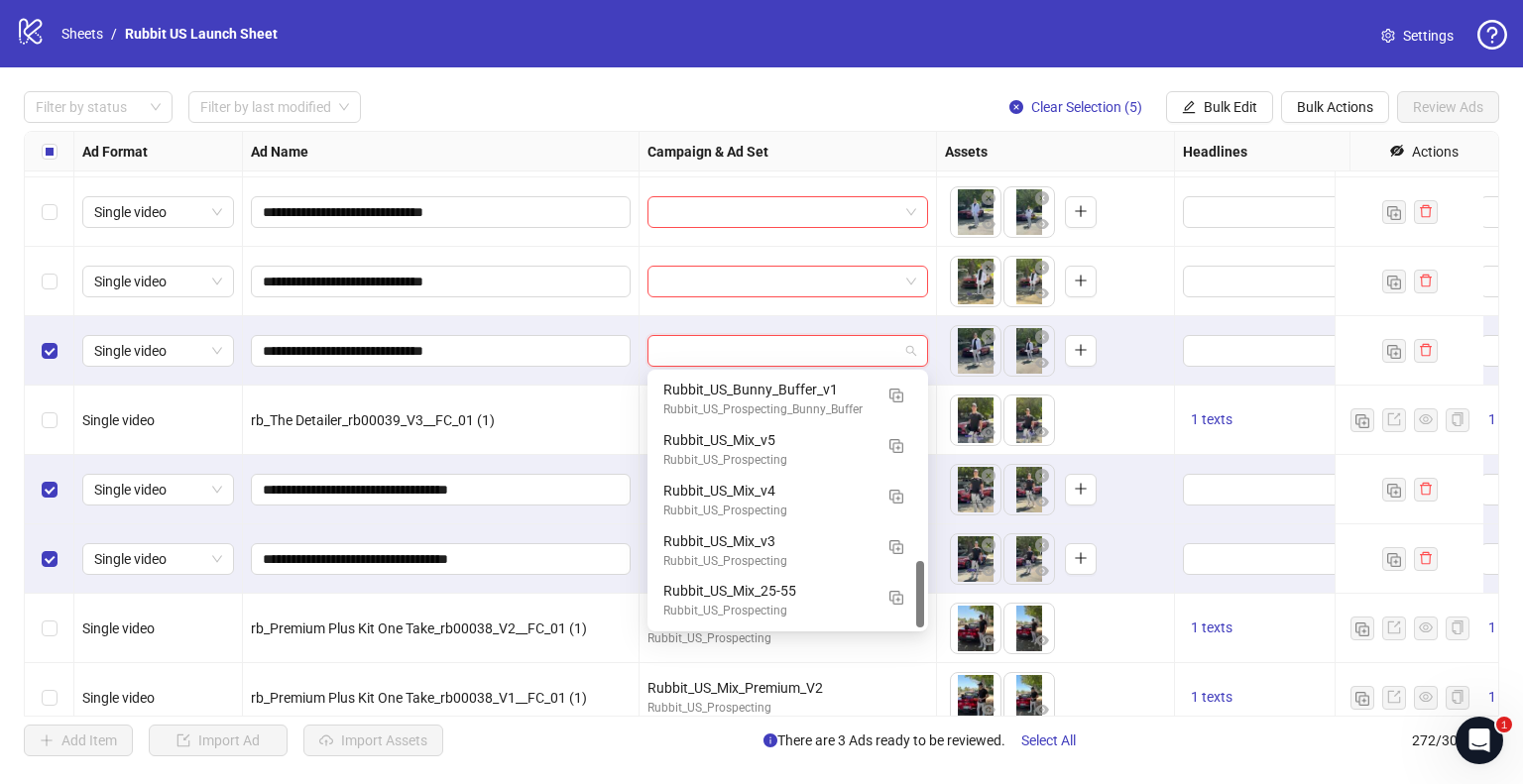 scroll, scrollTop: 706, scrollLeft: 0, axis: vertical 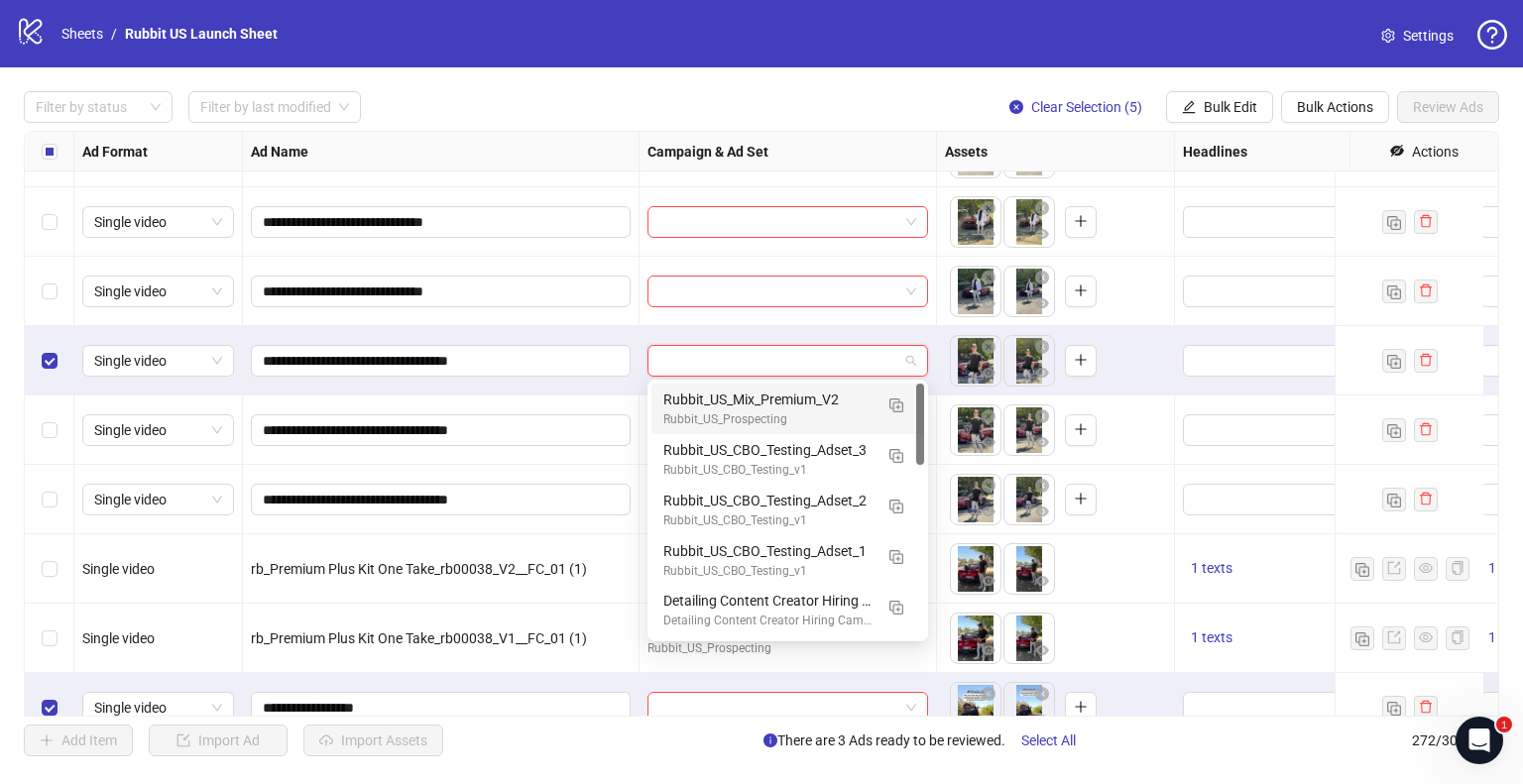 click at bounding box center (778, 361) 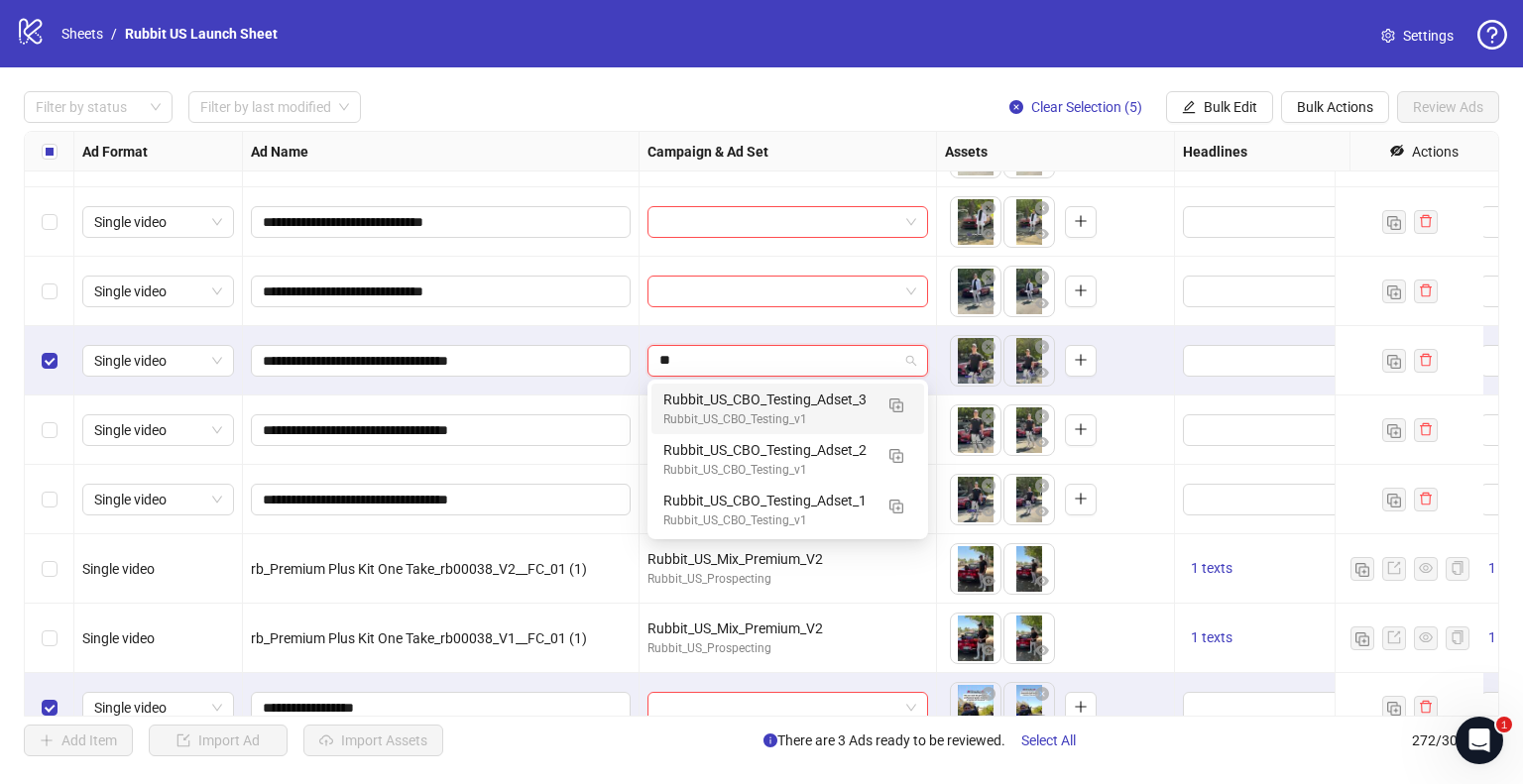 type on "***" 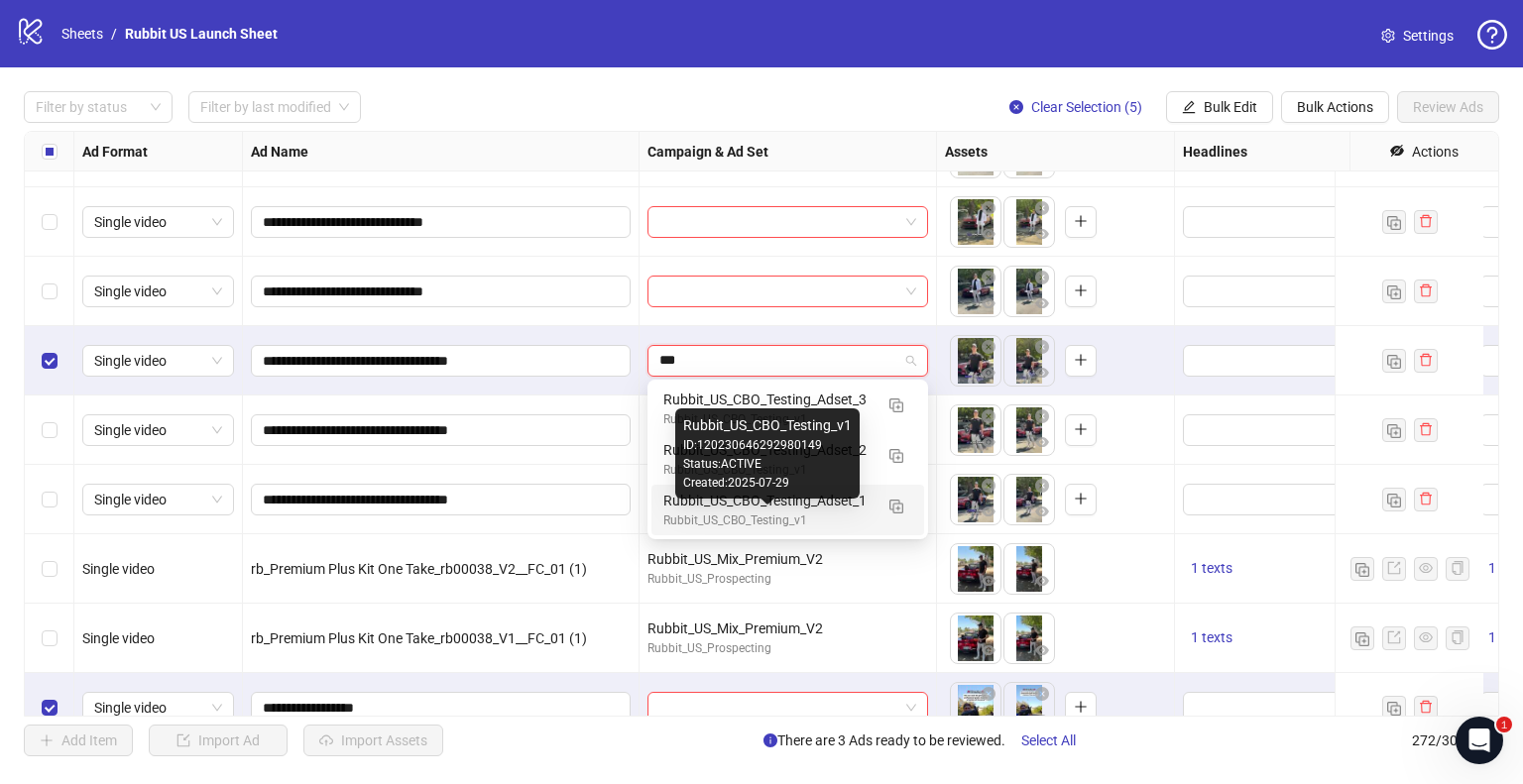 click on "Rubbit_US_CBO_Testing_v1" at bounding box center (767, 520) 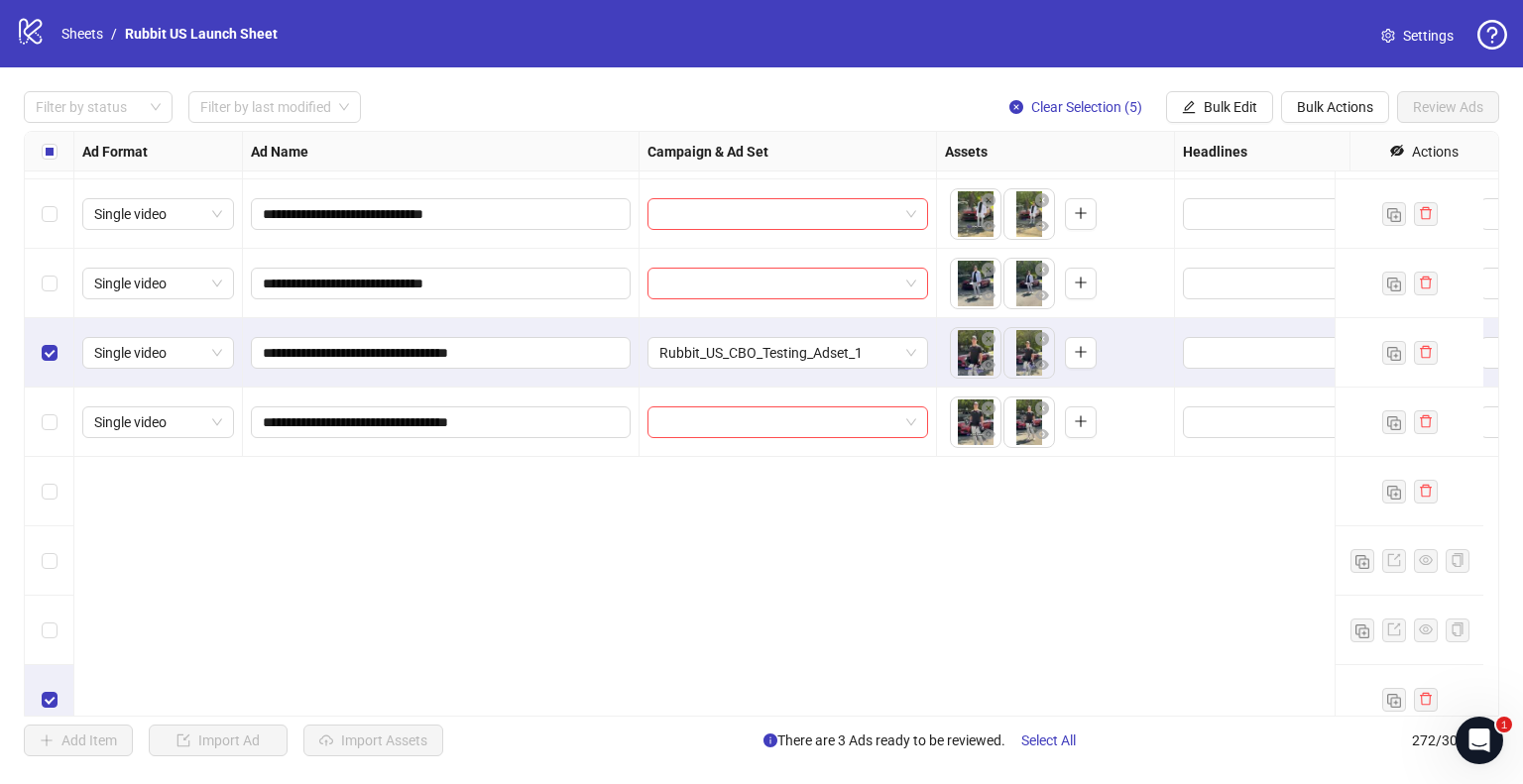 scroll, scrollTop: 17395, scrollLeft: 0, axis: vertical 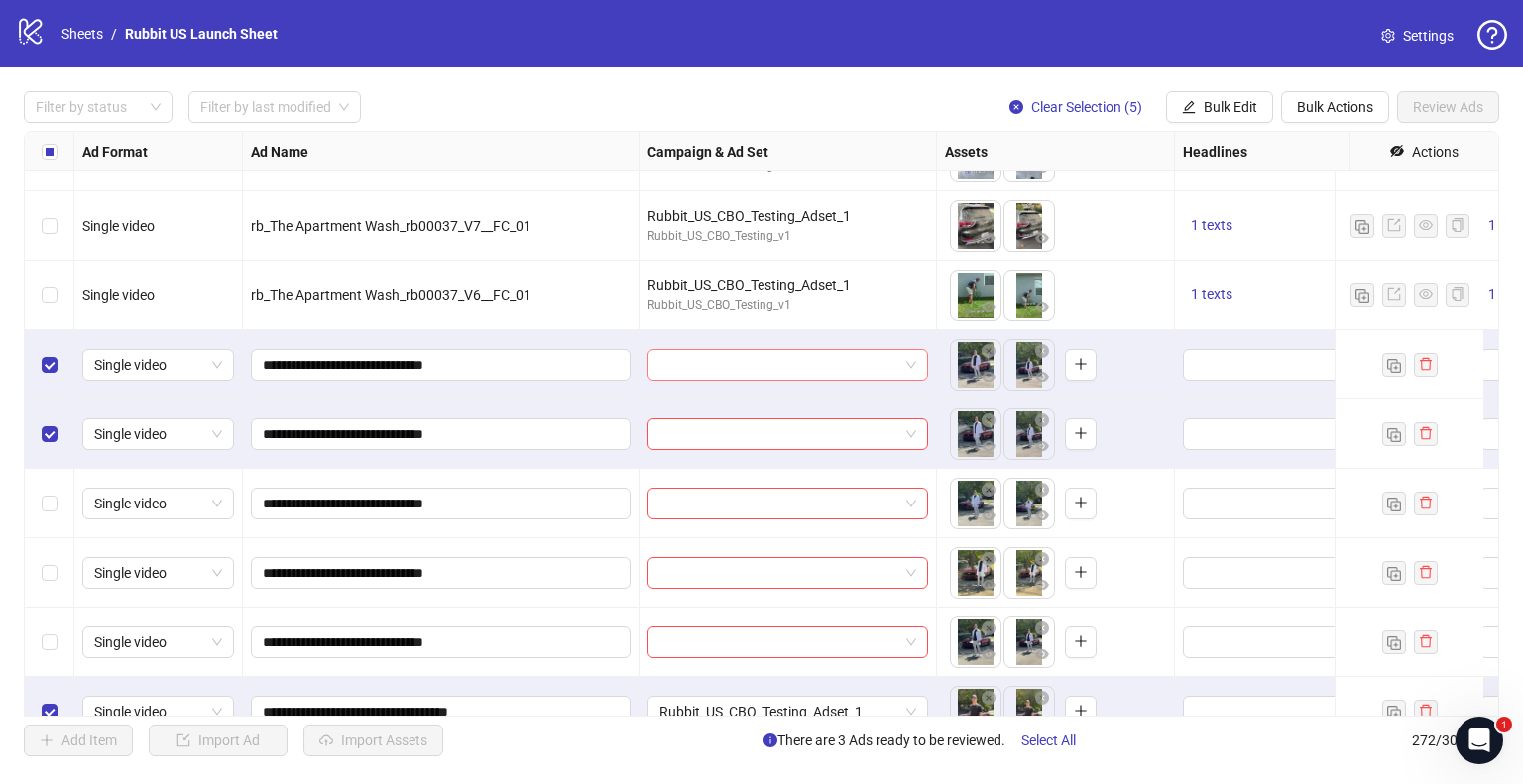click at bounding box center [778, 365] 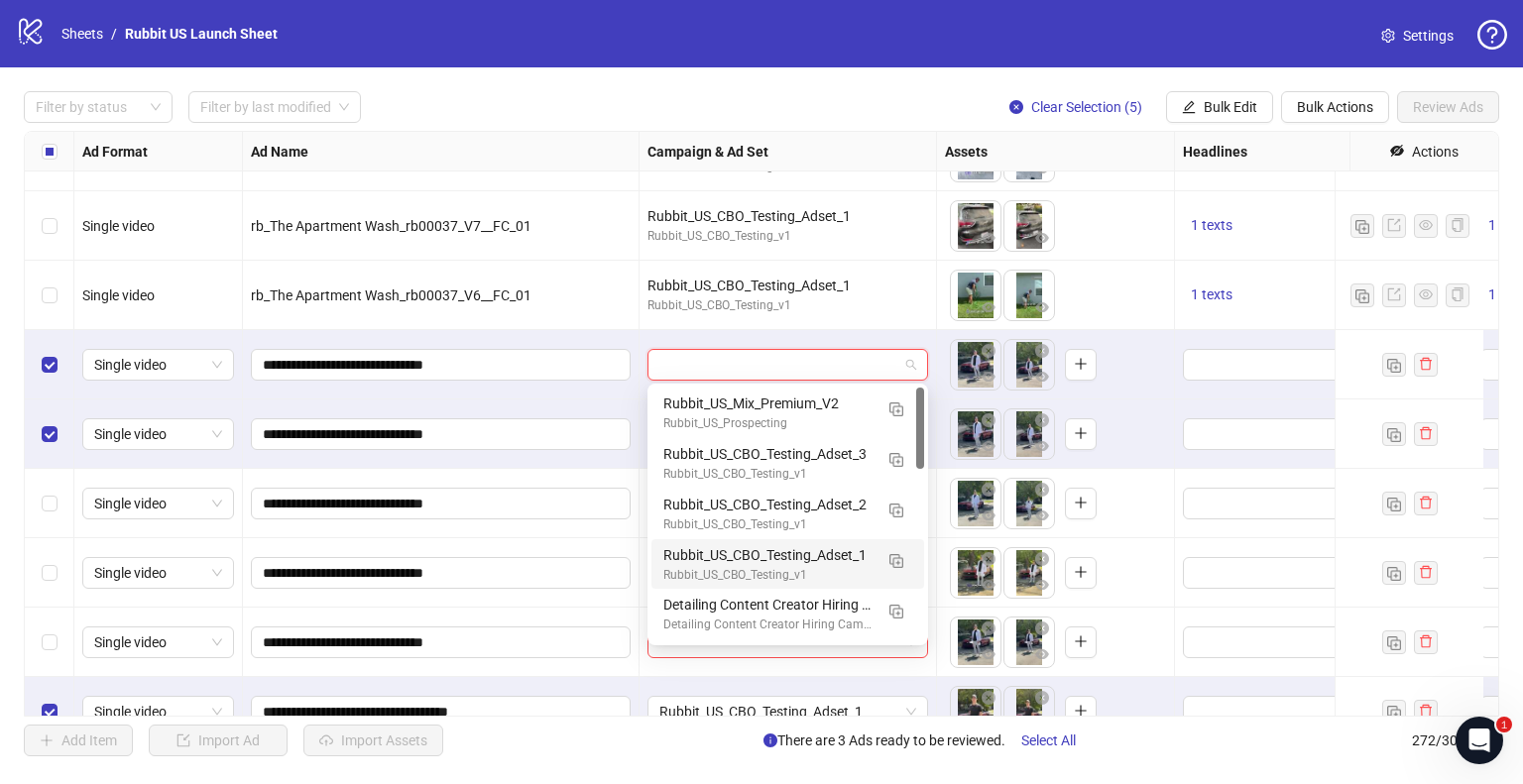click on "Rubbit_US_CBO_Testing_Adset_1" at bounding box center [767, 555] 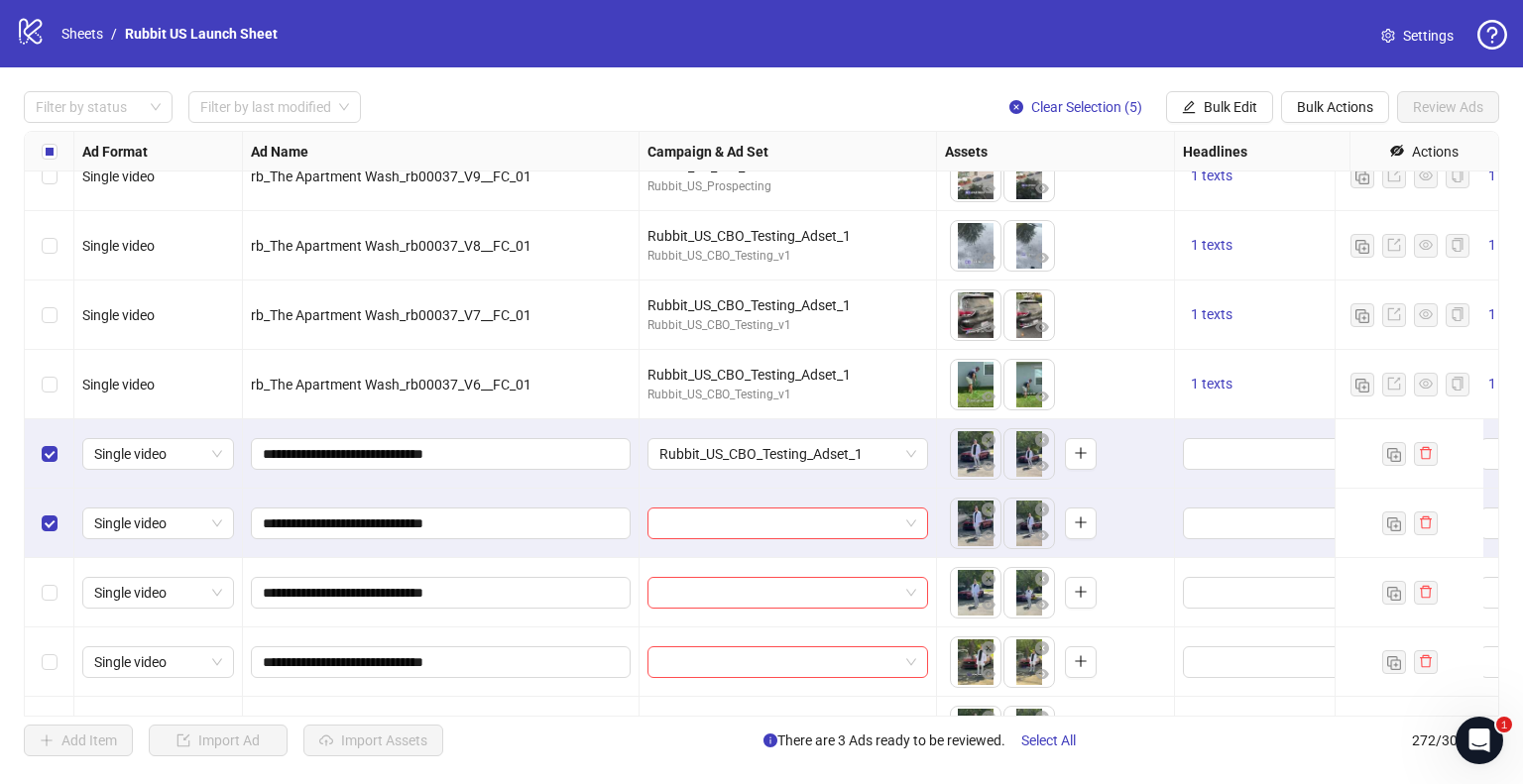 scroll, scrollTop: 17305, scrollLeft: 256, axis: both 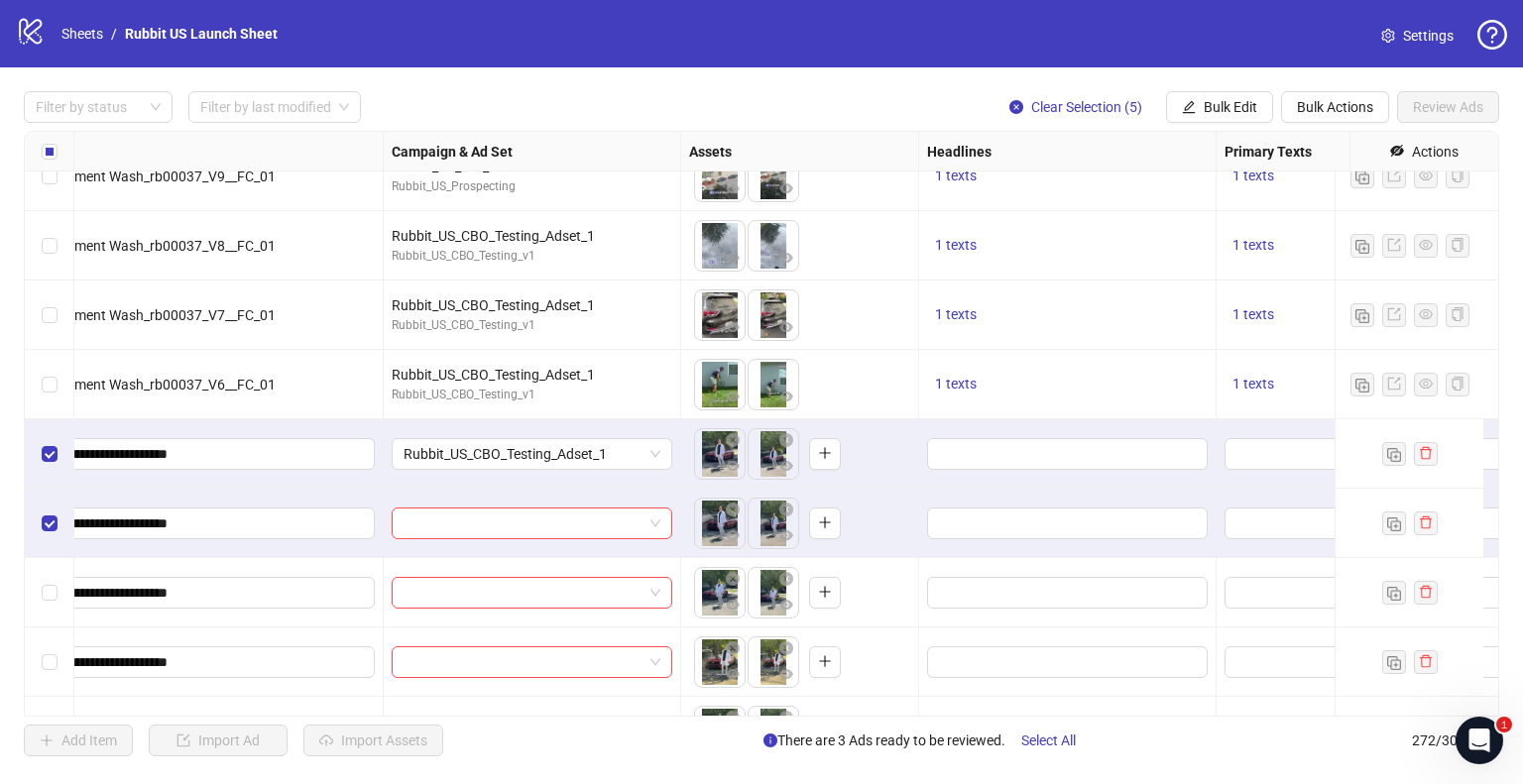 click on "Ad Format Ad Name Campaign & Ad Set Assets Headlines Primary Texts Descriptions Destination URL App Product Page ID Display URL Leadgen Form Product Set ID Call to Action Actions Single video rb_The Apartment Wash_rb00037_V11__FC_01 Rubbit_US_Mix_25-55 Rubbit_US_Prospecting
To pick up a draggable item, press the space bar.
While dragging, use the arrow keys to move the item.
Press space again to drop the item in its new position, or press escape to cancel.
1 texts 1 texts 1 texts https://rubbit.com Single video rb_The Apartment Wash_rb00037_V10__FC_01 Rubbit_US_Mix_25-55 Rubbit_US_Prospecting
To pick up a draggable item, press the space bar.
While dragging, use the arrow keys to move the item.
Press space again to drop the item in its new position, or press escape to cancel.
1 texts 1 texts 1 texts https://rubbit.com Single video rb_The Apartment Wash_rb00037_V9__FC_01 Rubbit_US_Mix_25-55 Rubbit_US_Prospecting 1 texts 1 texts 1 texts https://rubbit.com Single video 1 texts" at bounding box center (762, 423) 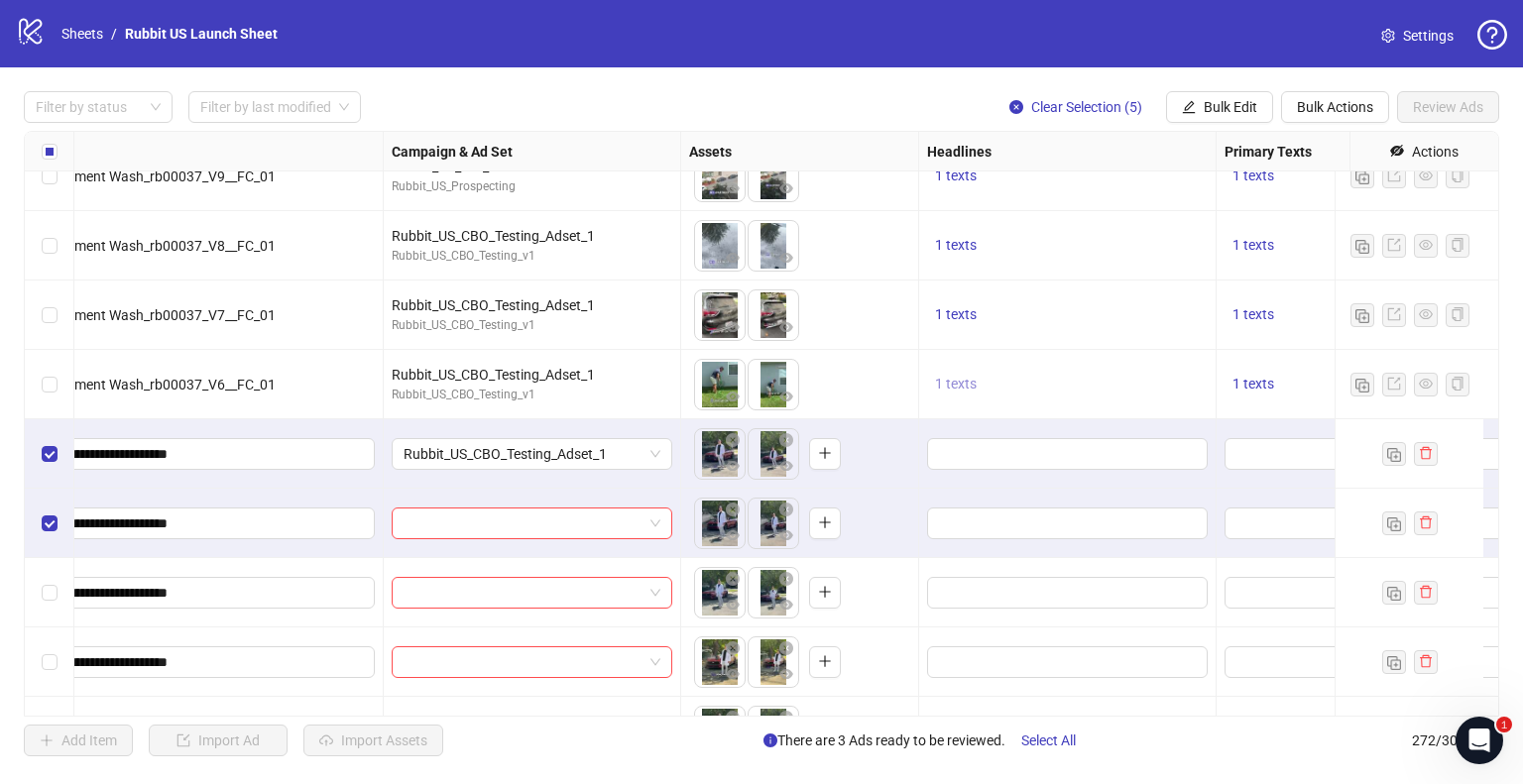 click on "1 texts" at bounding box center (956, 384) 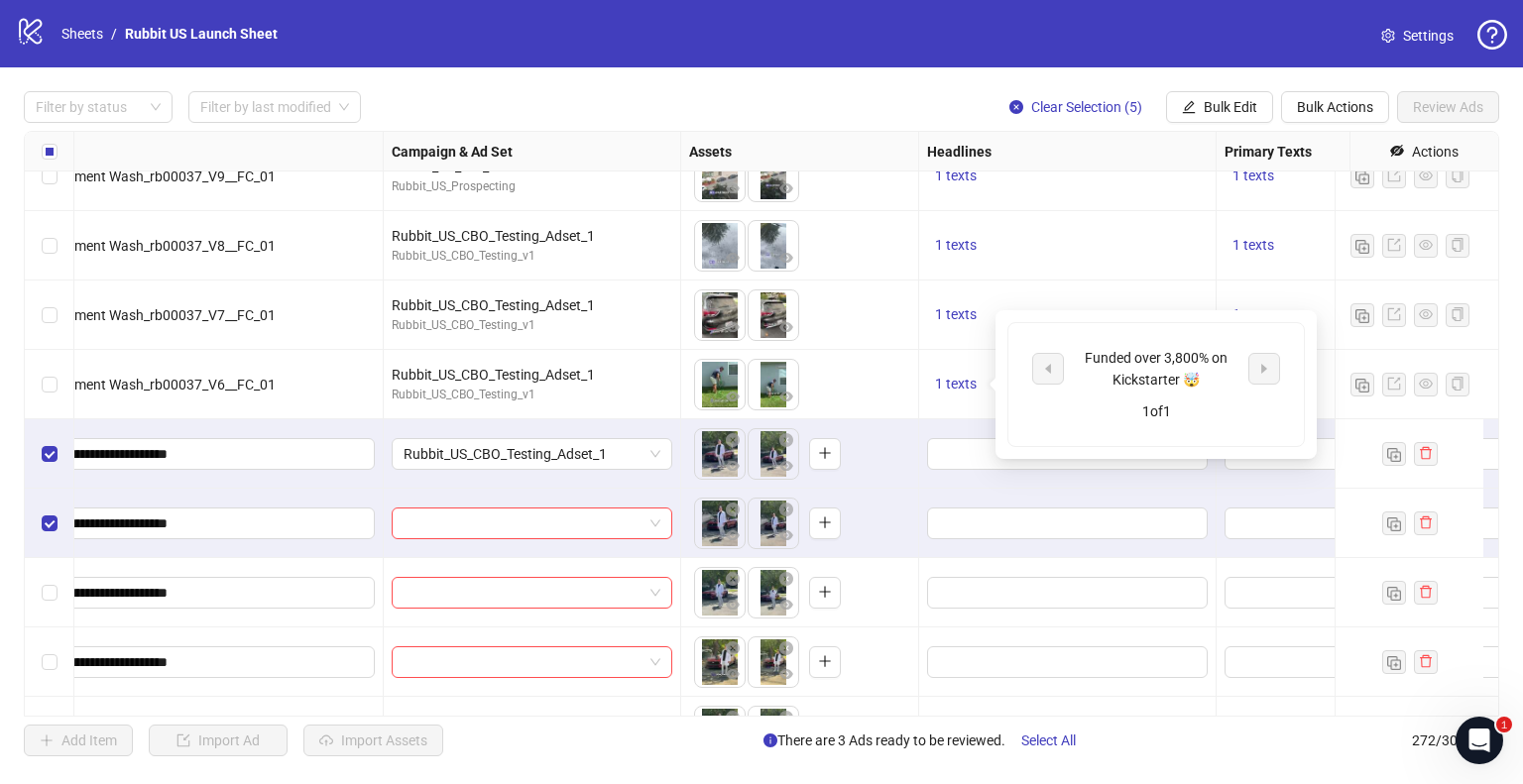 click on "Funded over 3,800% on Kickstarter 🤯" at bounding box center (1156, 369) 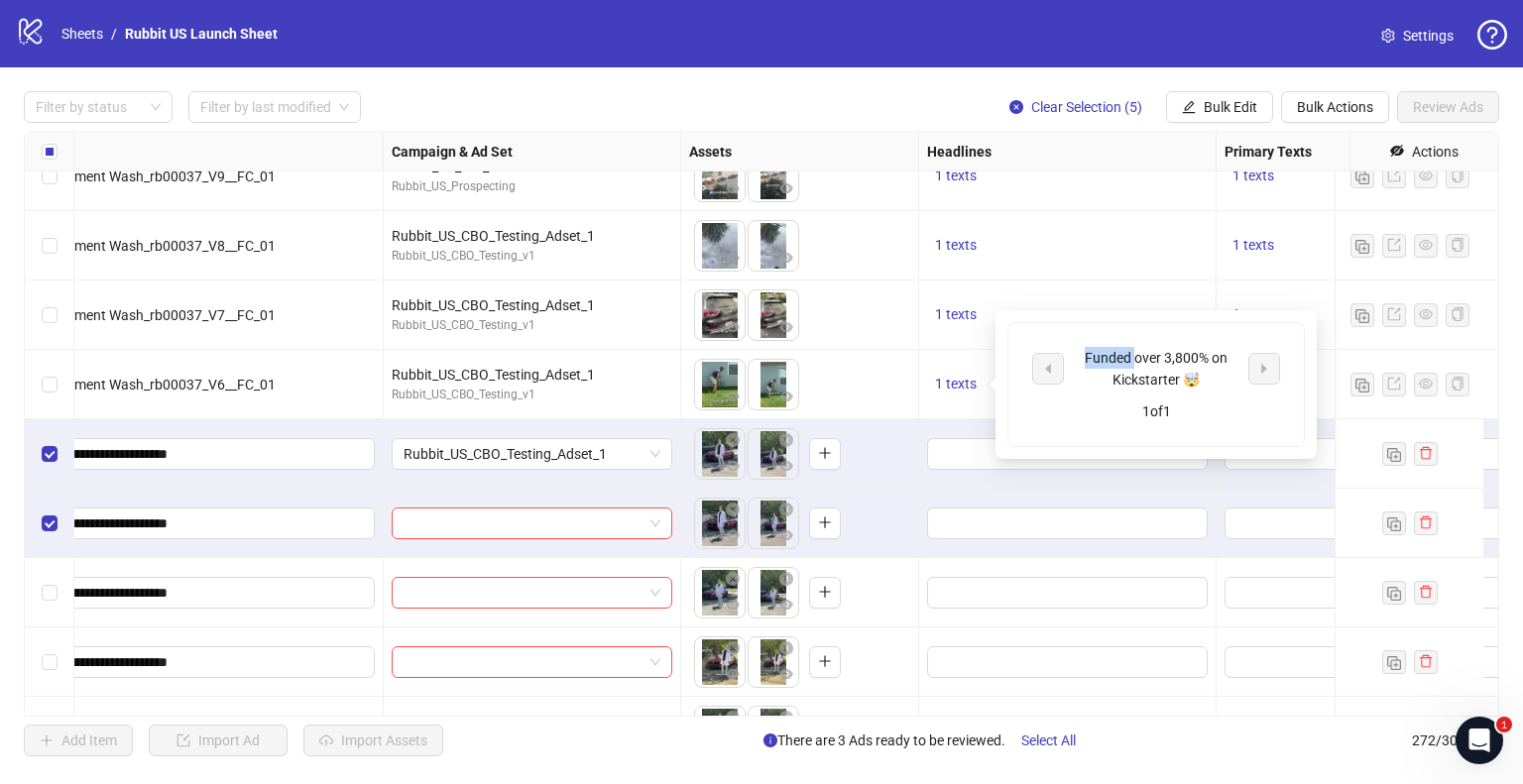 click on "Funded over 3,800% on Kickstarter 🤯" at bounding box center [1156, 369] 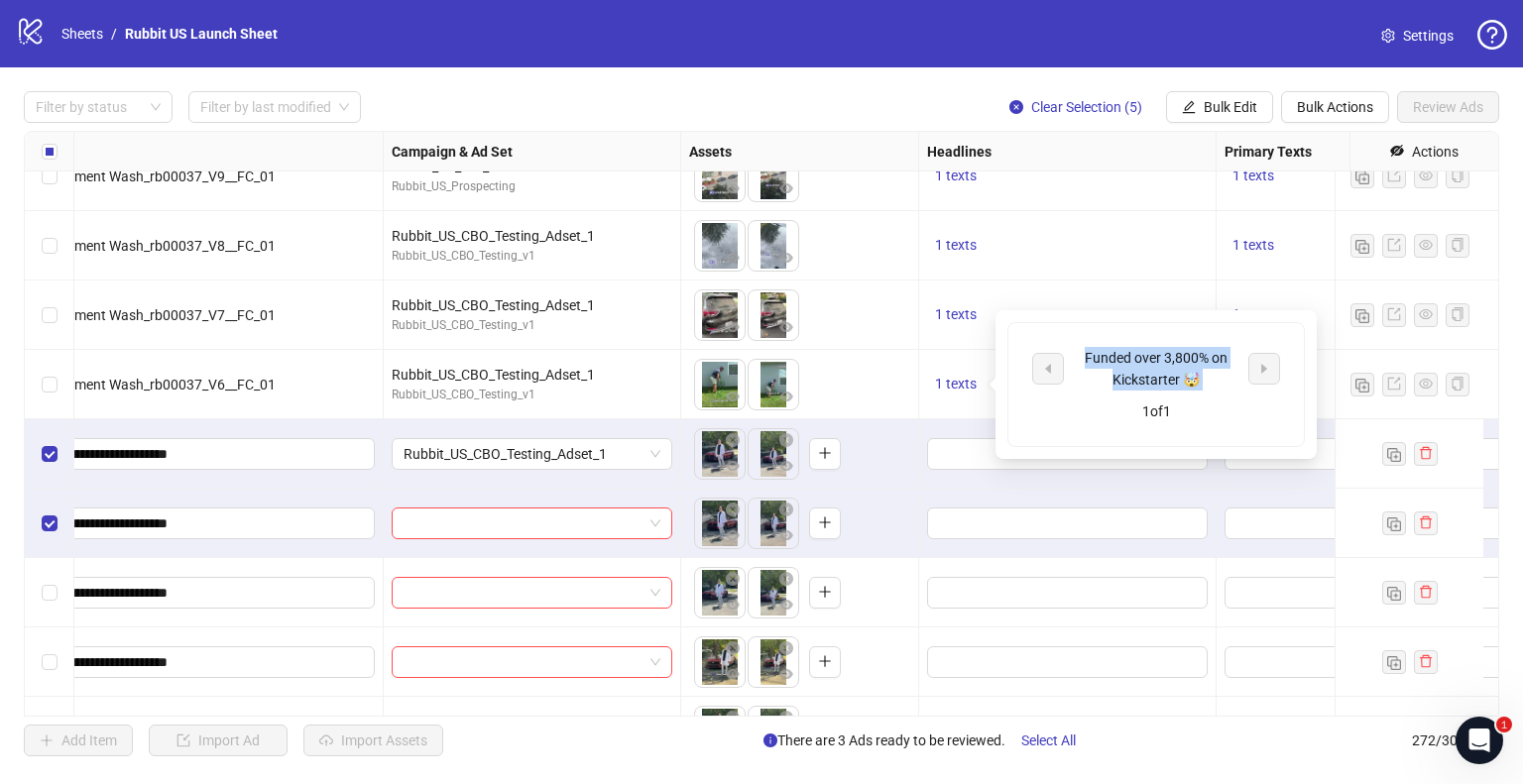 click on "Funded over 3,800% on Kickstarter 🤯" at bounding box center [1156, 369] 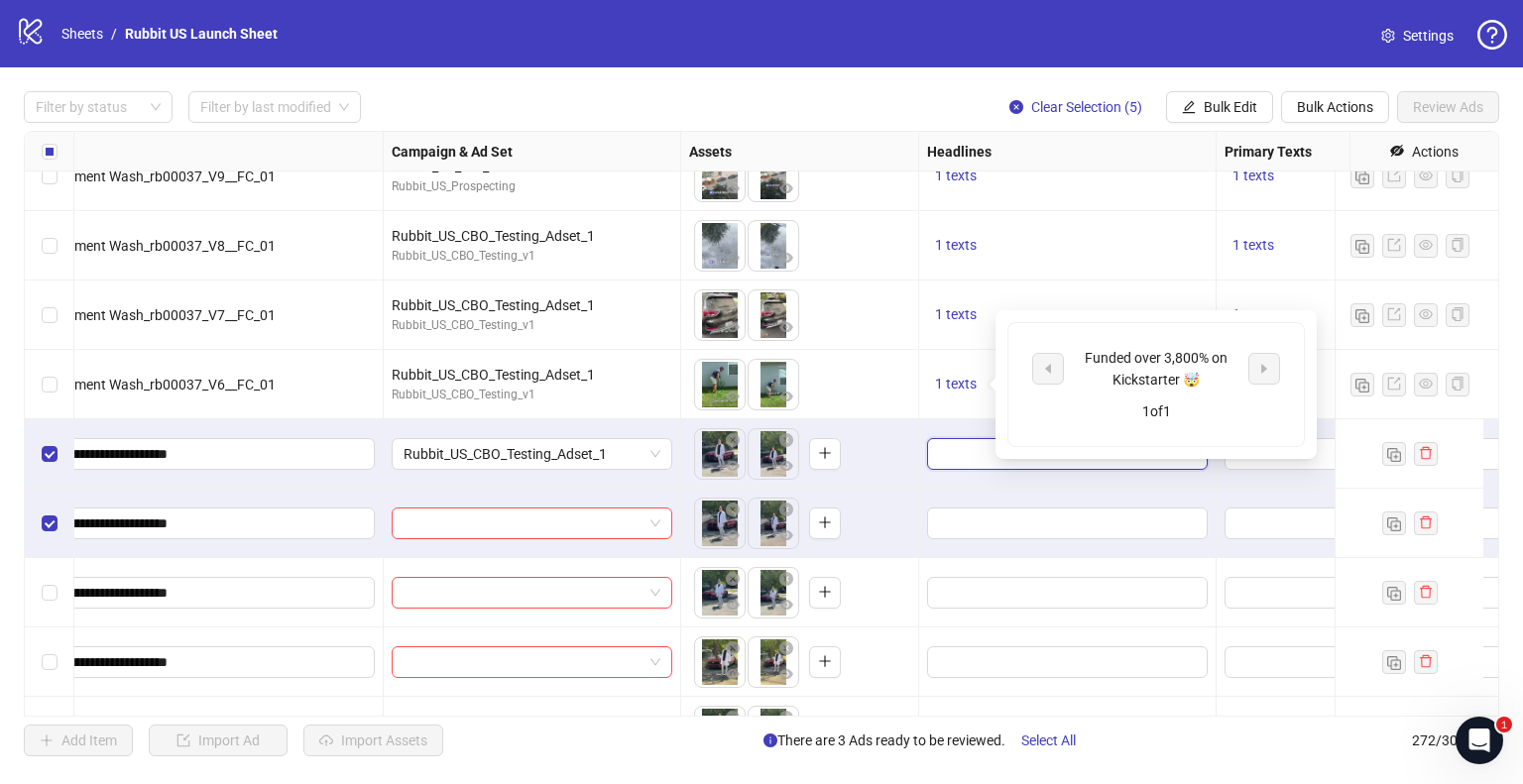 click at bounding box center [1065, 454] 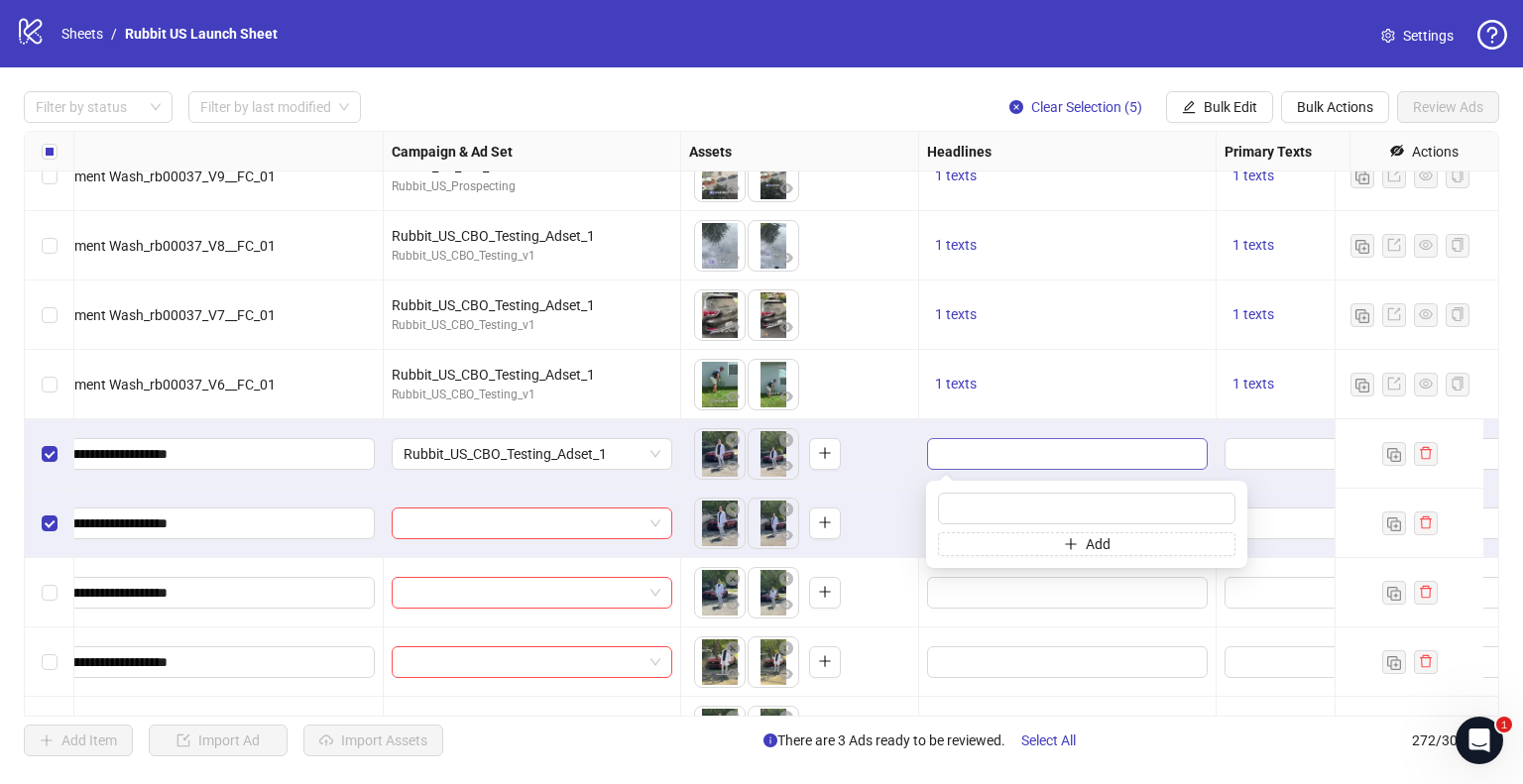 type on "**********" 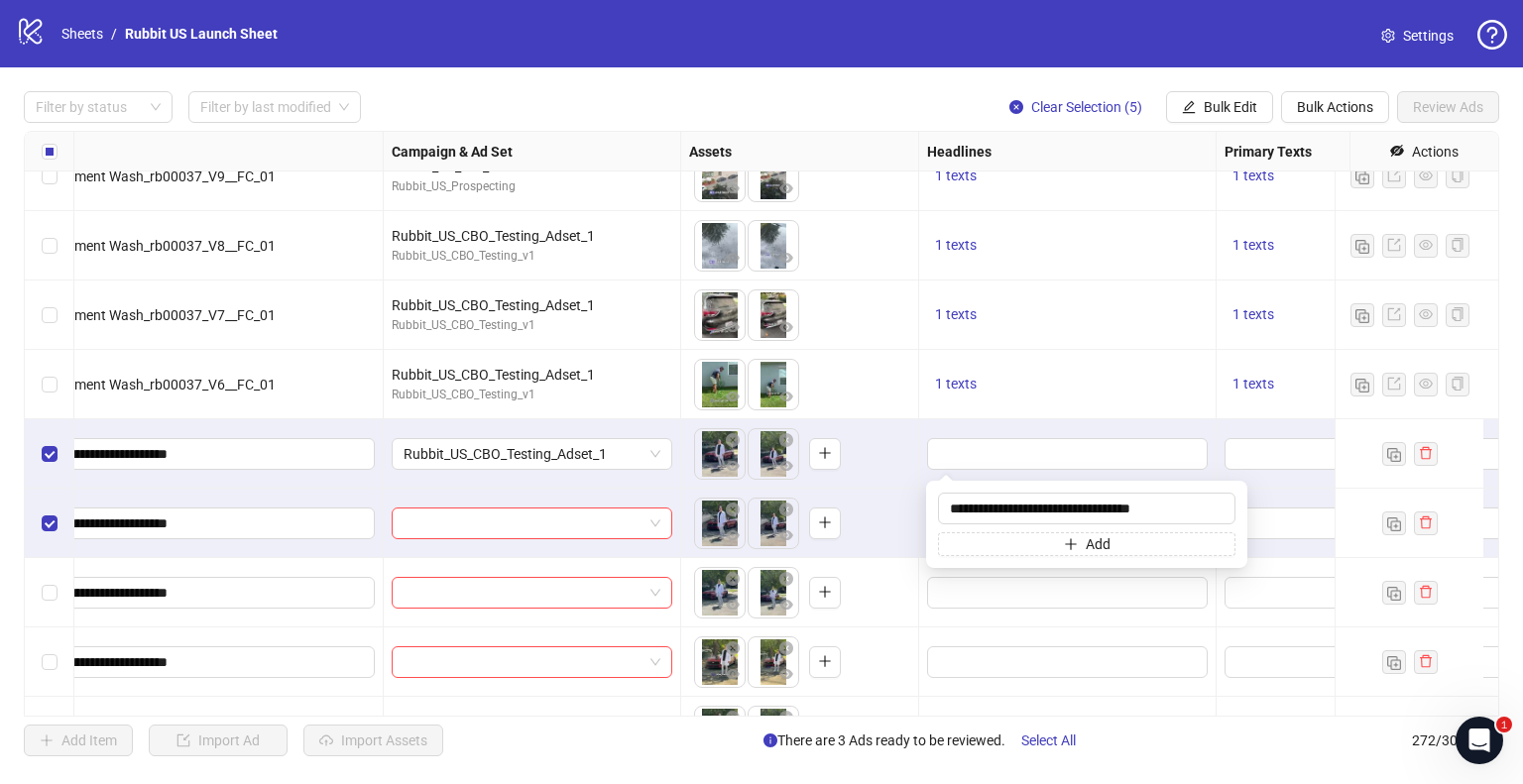click on "To pick up a draggable item, press the space bar.
While dragging, use the arrow keys to move the item.
Press space again to drop the item in its new position, or press escape to cancel." at bounding box center [799, 454] 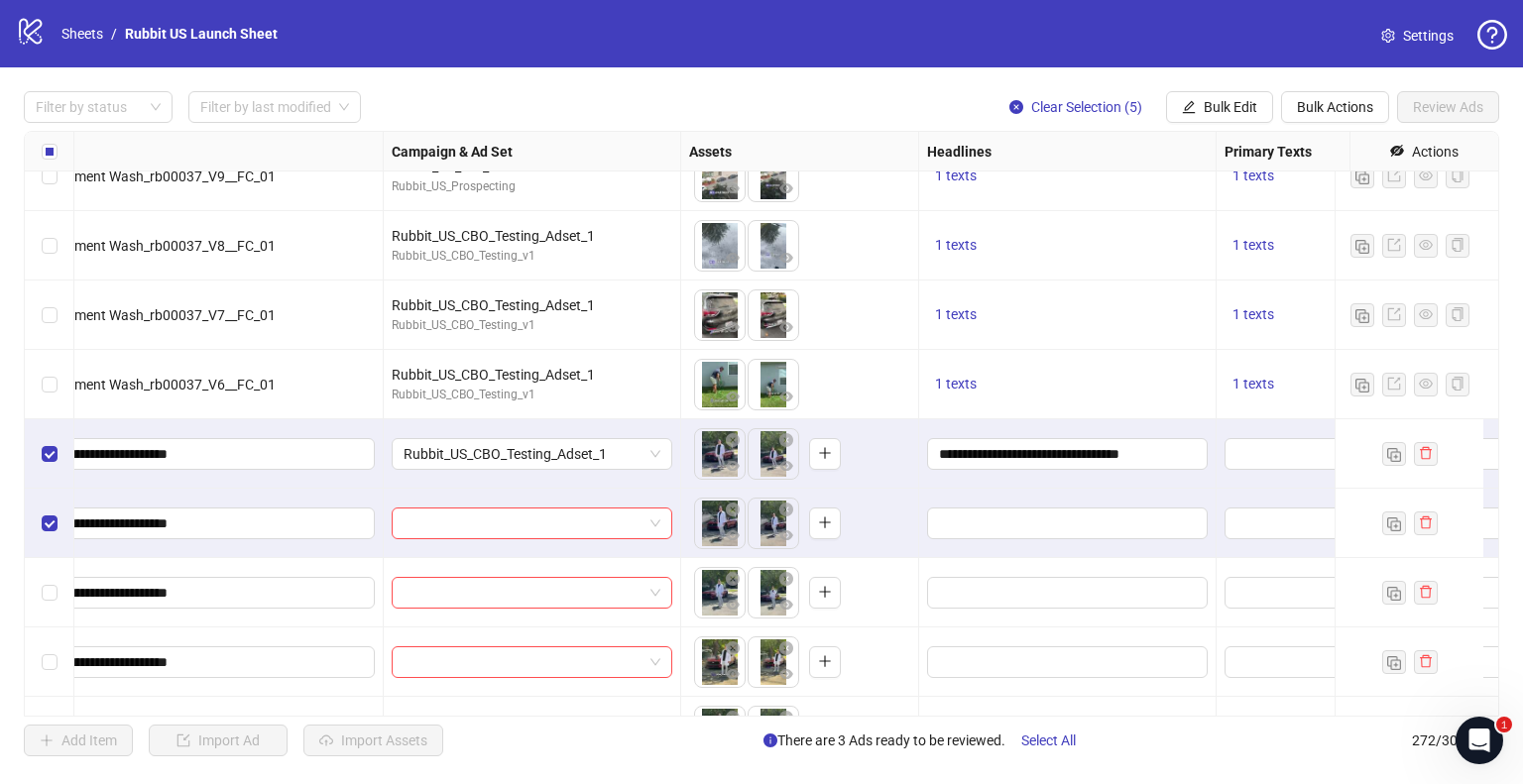 scroll, scrollTop: 17305, scrollLeft: 607, axis: both 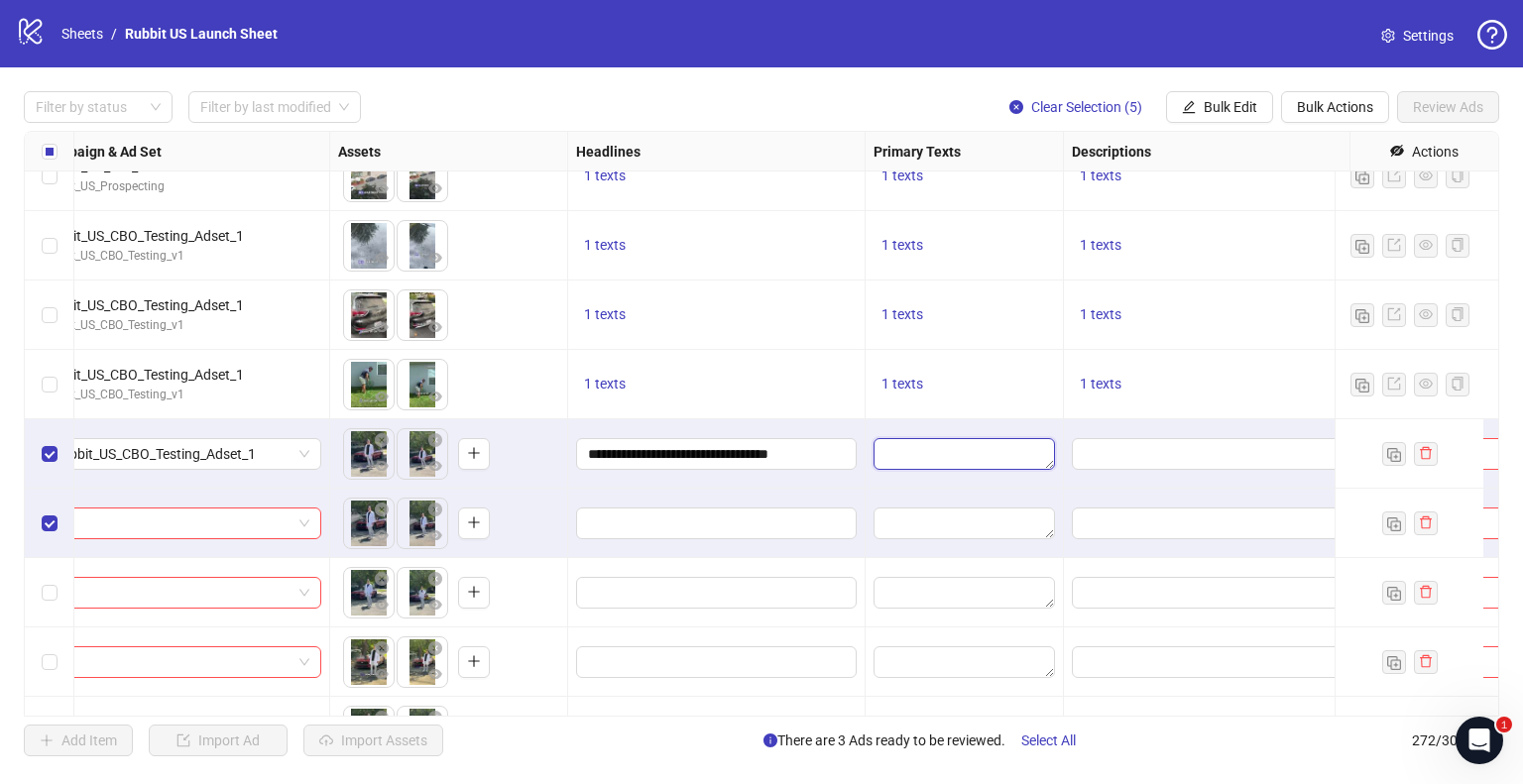 click at bounding box center (964, 454) 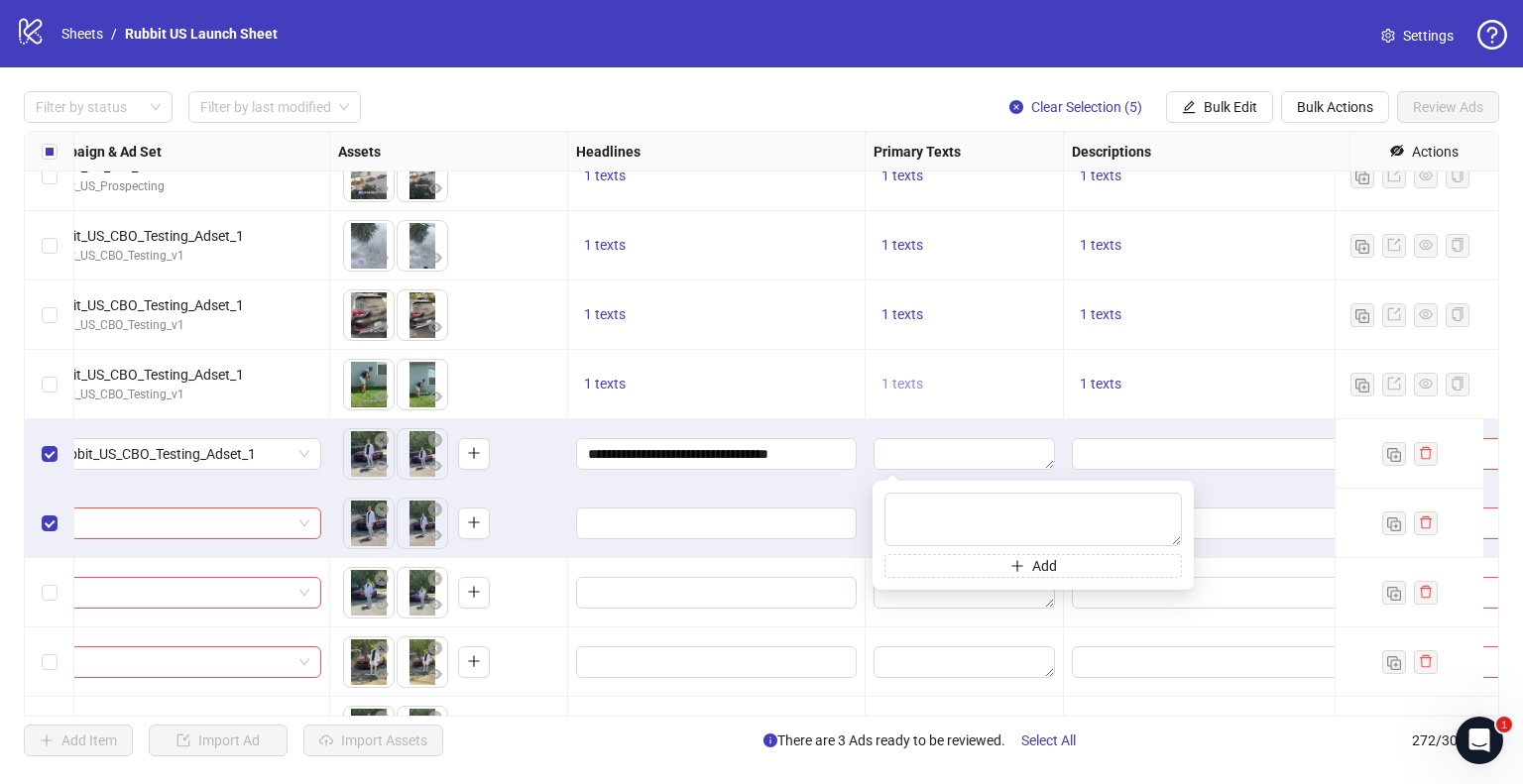 click on "1 texts" at bounding box center (902, 384) 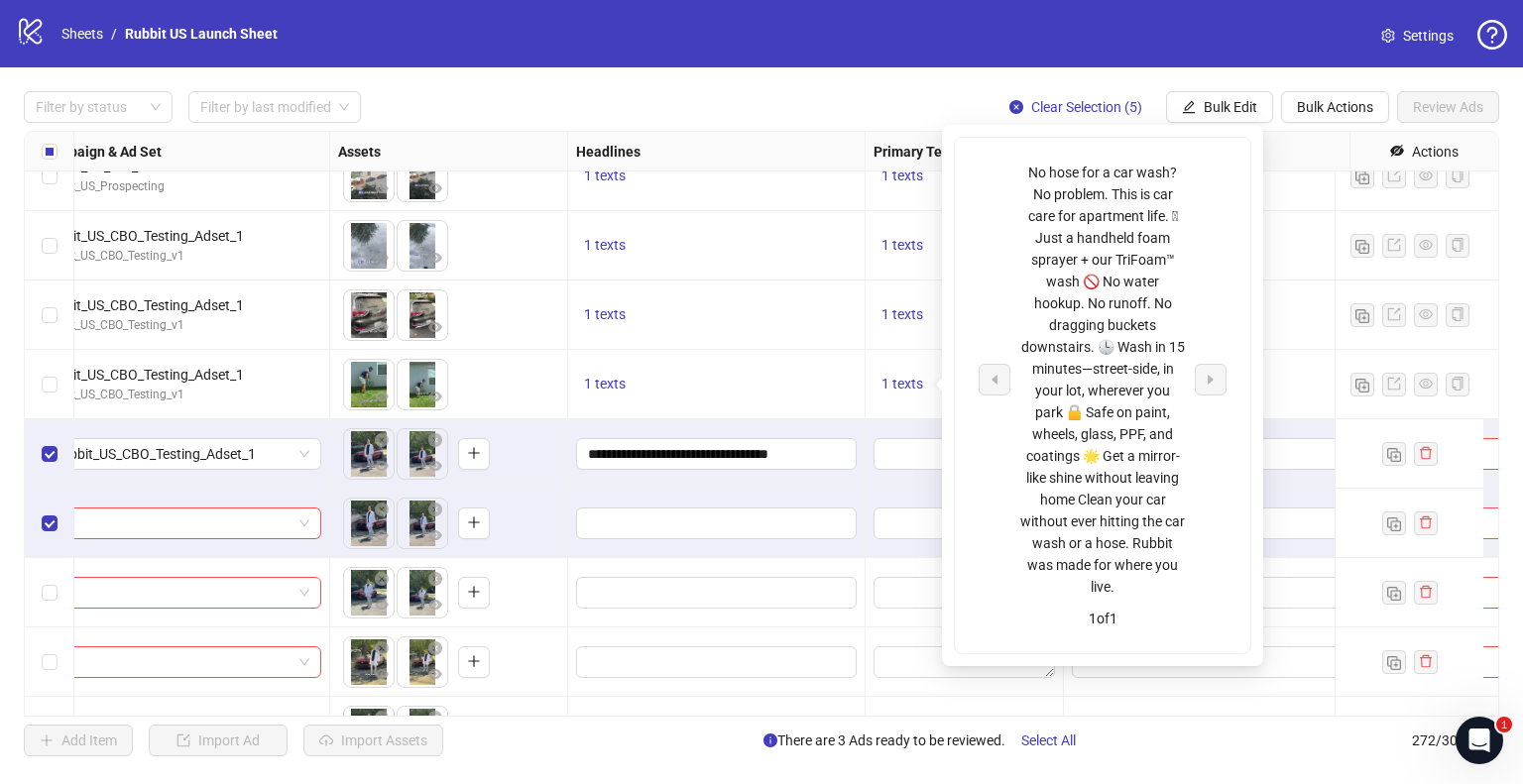 click on "No hose for a car wash? No problem.
This is car care for apartment life.
🫧 Just a handheld foam sprayer + our TriFoam™ wash
🚫 No water hookup. No runoff. No dragging buckets downstairs.
🕒 Wash in 15 minutes—street-side, in your lot, wherever you park
🔒 Safe on paint, wheels, glass, PPF, and coatings
🌟 Get a mirror-like shine without leaving home
Clean your car without ever hitting the car wash or a hose.
Rubbit was made for where you live." at bounding box center [1103, 380] 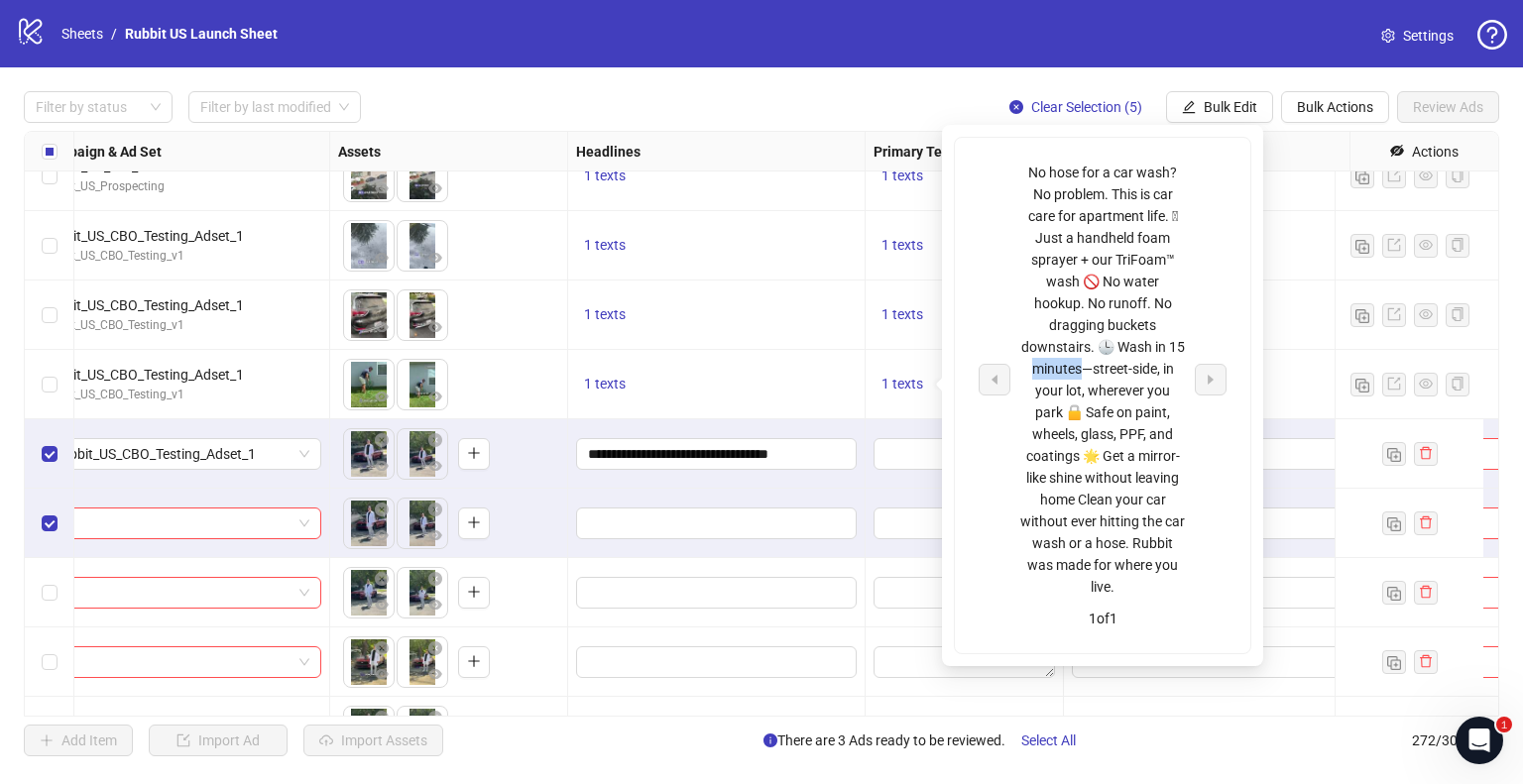 click on "No hose for a car wash? No problem.
This is car care for apartment life.
🫧 Just a handheld foam sprayer + our TriFoam™ wash
🚫 No water hookup. No runoff. No dragging buckets downstairs.
🕒 Wash in 15 minutes—street-side, in your lot, wherever you park
🔒 Safe on paint, wheels, glass, PPF, and coatings
🌟 Get a mirror-like shine without leaving home
Clean your car without ever hitting the car wash or a hose.
Rubbit was made for where you live." at bounding box center (1103, 380) 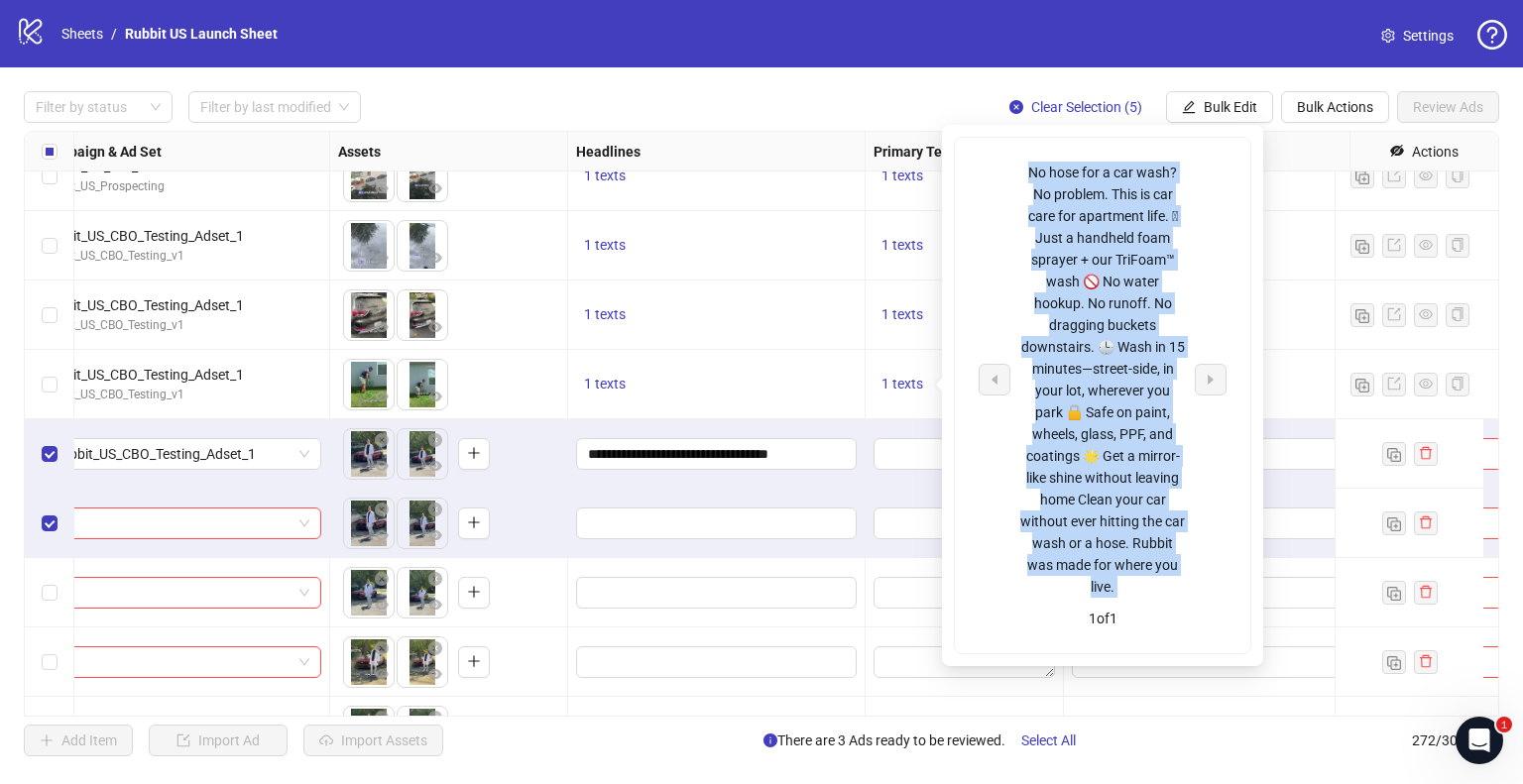click on "No hose for a car wash? No problem.
This is car care for apartment life.
🫧 Just a handheld foam sprayer + our TriFoam™ wash
🚫 No water hookup. No runoff. No dragging buckets downstairs.
🕒 Wash in 15 minutes—street-side, in your lot, wherever you park
🔒 Safe on paint, wheels, glass, PPF, and coatings
🌟 Get a mirror-like shine without leaving home
Clean your car without ever hitting the car wash or a hose.
Rubbit was made for where you live." at bounding box center [1103, 380] 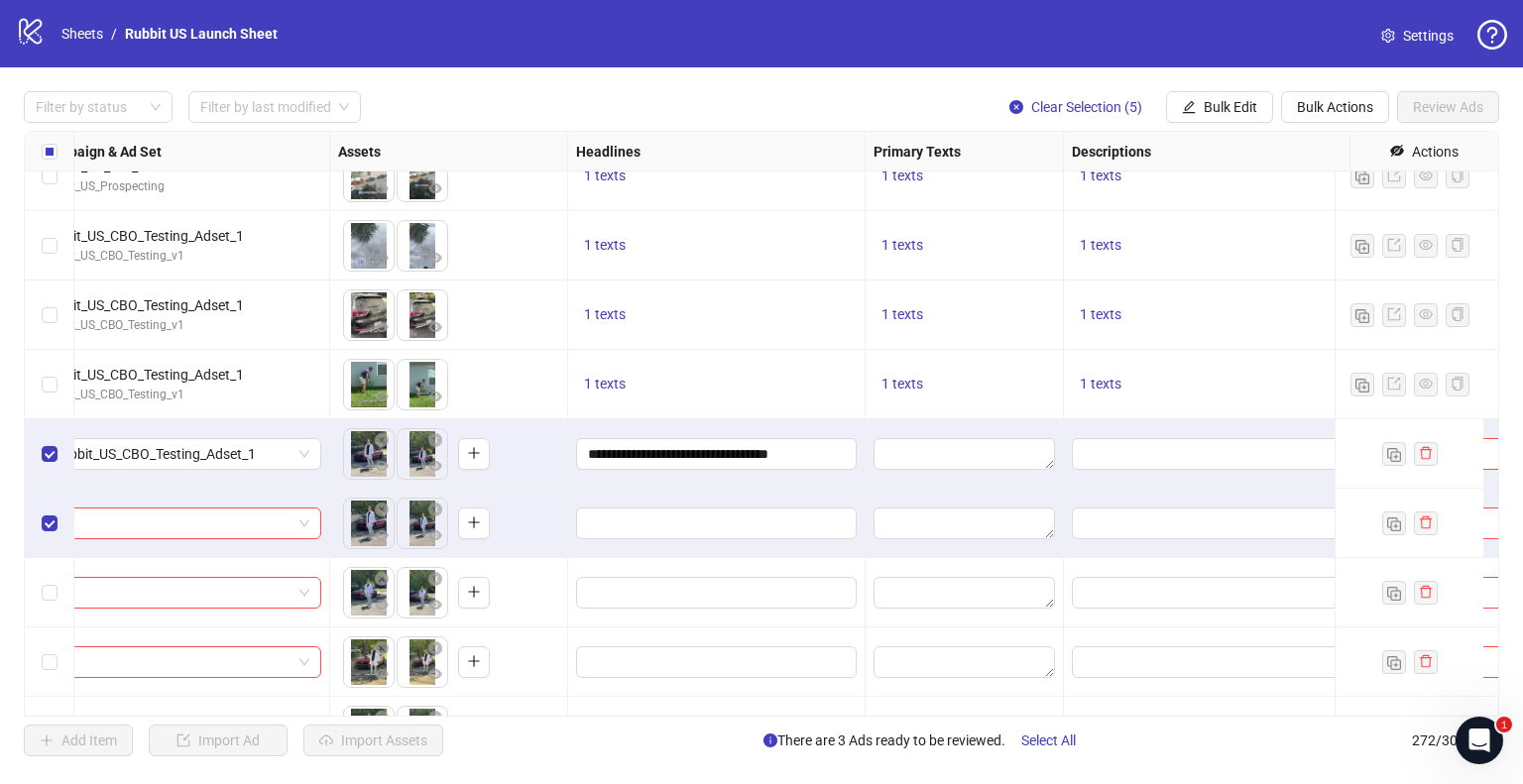 click at bounding box center [717, 523] 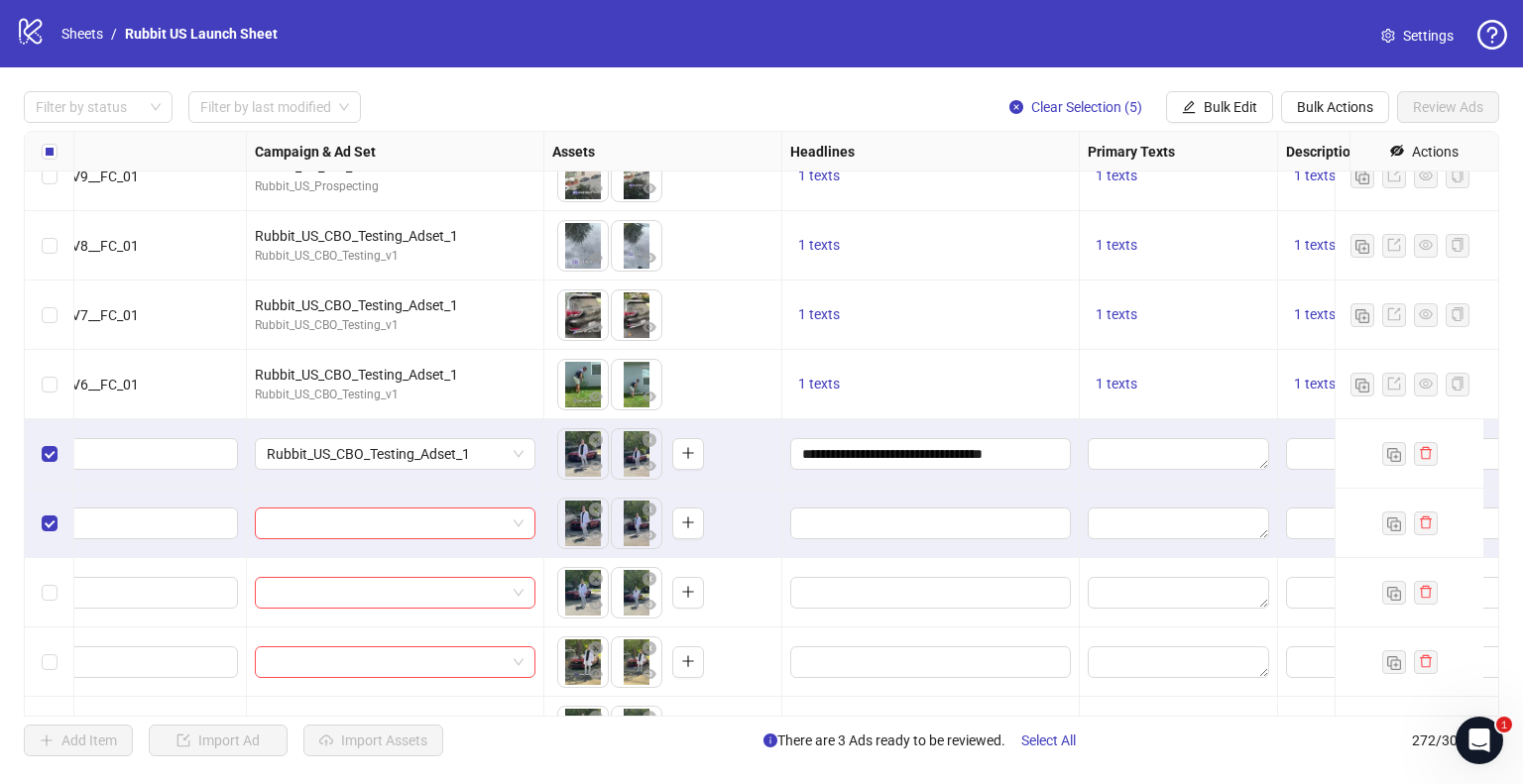 scroll, scrollTop: 17305, scrollLeft: 500, axis: both 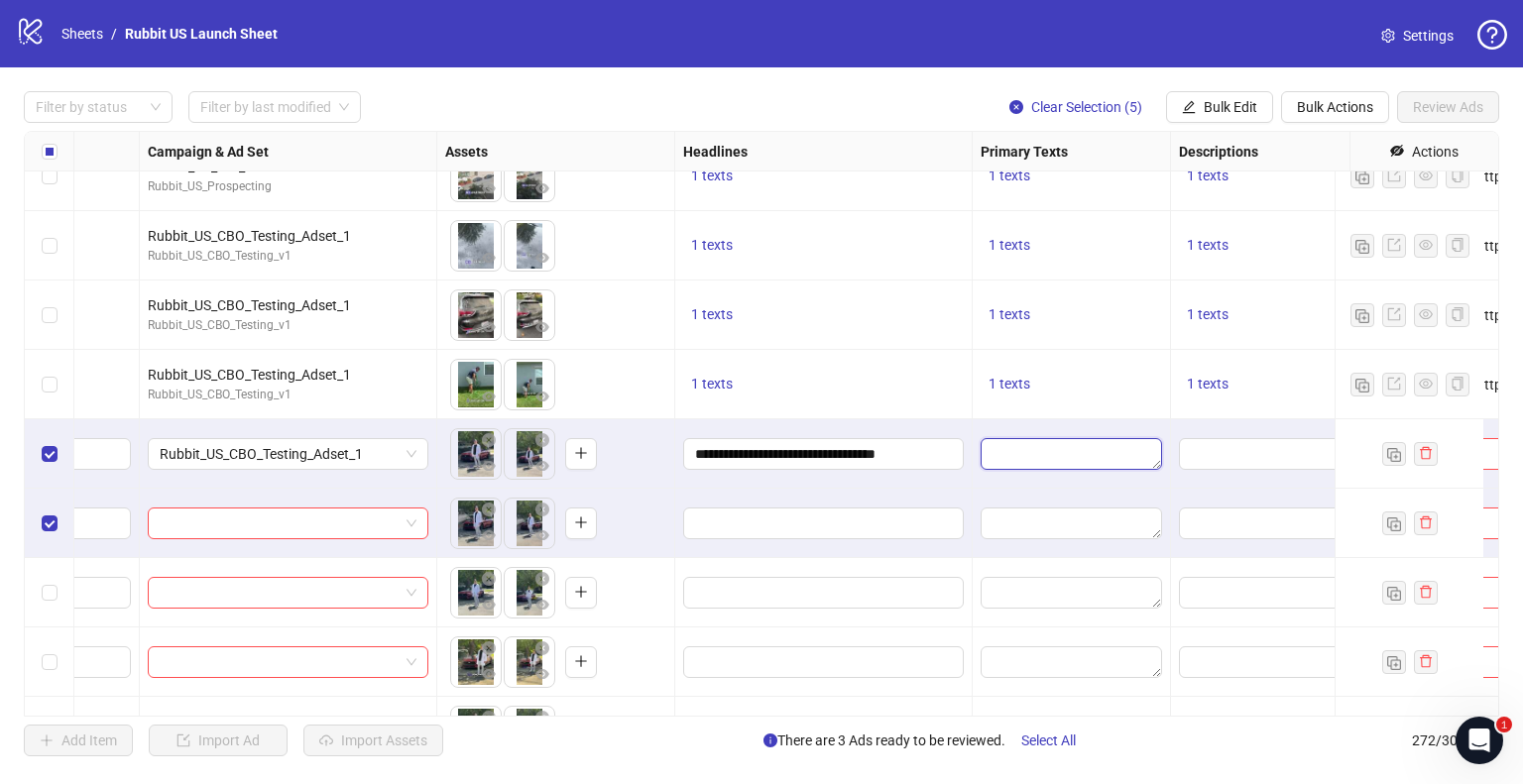 click at bounding box center (1071, 454) 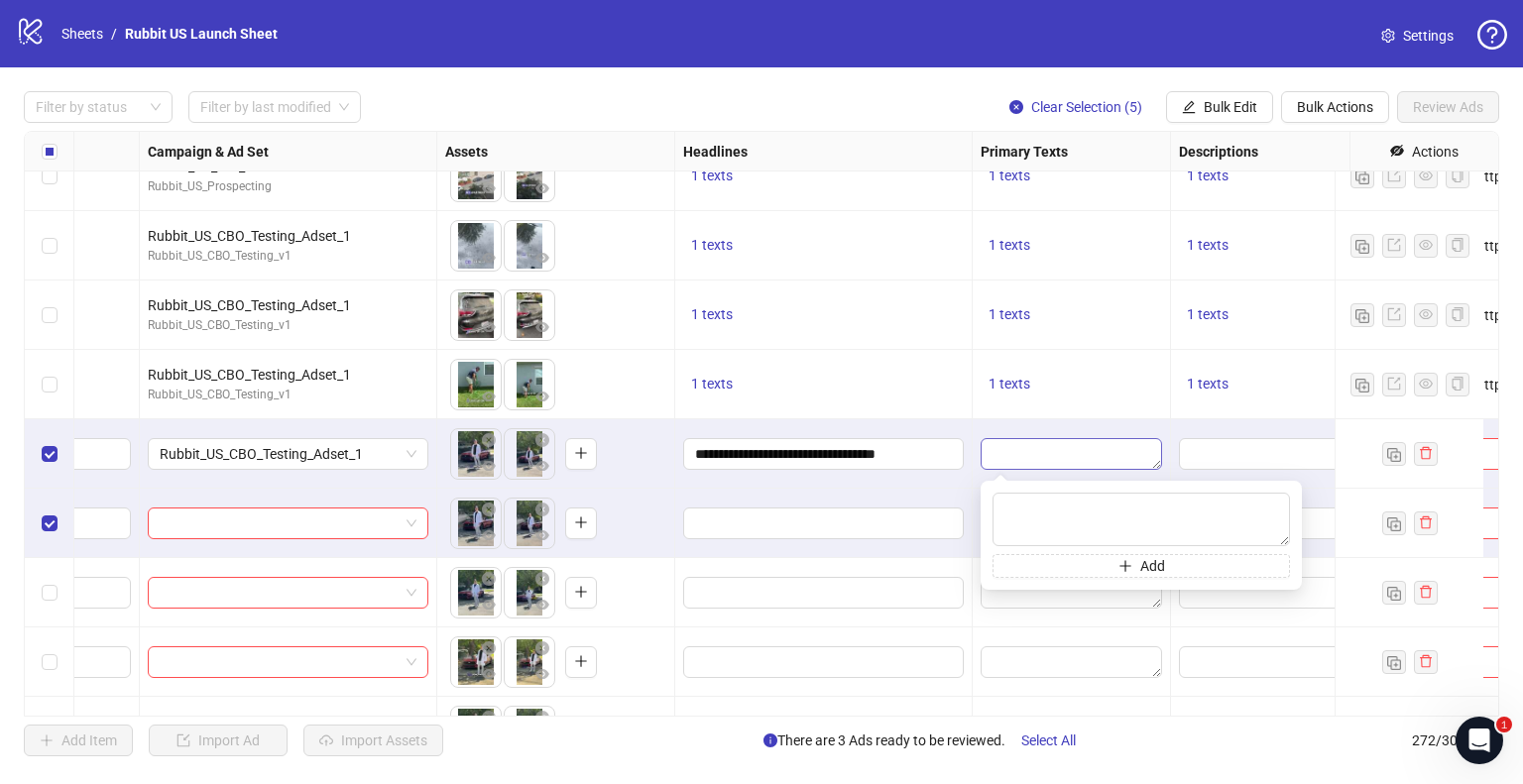 type on "**********" 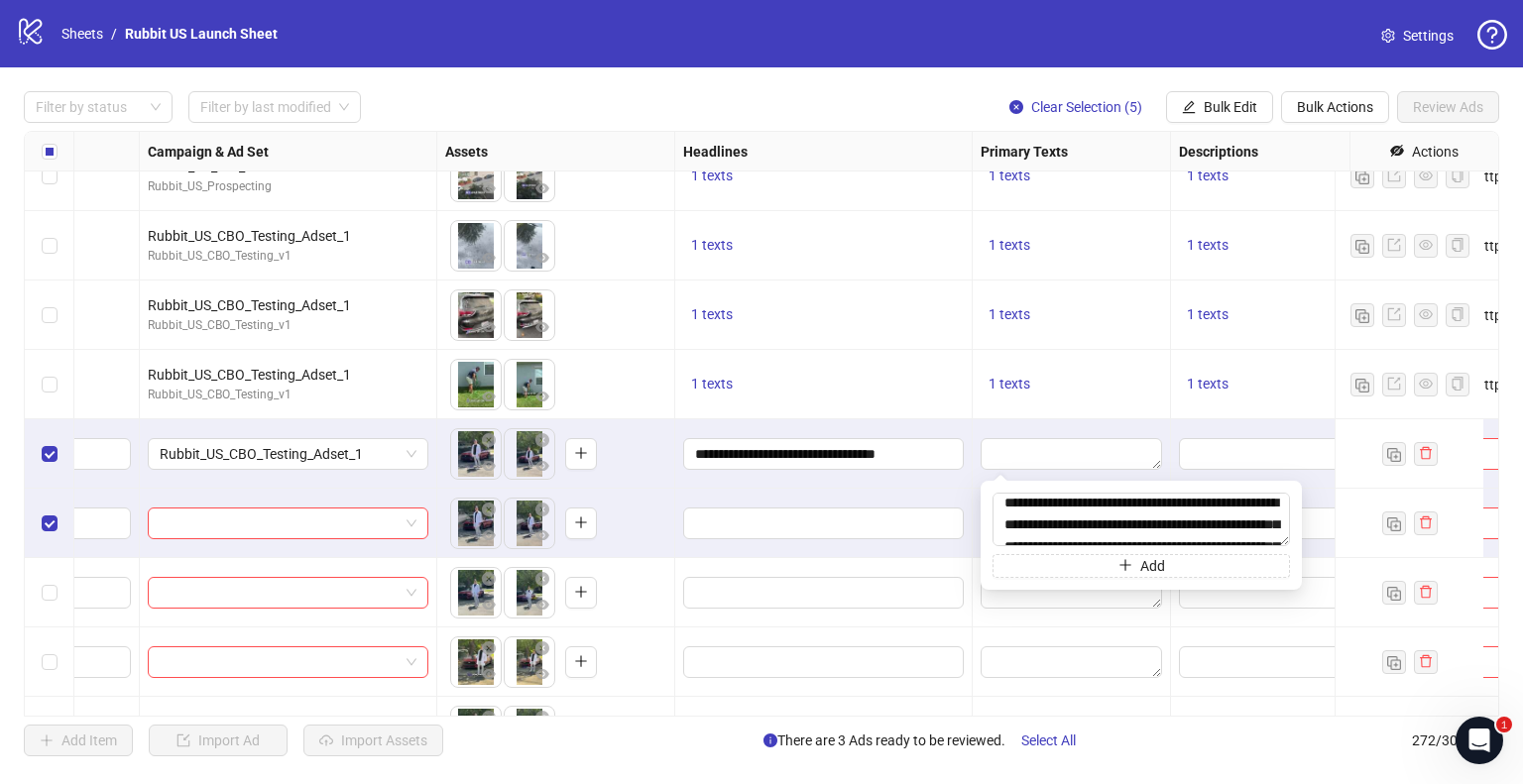 scroll, scrollTop: 16, scrollLeft: 0, axis: vertical 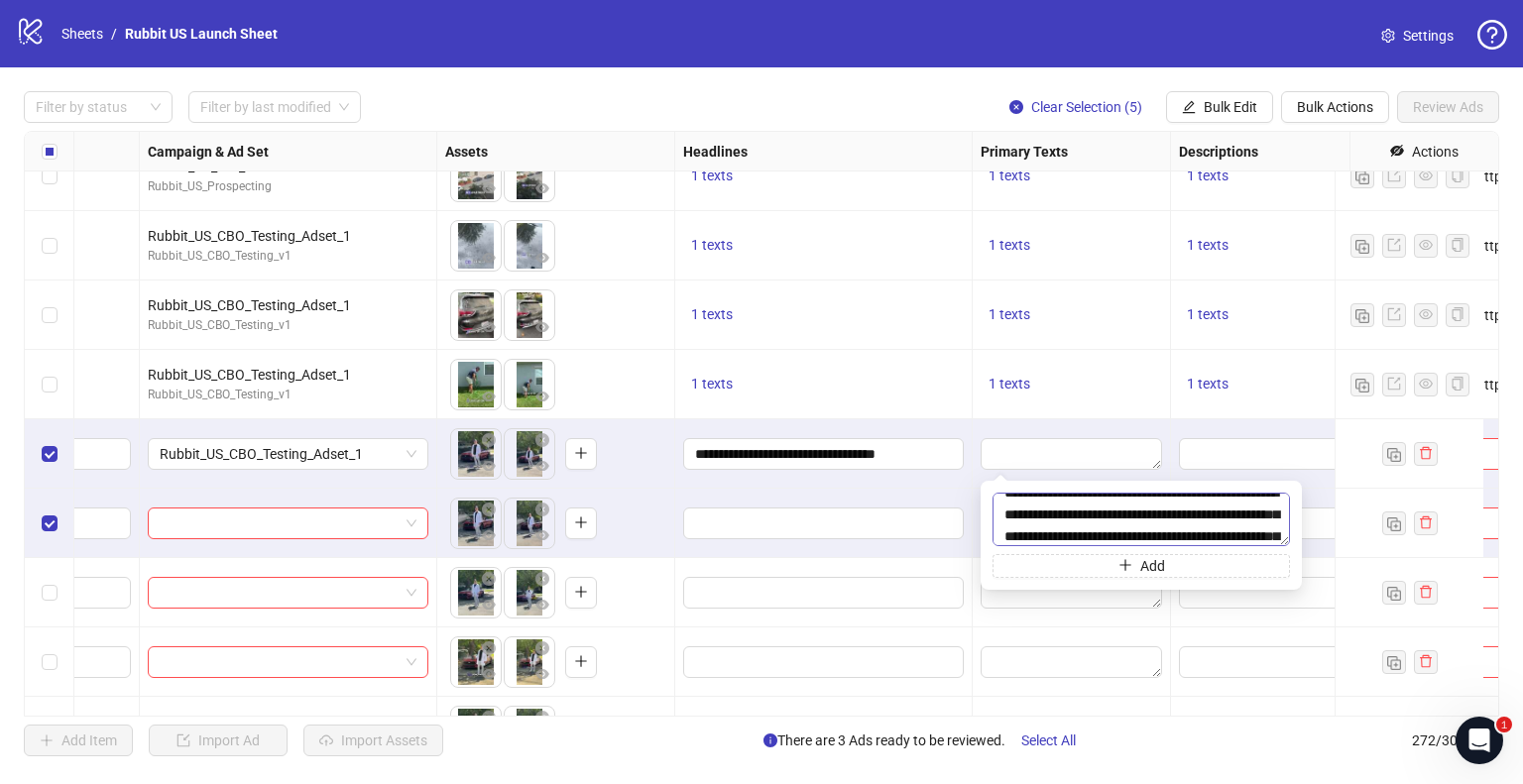 type 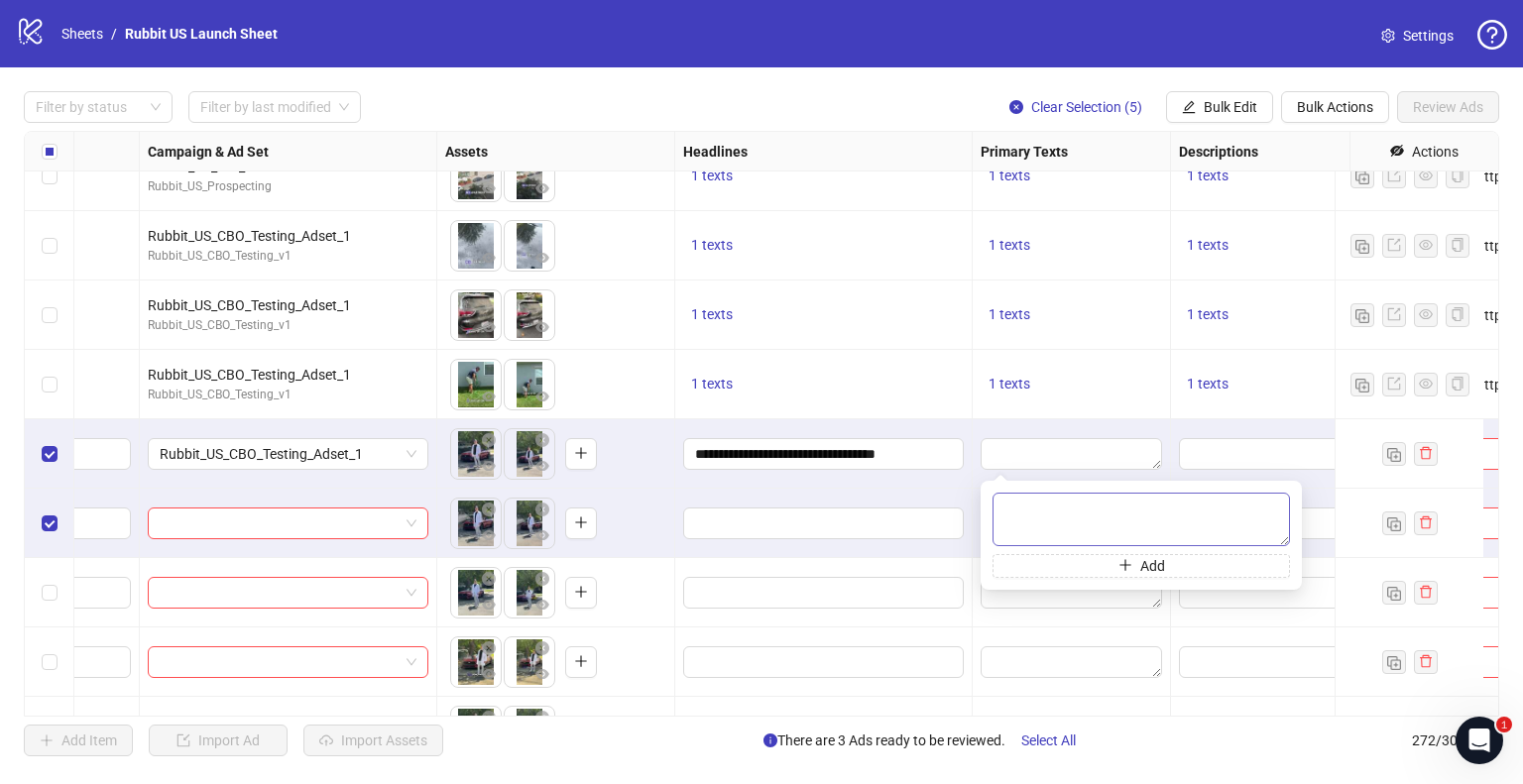 scroll, scrollTop: 0, scrollLeft: 0, axis: both 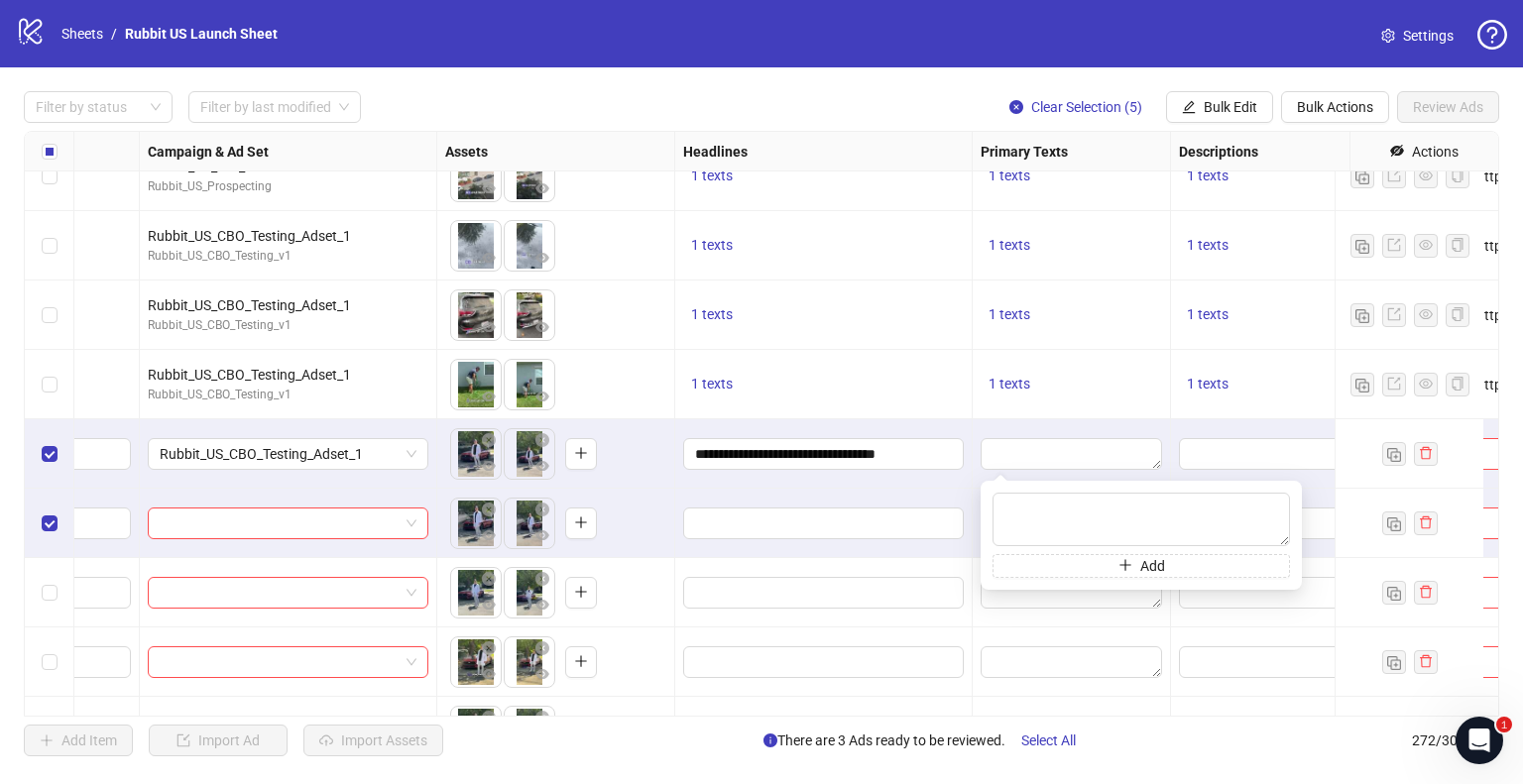 click at bounding box center [824, 523] 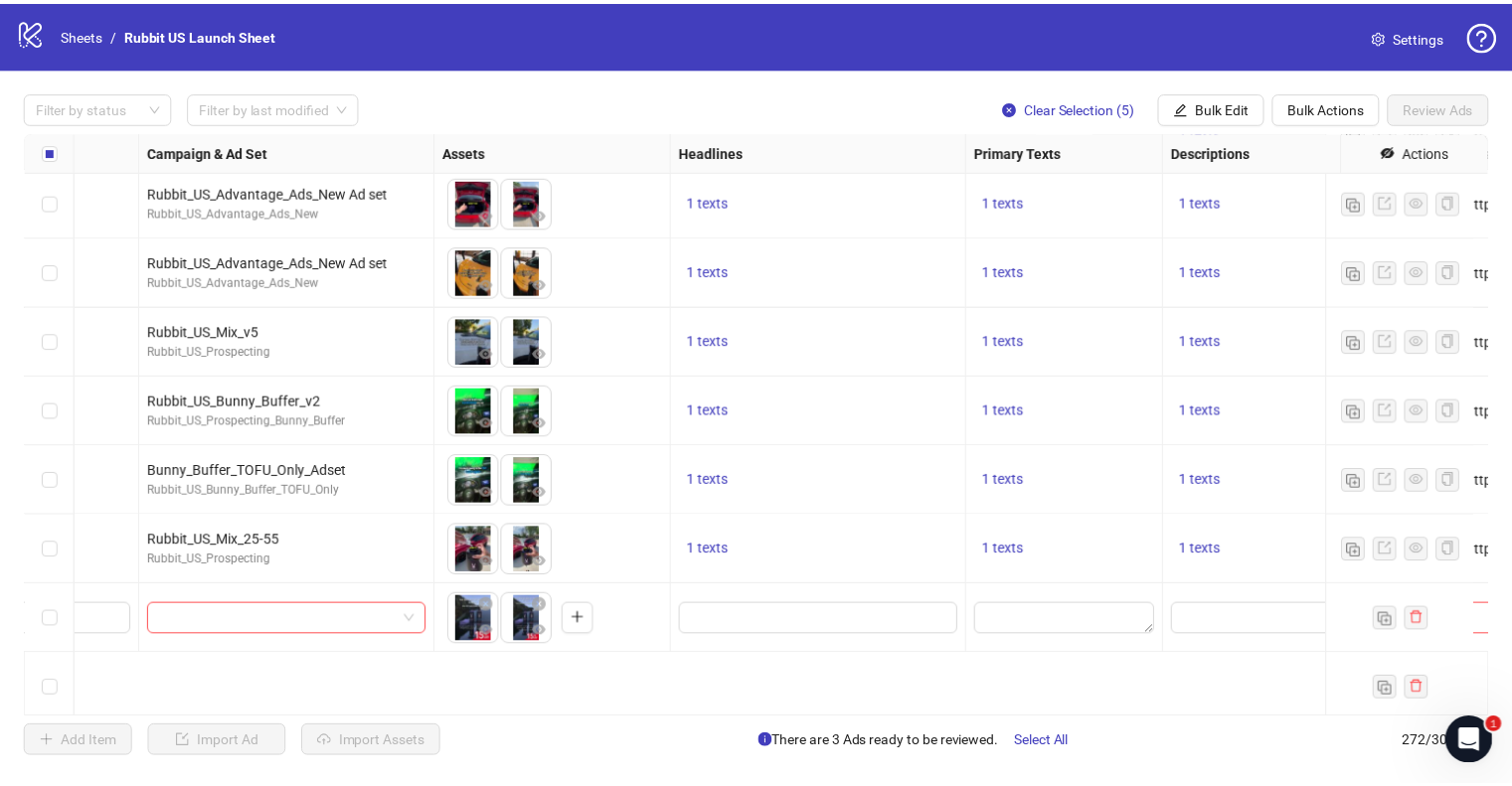 scroll, scrollTop: 9571, scrollLeft: 501, axis: both 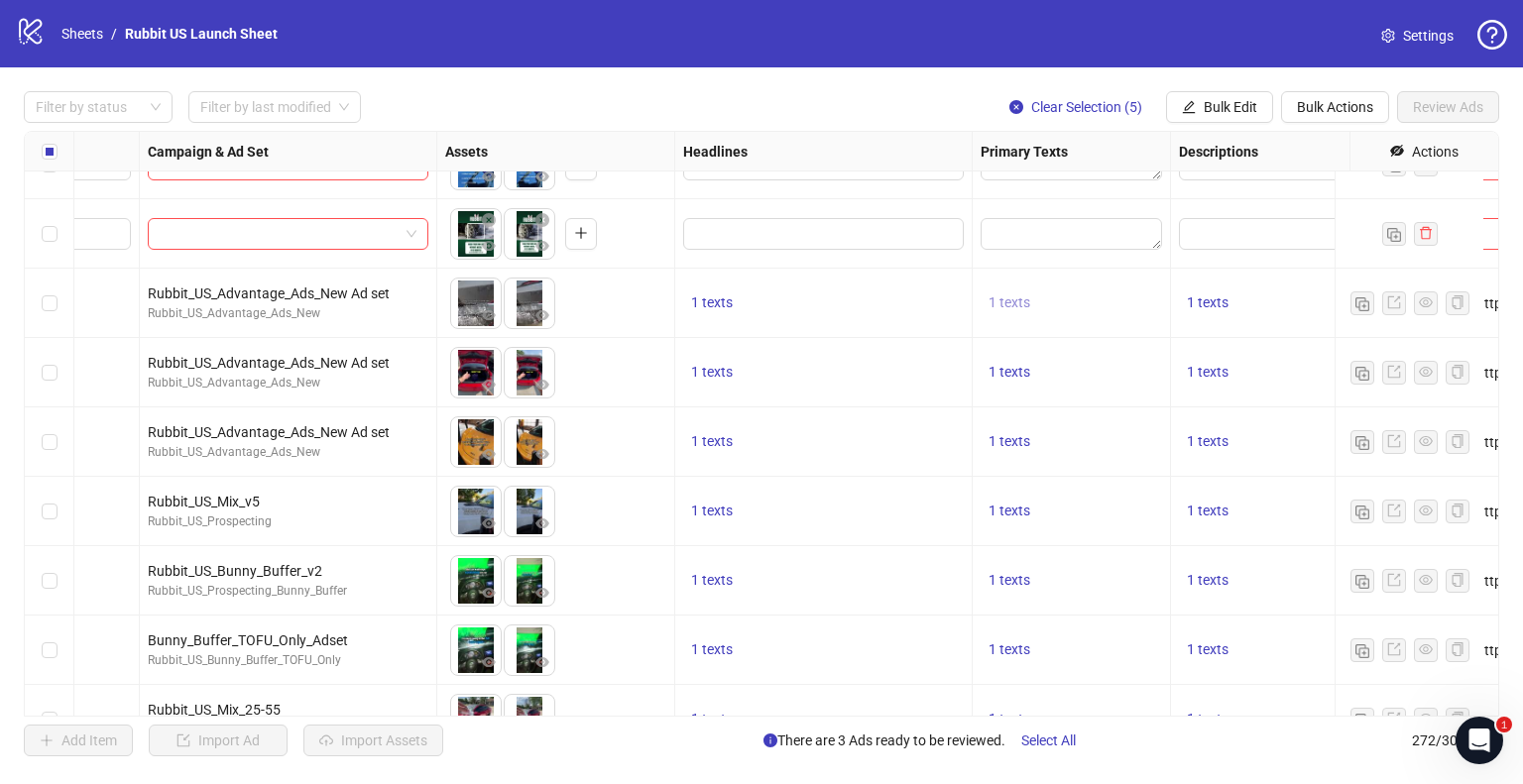 click on "1 texts" at bounding box center [1009, 302] 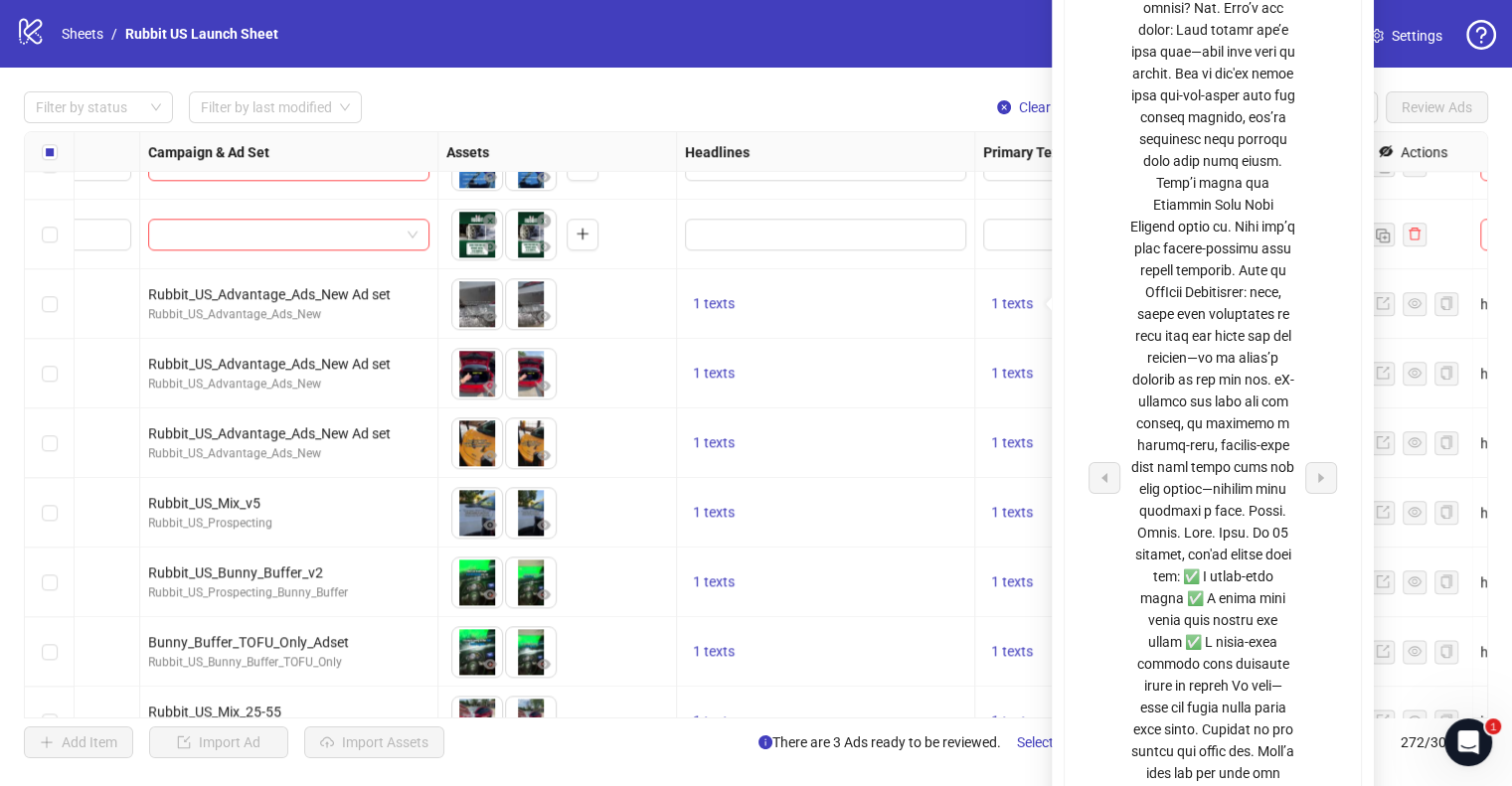 click at bounding box center (1213, 478) 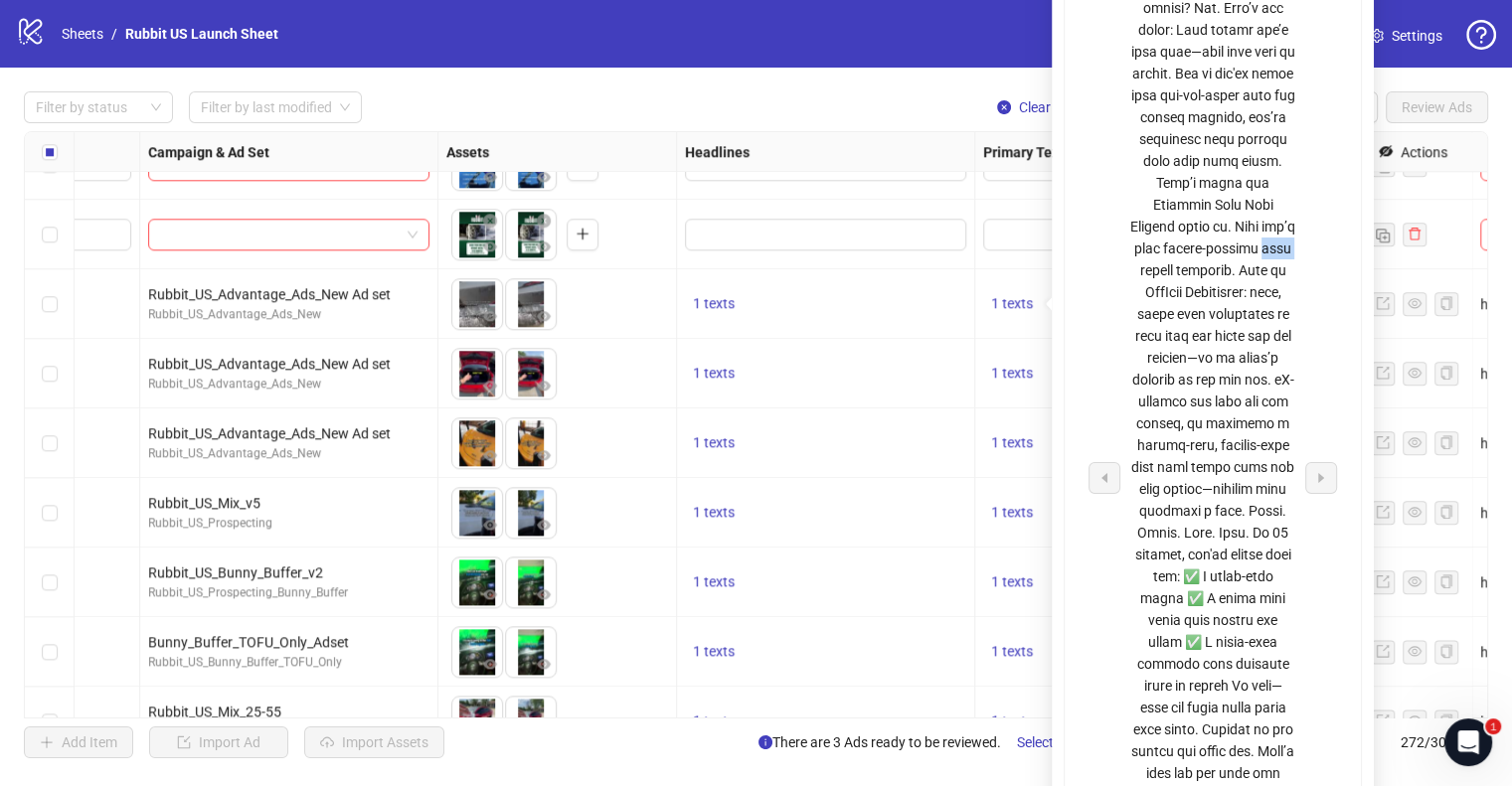 click at bounding box center (1213, 478) 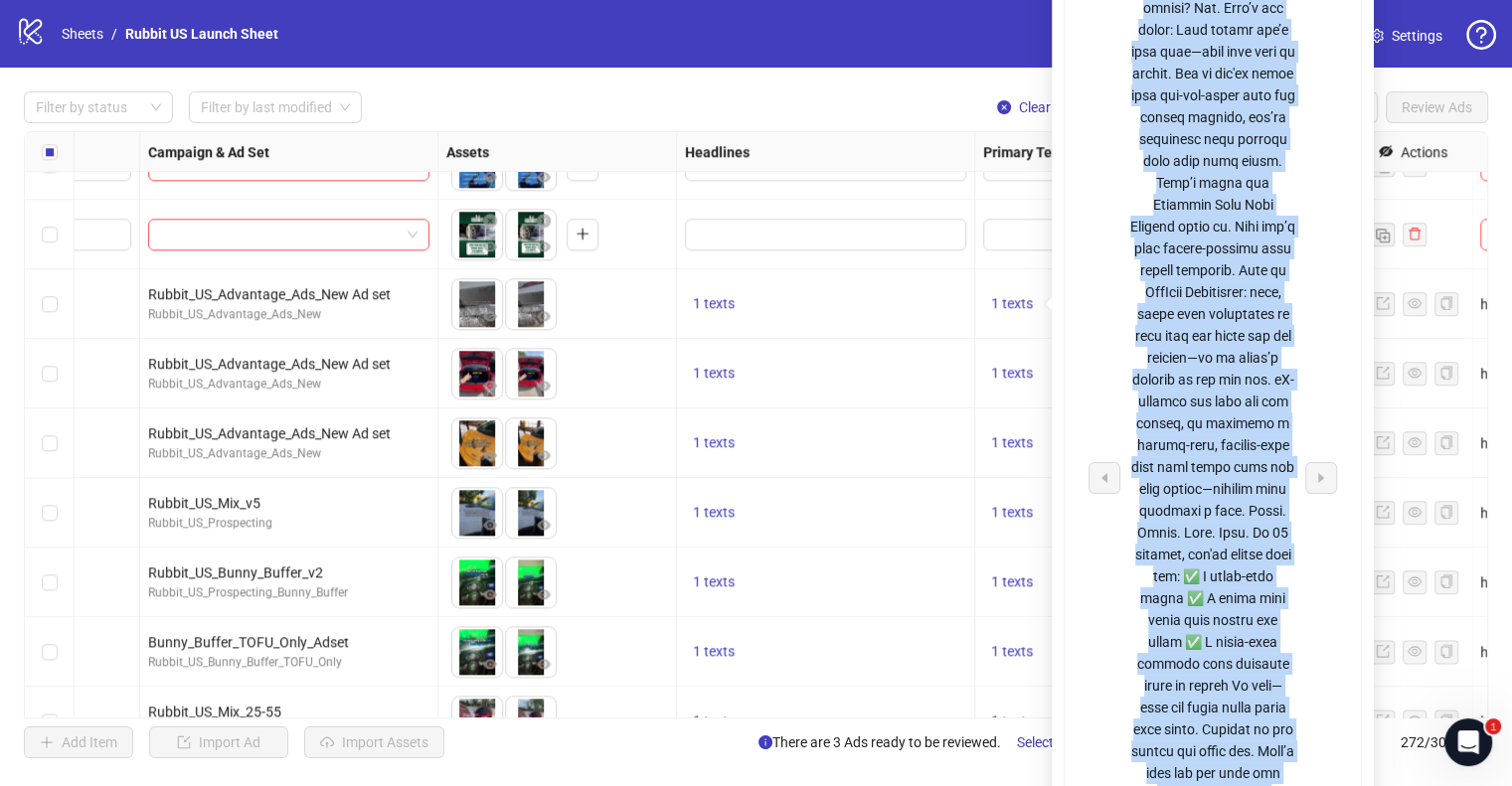 click at bounding box center (1213, 478) 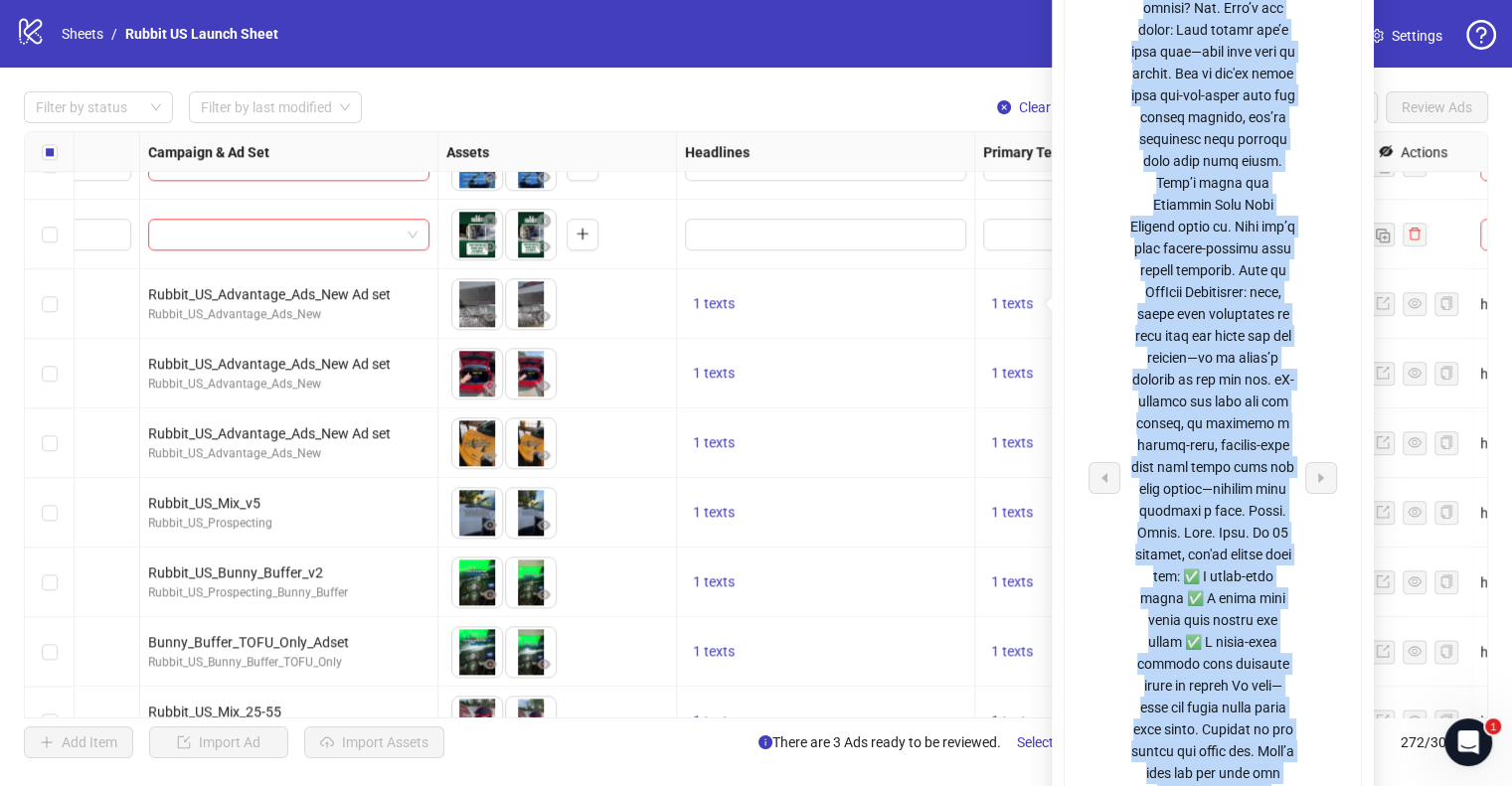 click at bounding box center [1213, 478] 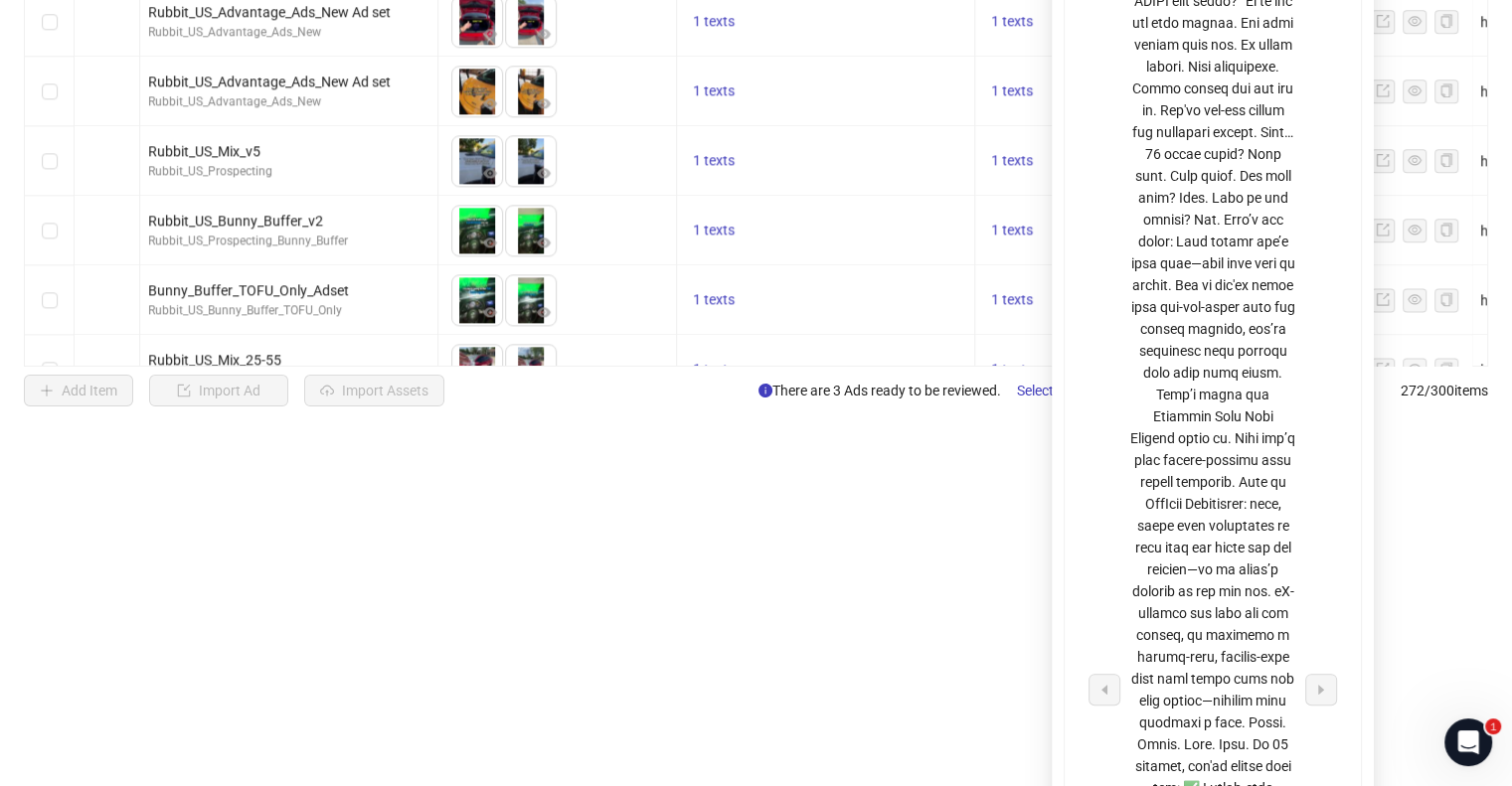 scroll, scrollTop: 353, scrollLeft: 0, axis: vertical 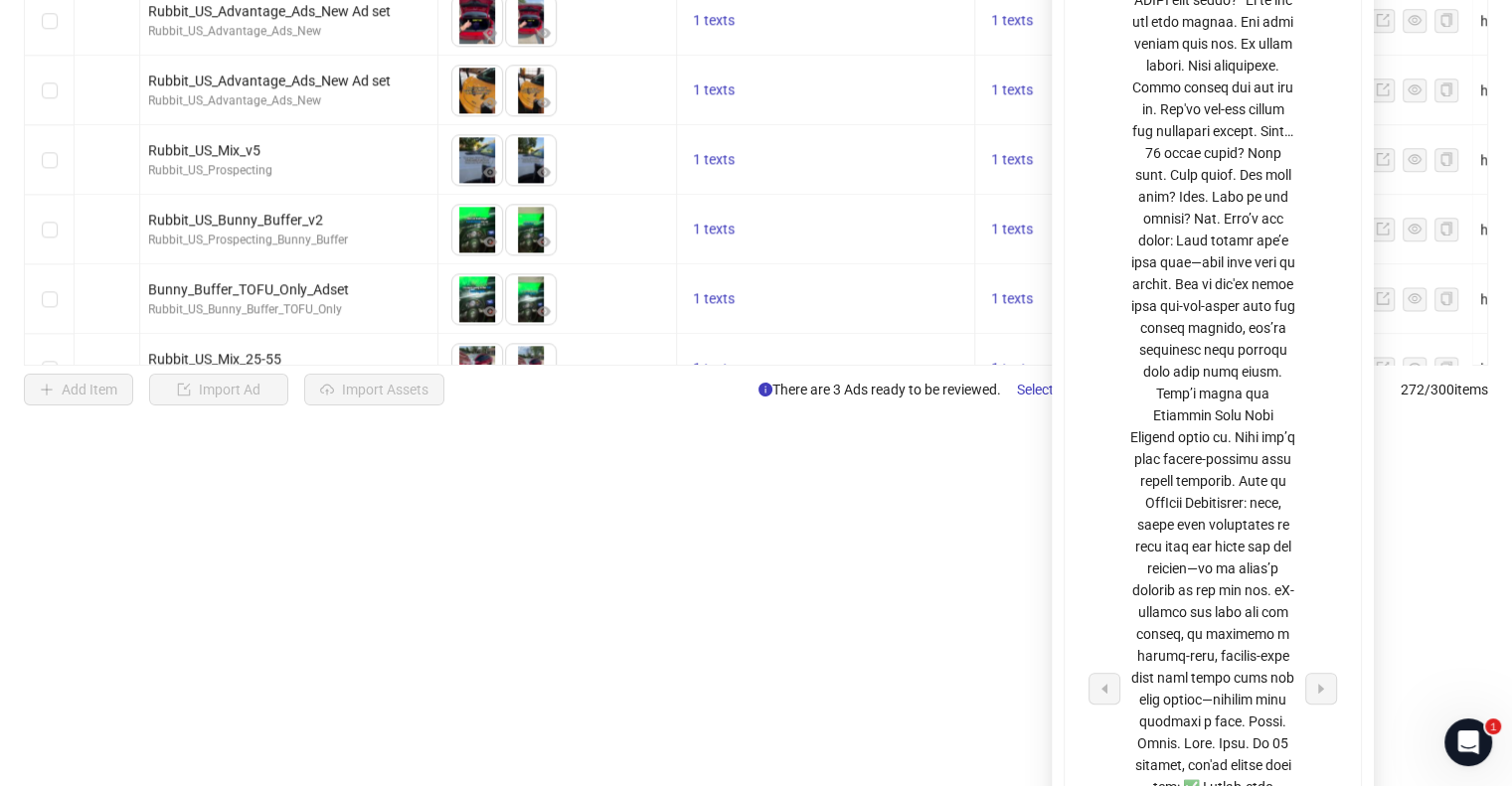 click on "1 texts" at bounding box center (826, 160) 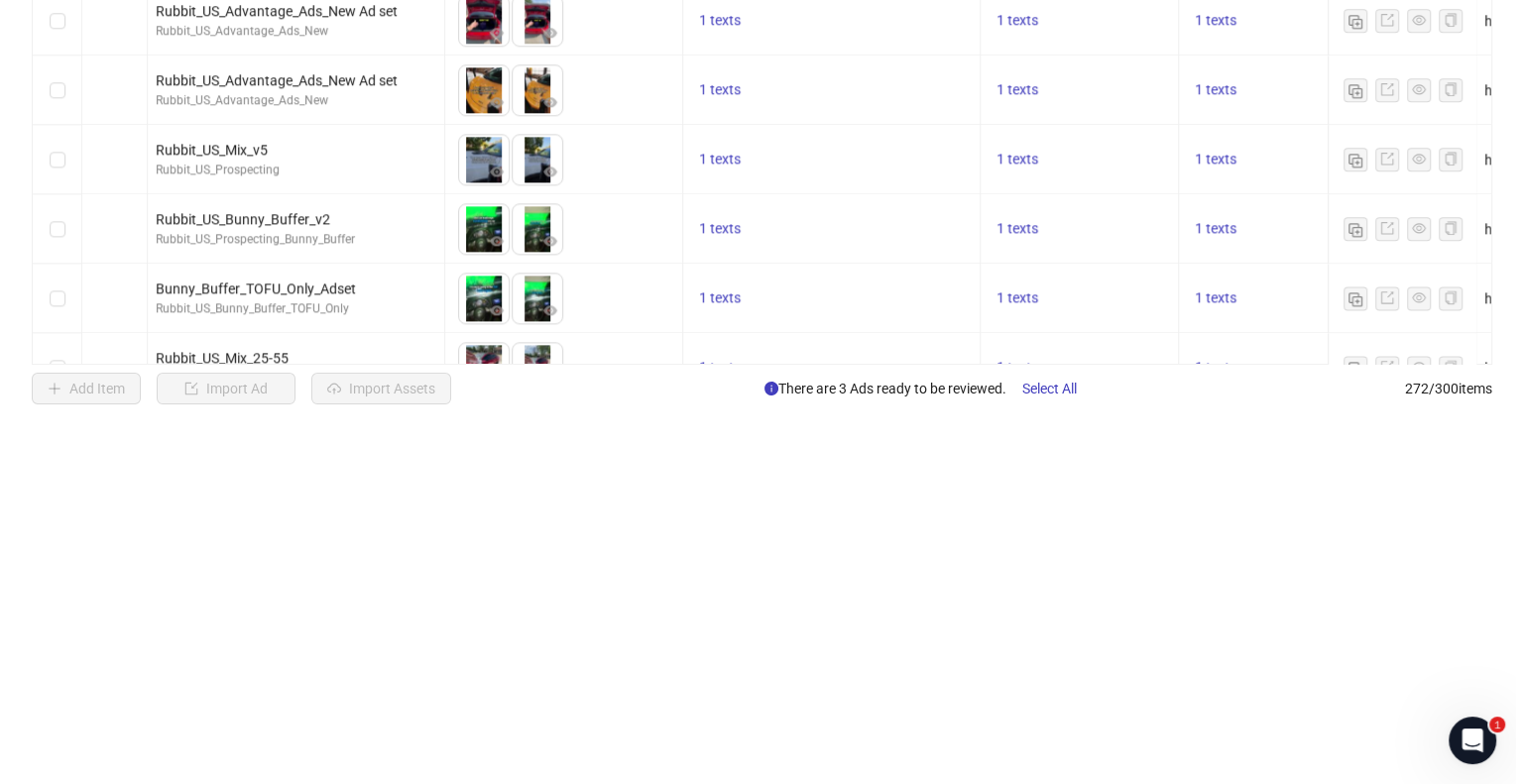 scroll, scrollTop: 0, scrollLeft: 0, axis: both 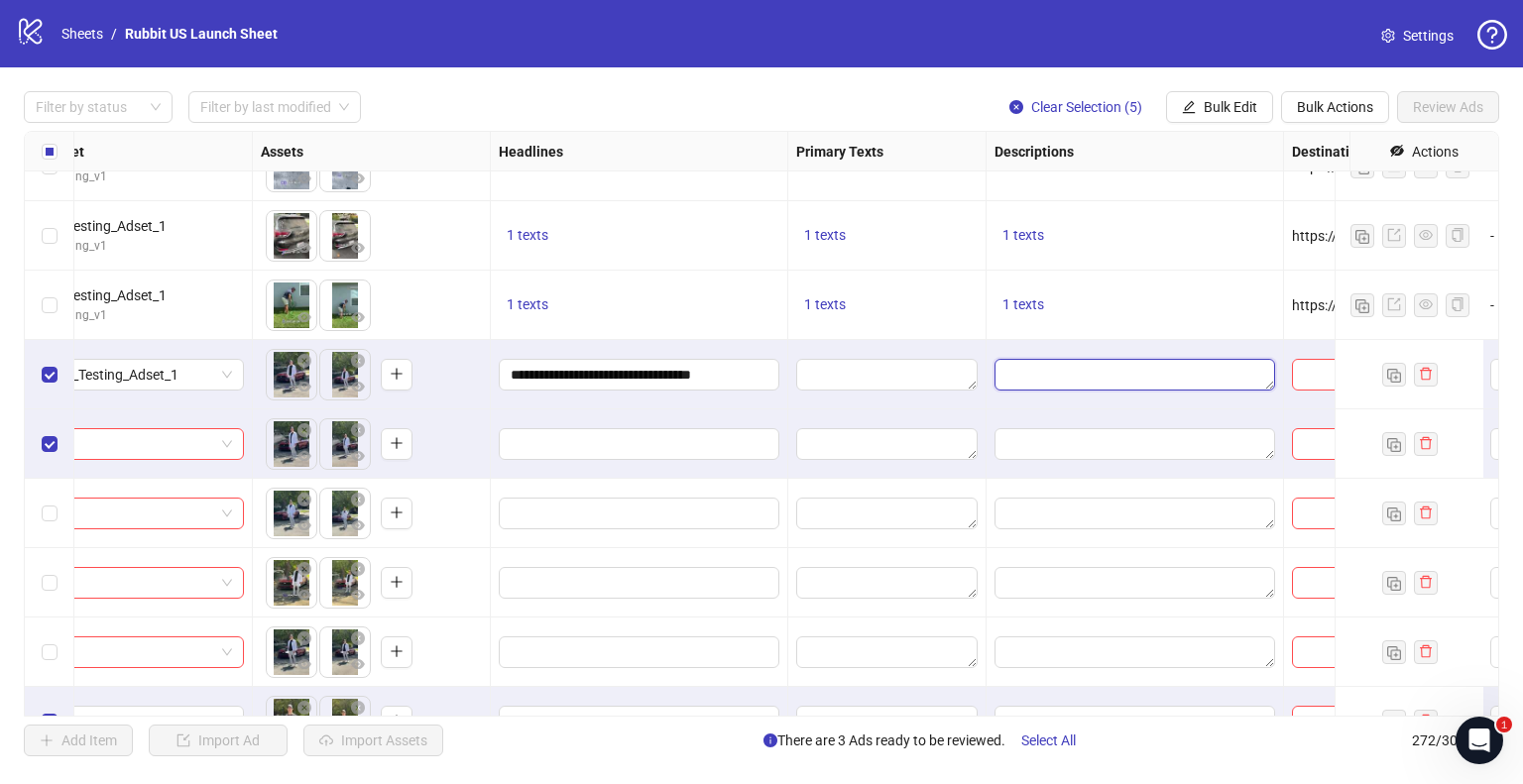 click at bounding box center [1134, 375] 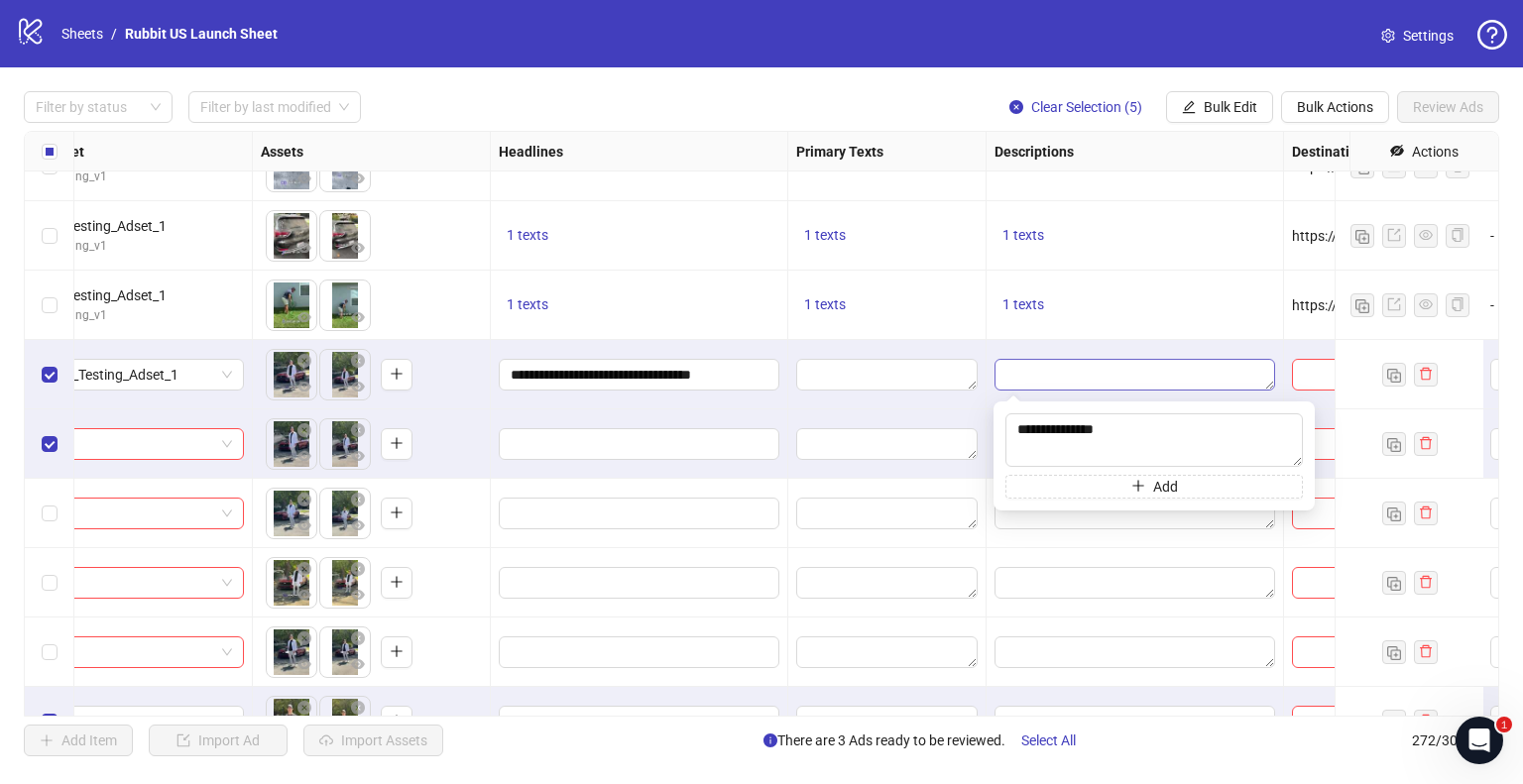 type on "**********" 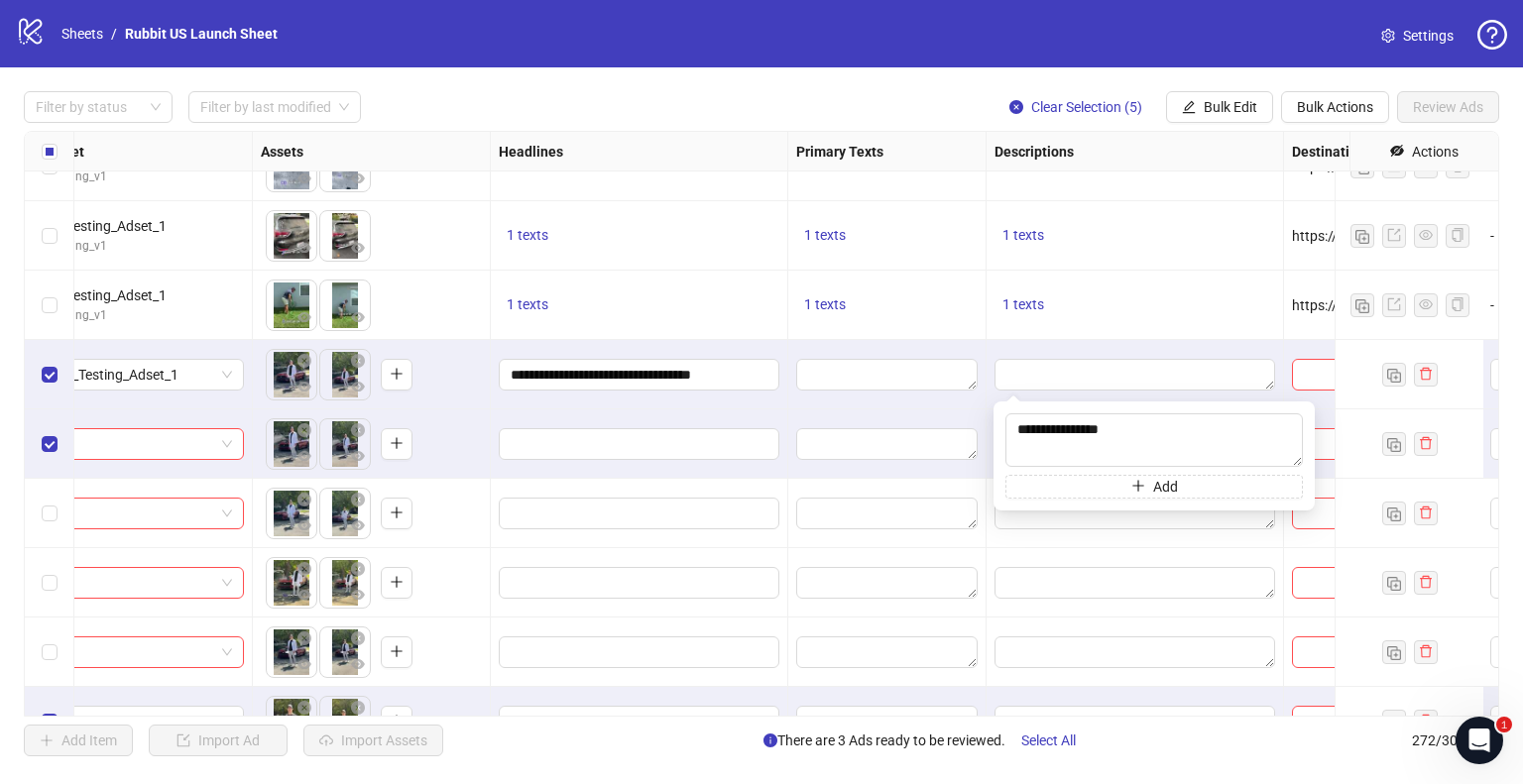 click at bounding box center [887, 444] 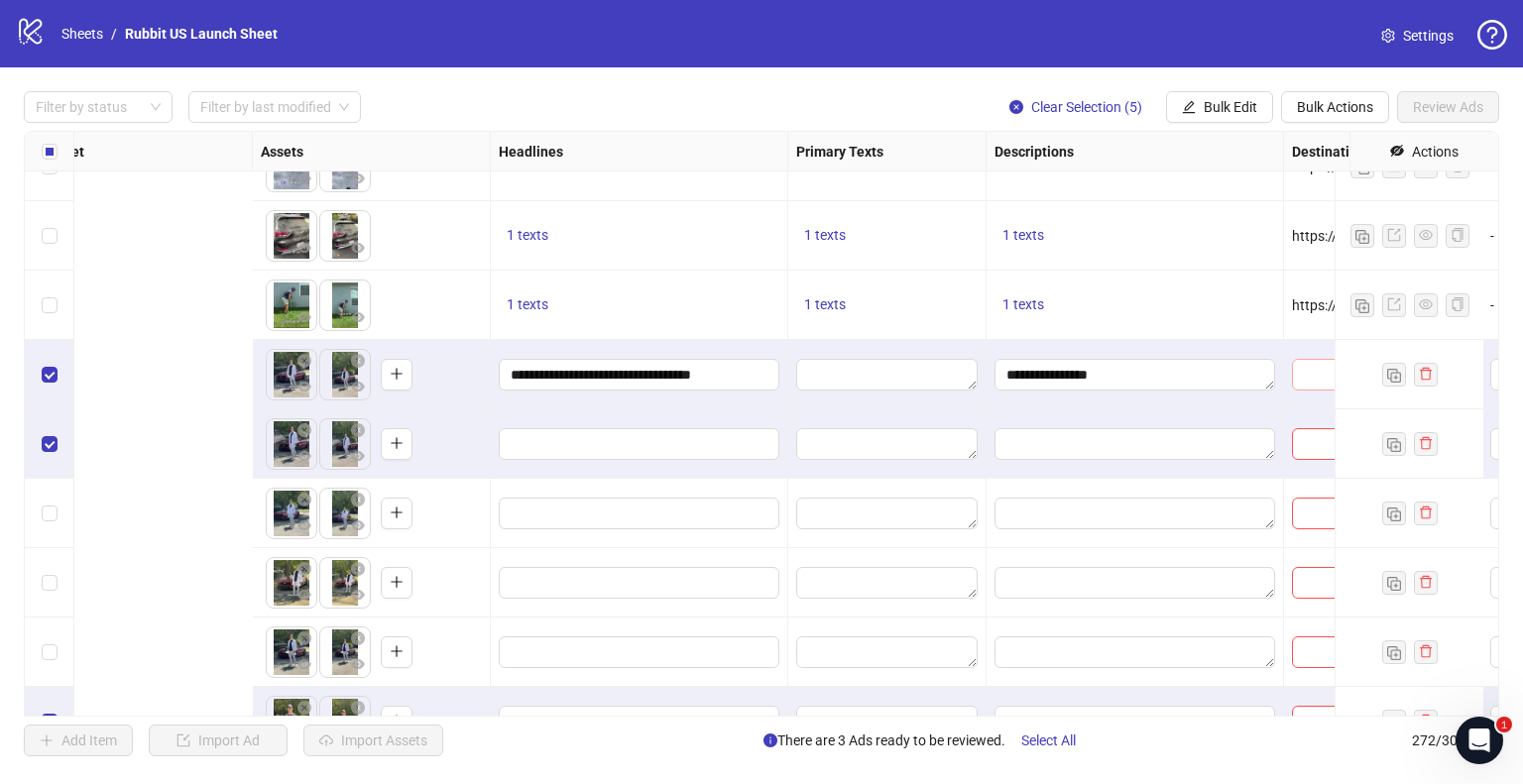 scroll, scrollTop: 17385, scrollLeft: 1267, axis: both 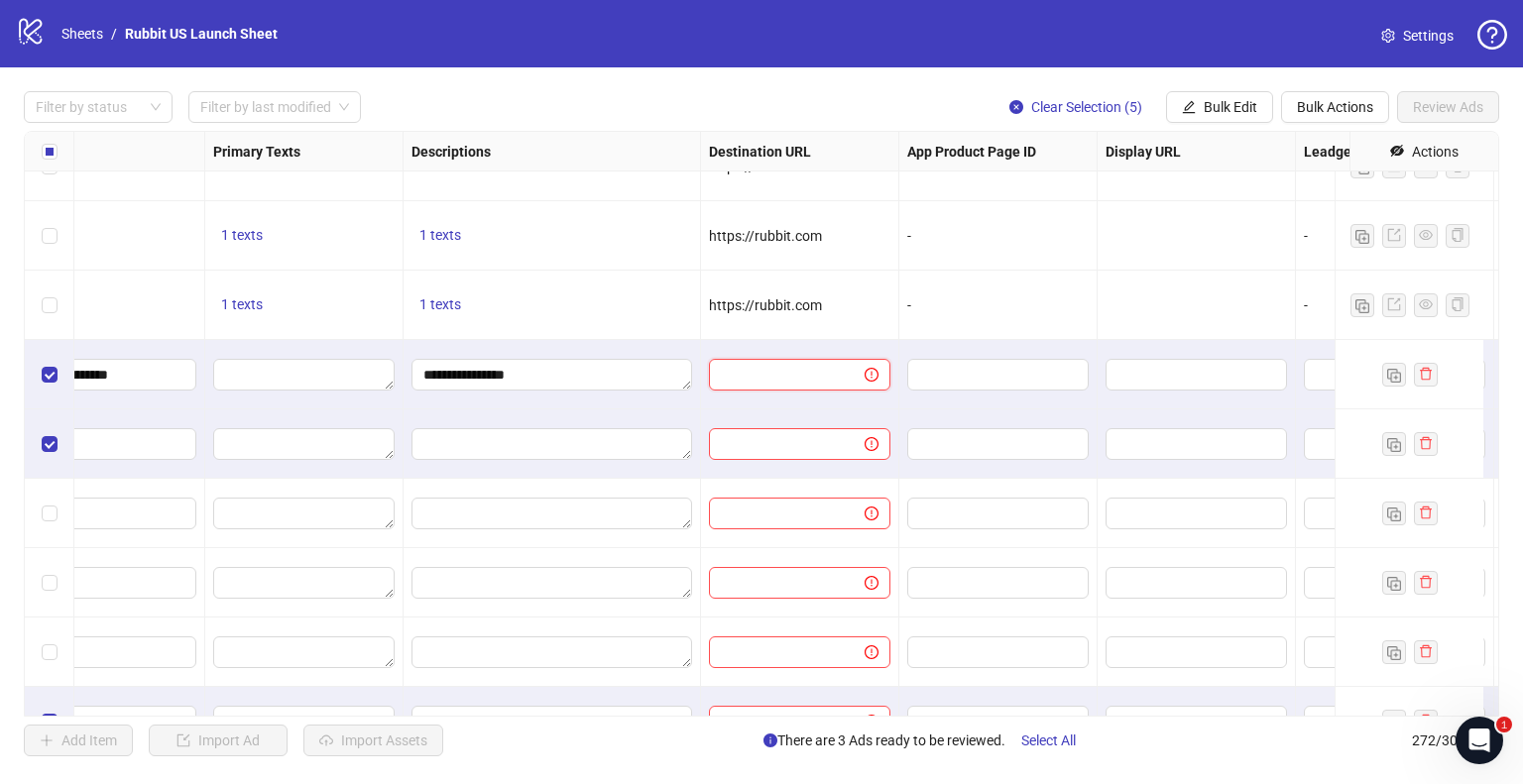 click at bounding box center [778, 375] 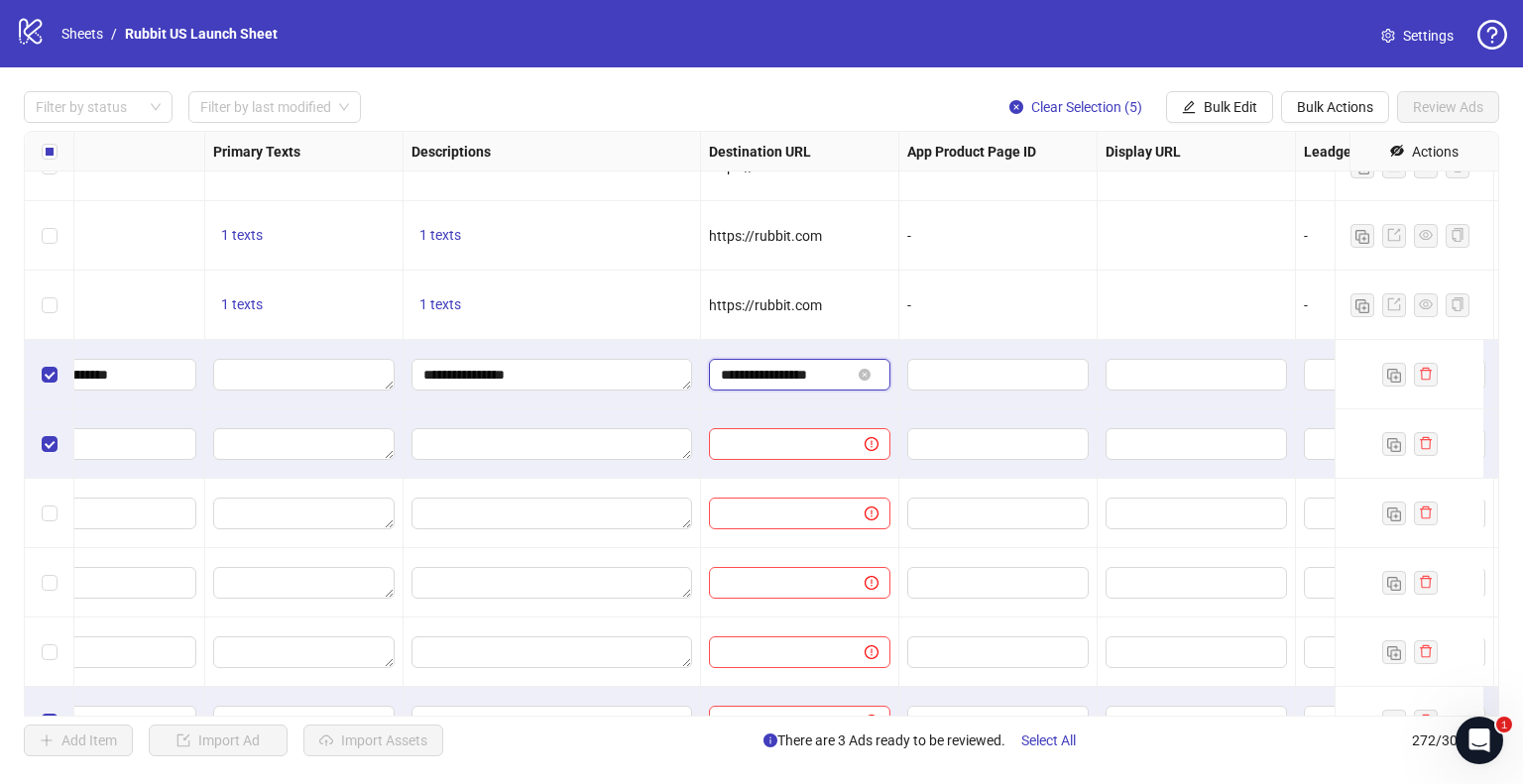 type on "**********" 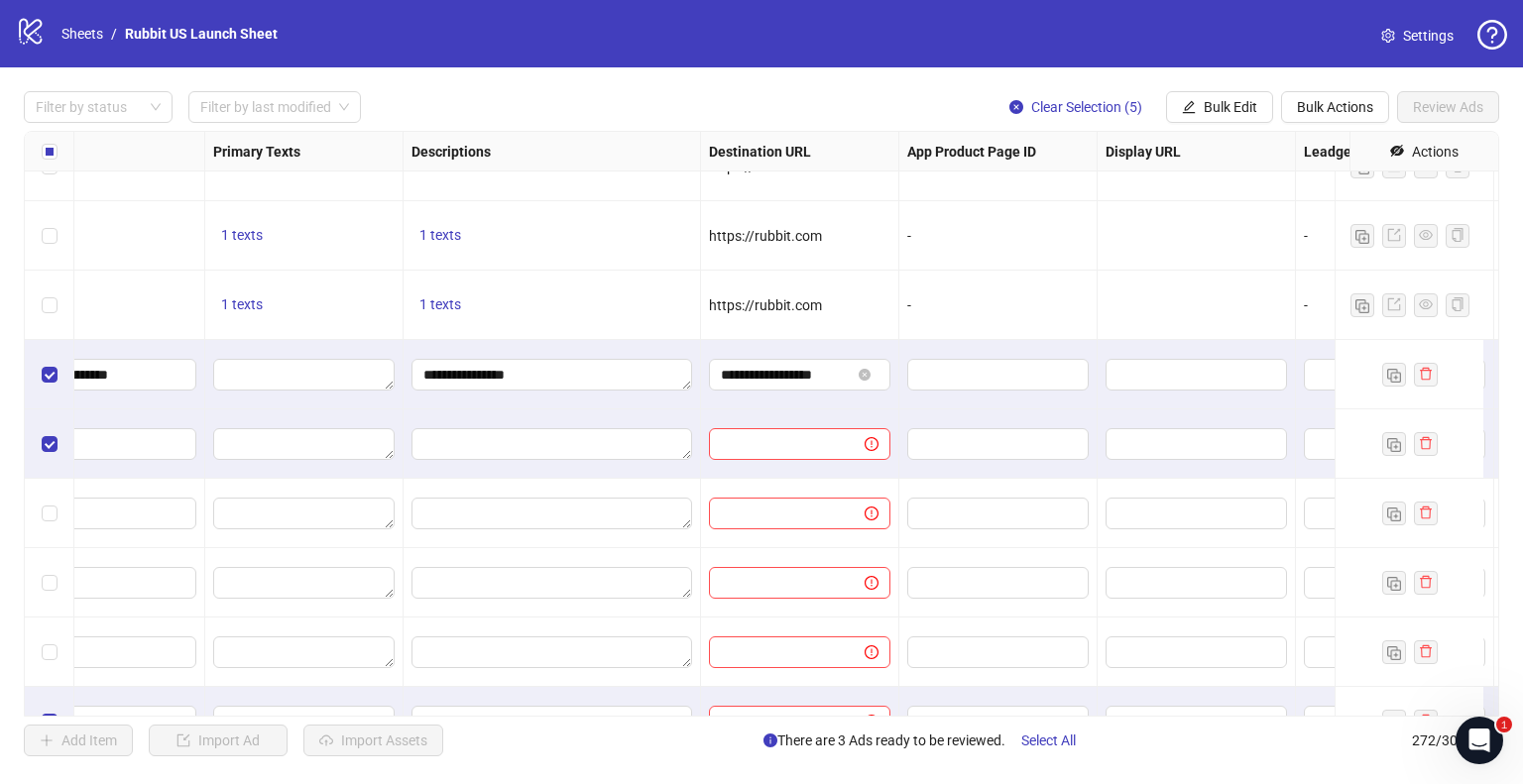 click at bounding box center [998, 375] 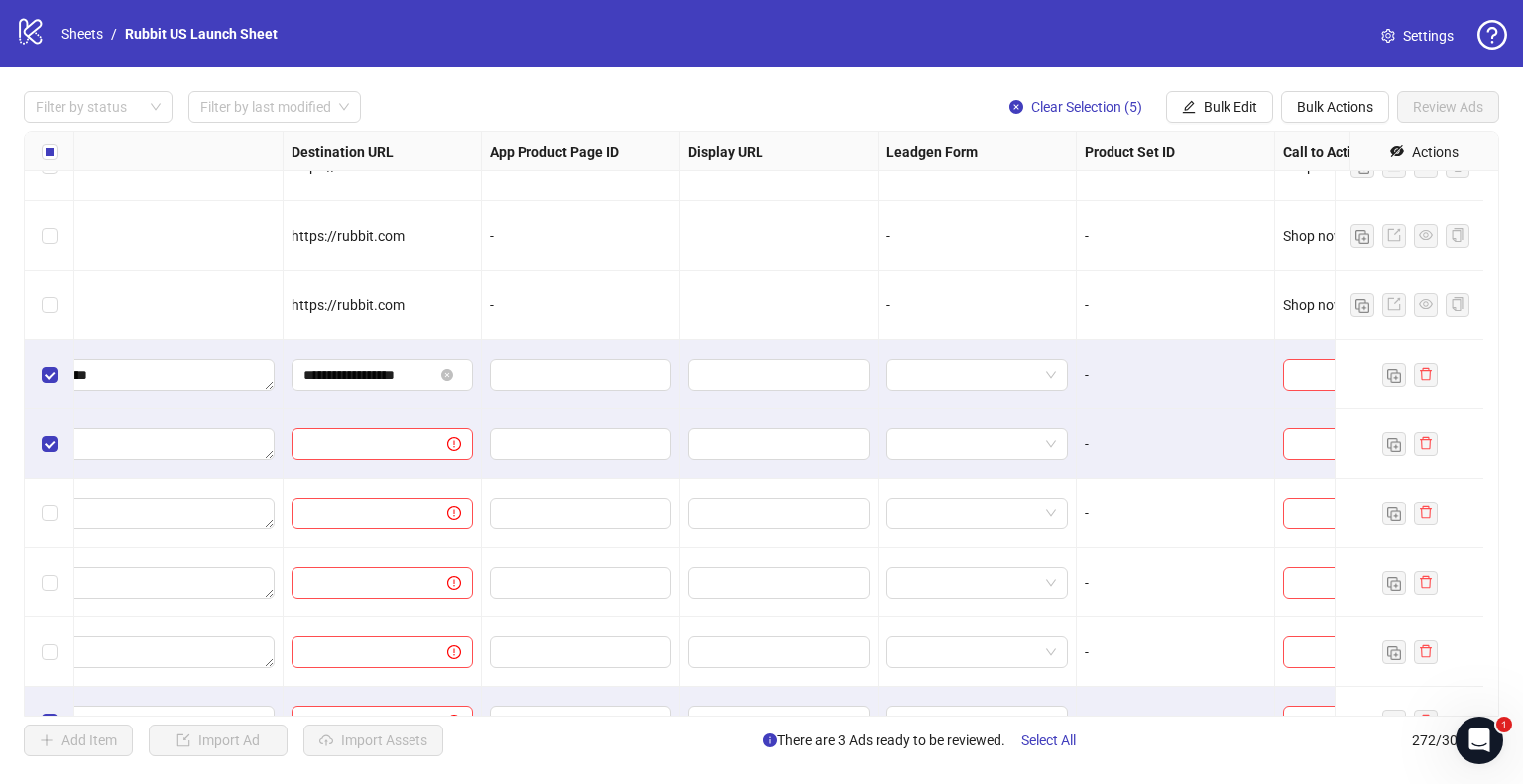 scroll, scrollTop: 17385, scrollLeft: 1784, axis: both 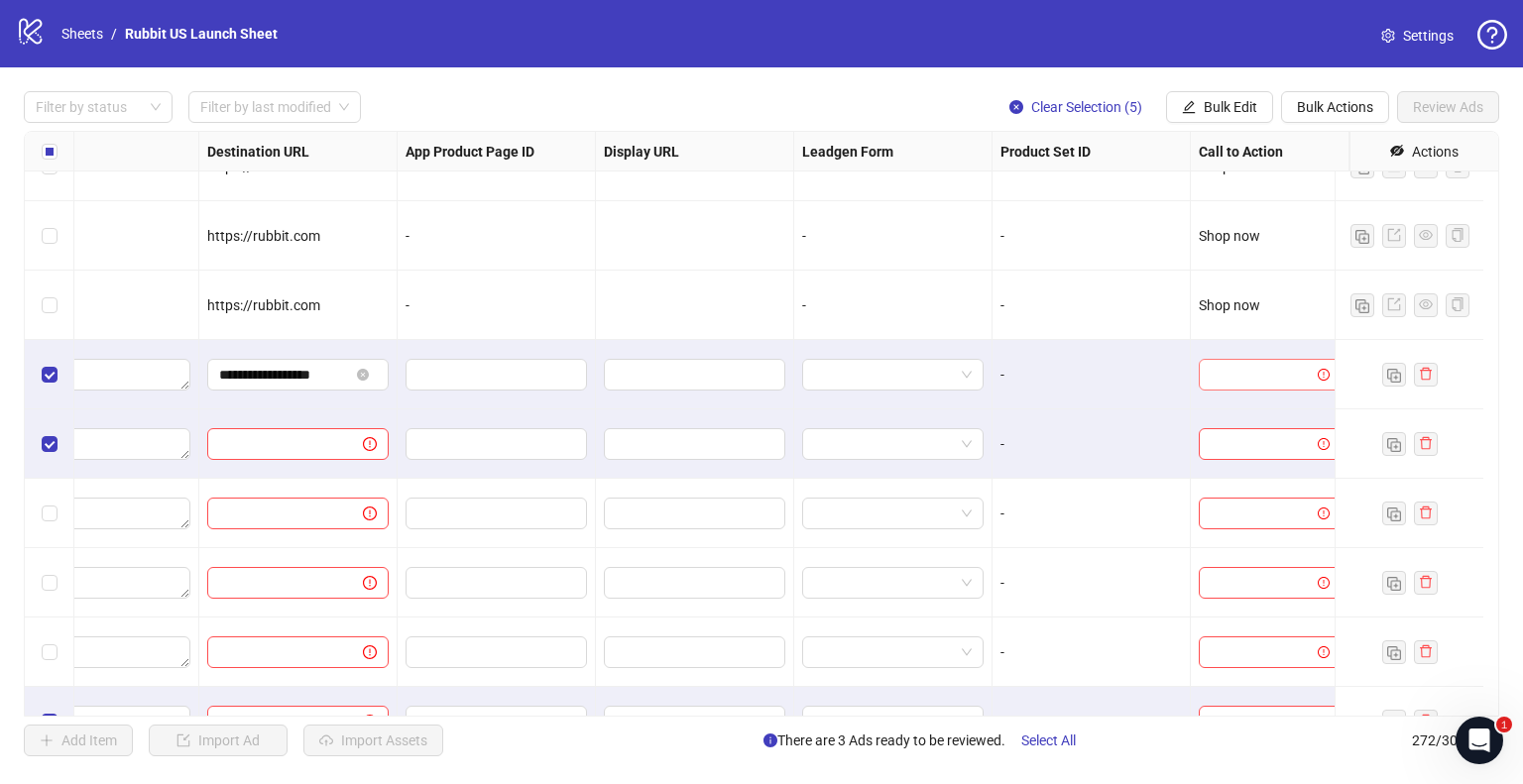 click at bounding box center (1260, 375) 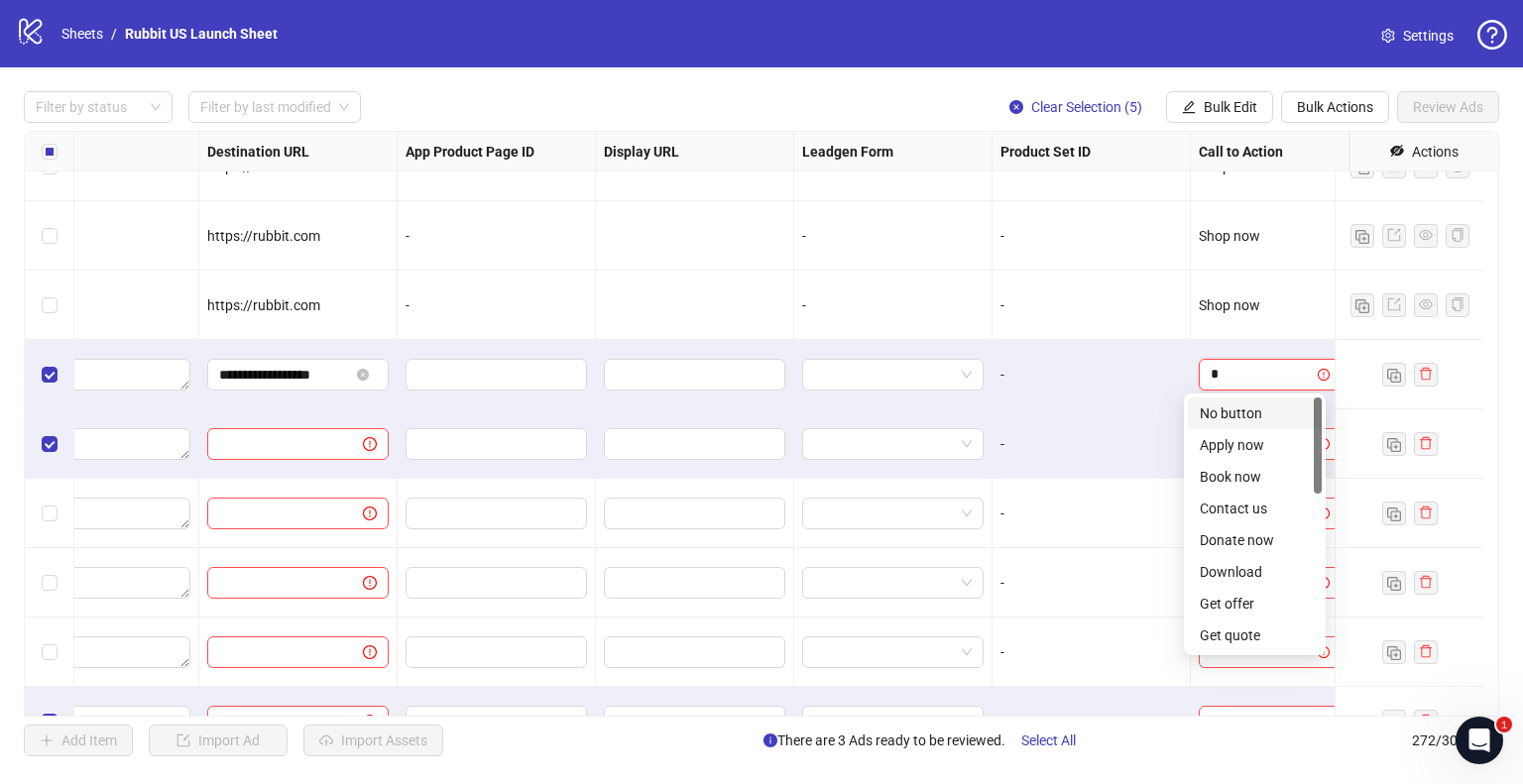 type on "**" 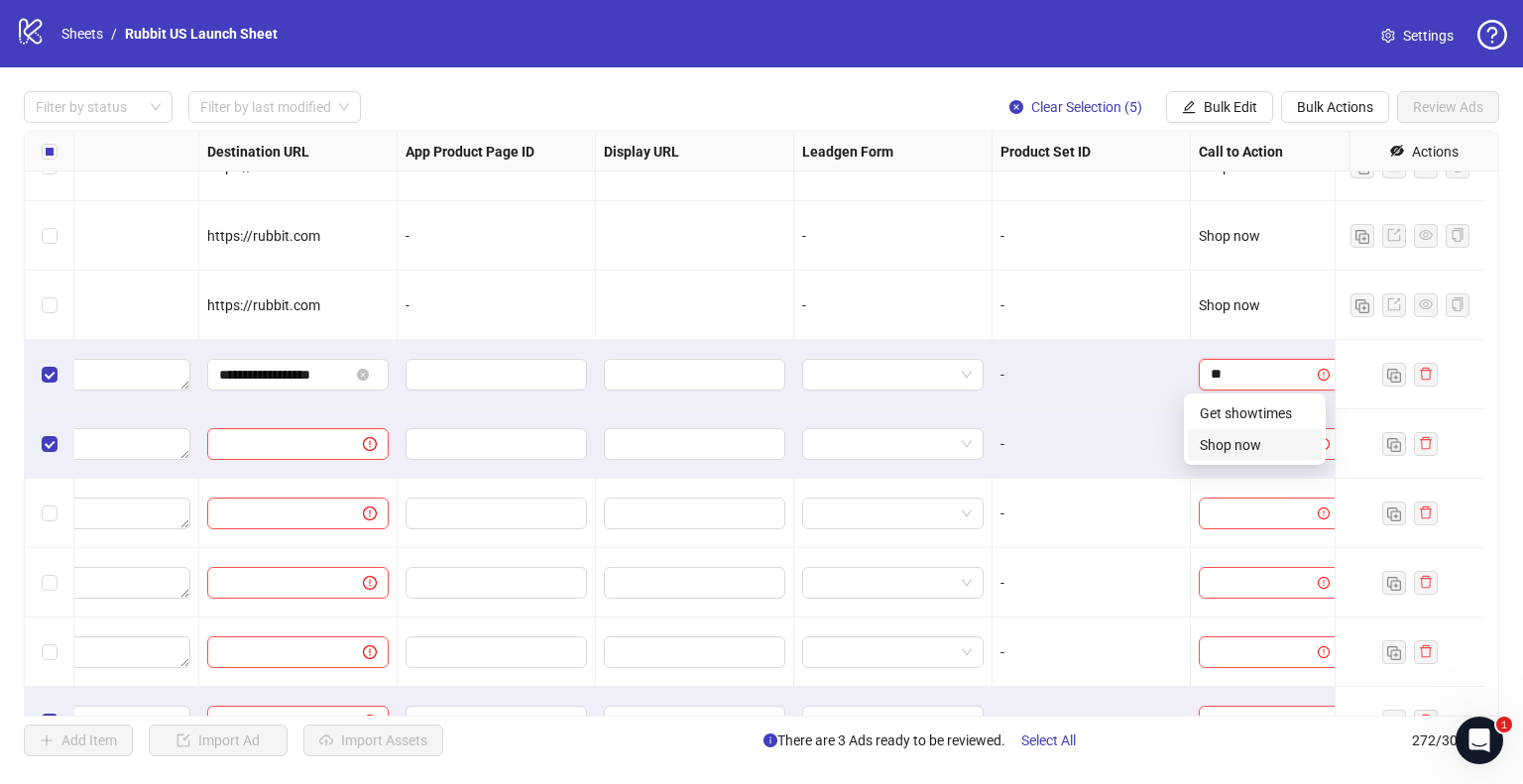 click on "Shop now" at bounding box center [1254, 445] 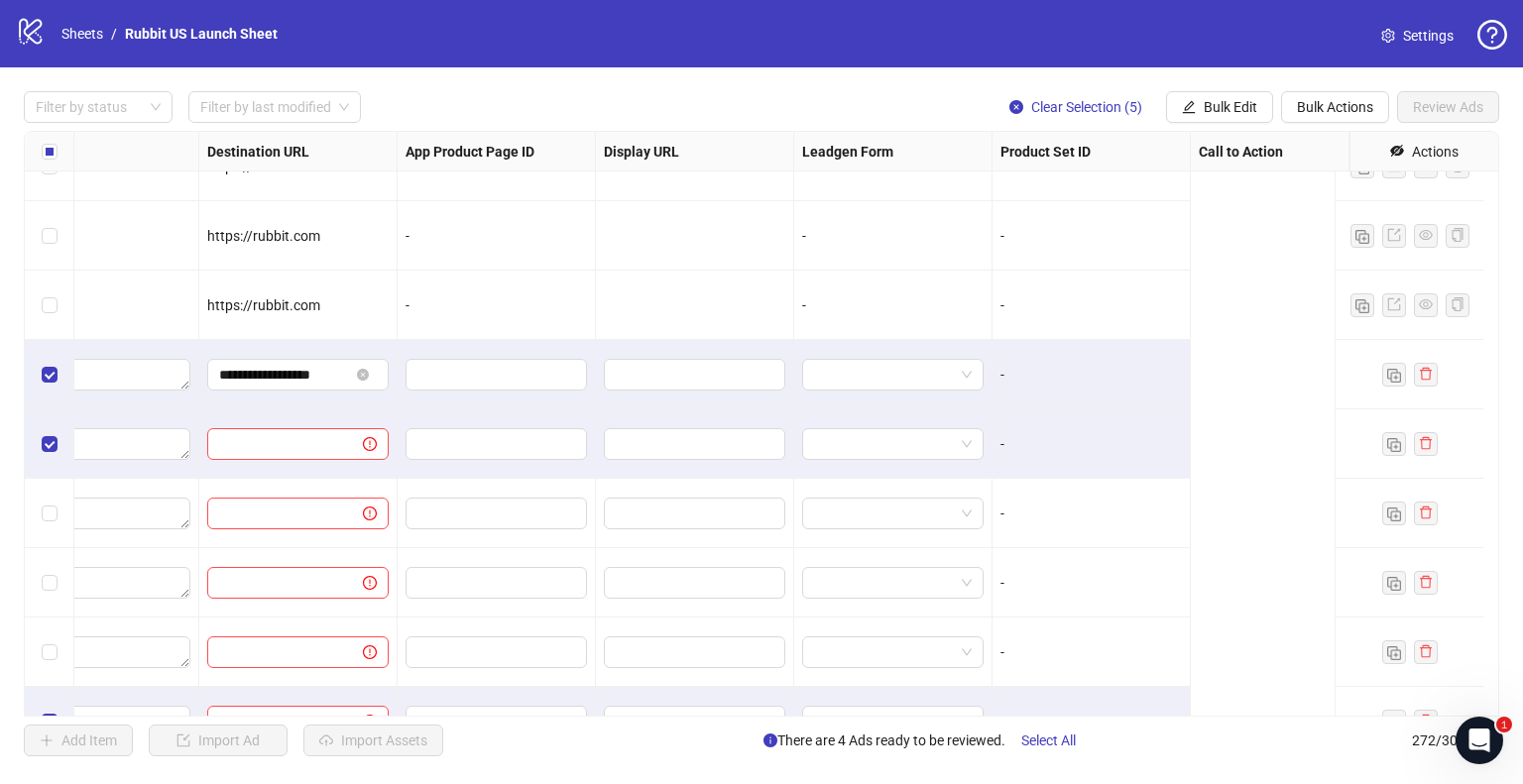 scroll, scrollTop: 17385, scrollLeft: 1054, axis: both 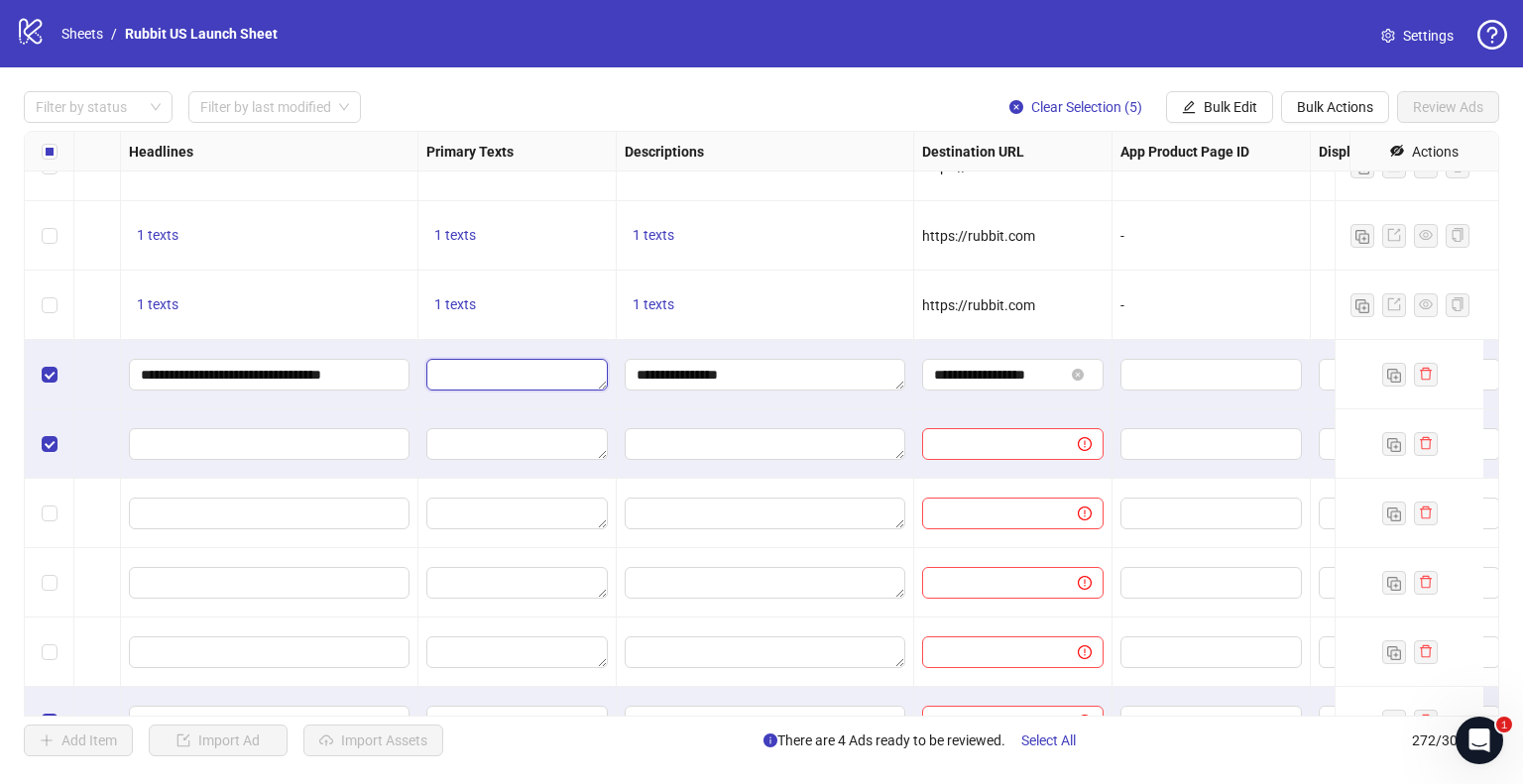 click at bounding box center [517, 375] 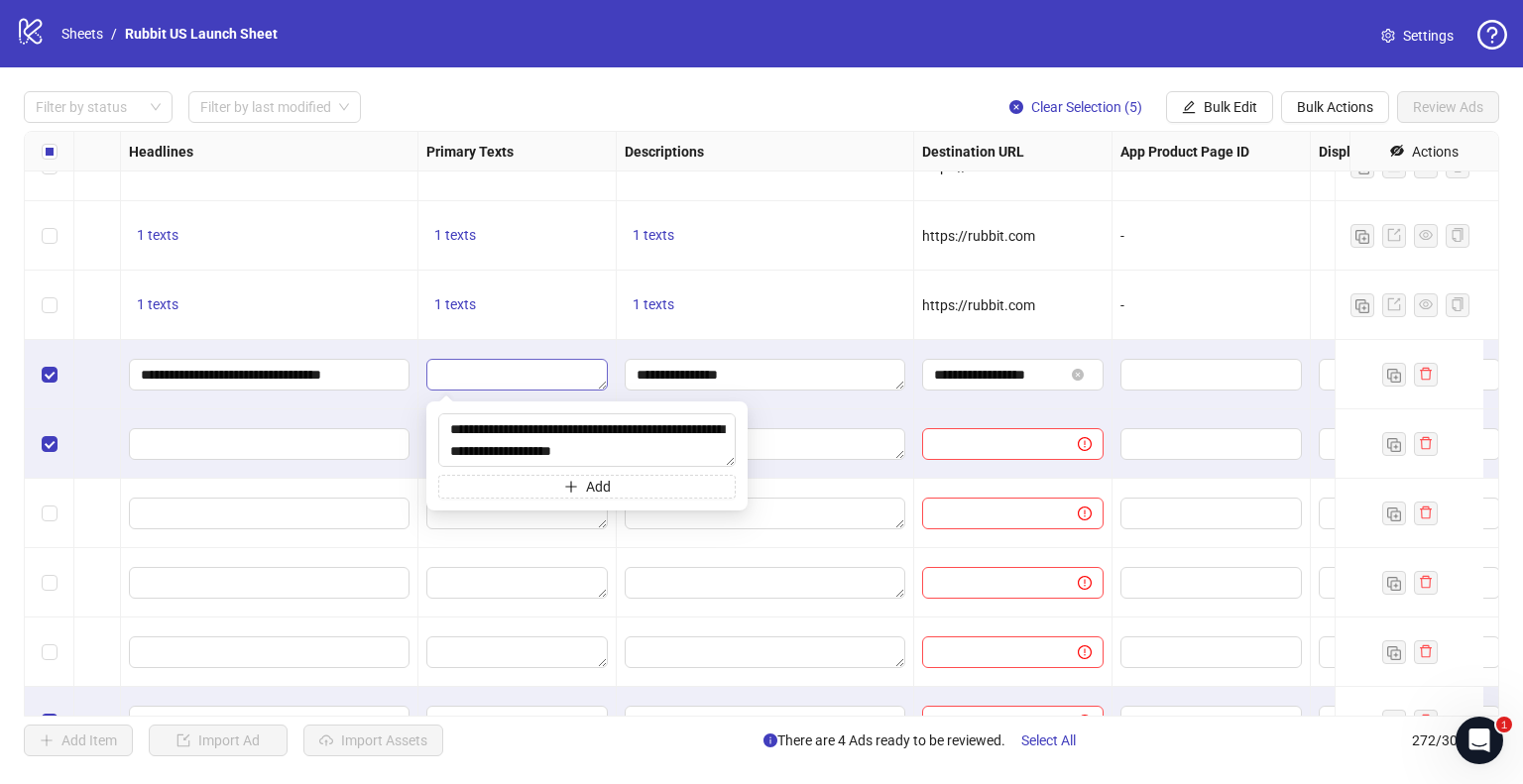 scroll, scrollTop: 168, scrollLeft: 0, axis: vertical 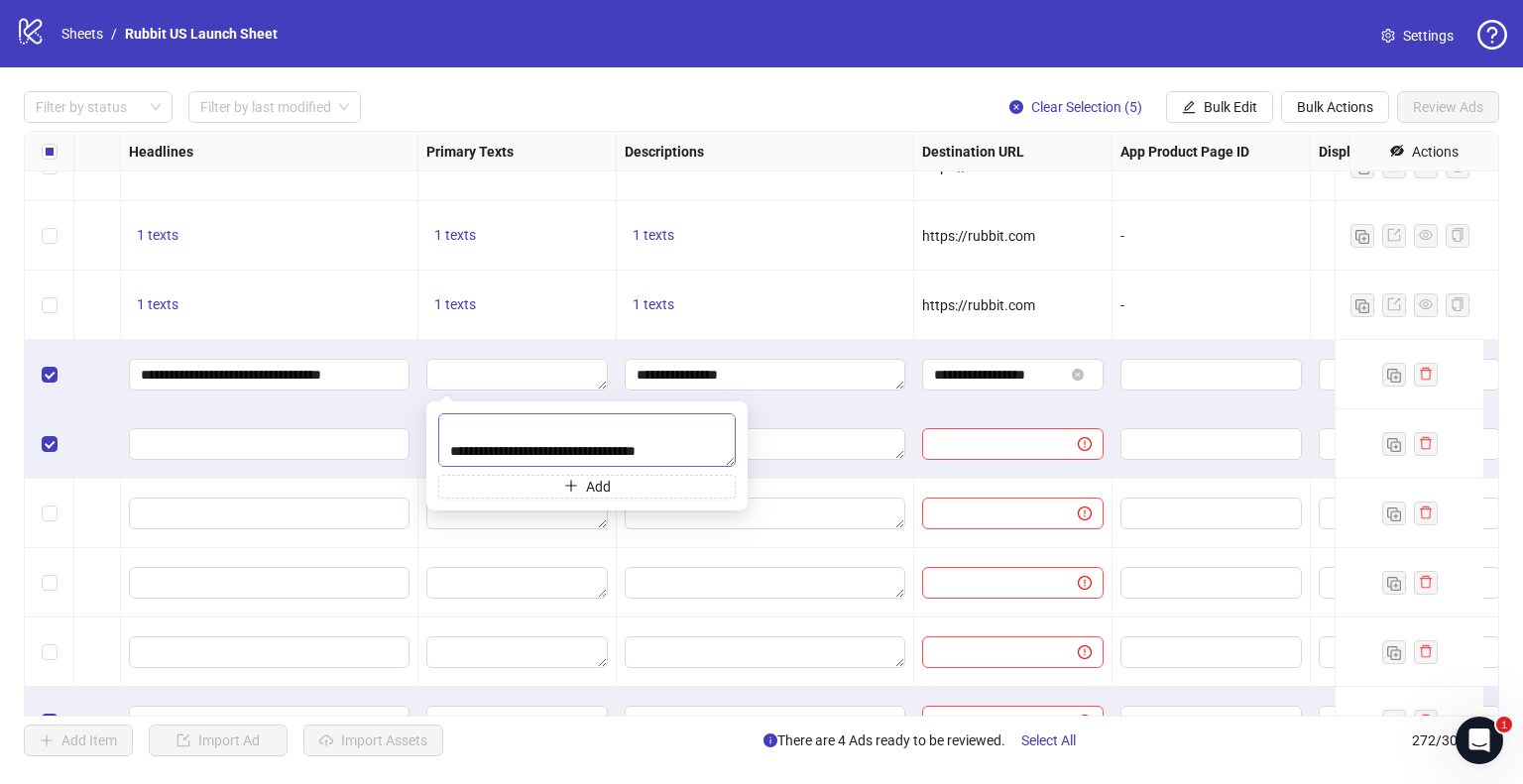 click on "**********" at bounding box center (587, 440) 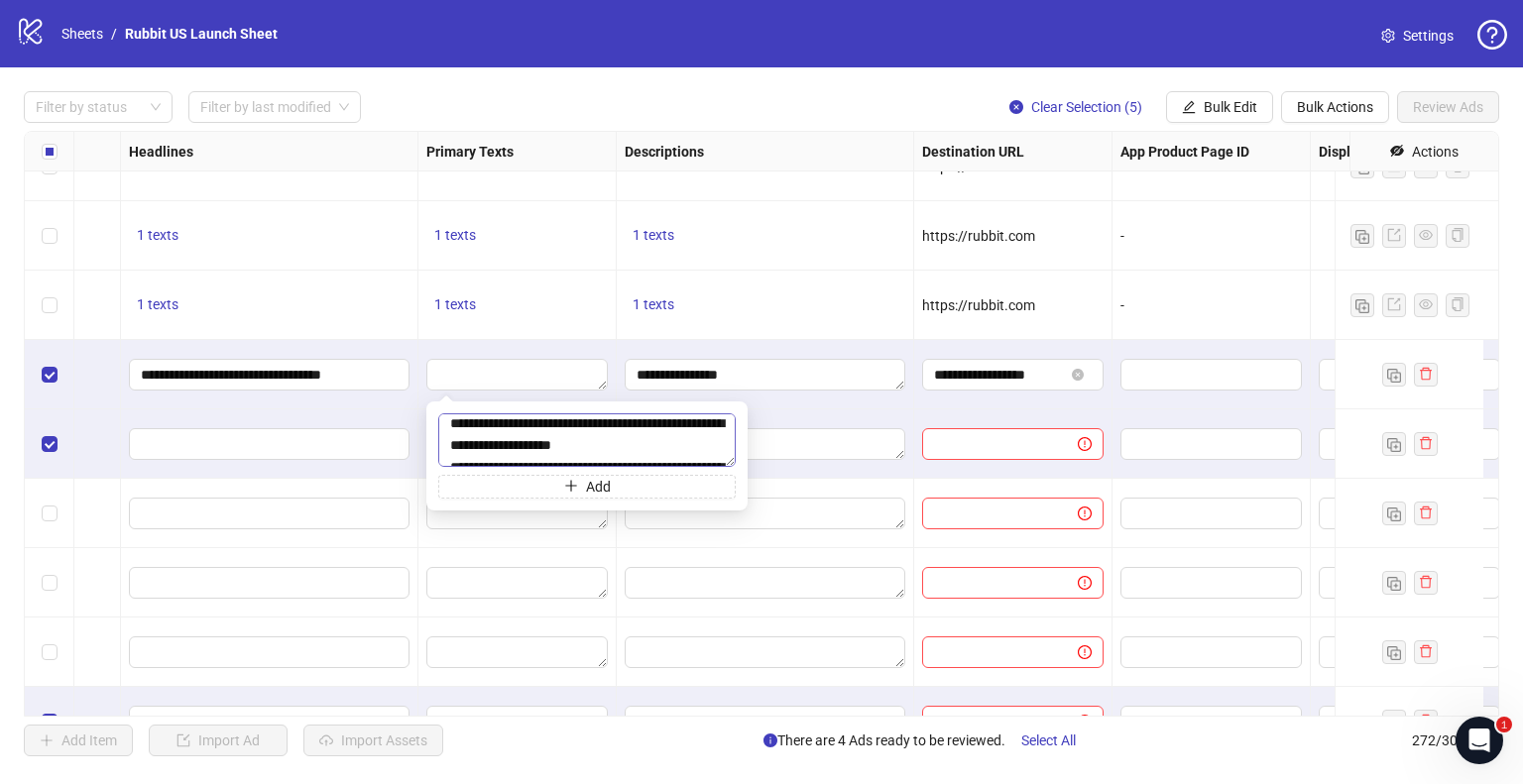 scroll, scrollTop: 16, scrollLeft: 0, axis: vertical 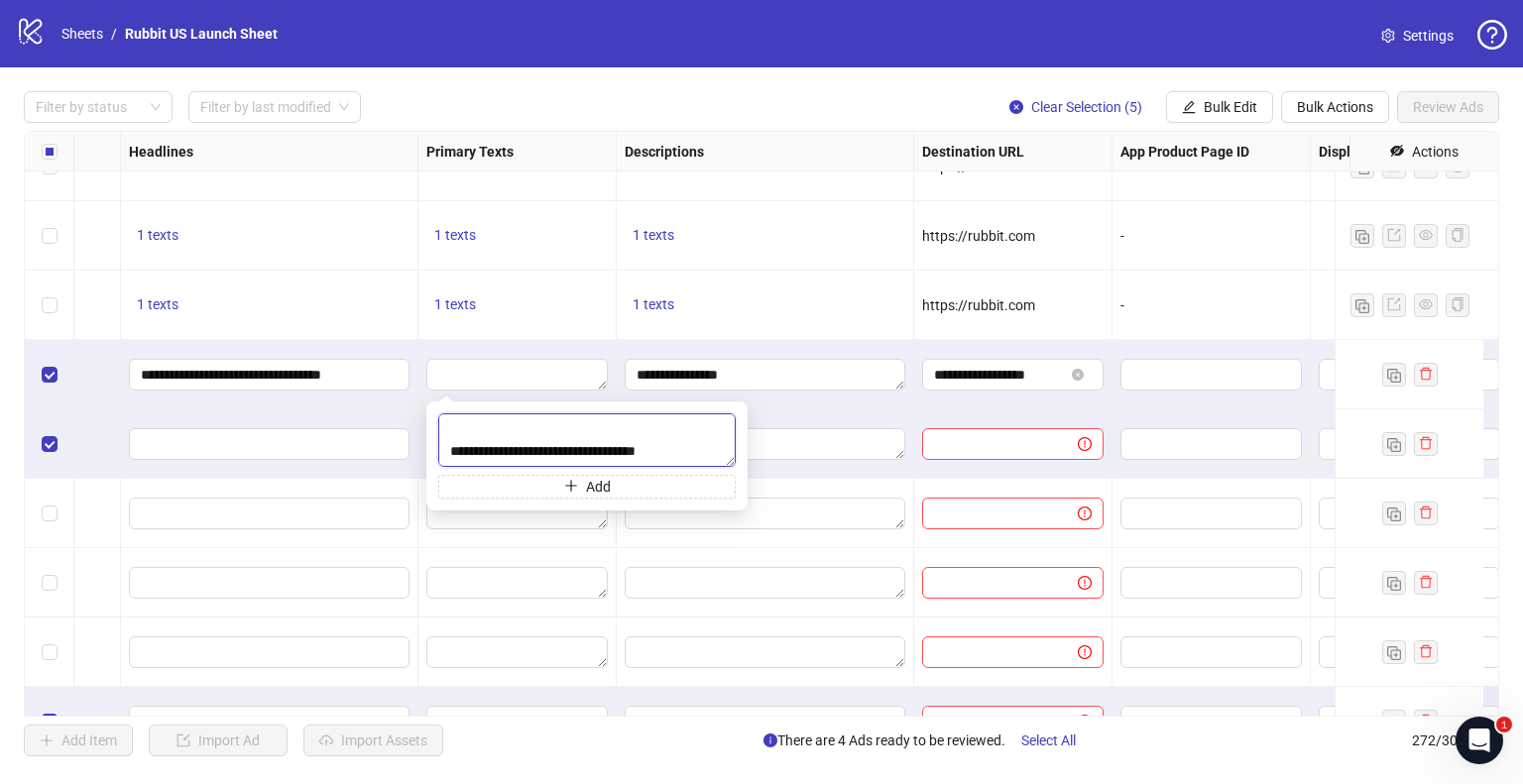paste on "**********" 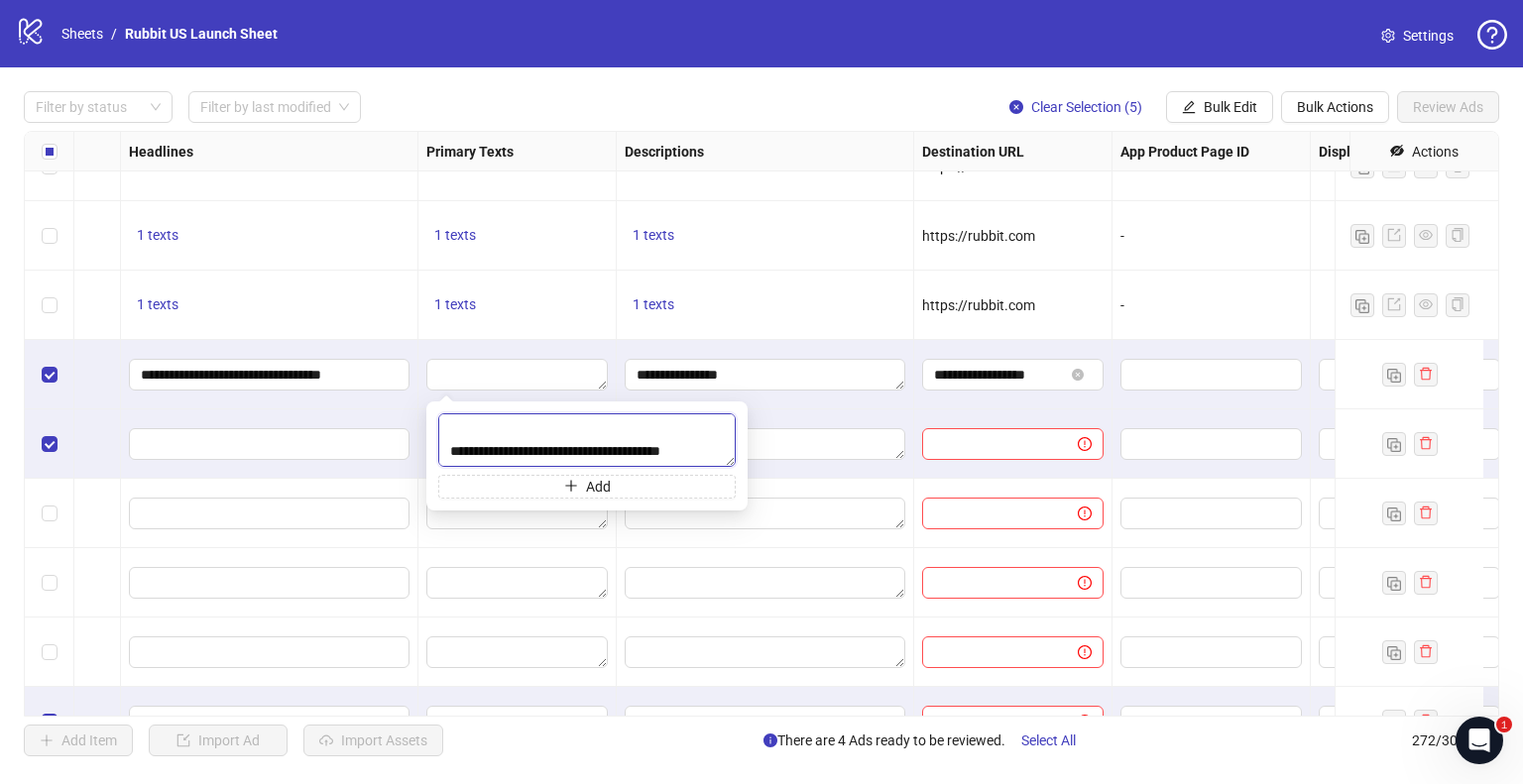 scroll, scrollTop: 365, scrollLeft: 0, axis: vertical 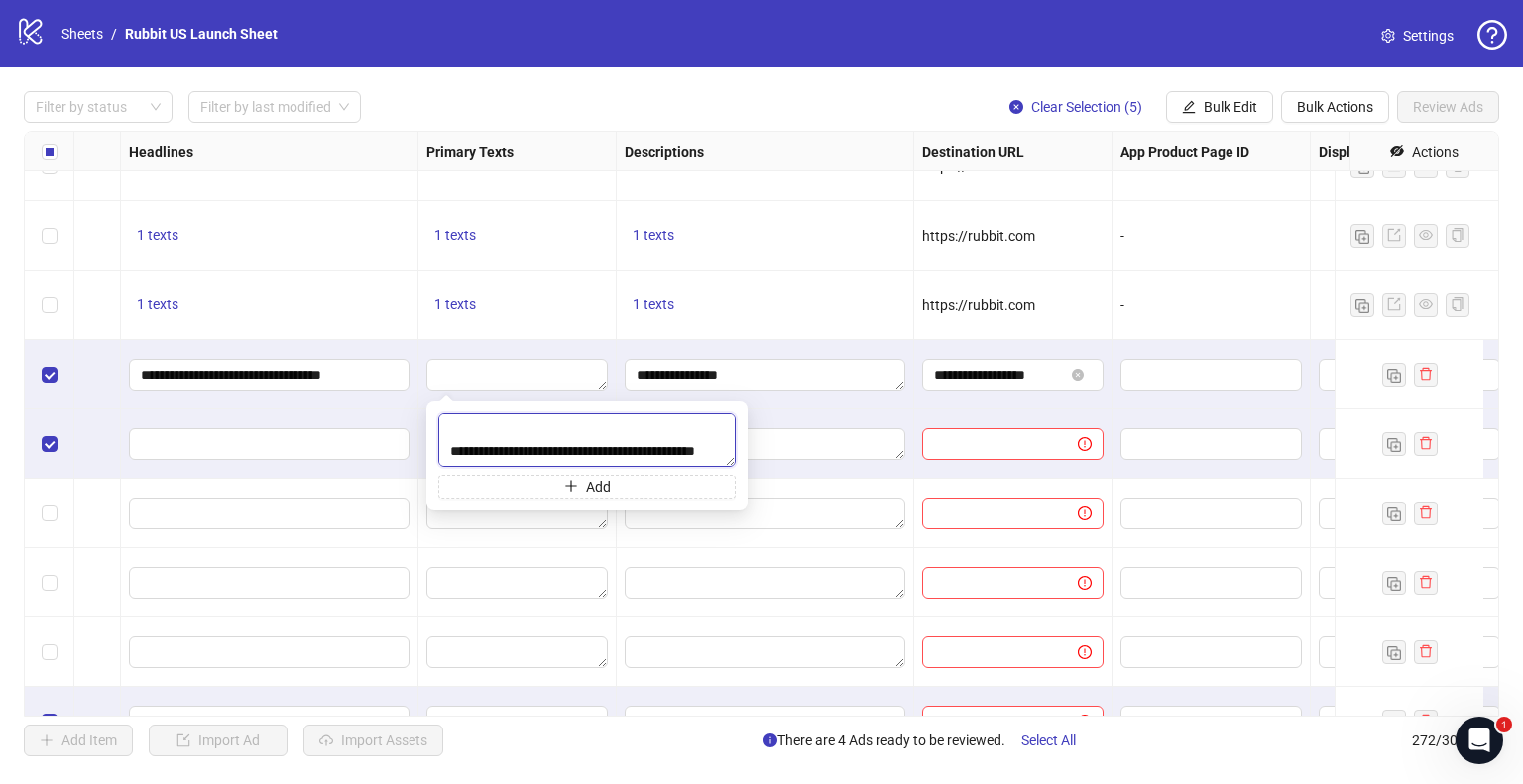 type on "**********" 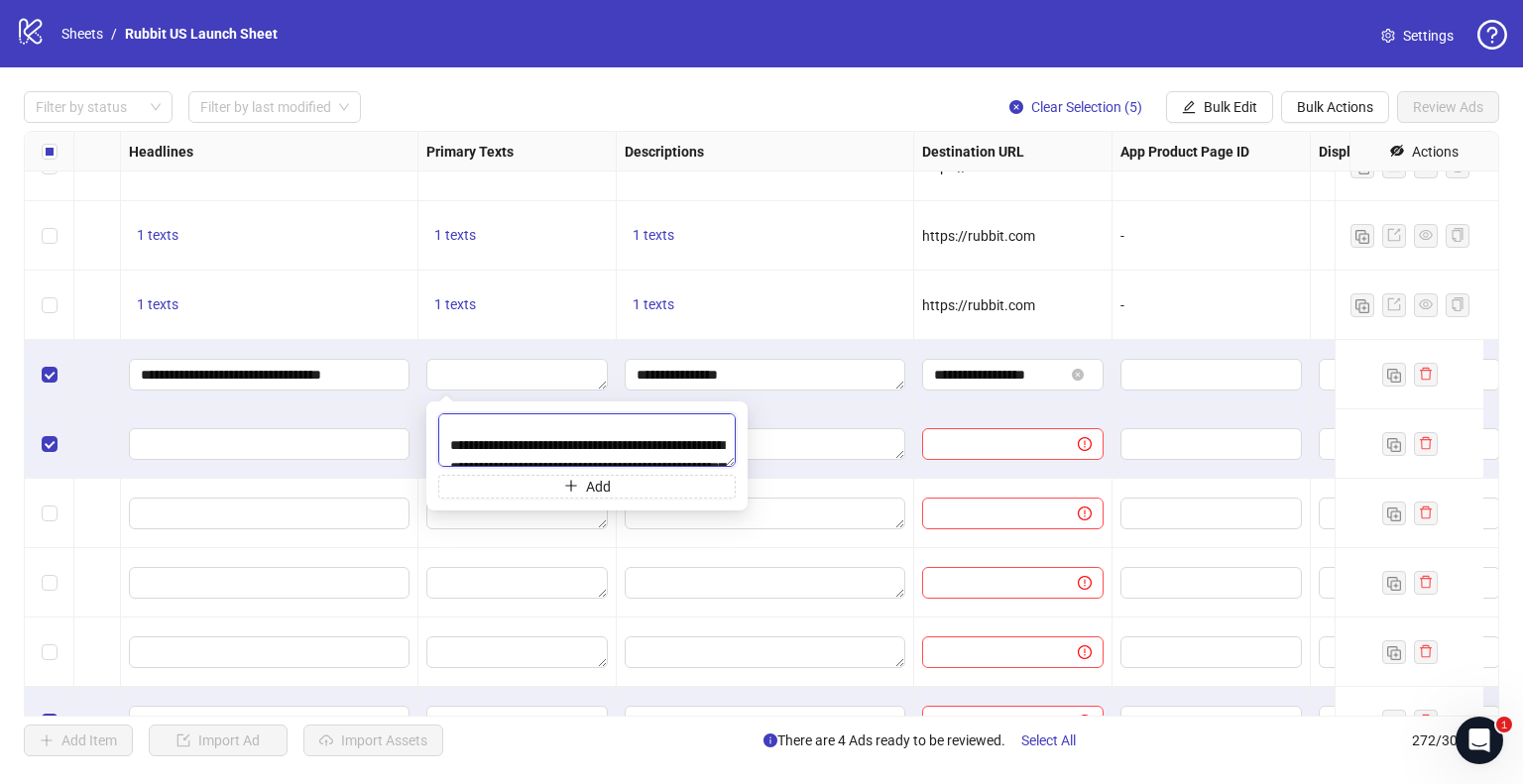 scroll, scrollTop: 28, scrollLeft: 0, axis: vertical 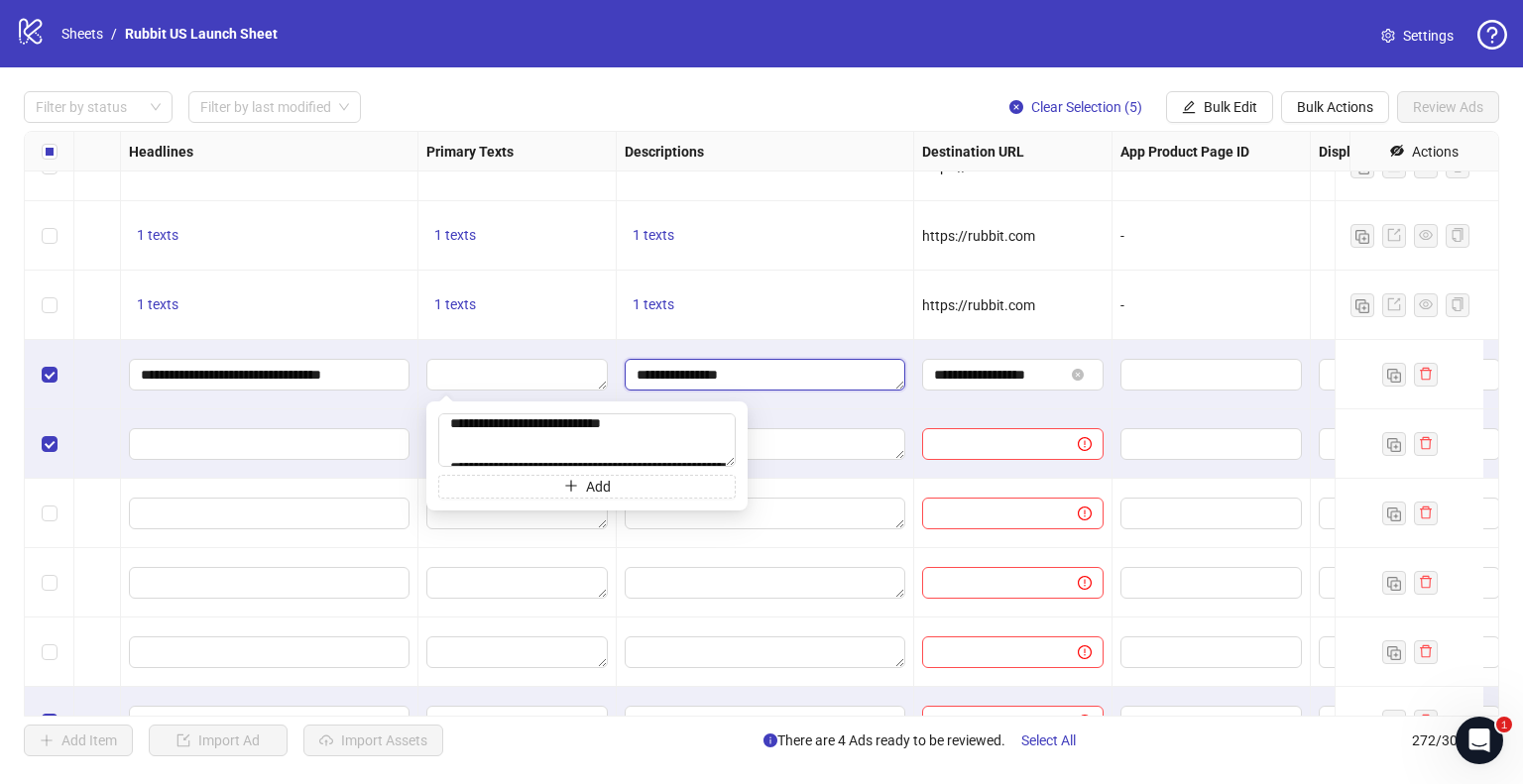 click on "**********" at bounding box center (764, 375) 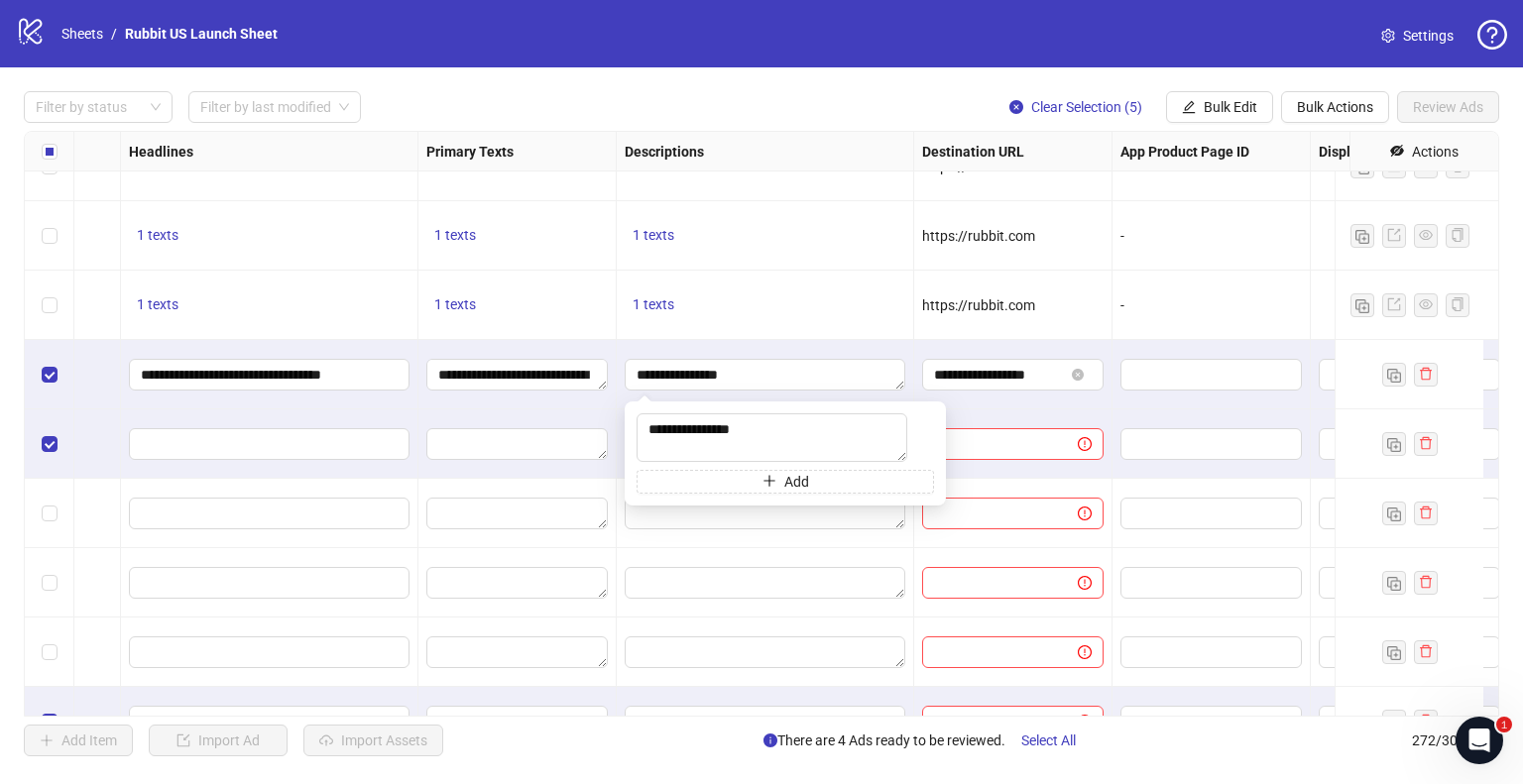 click at bounding box center (518, 444) 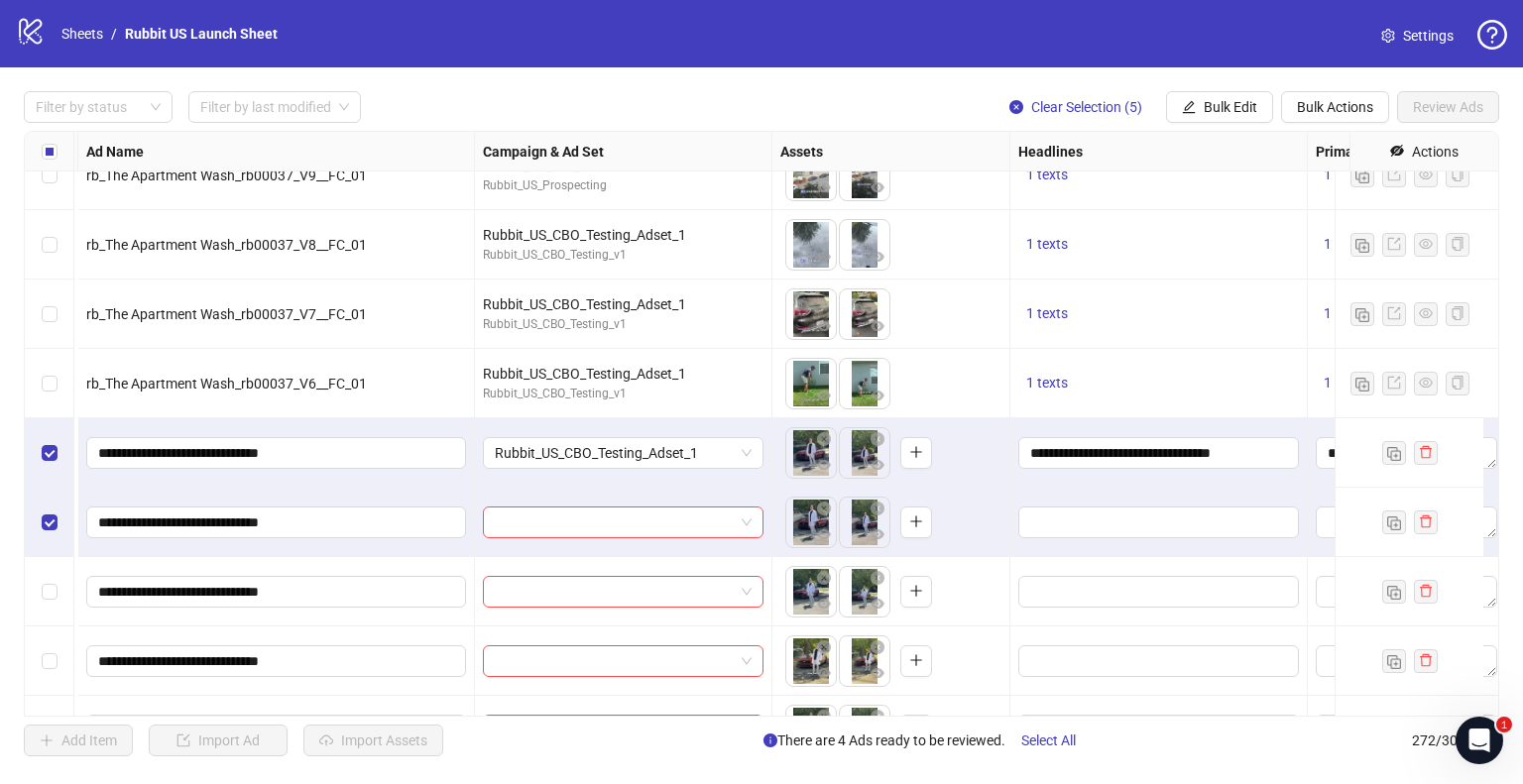 scroll, scrollTop: 17306, scrollLeft: 635, axis: both 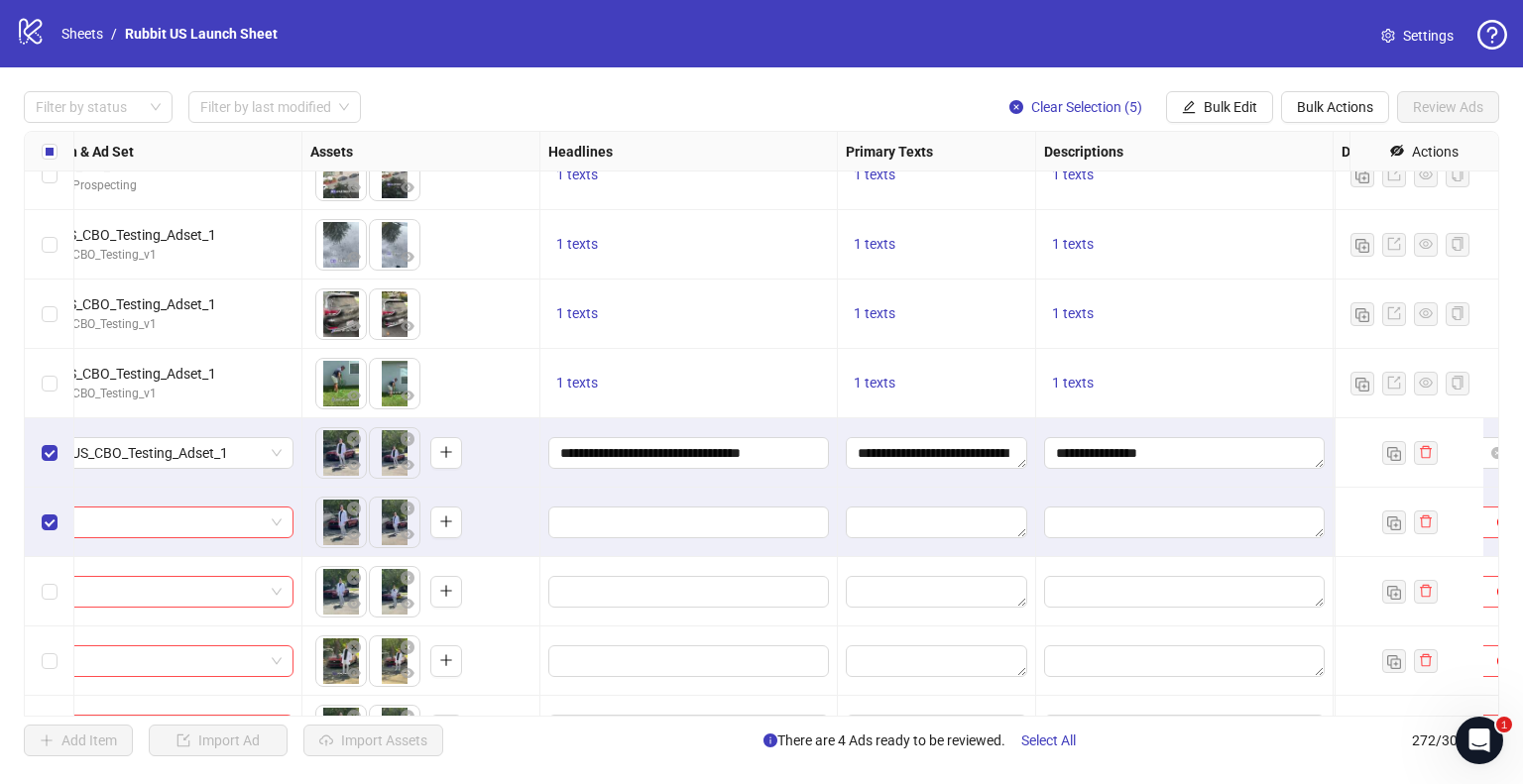 click on "Ad Format Ad Name Campaign & Ad Set Assets Headlines Primary Texts Descriptions Destination URL App Product Page ID Display URL Leadgen Form Product Set ID Call to Action Actions rb_The Apartment Wash_rb00037_V11__FC_01 Rubbit_US_Mix_25-55 Rubbit_US_Prospecting
To pick up a draggable item, press the space bar.
While dragging, use the arrow keys to move the item.
Press space again to drop the item in its new position, or press escape to cancel.
1 texts 1 texts 1 texts https://rubbit.com - rb_The Apartment Wash_rb00037_V10__FC_01 Rubbit_US_Mix_25-55 Rubbit_US_Prospecting
To pick up a draggable item, press the space bar.
While dragging, use the arrow keys to move the item.
Press space again to drop the item in its new position, or press escape to cancel.
1 texts 1 texts 1 texts https://rubbit.com - rb_The Apartment Wash_rb00037_V9__FC_01 Rubbit_US_Mix_25-55 Rubbit_US_Prospecting 1 texts 1 texts 1 texts https://rubbit.com - rb_The Apartment Wash_rb00037_V8__FC_01 1 texts 1 texts -" at bounding box center [762, 423] 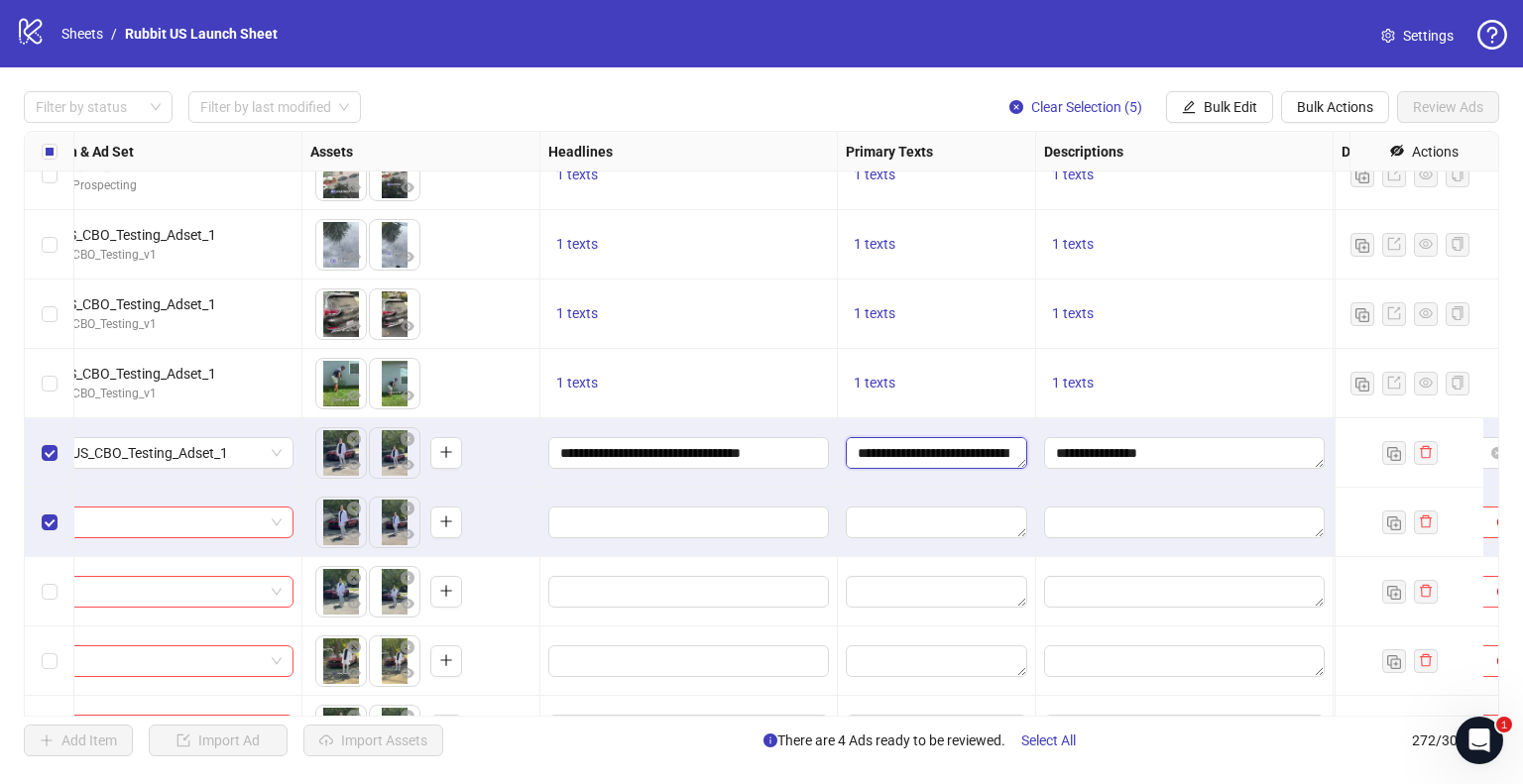 click on "**********" at bounding box center (936, 453) 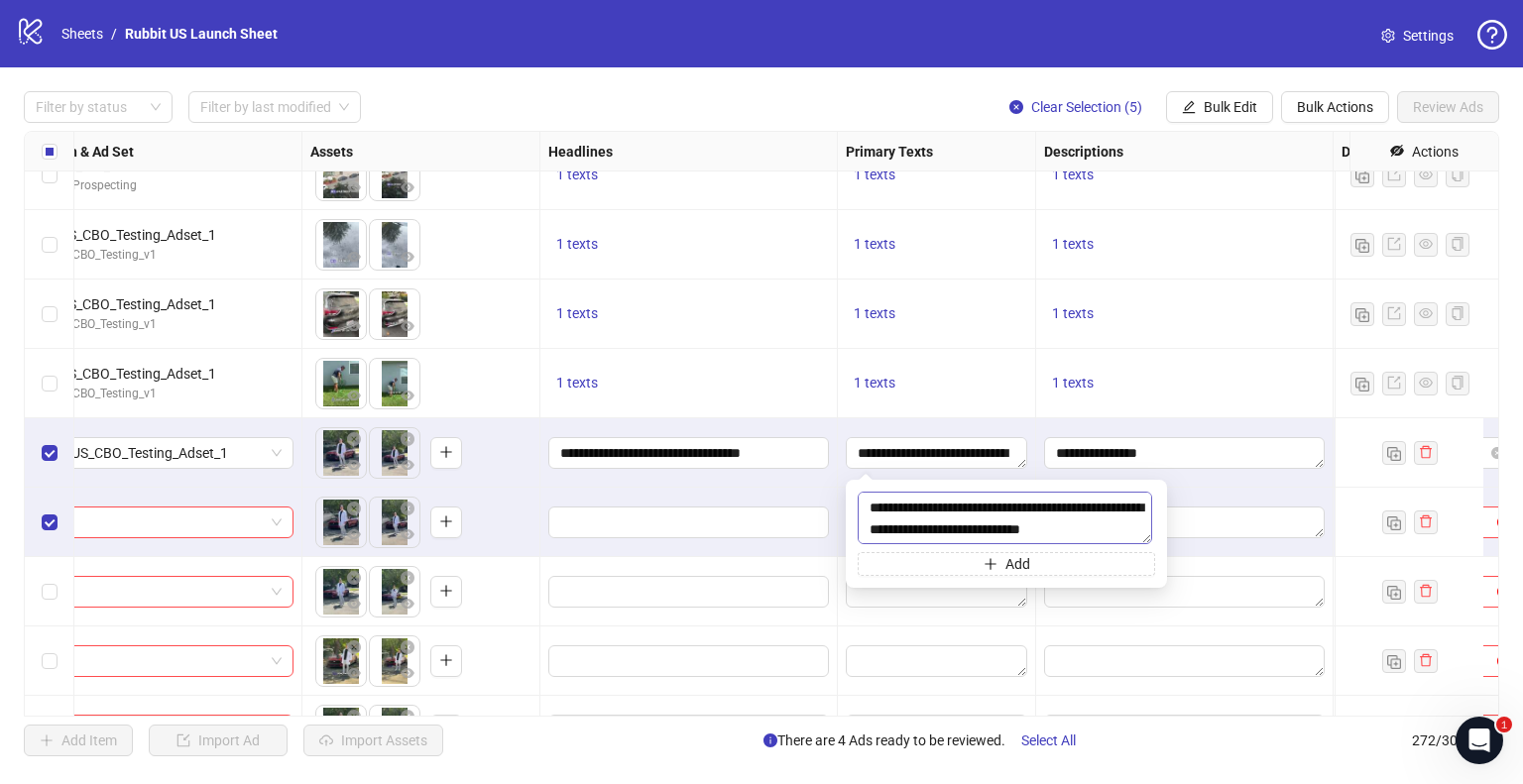 click on "**********" at bounding box center (1004, 517) 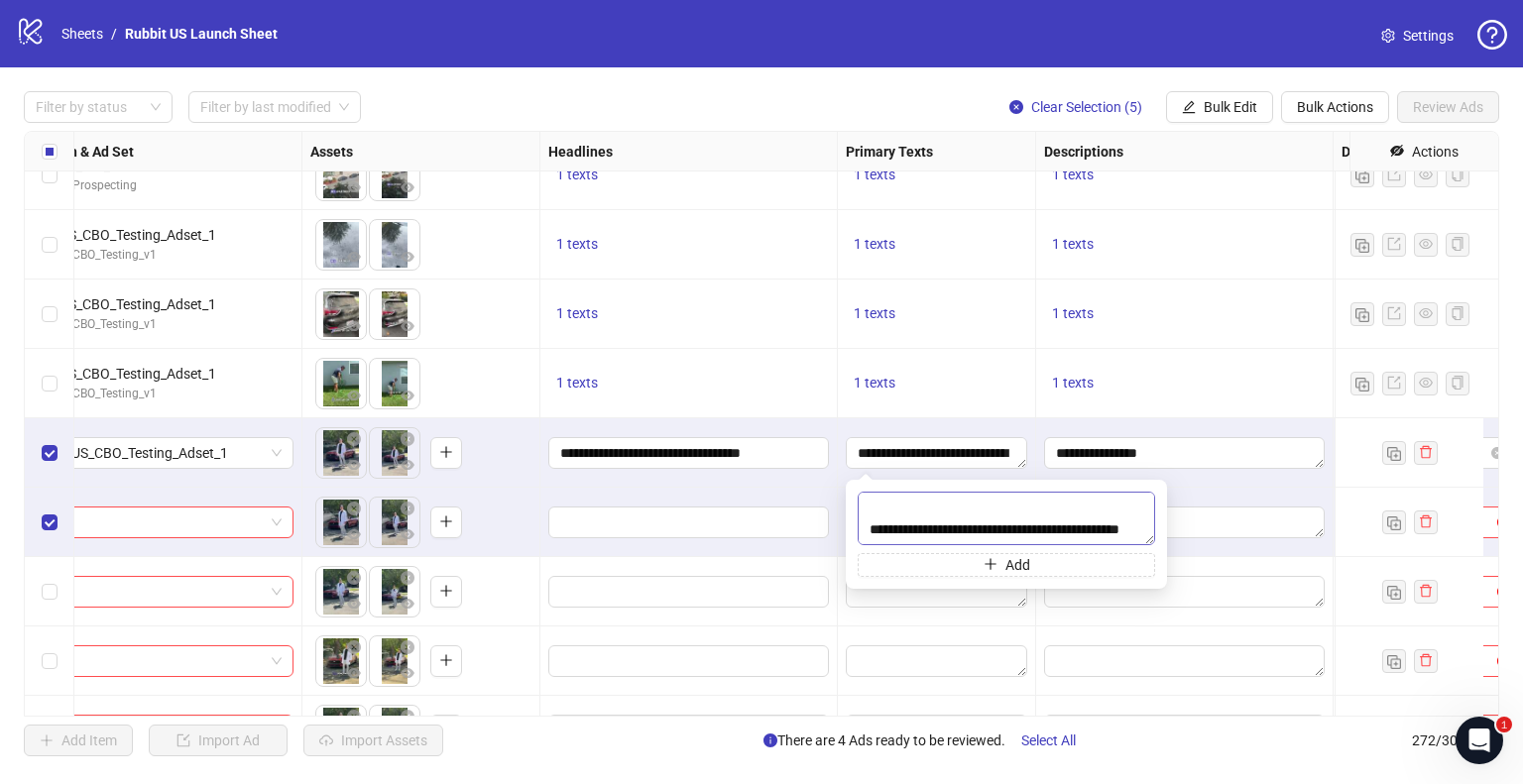 scroll, scrollTop: 311, scrollLeft: 0, axis: vertical 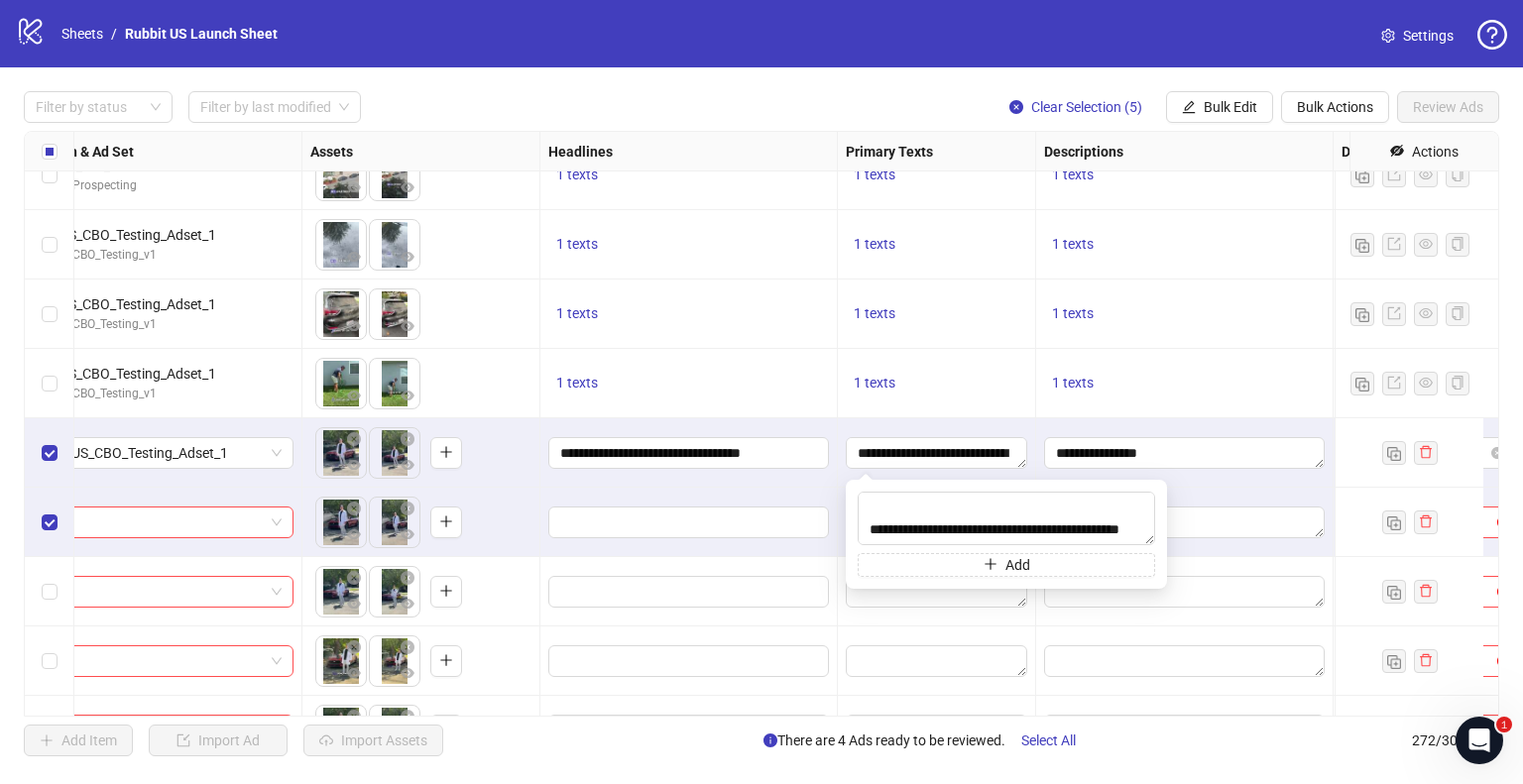 click on "**********" at bounding box center (689, 453) 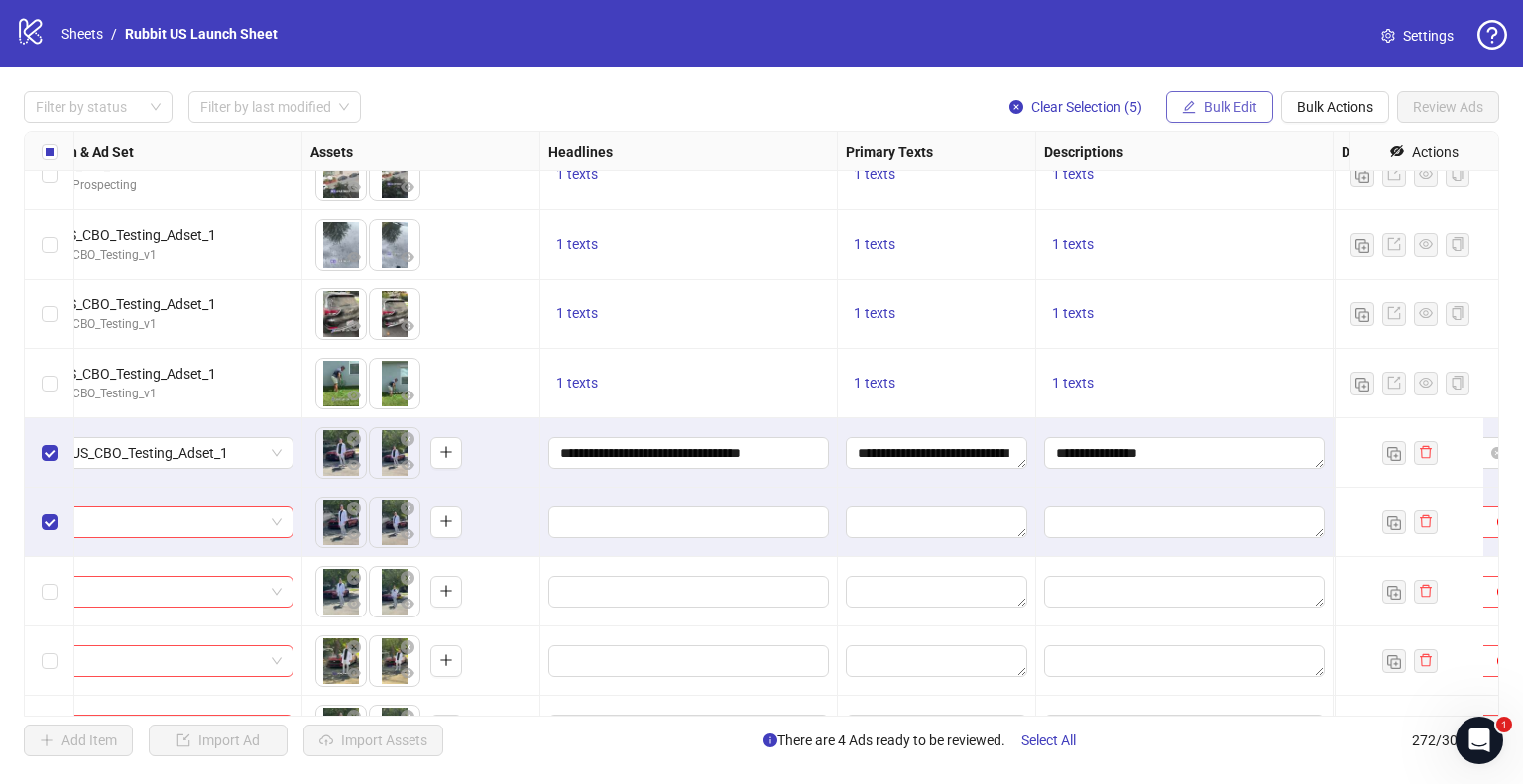click on "Bulk Edit" at bounding box center (1230, 107) 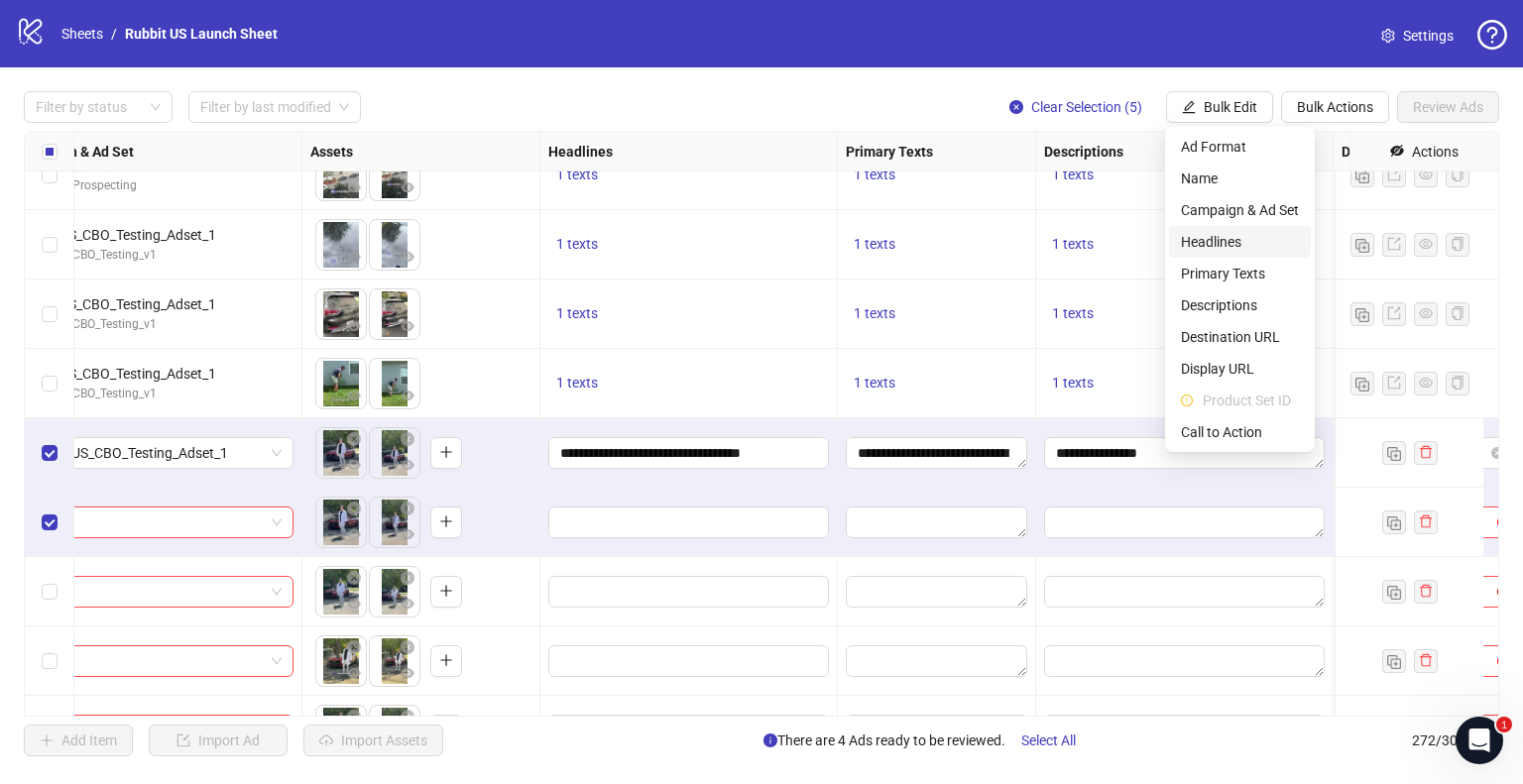 click on "Headlines" at bounding box center (1239, 242) 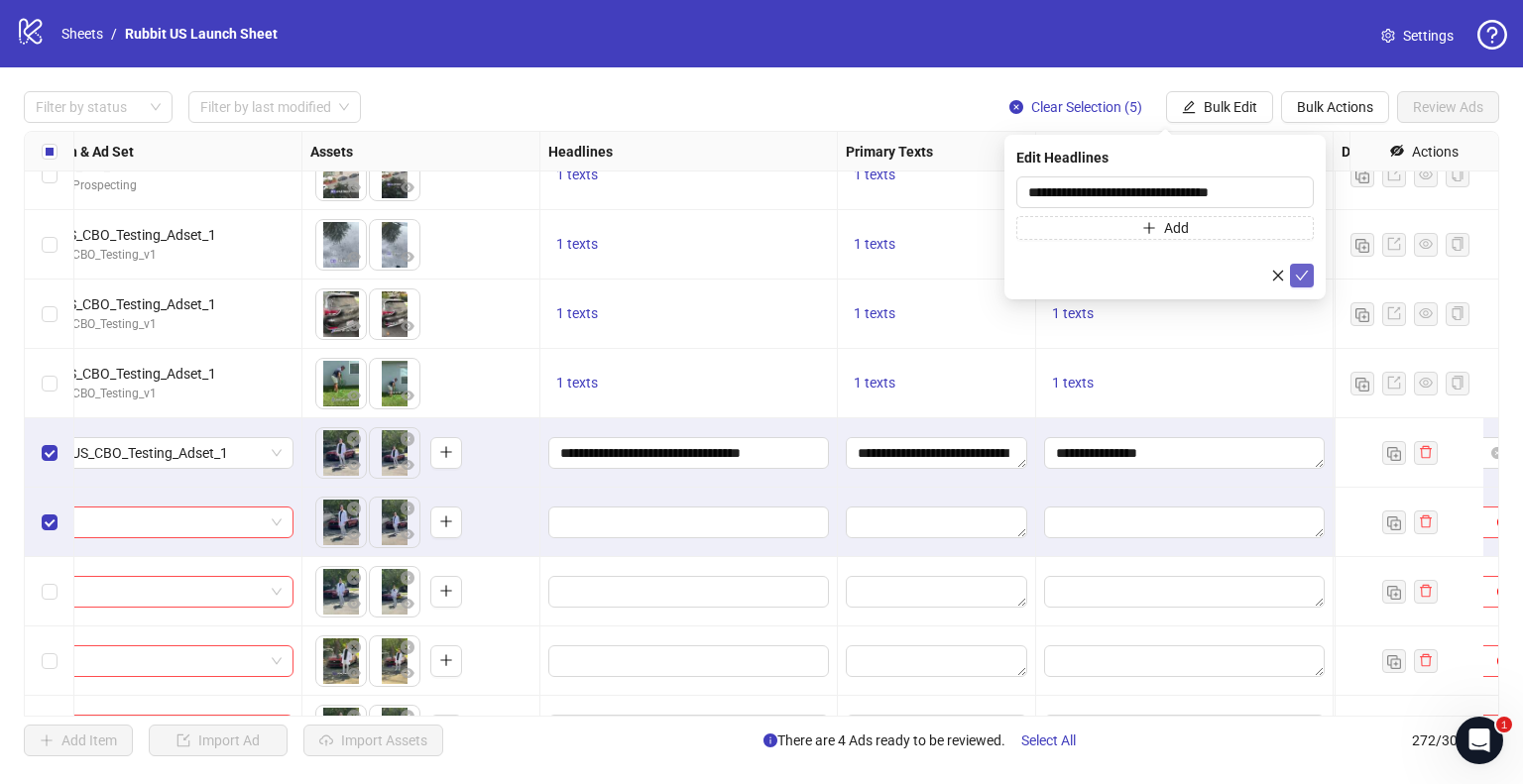 click 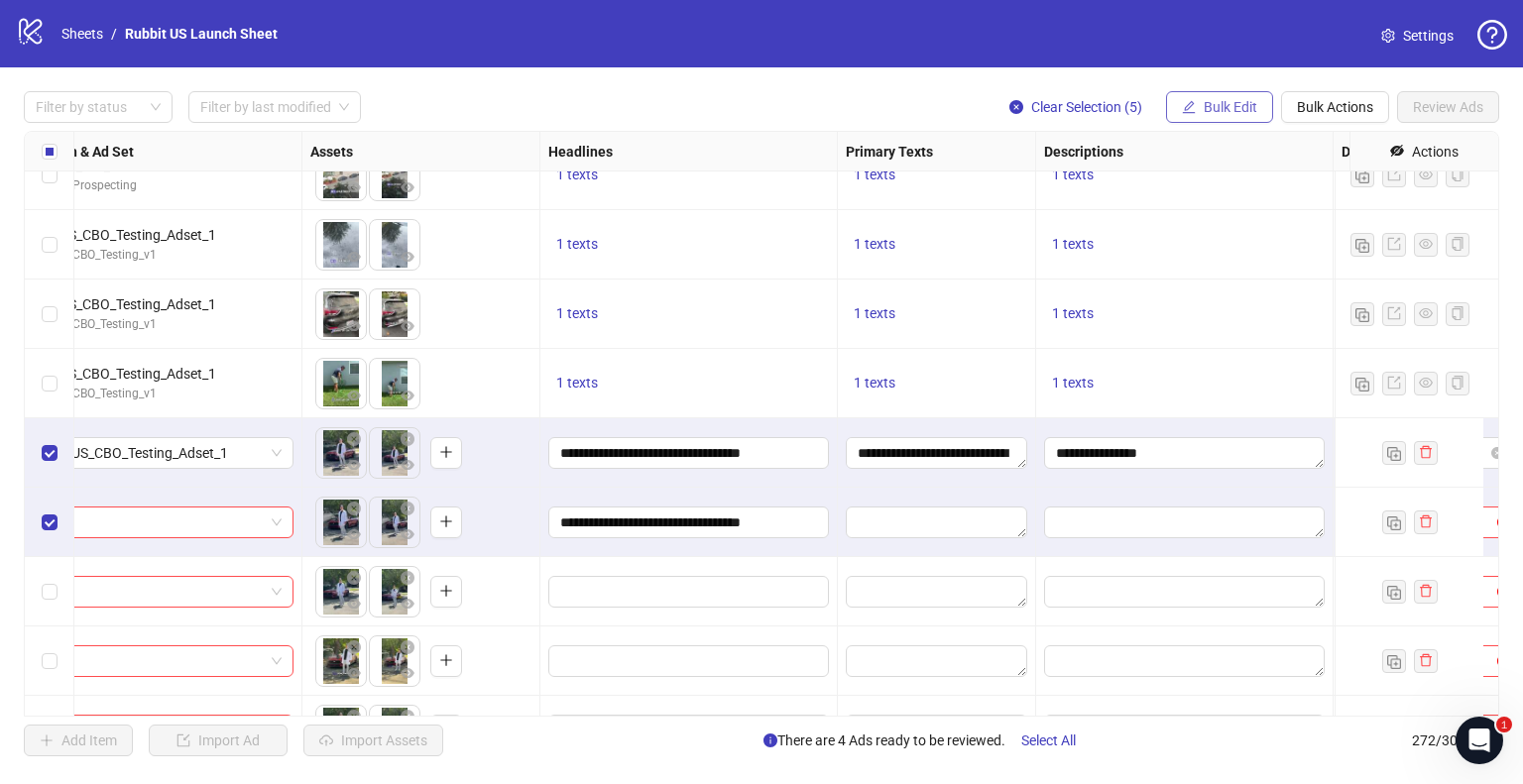 click on "Bulk Edit" at bounding box center (1220, 107) 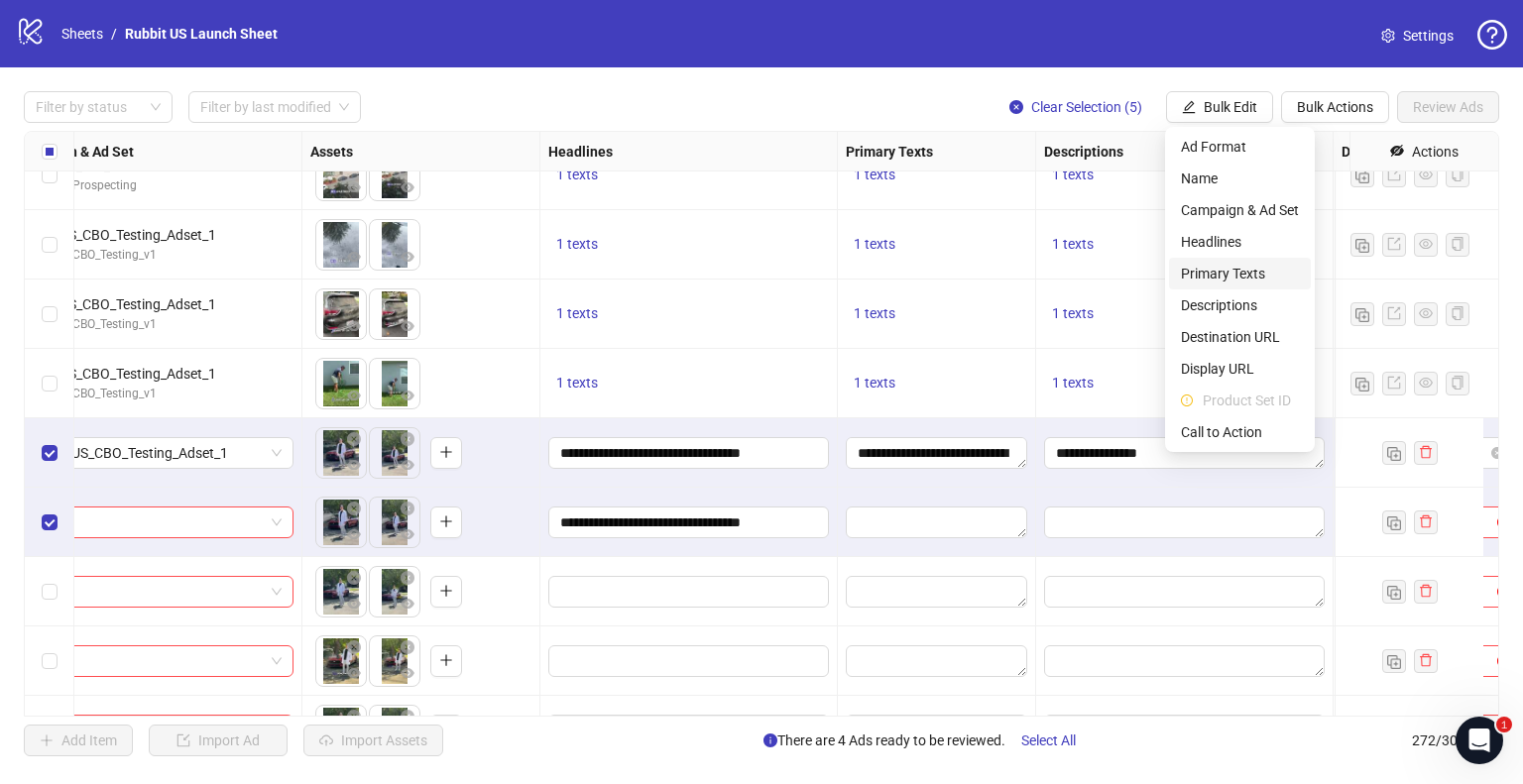 click on "Primary Texts" at bounding box center (1239, 274) 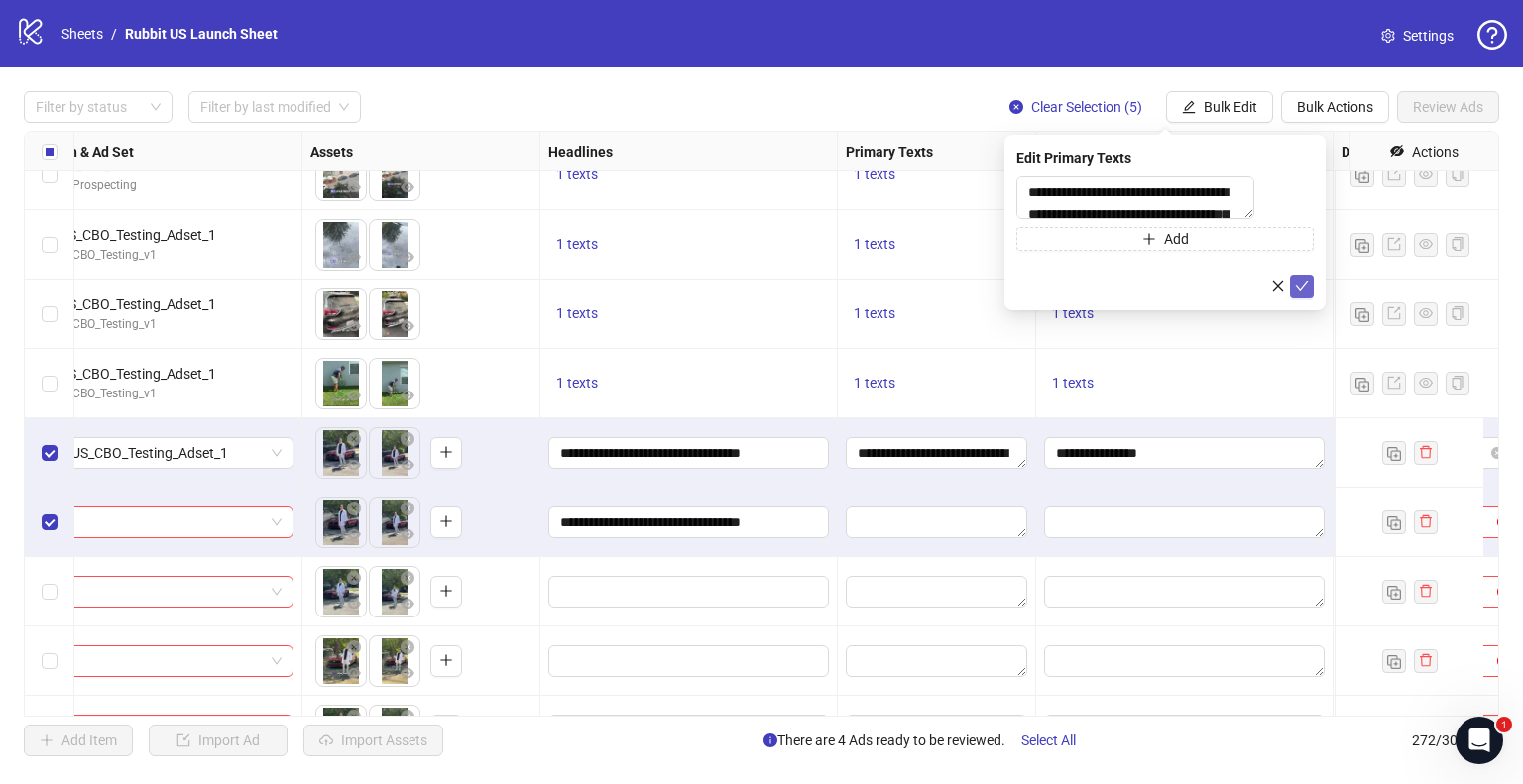 click 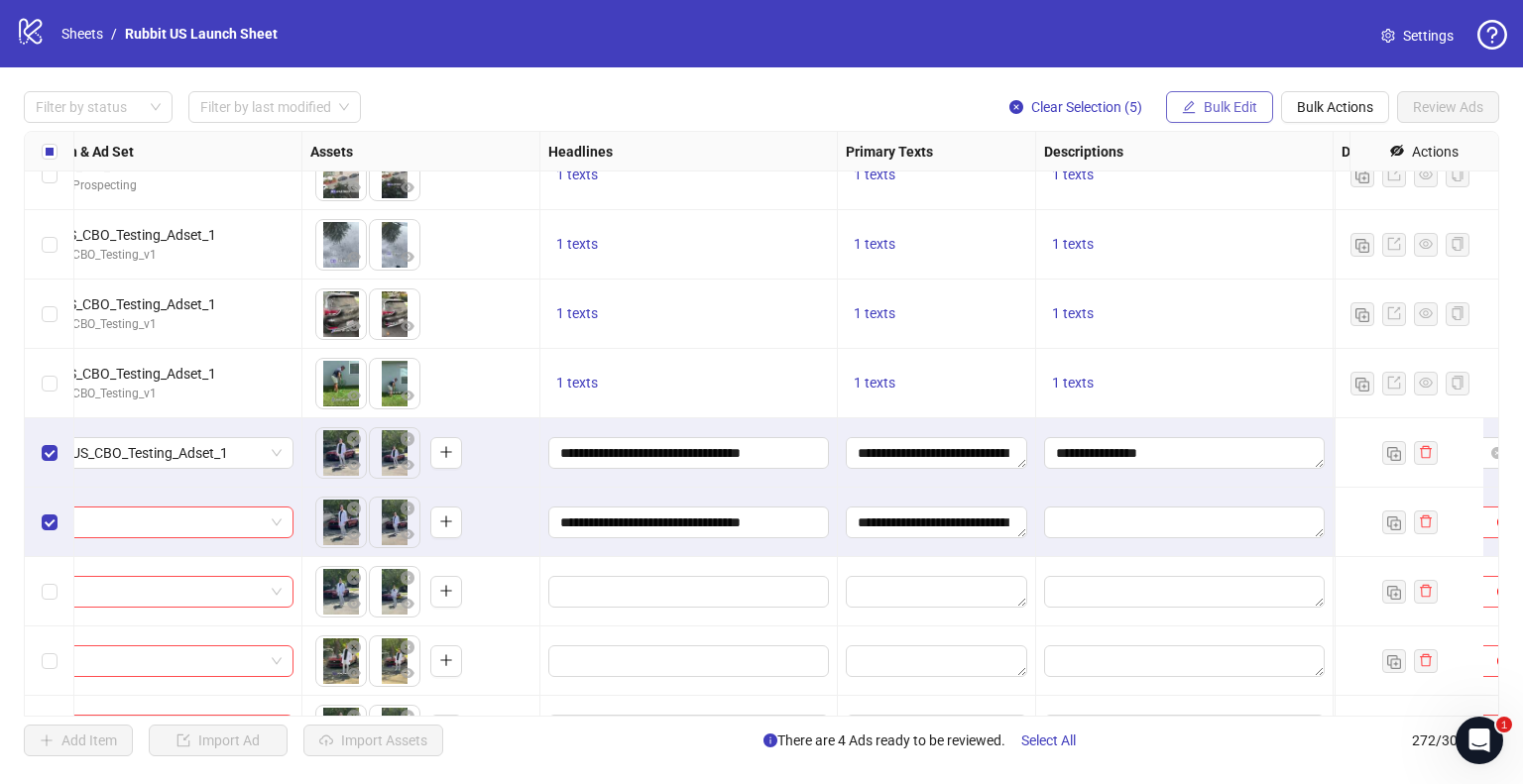 click on "Bulk Edit" at bounding box center [1230, 107] 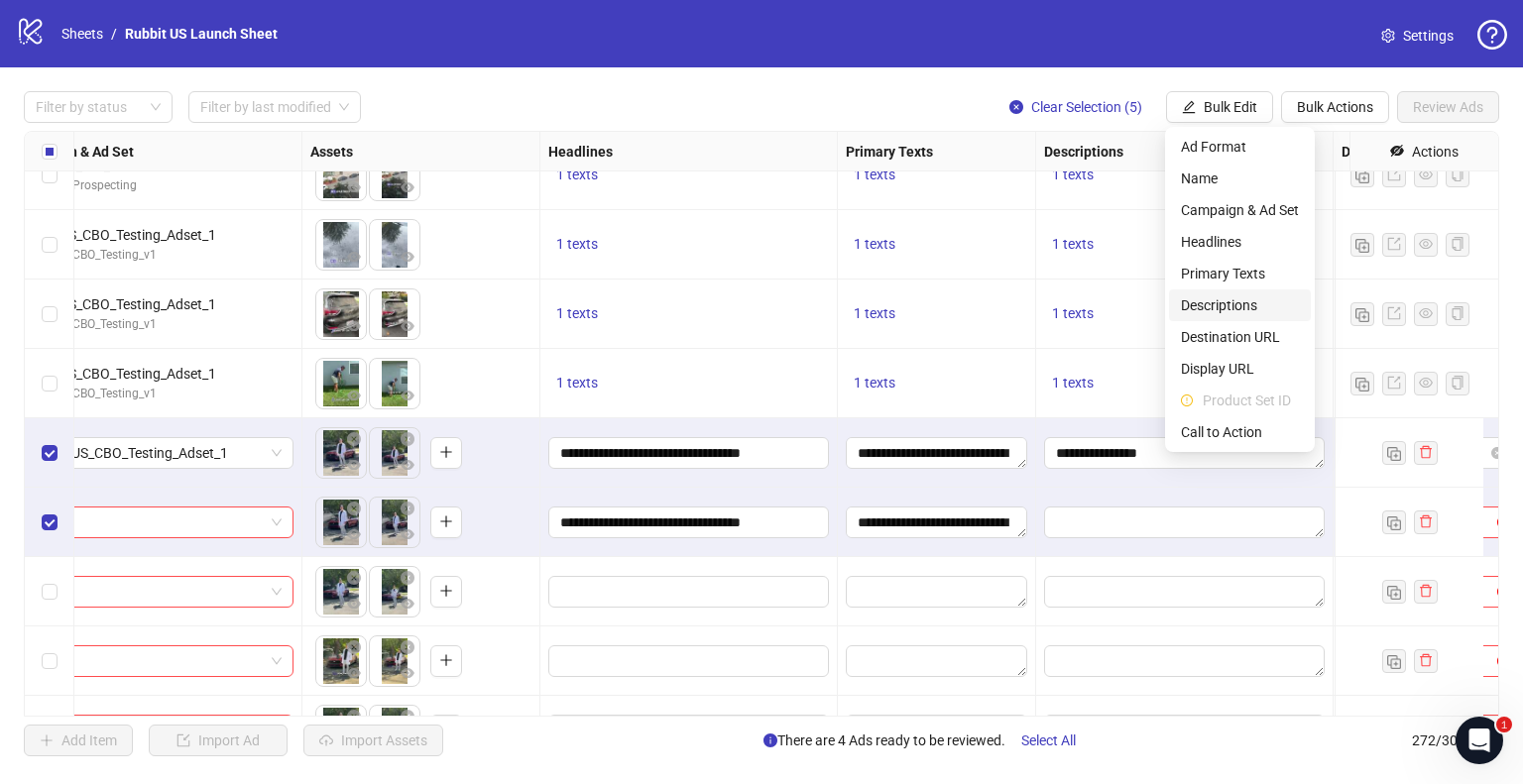 click on "Descriptions" at bounding box center (1239, 305) 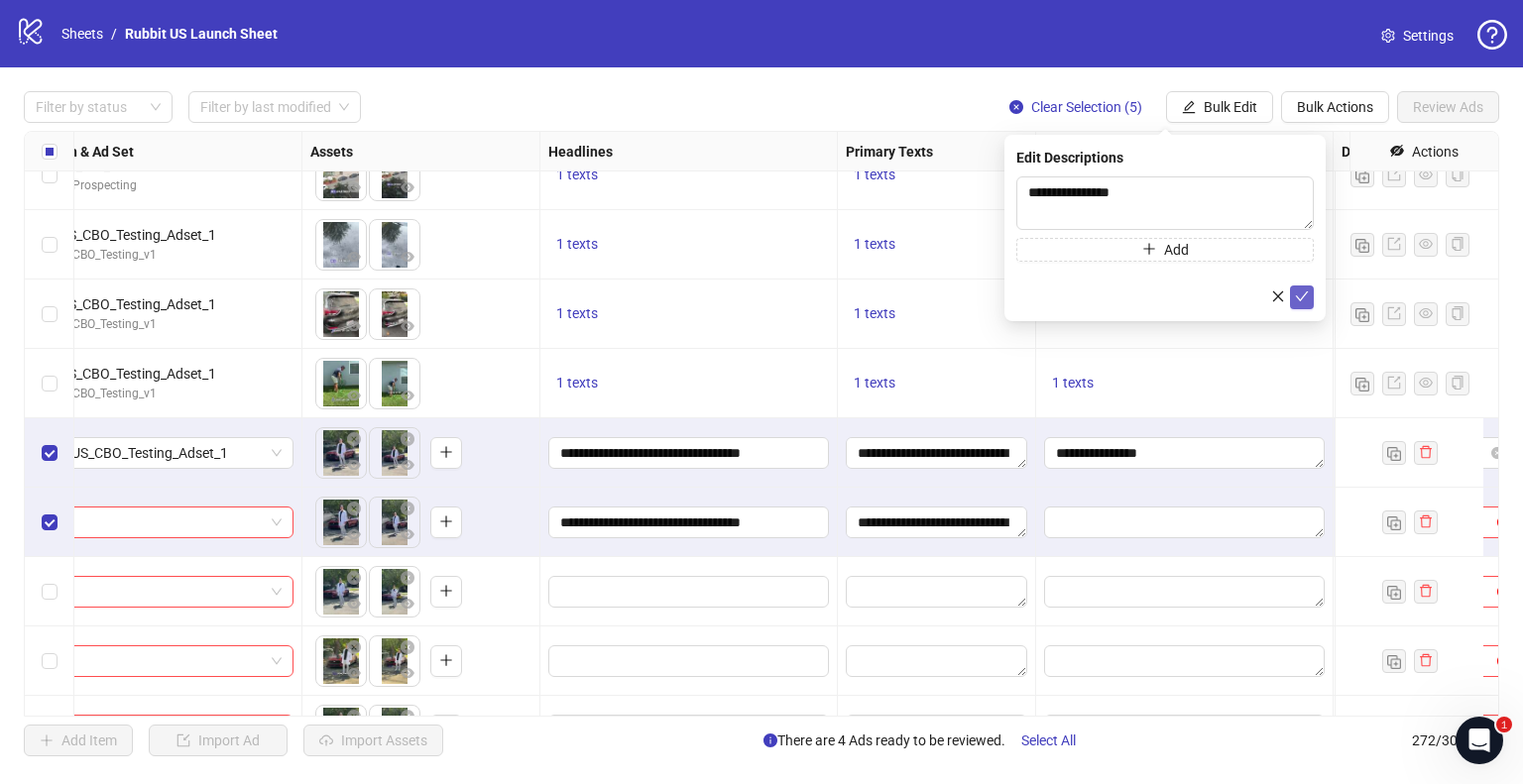 click at bounding box center [1302, 297] 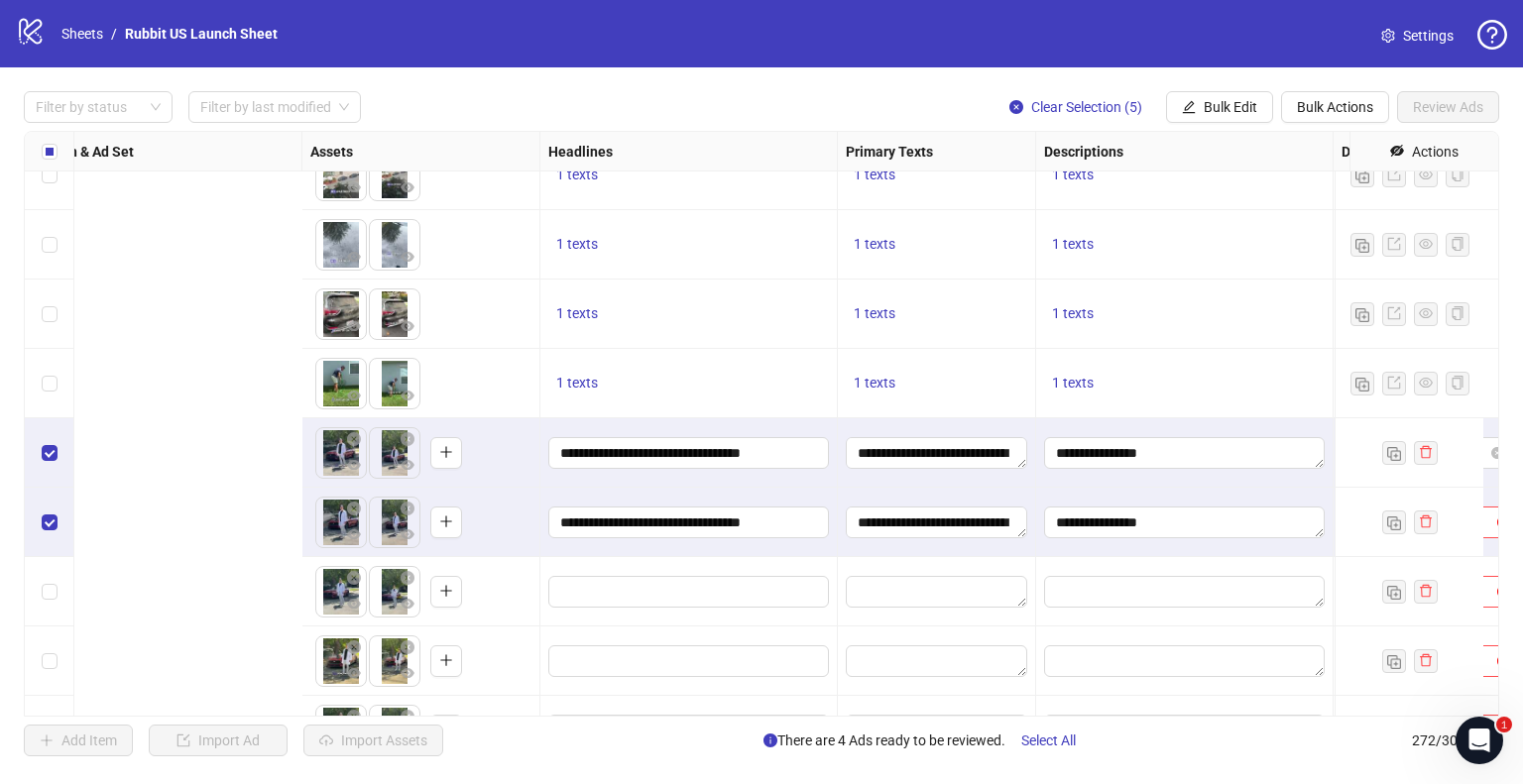 scroll, scrollTop: 17306, scrollLeft: 1243, axis: both 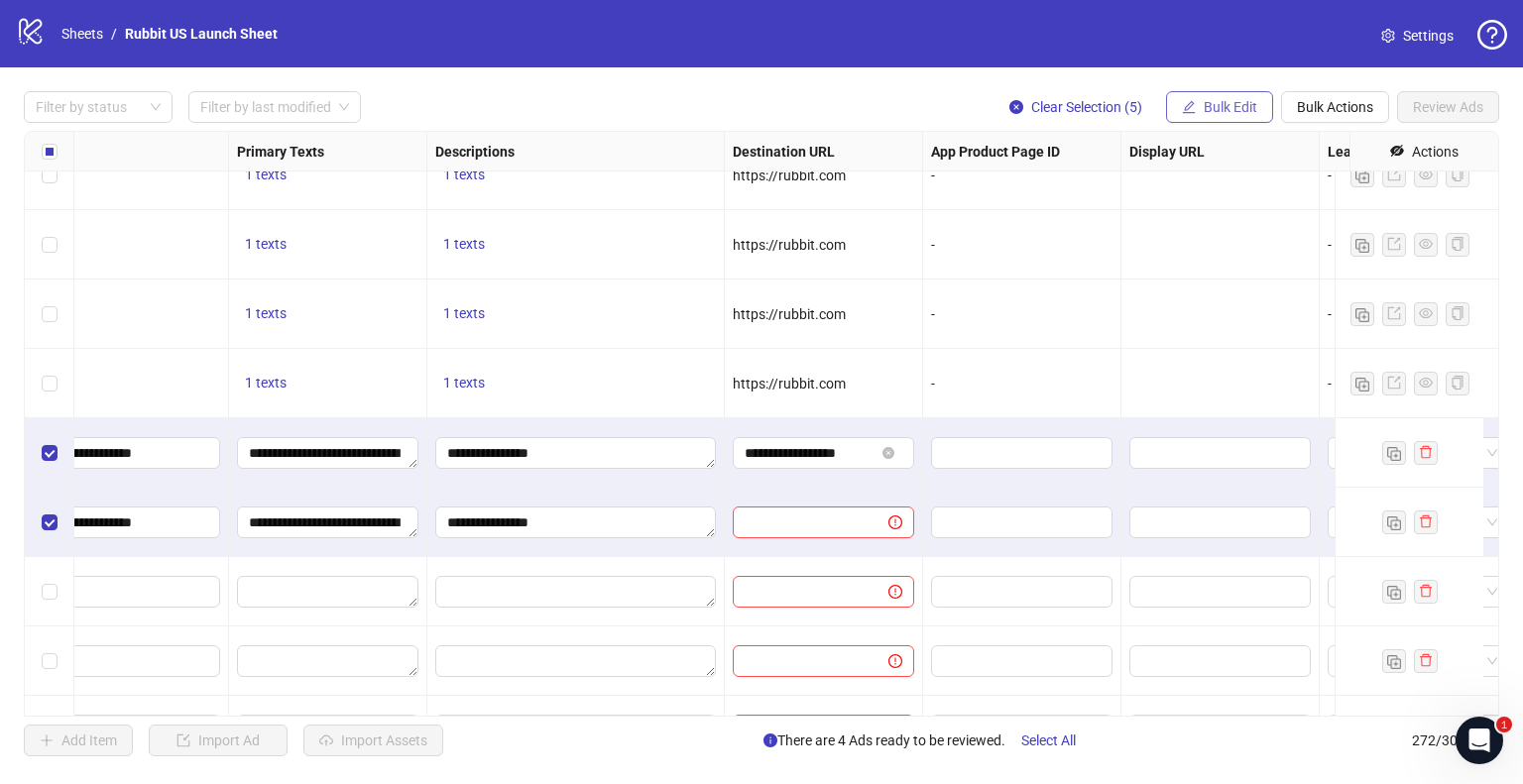 click on "Bulk Edit" at bounding box center [1230, 107] 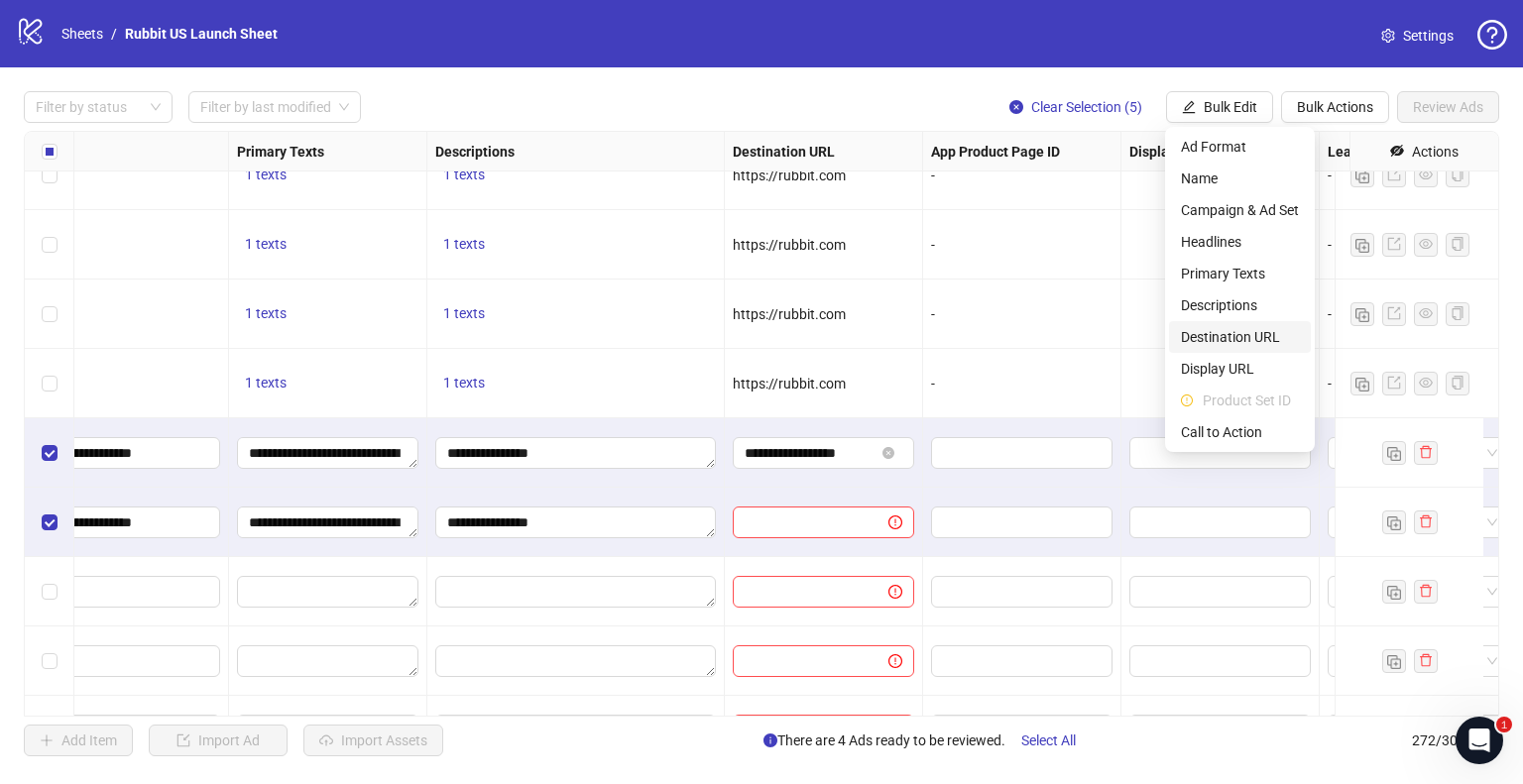 click on "Destination URL" at bounding box center (1239, 337) 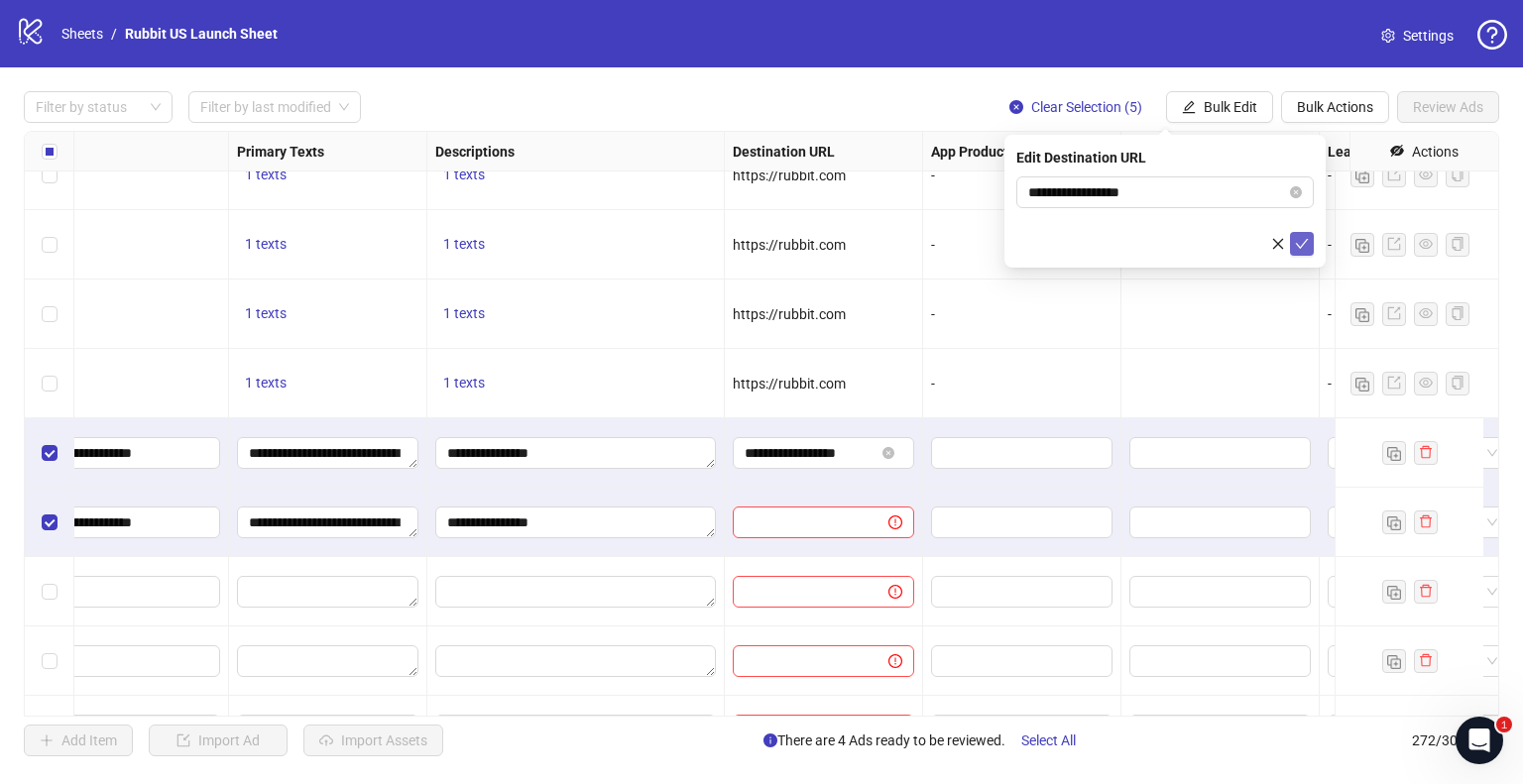 click 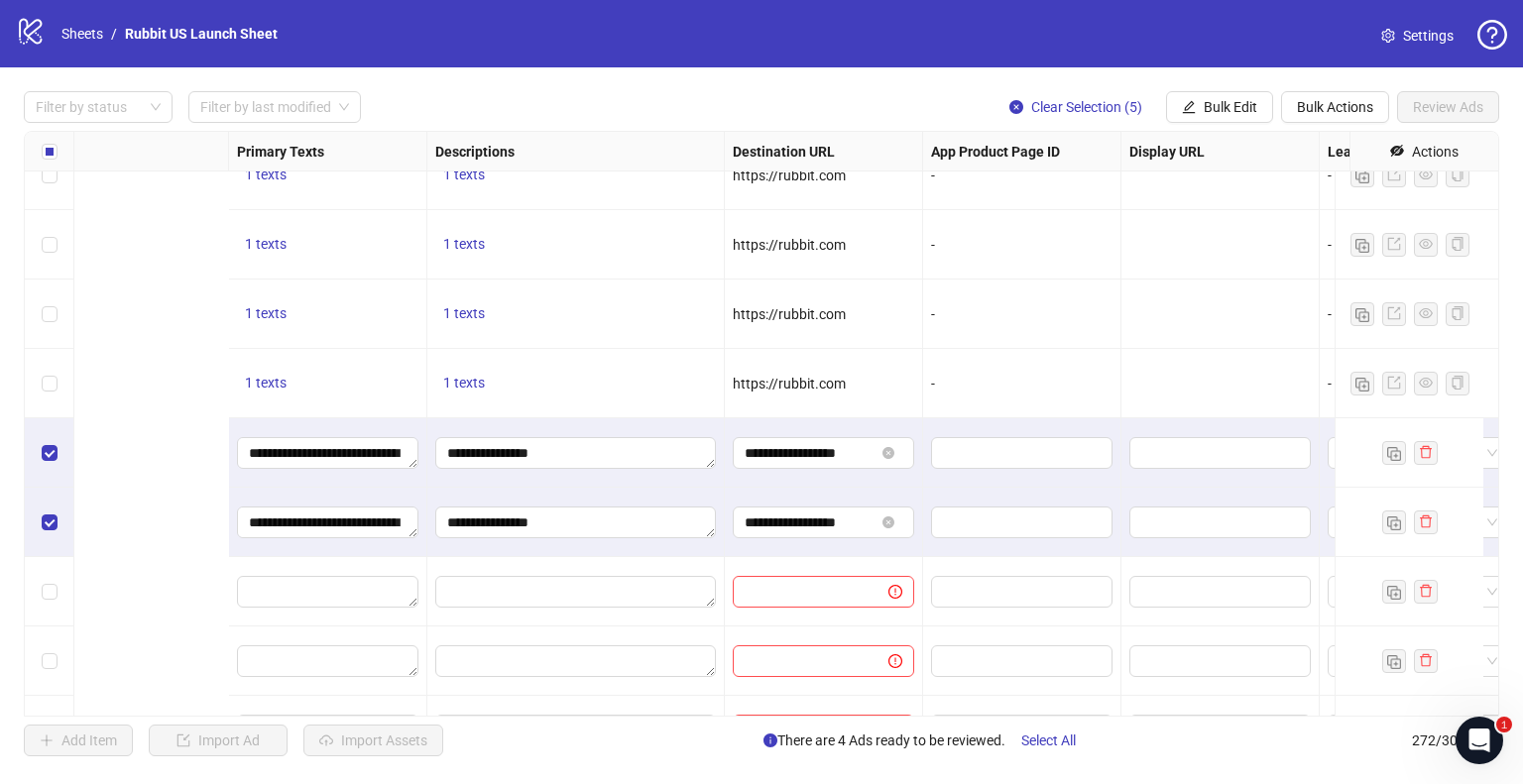 scroll, scrollTop: 17306, scrollLeft: 1784, axis: both 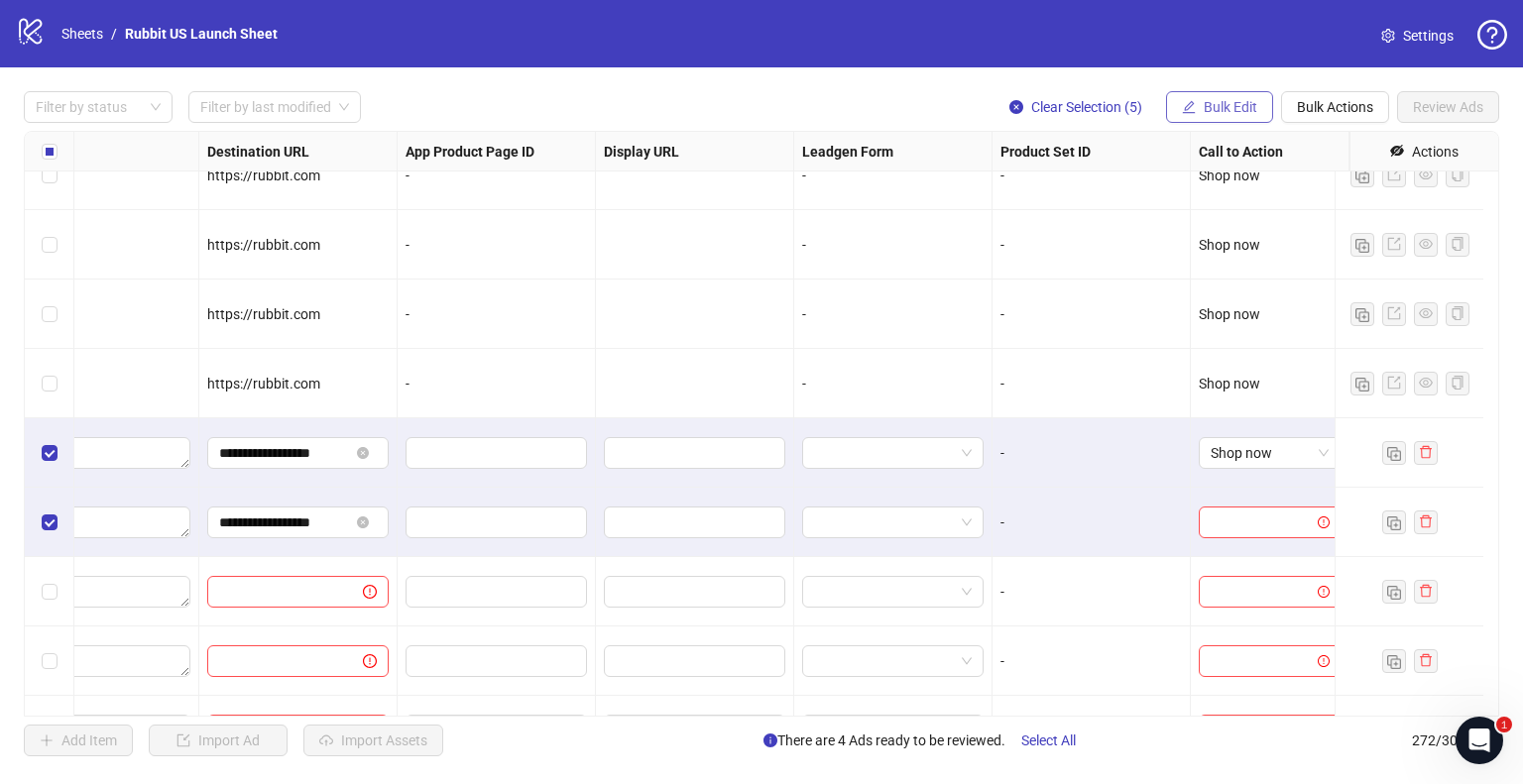 click on "Bulk Edit" at bounding box center [1230, 107] 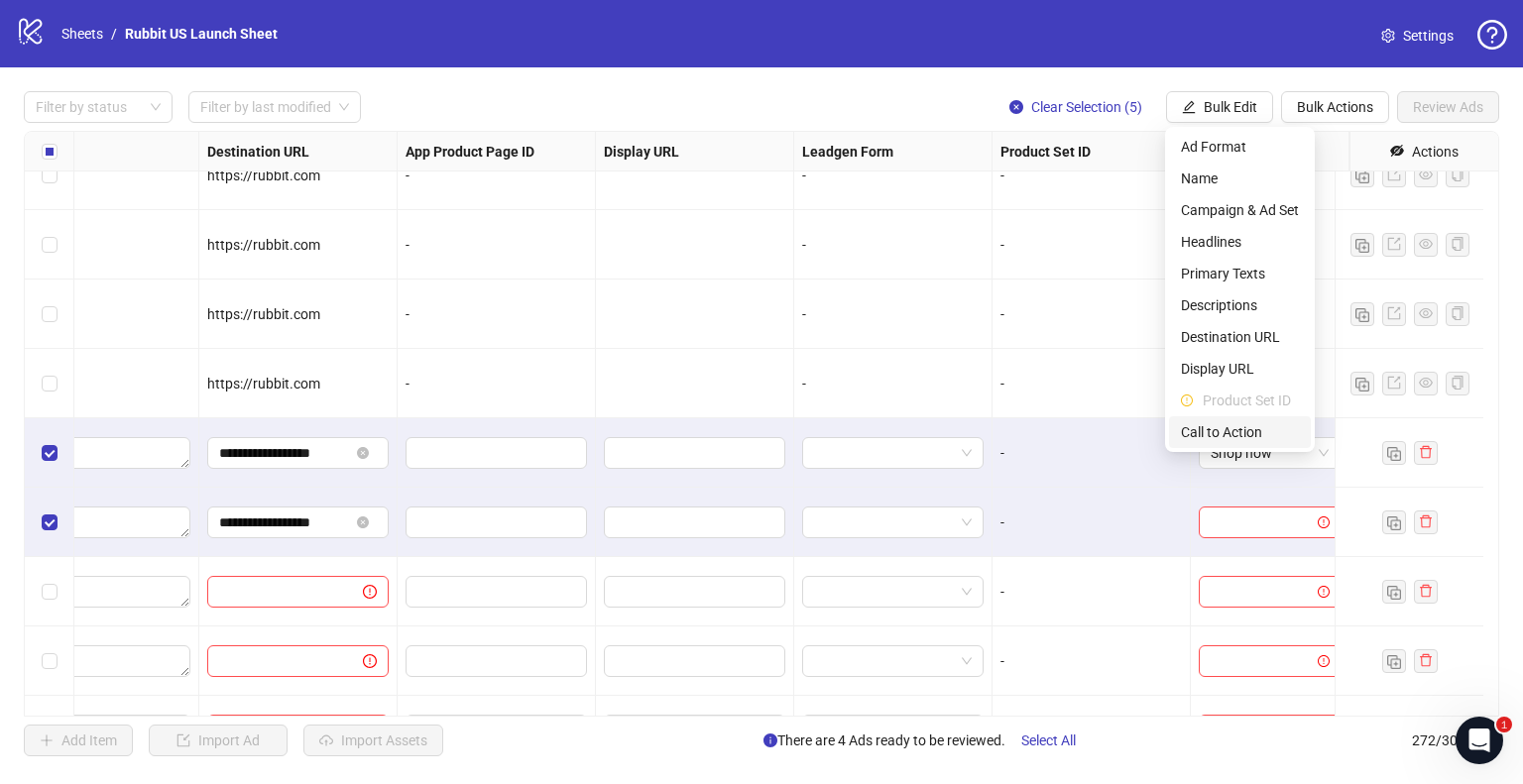 click on "Call to Action" at bounding box center [1239, 432] 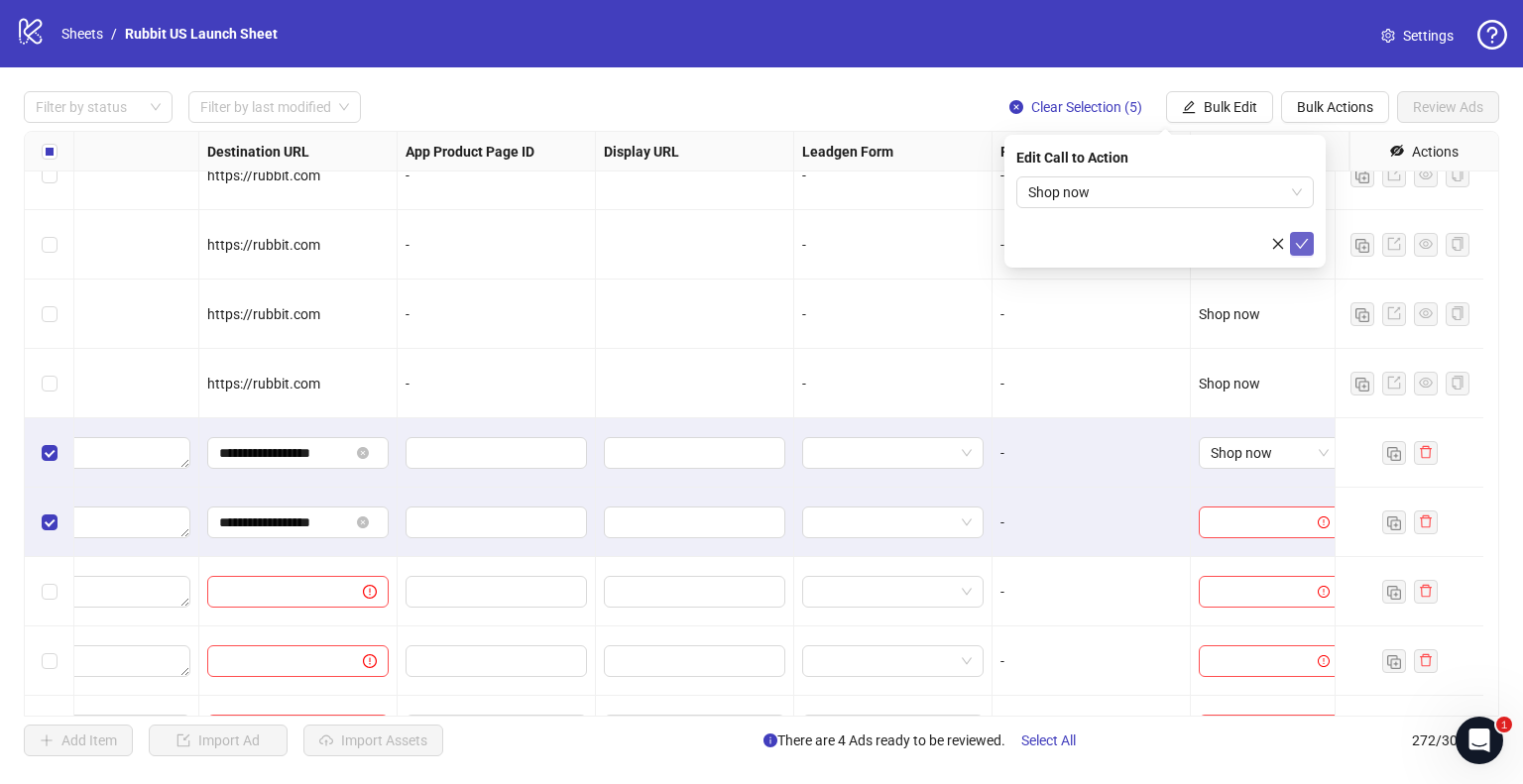 click 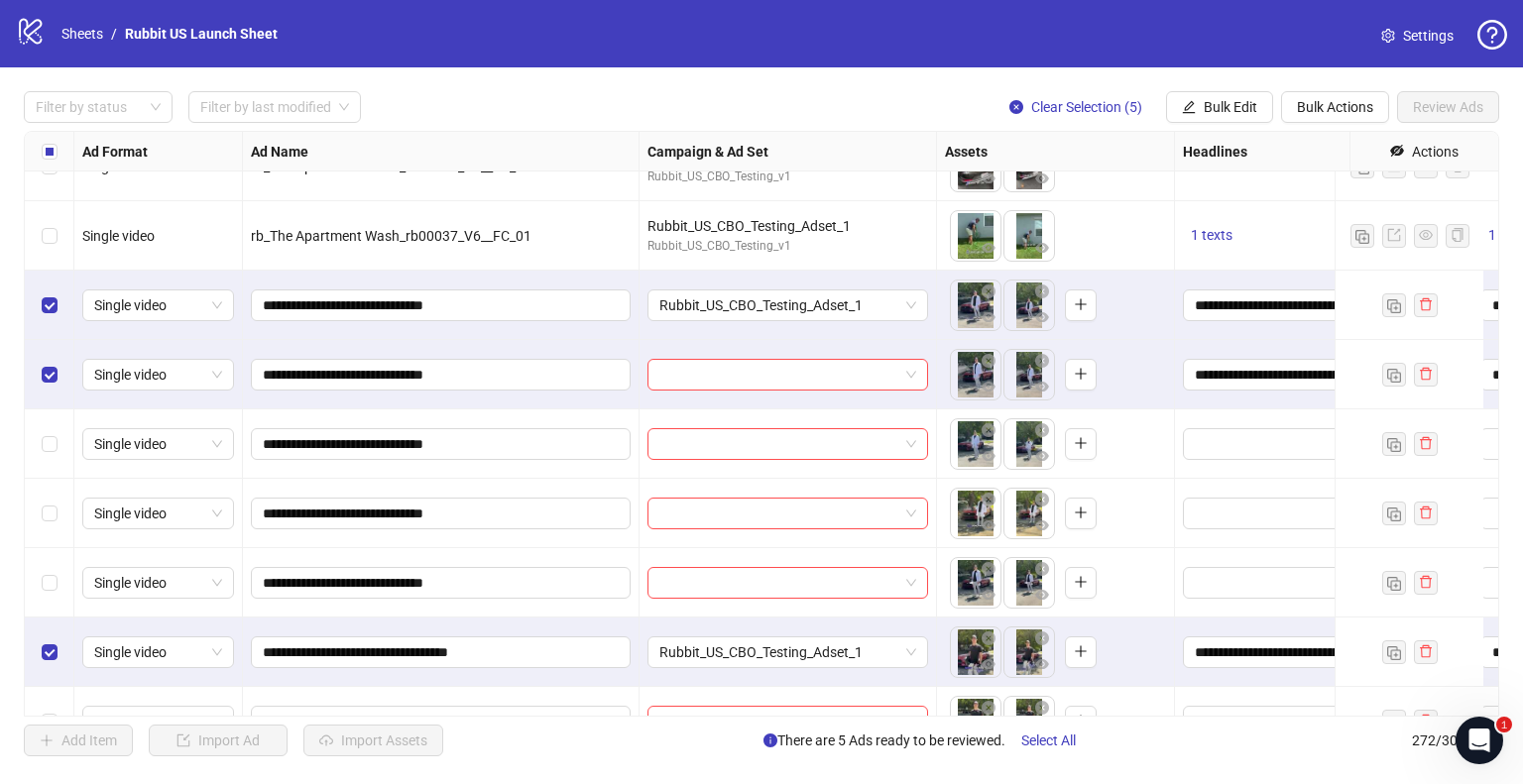 scroll, scrollTop: 17374, scrollLeft: 0, axis: vertical 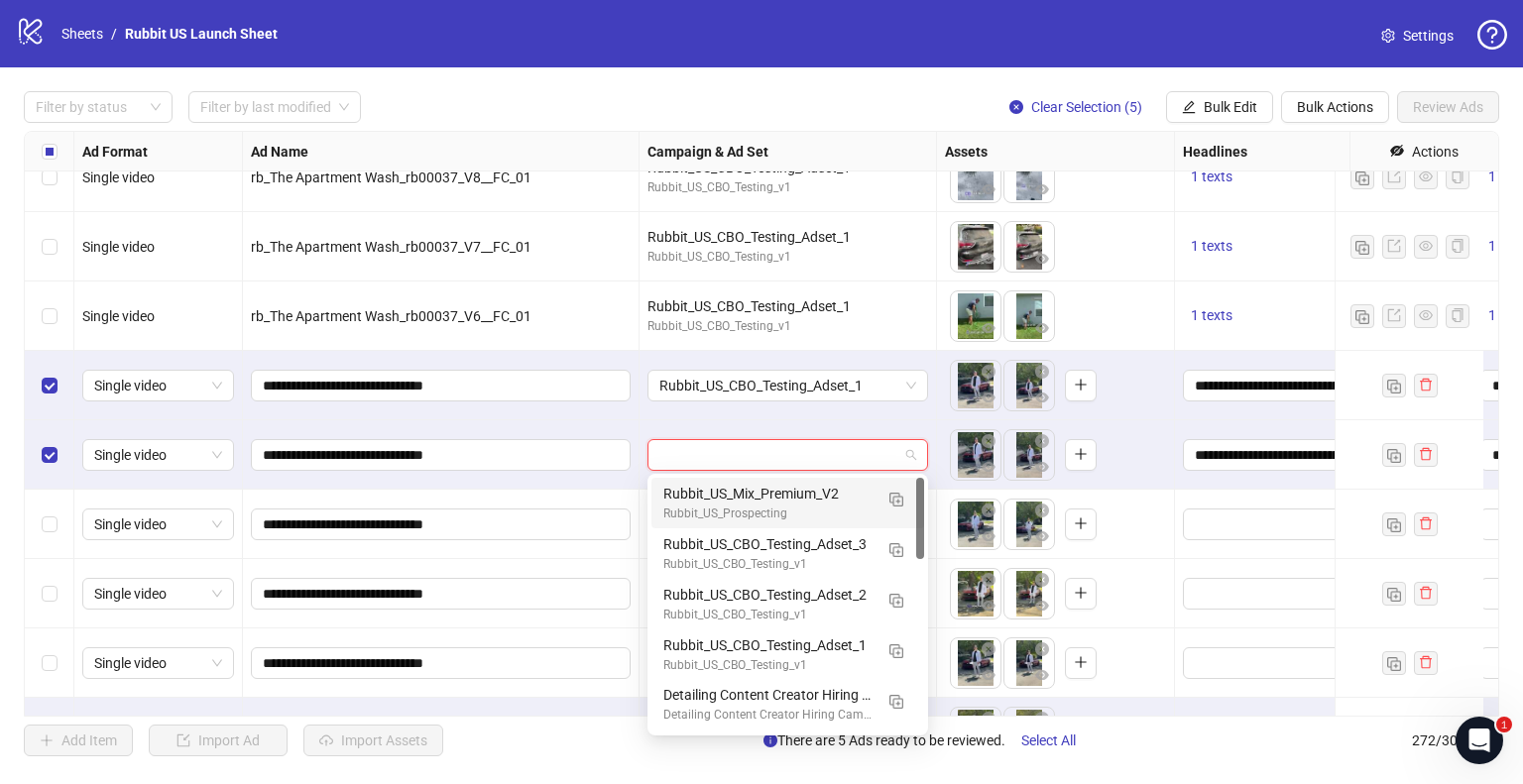 click at bounding box center (778, 455) 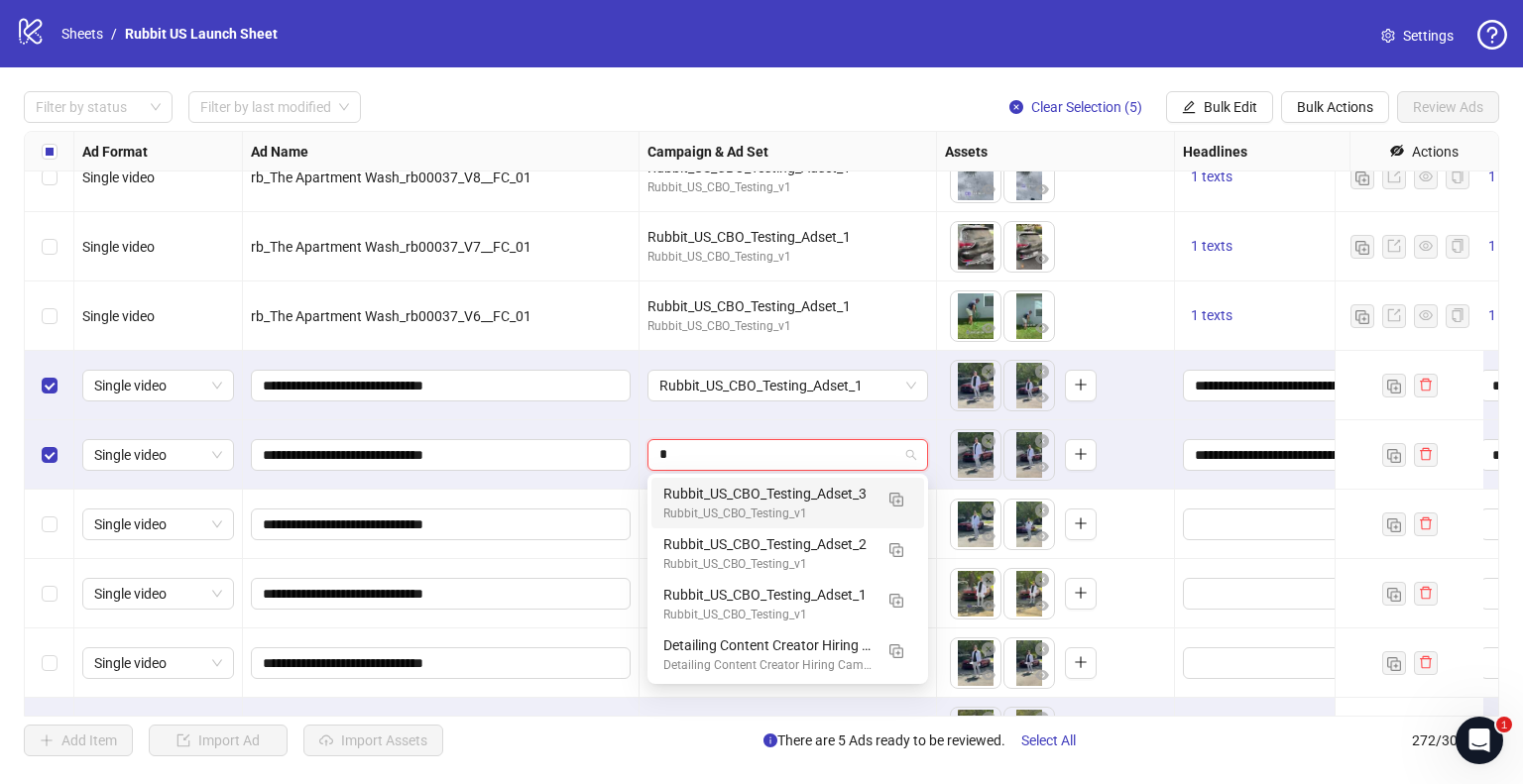 type on "**" 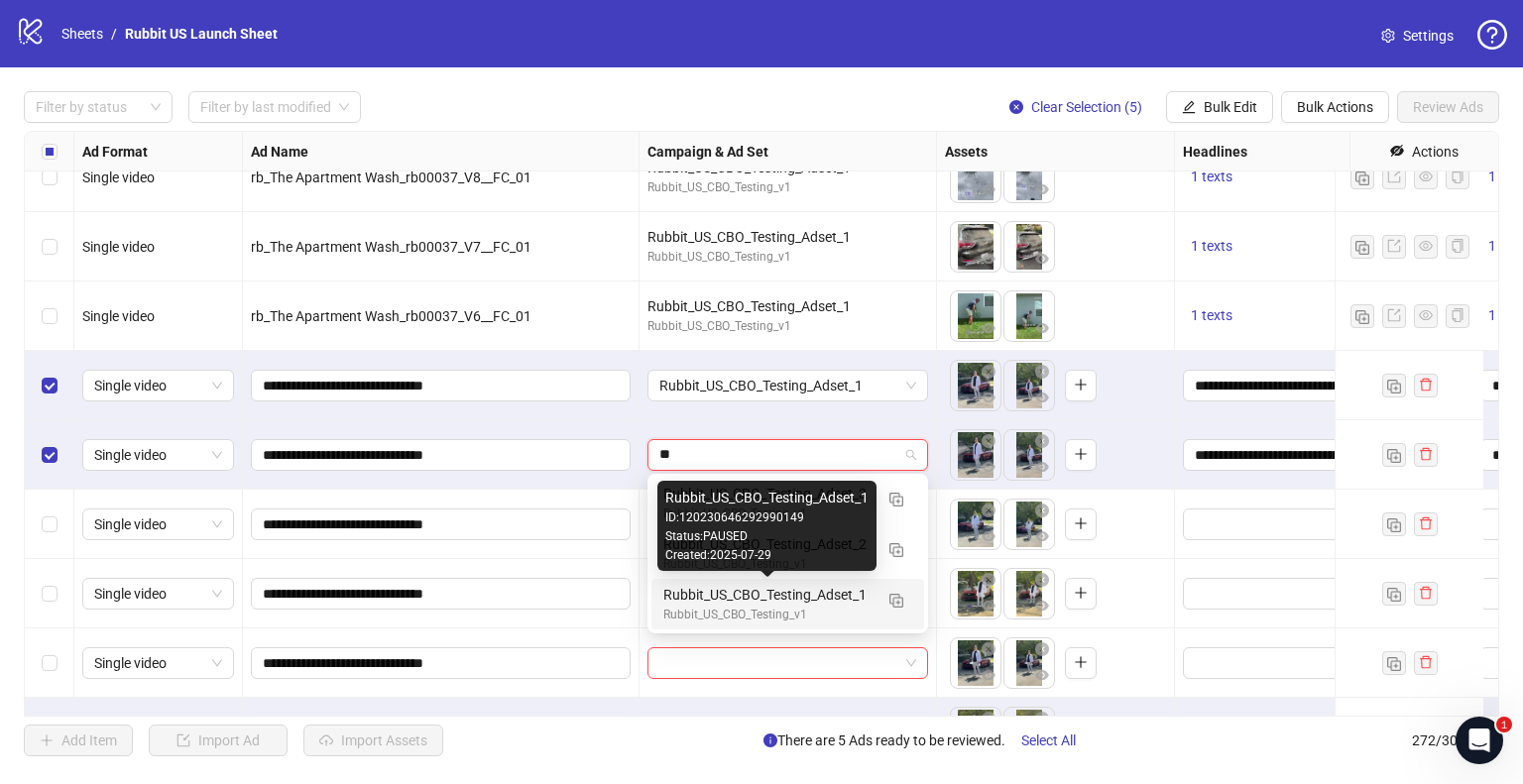 click on "Rubbit_US_CBO_Testing_v1" at bounding box center (767, 615) 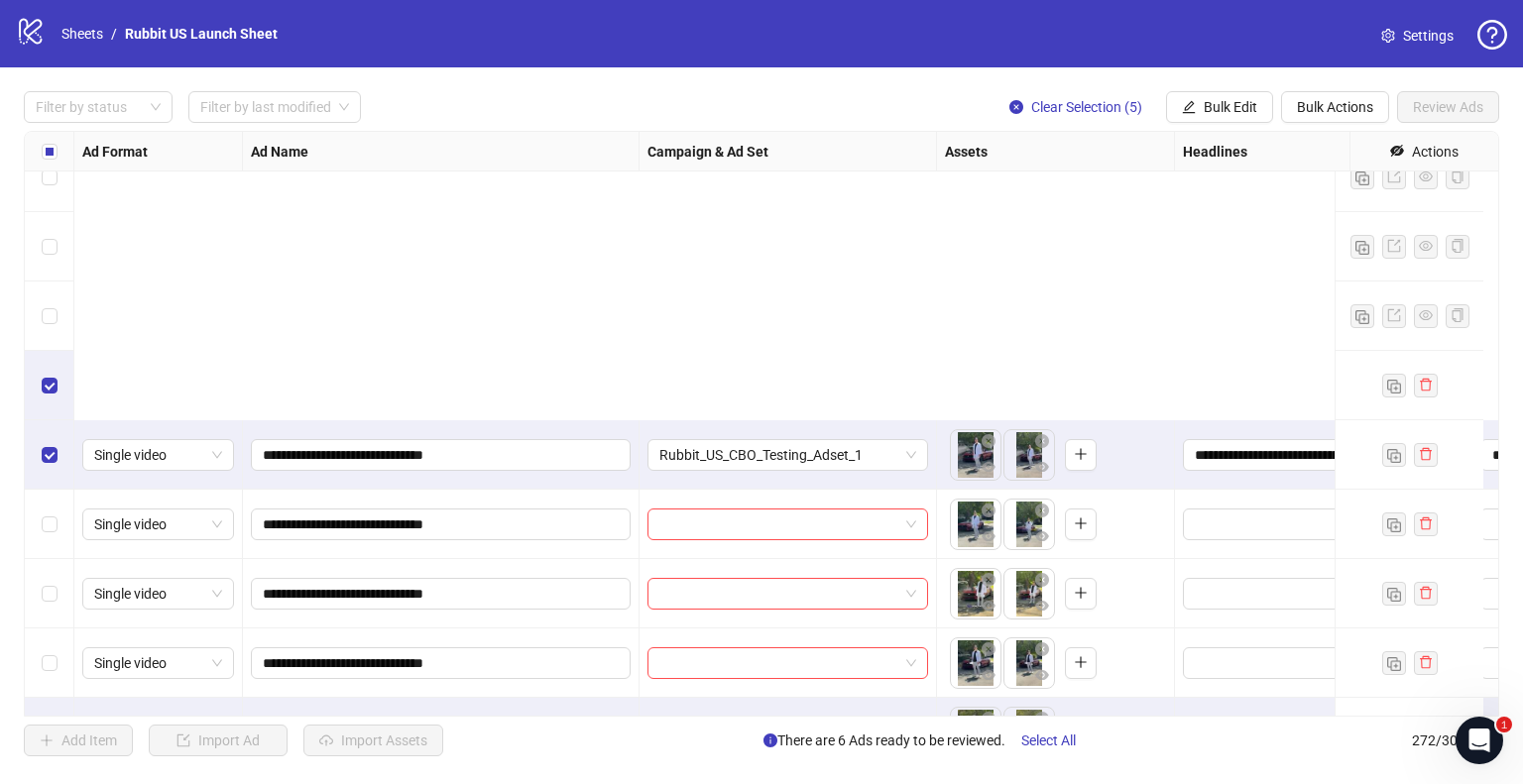 scroll, scrollTop: 17920, scrollLeft: 0, axis: vertical 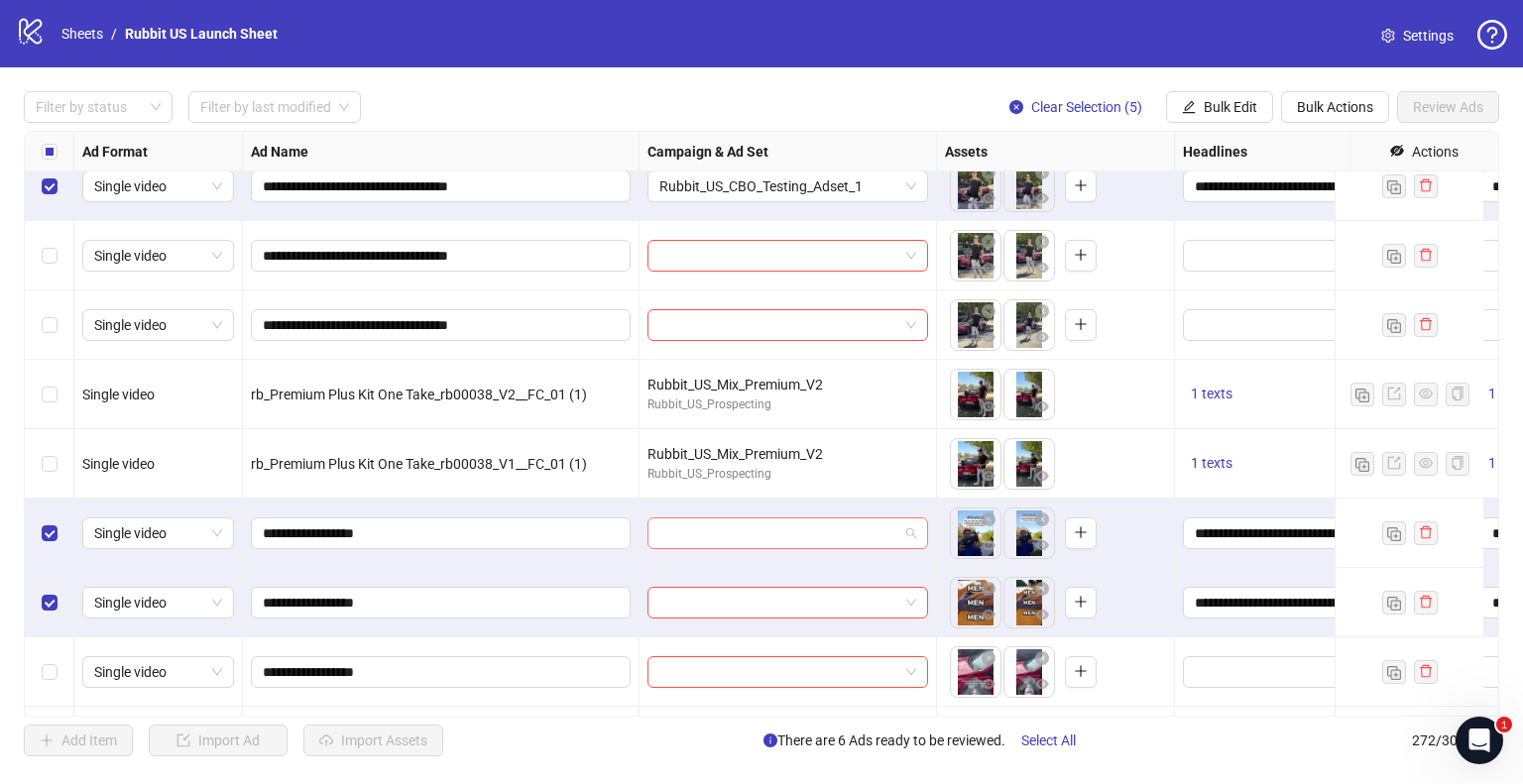 click at bounding box center [778, 533] 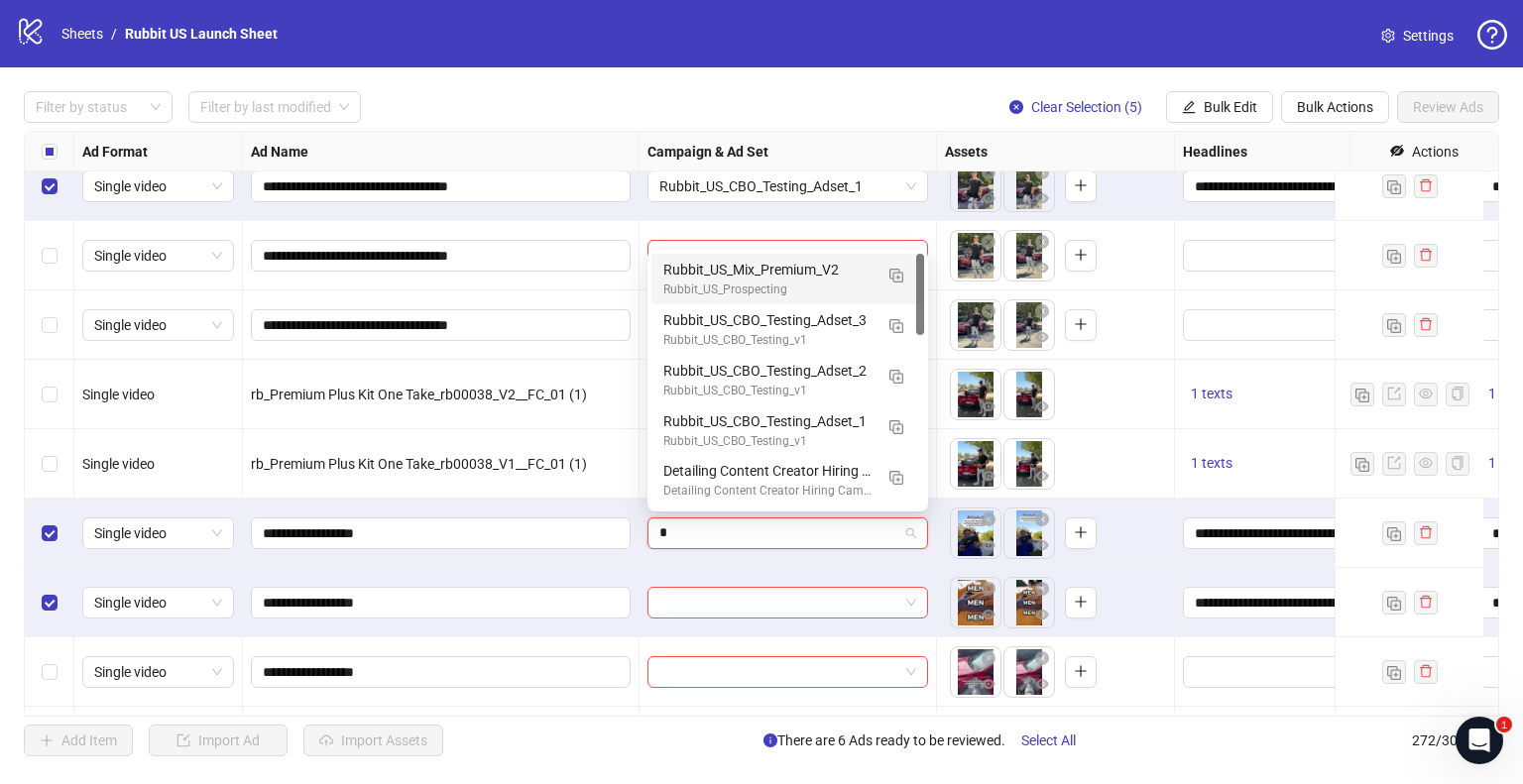 type on "**" 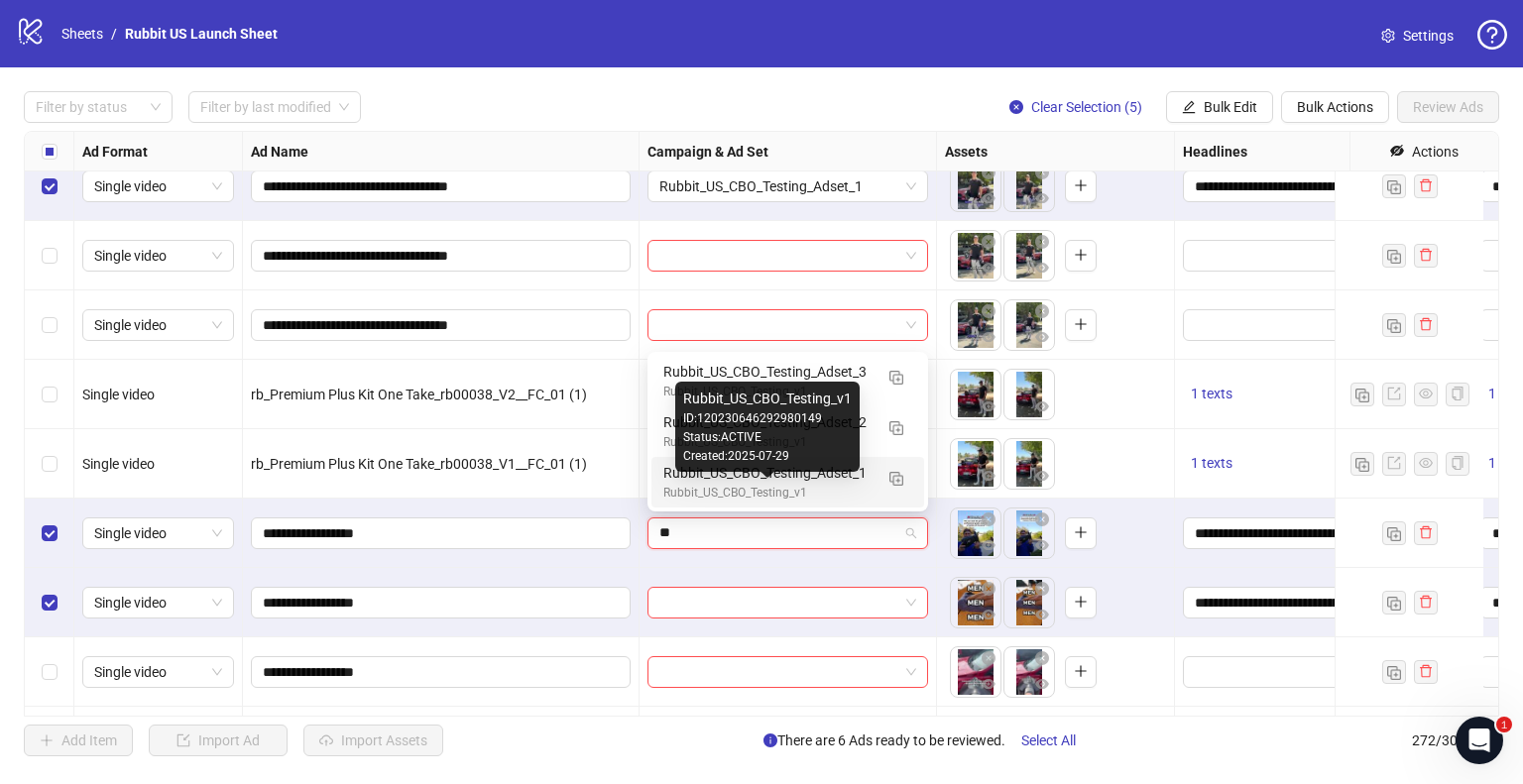 click on "Rubbit_US_CBO_Testing_Adset_1" at bounding box center [767, 473] 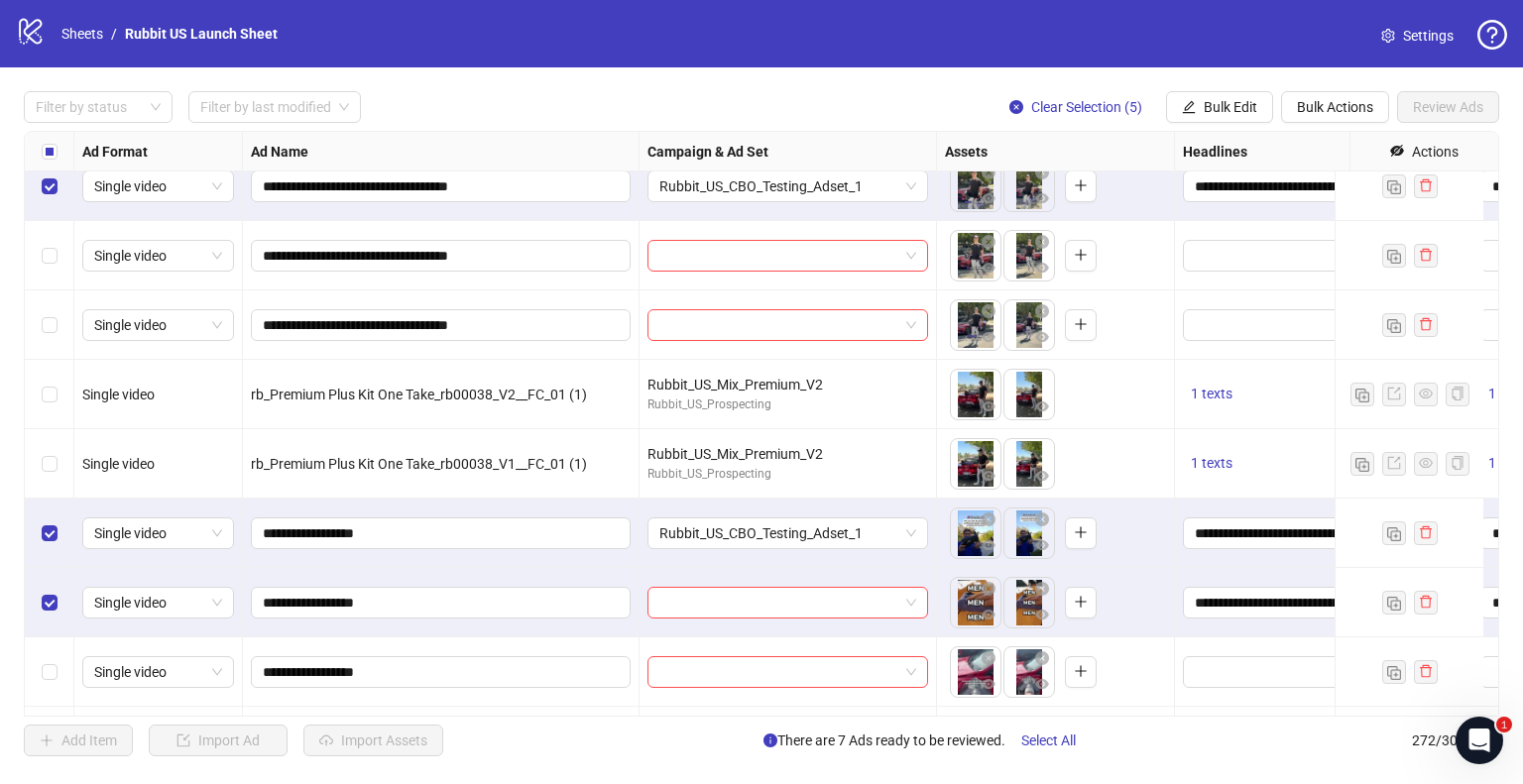 click at bounding box center (788, 603) 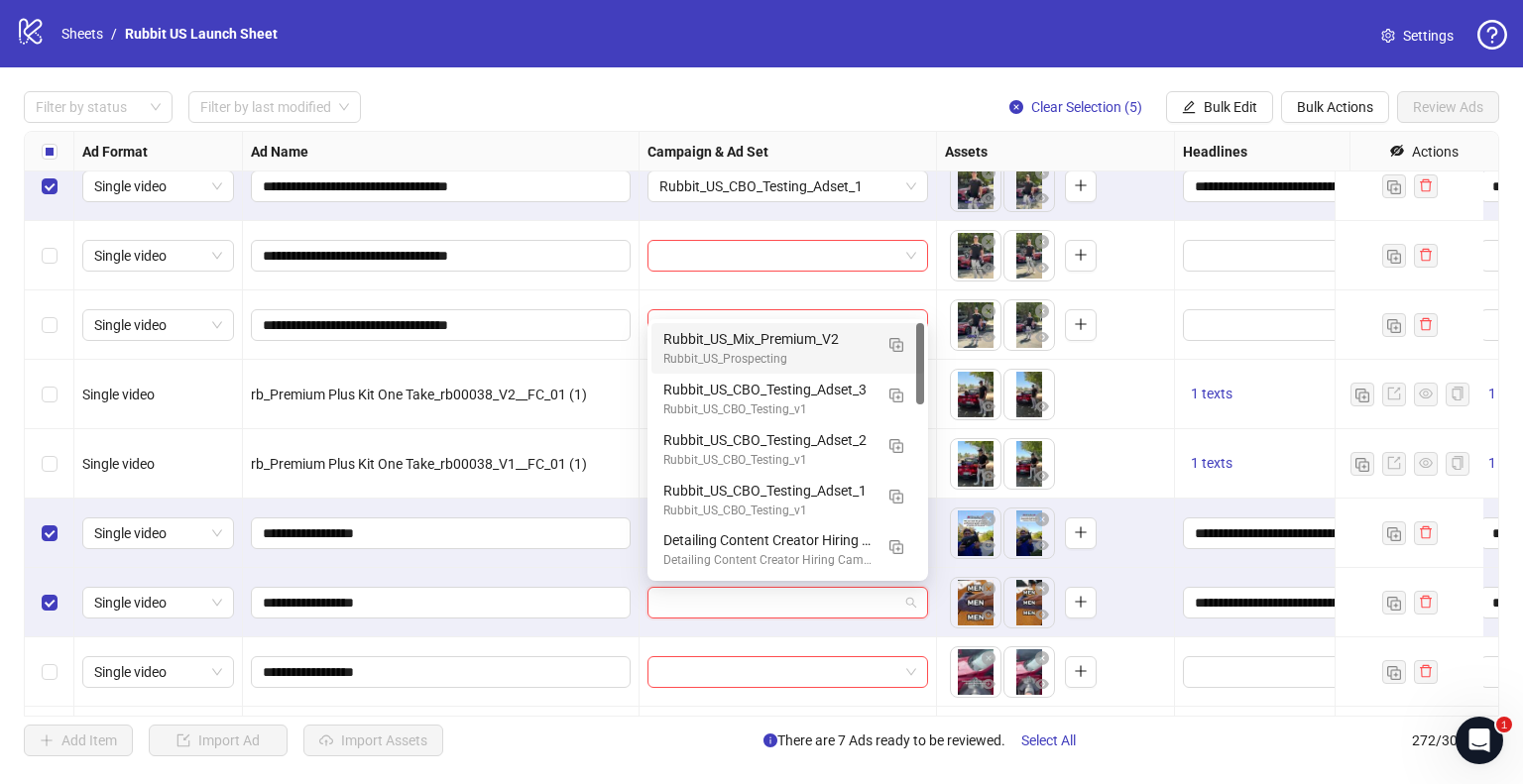 click at bounding box center [778, 603] 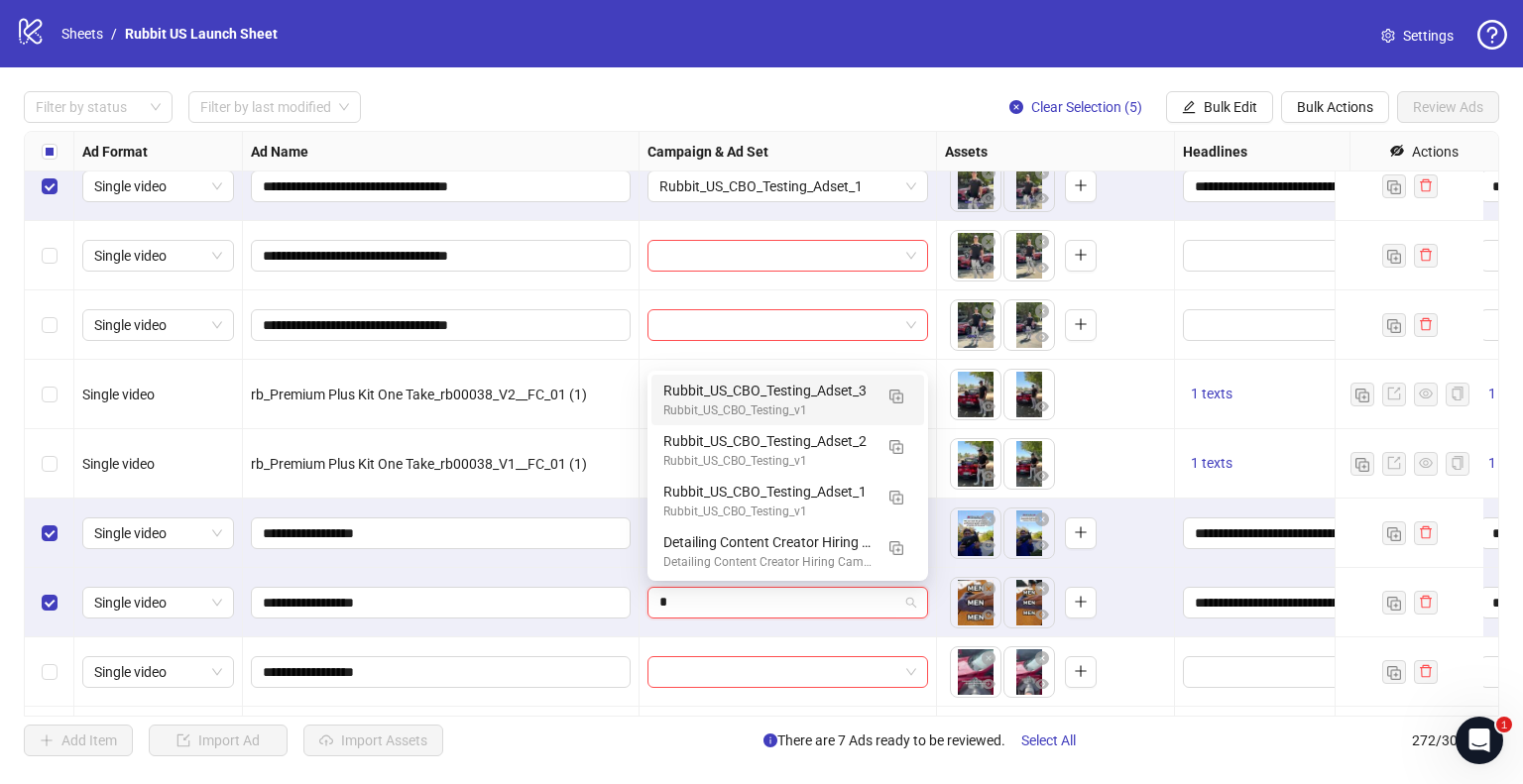 type on "**" 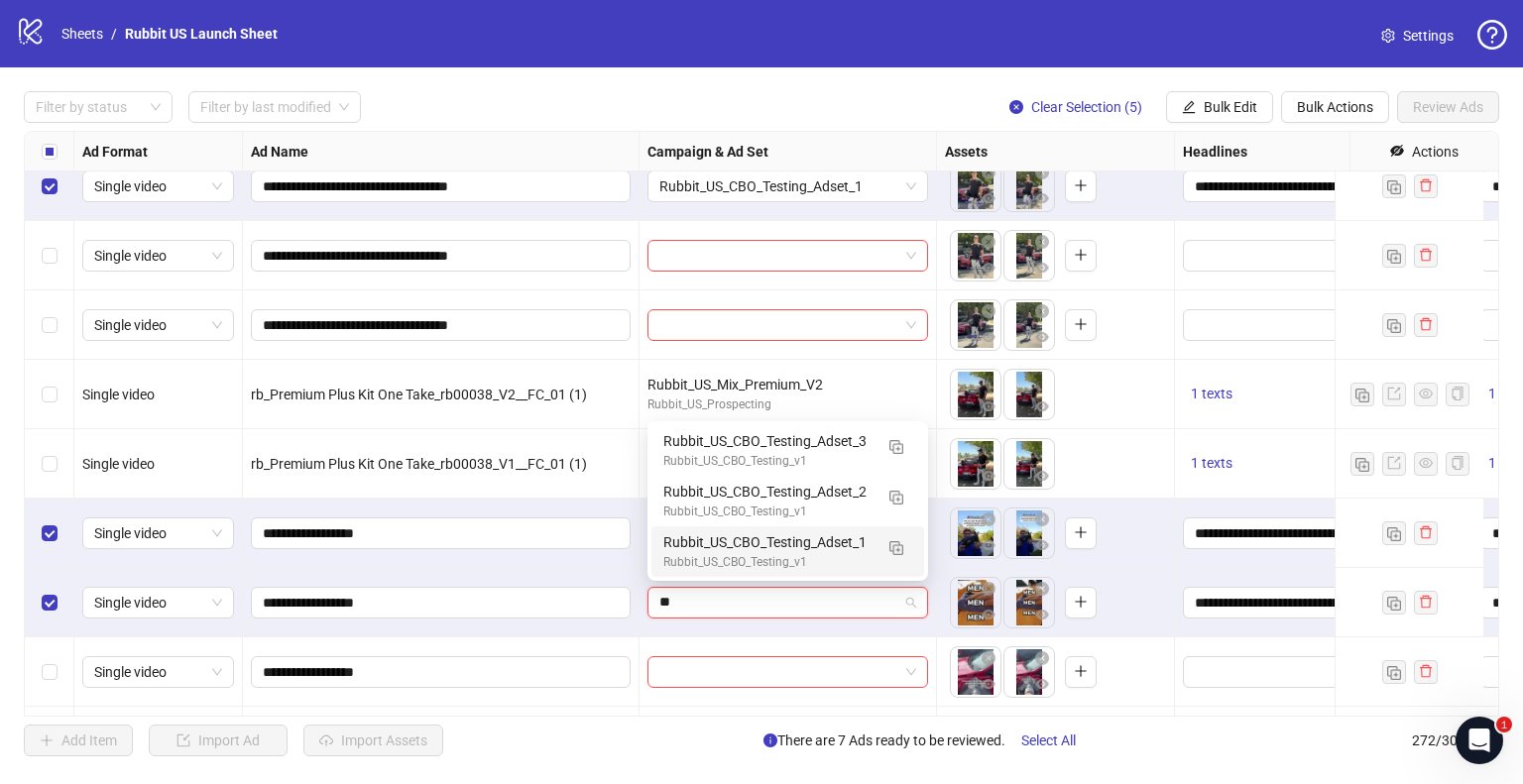 click on "Rubbit_US_CBO_Testing_Adset_1" at bounding box center (767, 542) 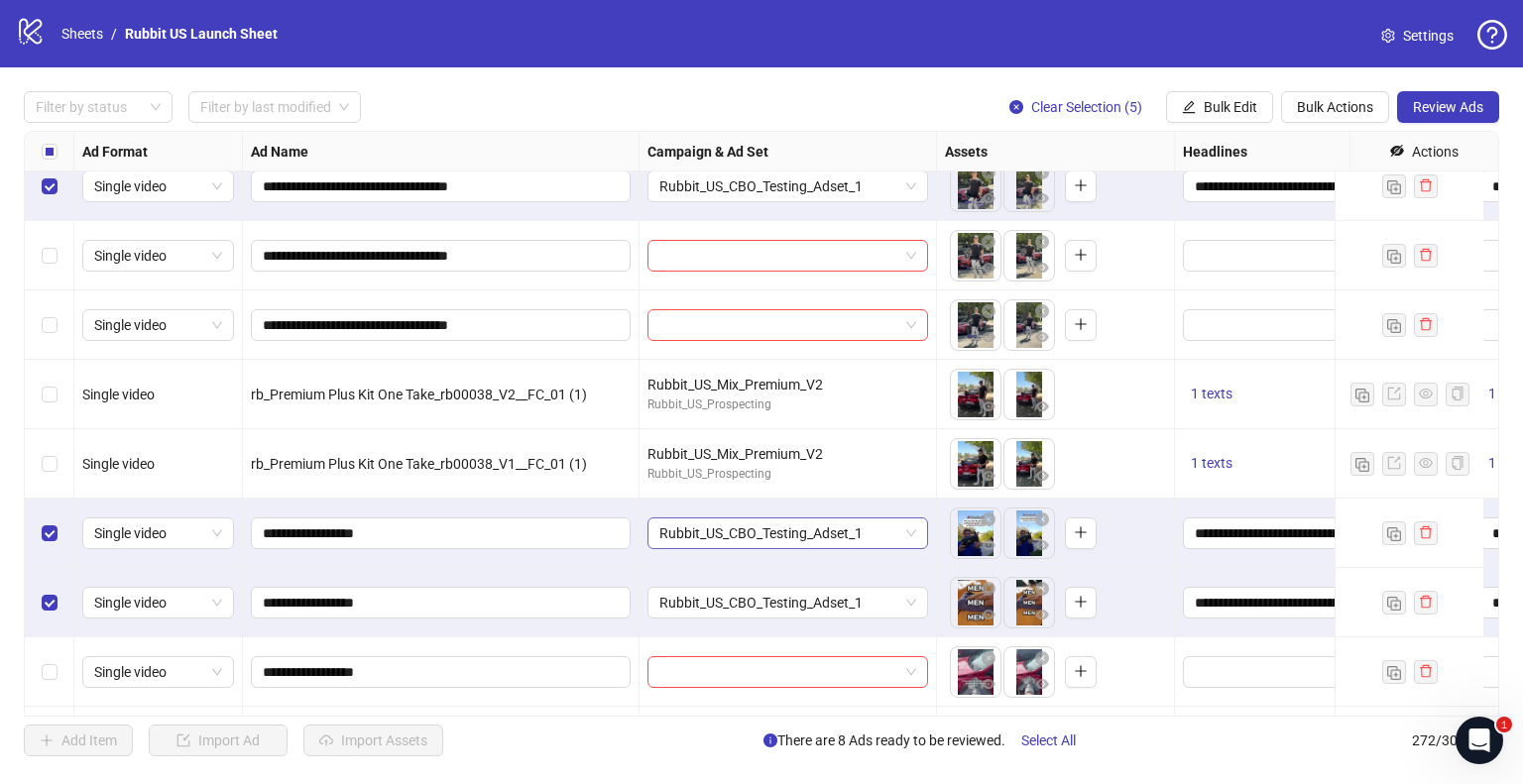 click on "Rubbit_US_CBO_Testing_Adset_1" at bounding box center [787, 533] 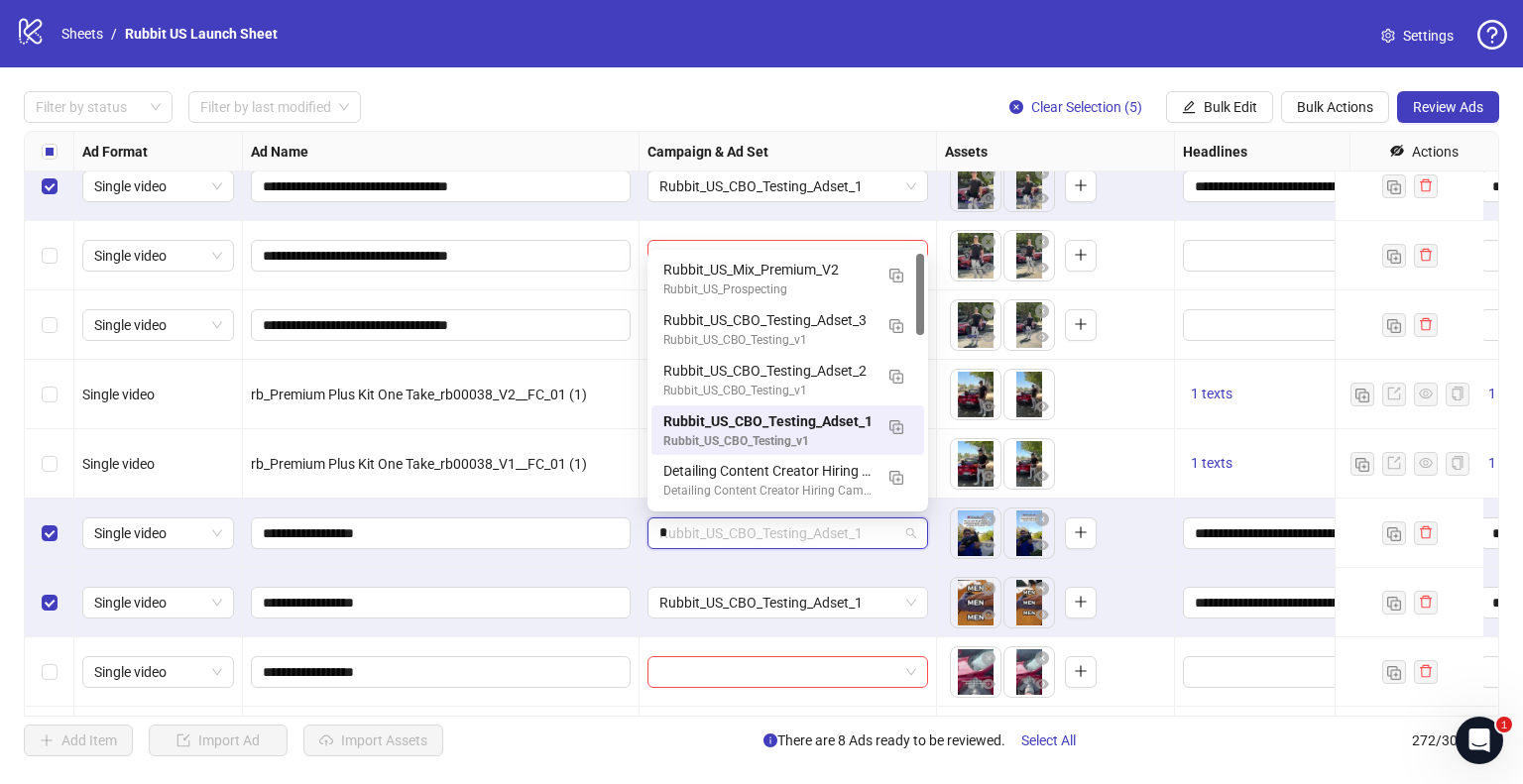 type on "**" 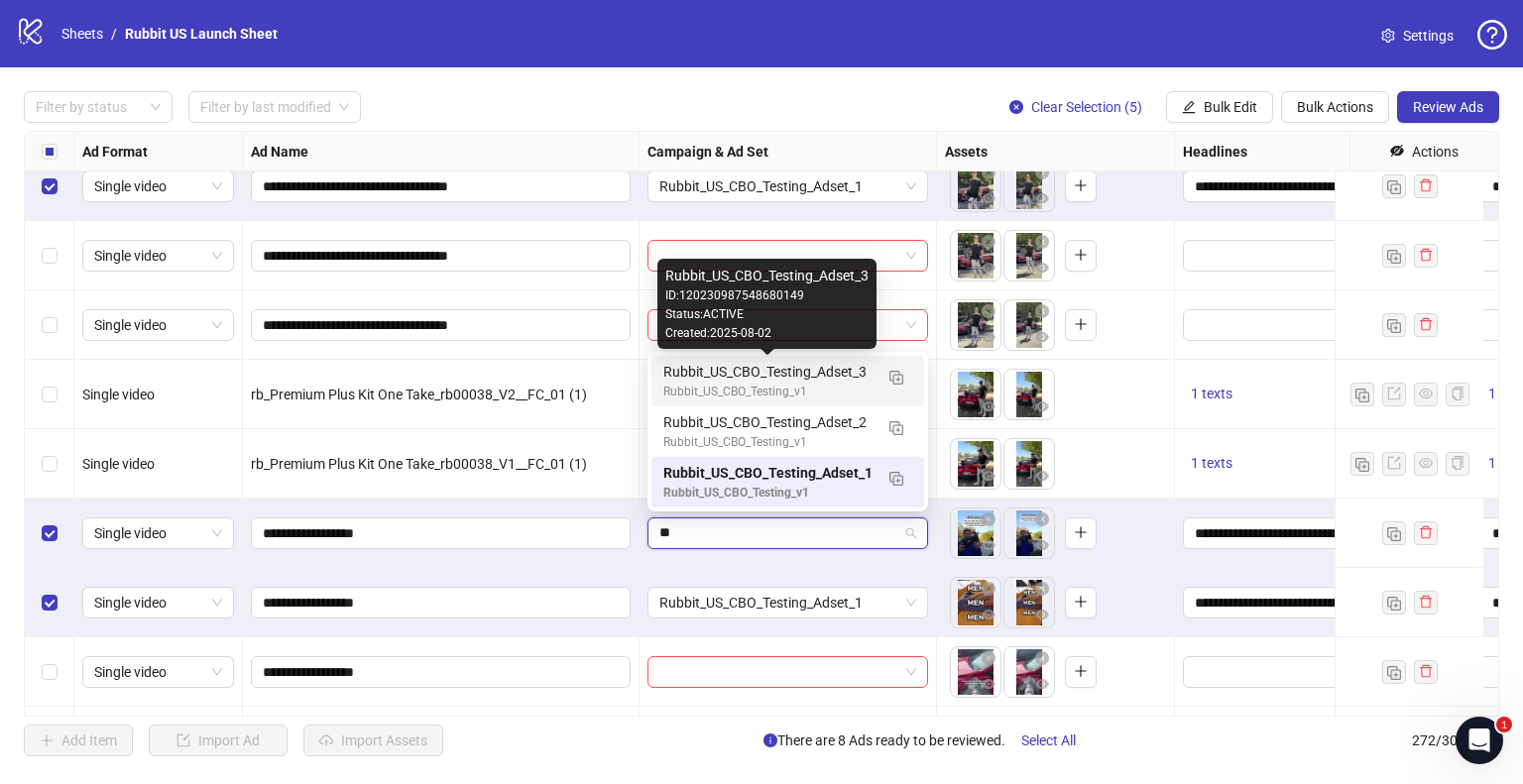 click on "Rubbit_US_CBO_Testing_Adset_3" at bounding box center [767, 372] 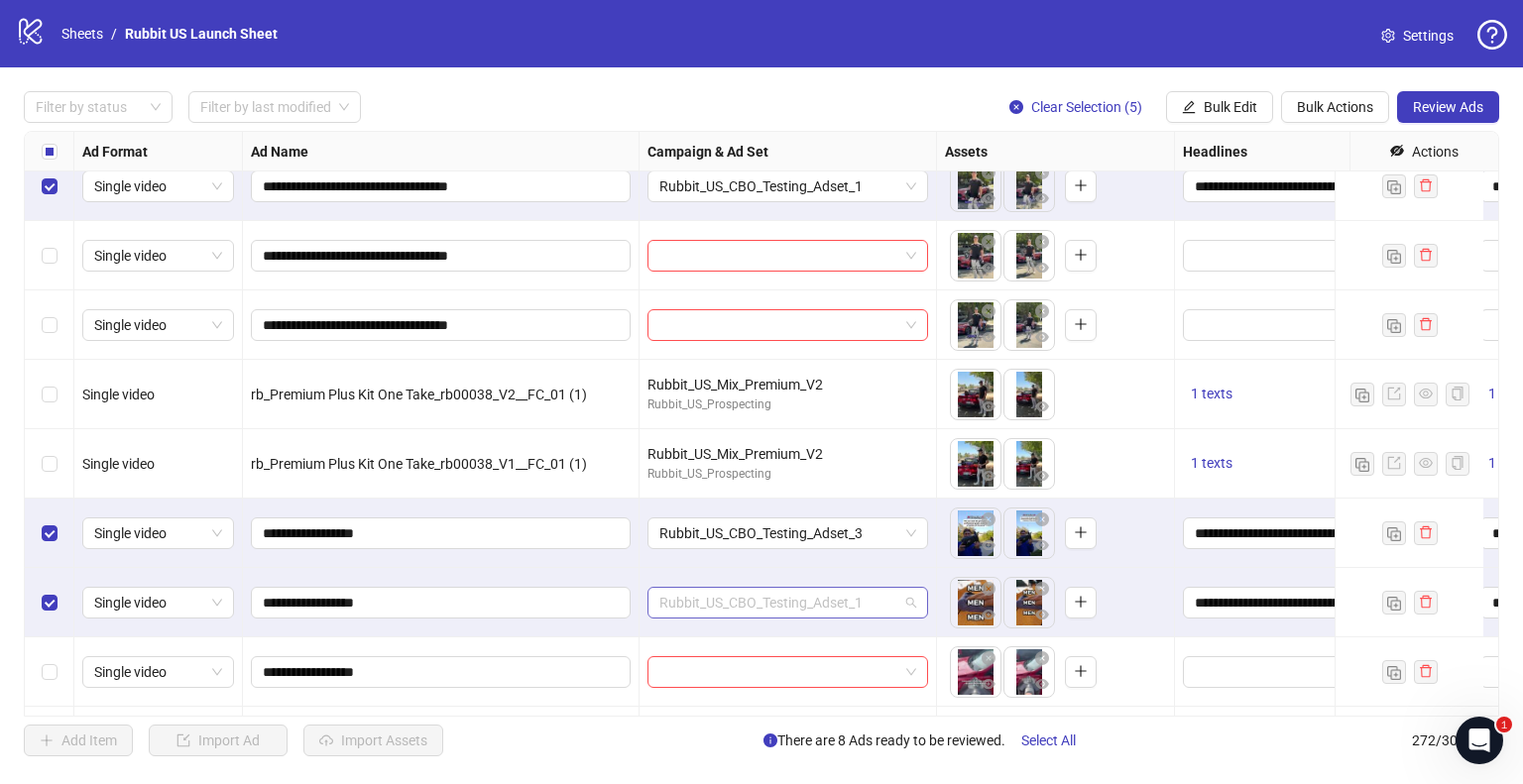 click on "Rubbit_US_CBO_Testing_Adset_1" at bounding box center [787, 603] 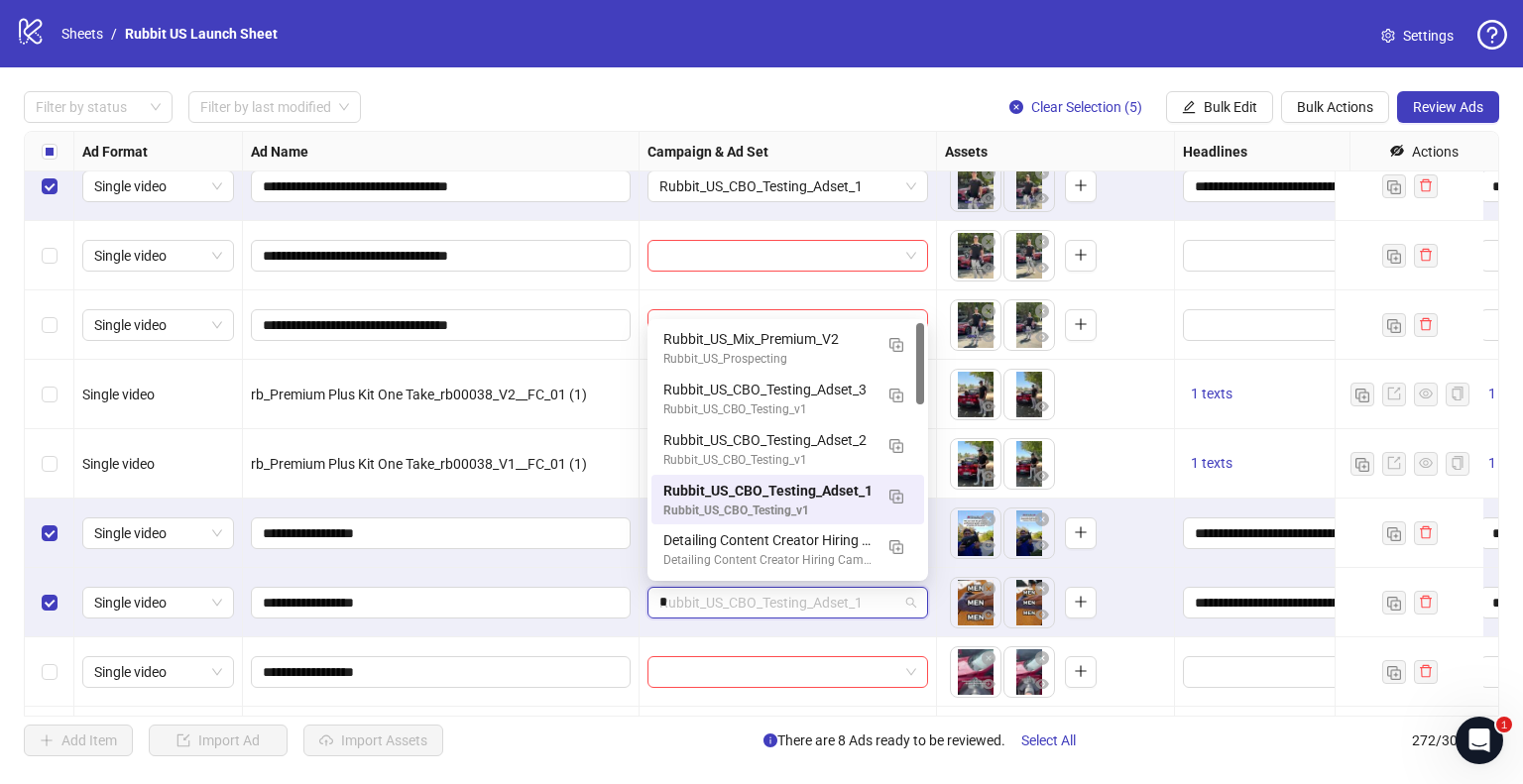 type on "**" 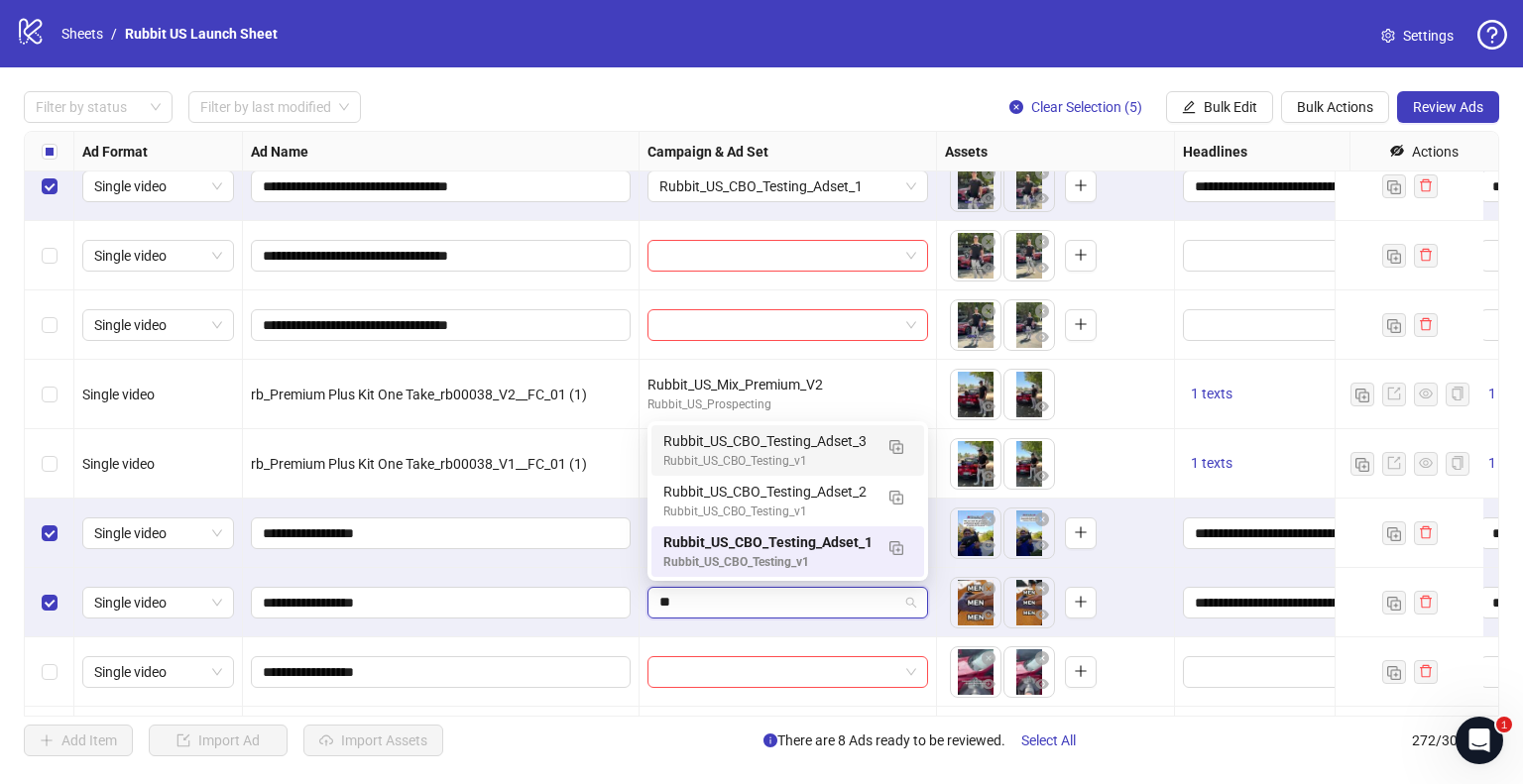 click on "Rubbit_US_CBO_Testing_Adset_3" at bounding box center [767, 441] 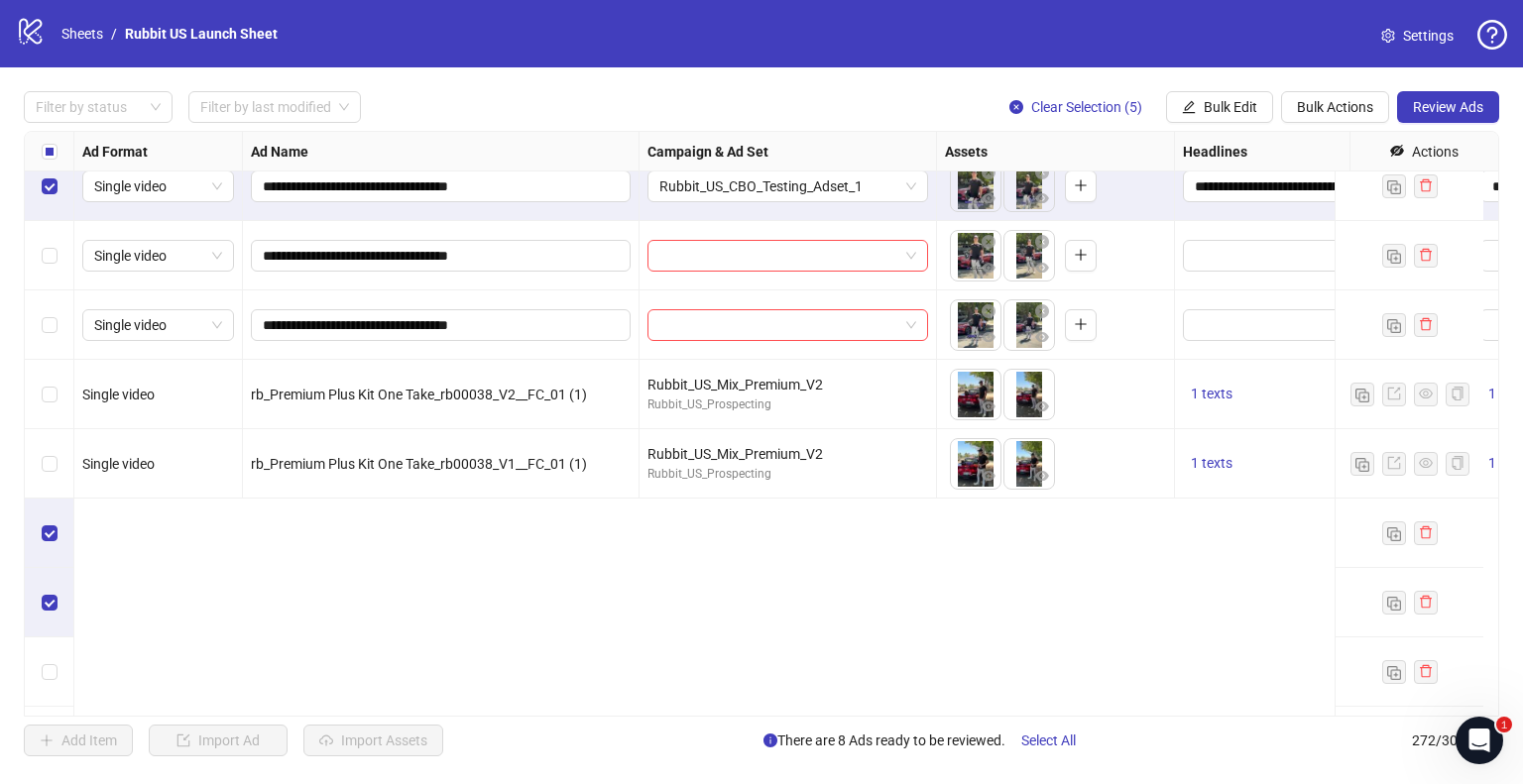 scroll, scrollTop: 17600, scrollLeft: 0, axis: vertical 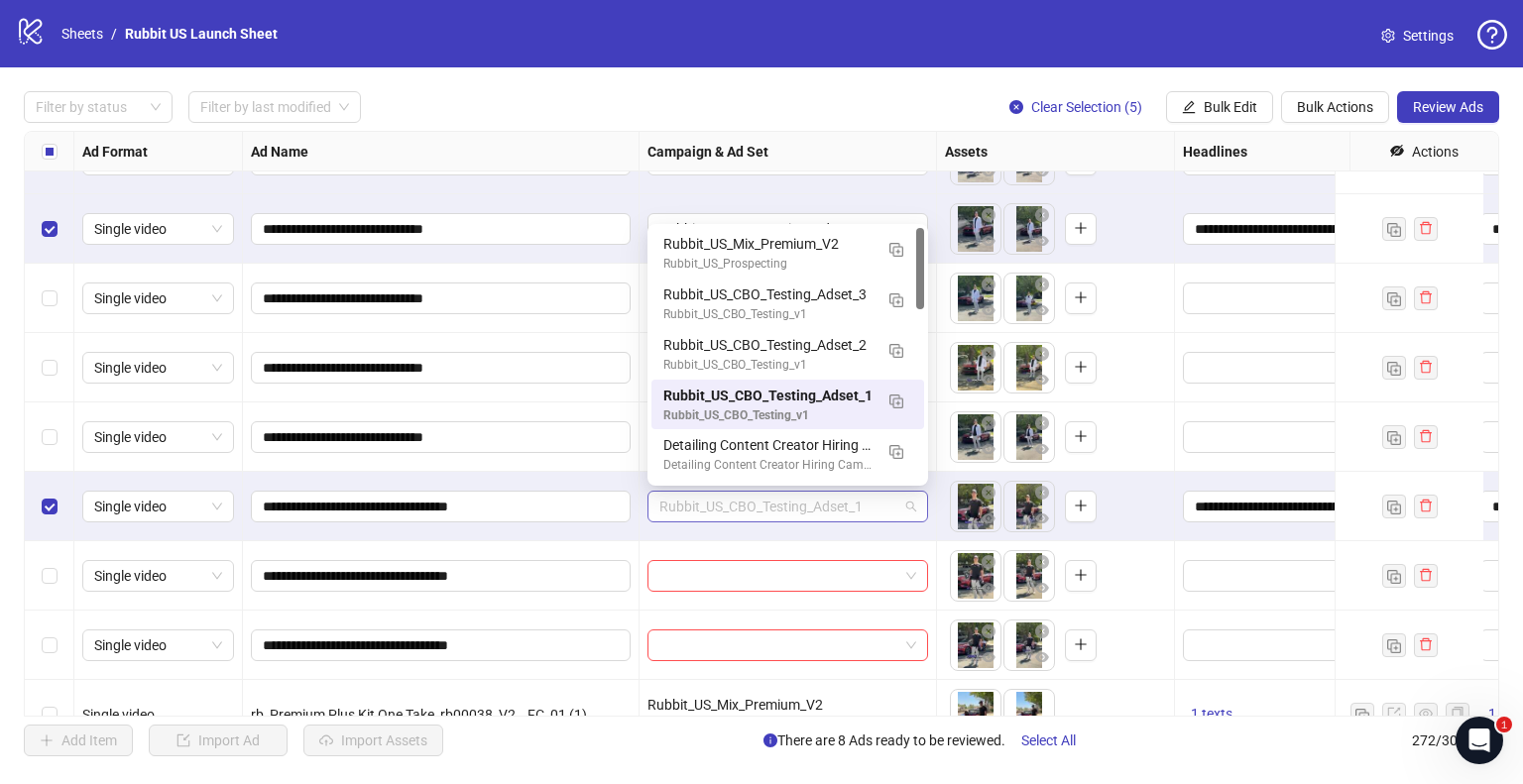 click on "Rubbit_US_CBO_Testing_Adset_1" at bounding box center [787, 506] 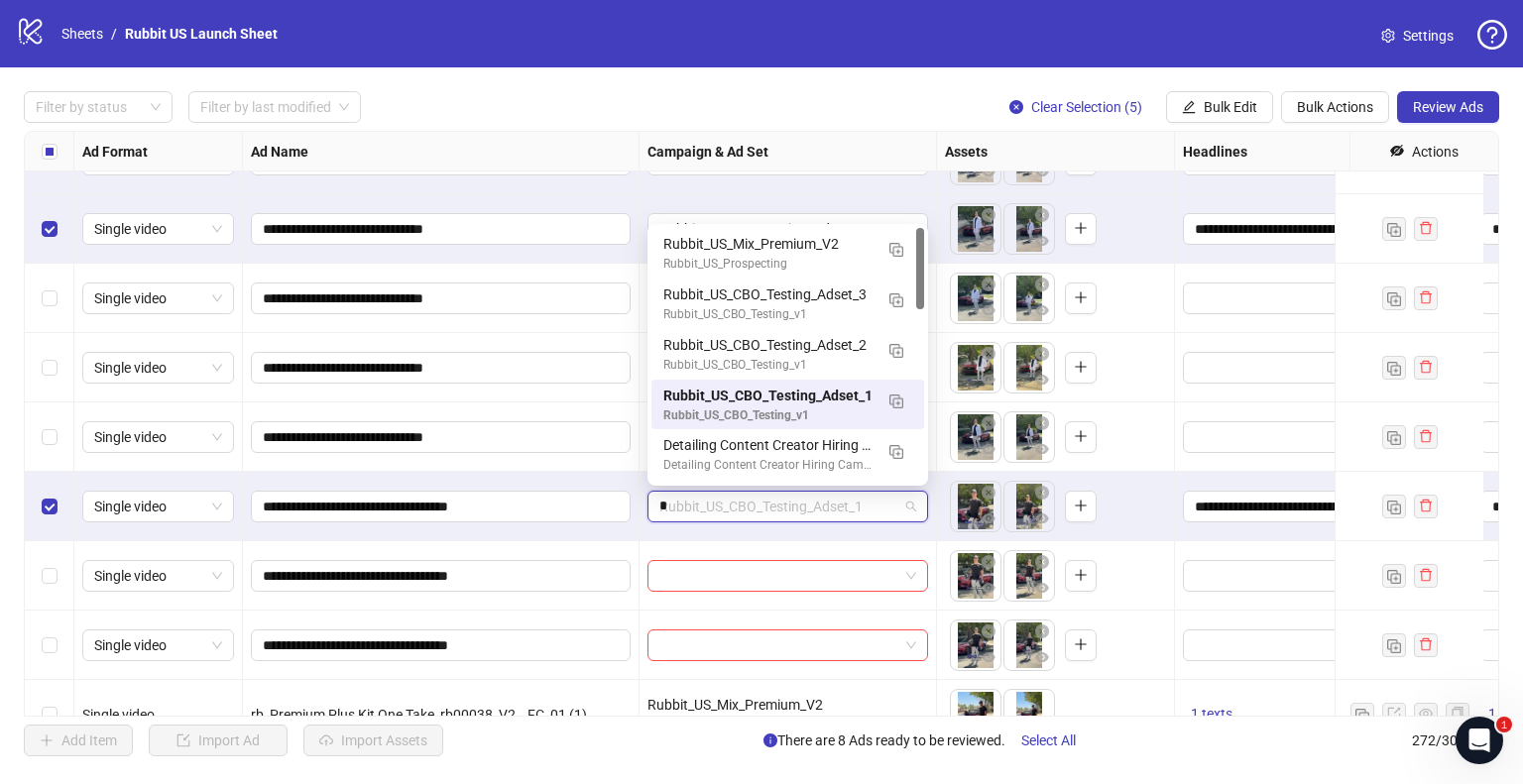 type on "**" 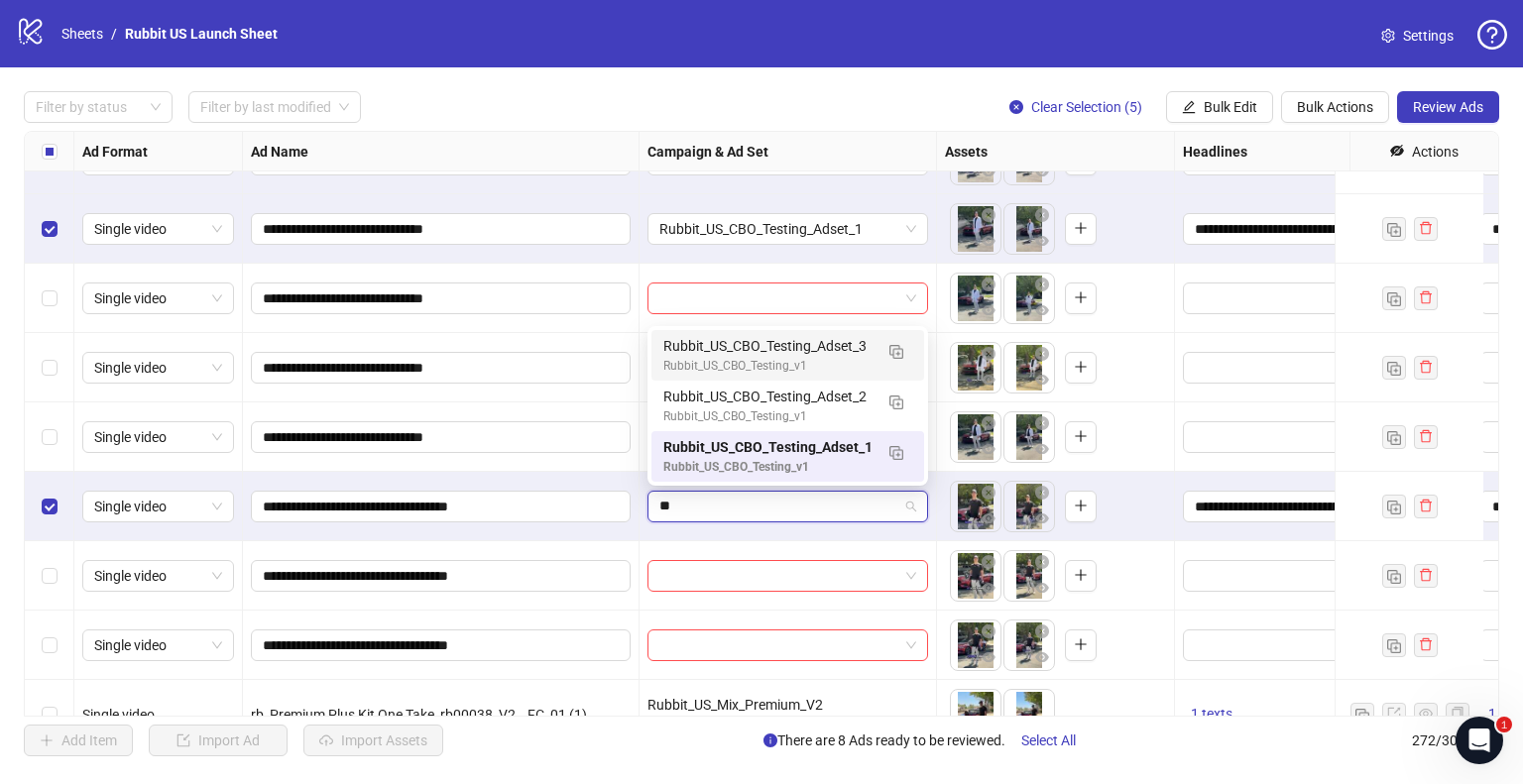 click on "Rubbit_US_CBO_Testing_Adset_3" at bounding box center (767, 346) 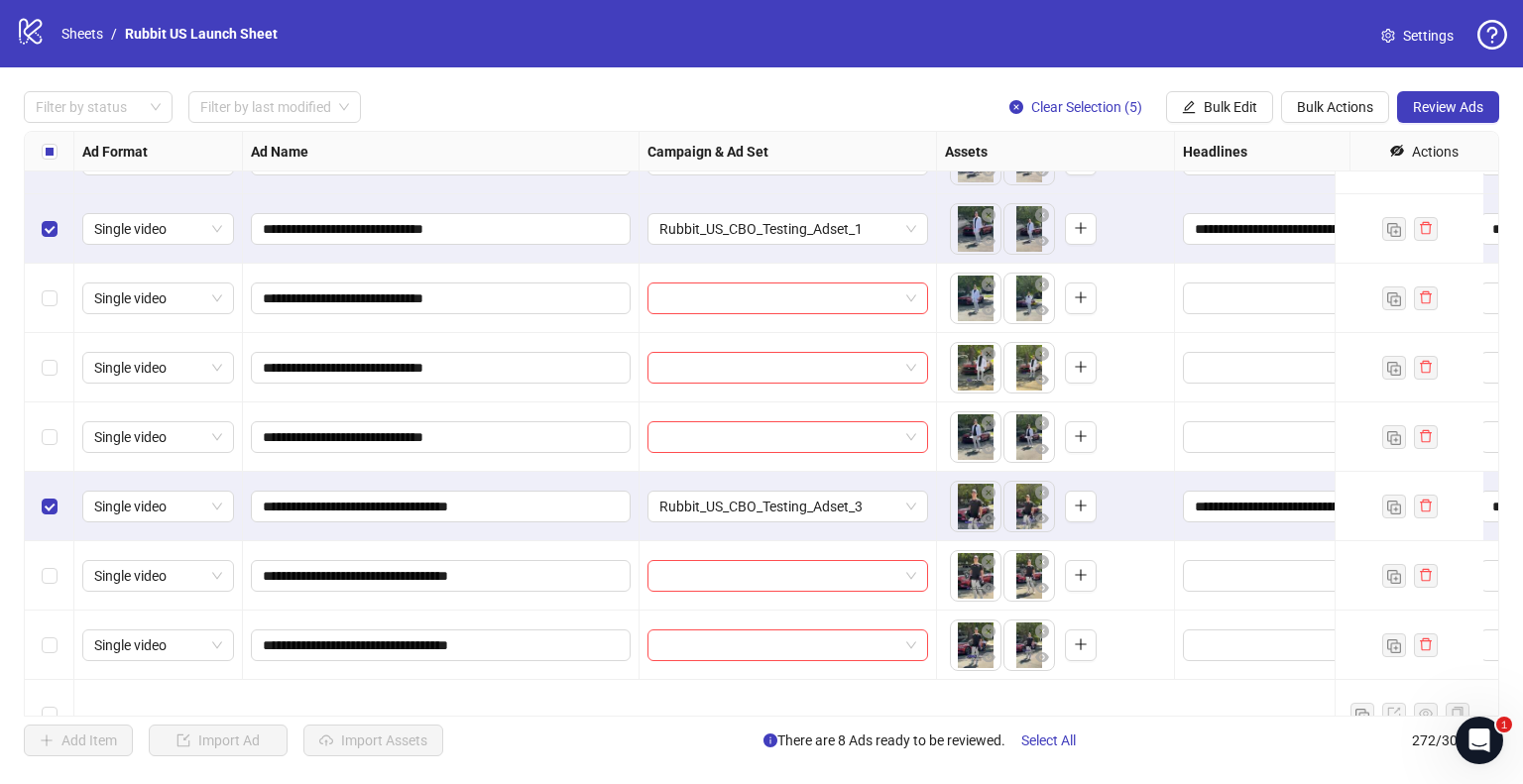 scroll, scrollTop: 17303, scrollLeft: 0, axis: vertical 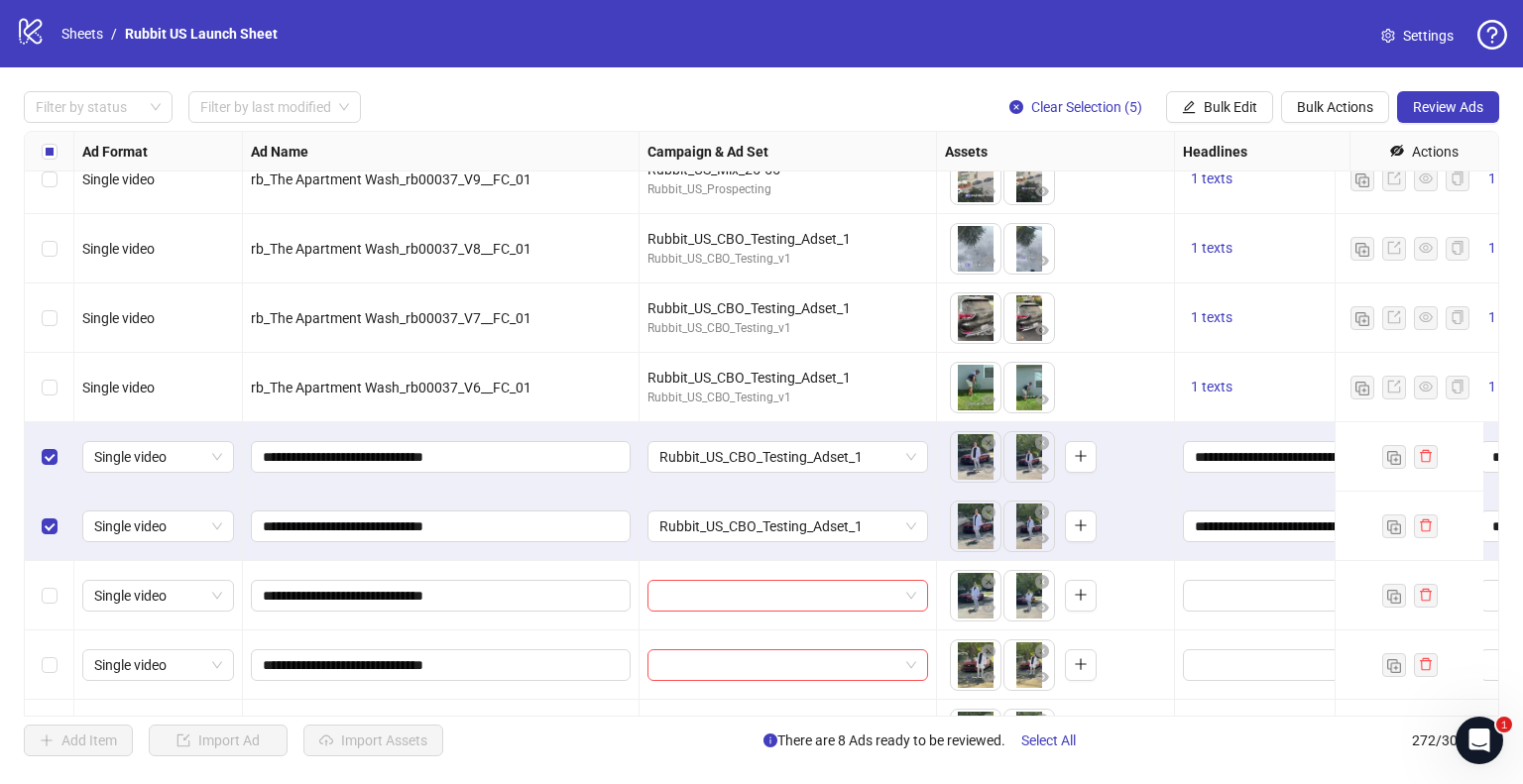 click on "Rubbit_US_CBO_Testing_Adset_1" at bounding box center (787, 526) 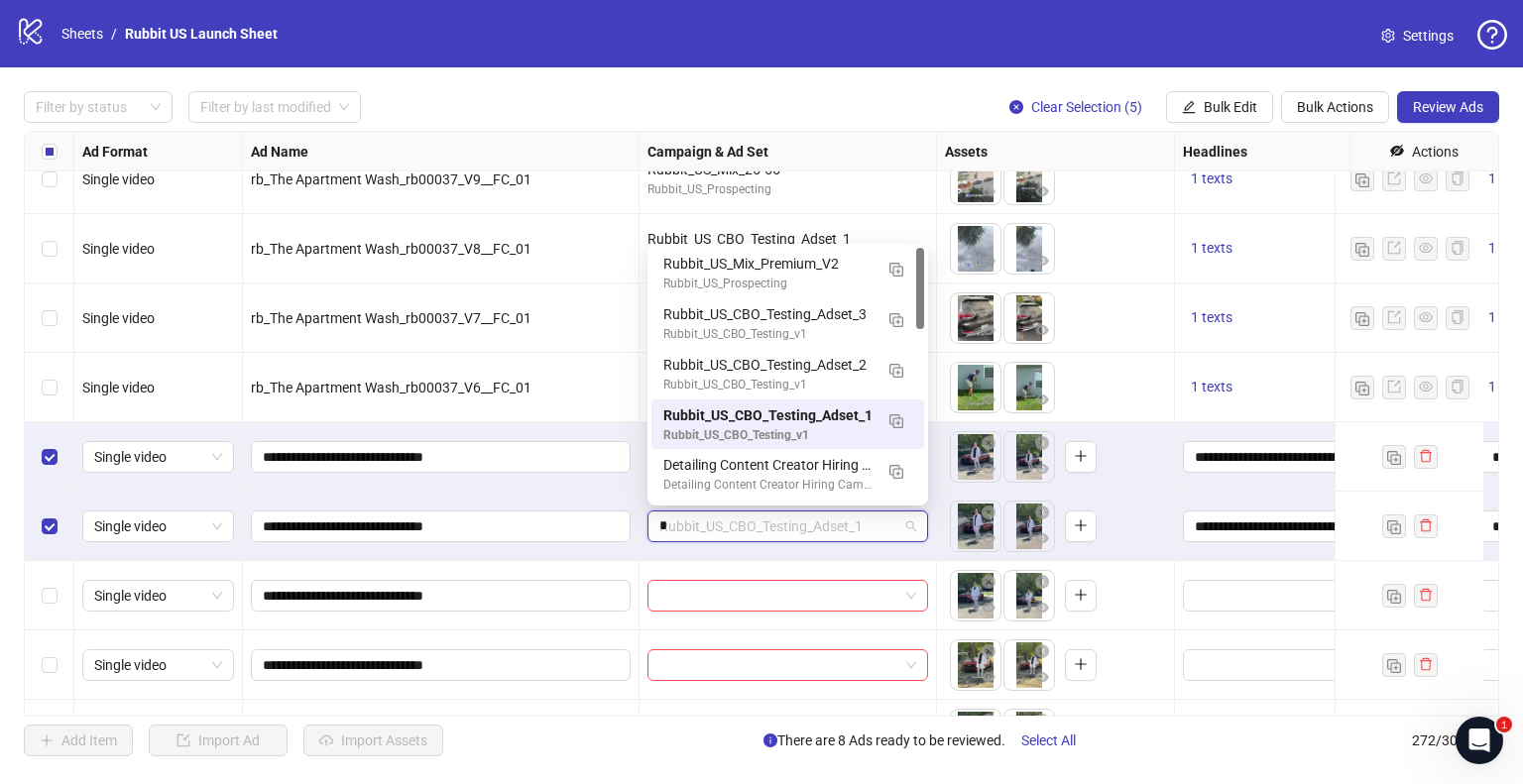 type on "**" 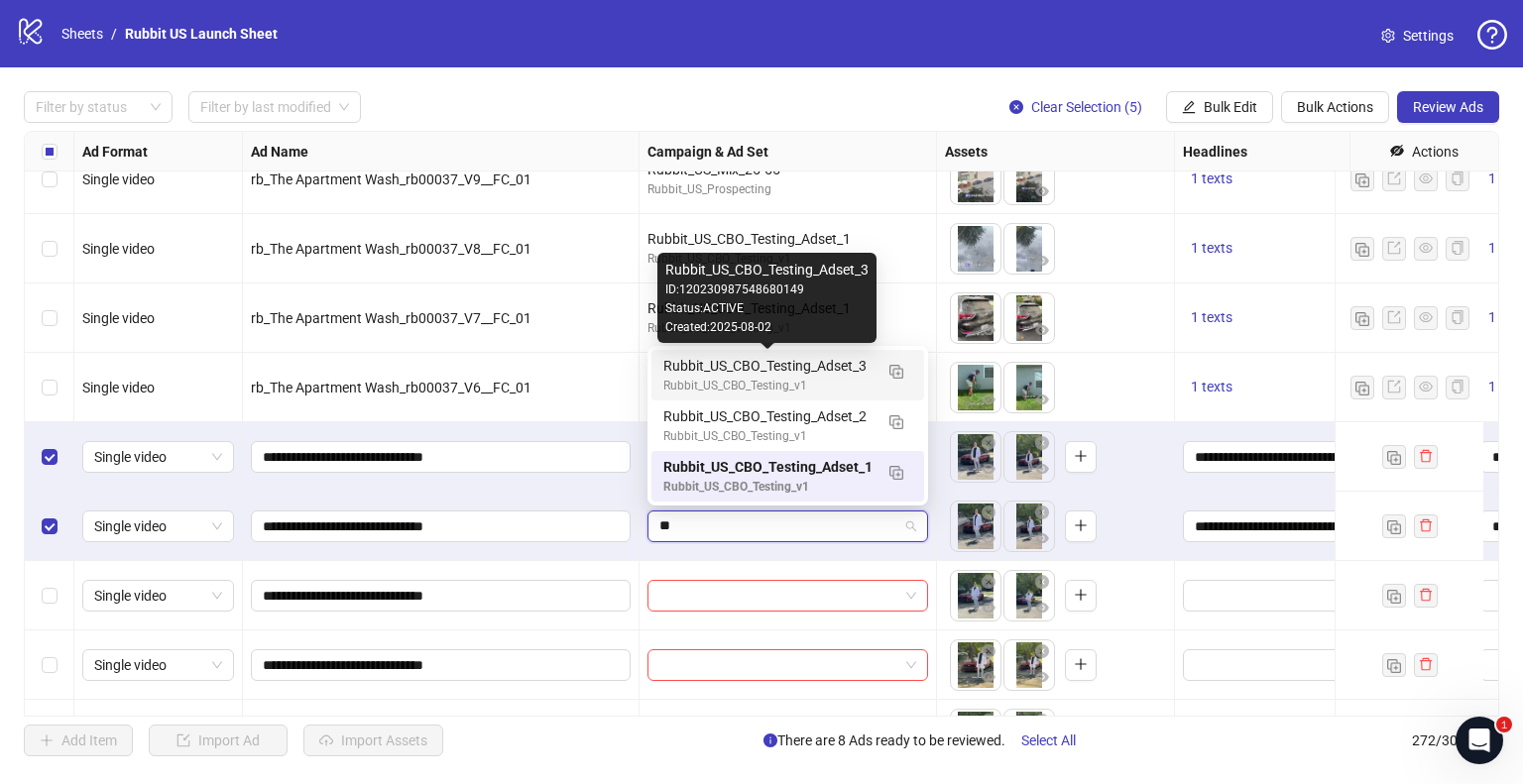 click on "Rubbit_US_CBO_Testing_Adset_3" at bounding box center [767, 366] 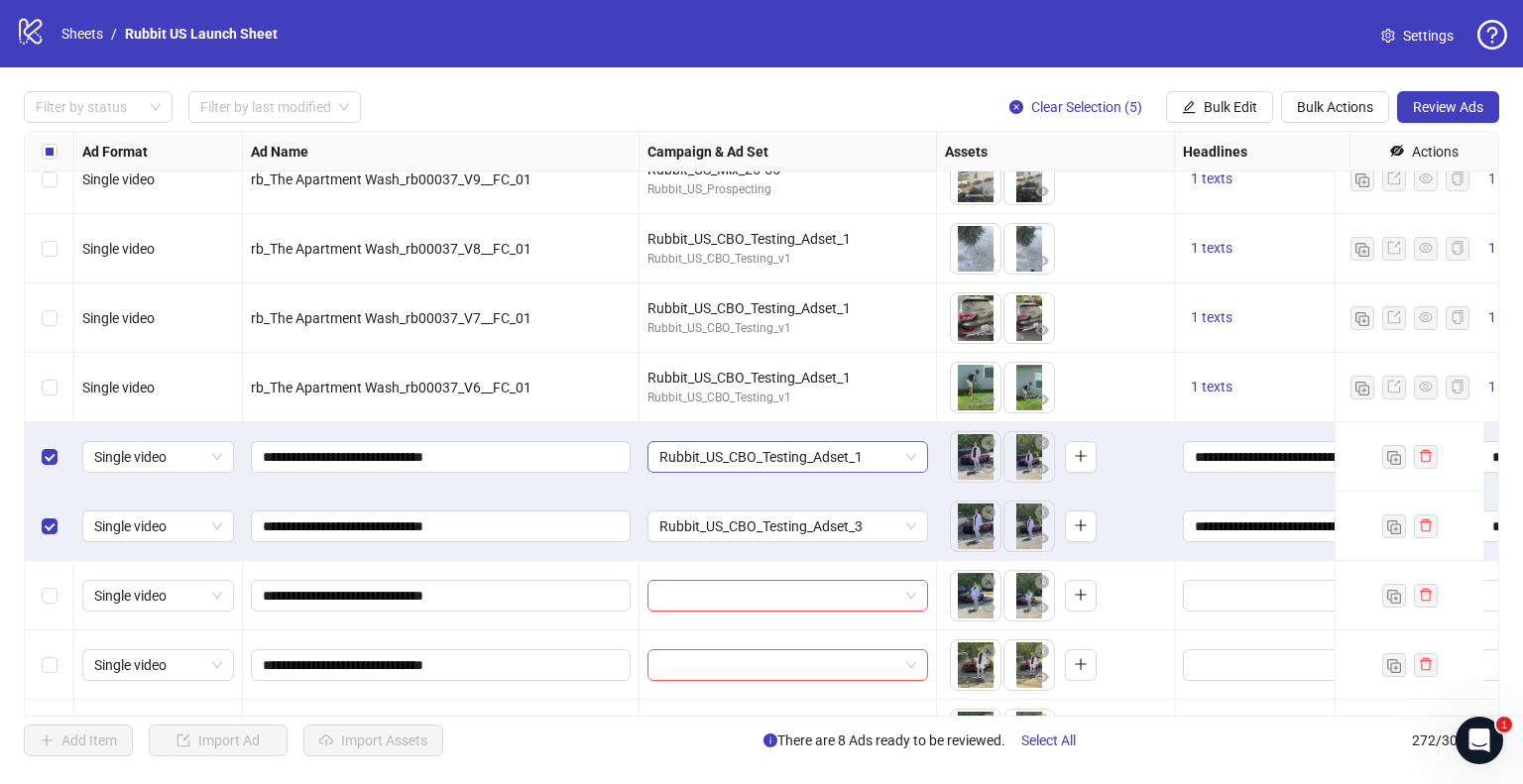 click on "Rubbit_US_CBO_Testing_Adset_1" at bounding box center (787, 457) 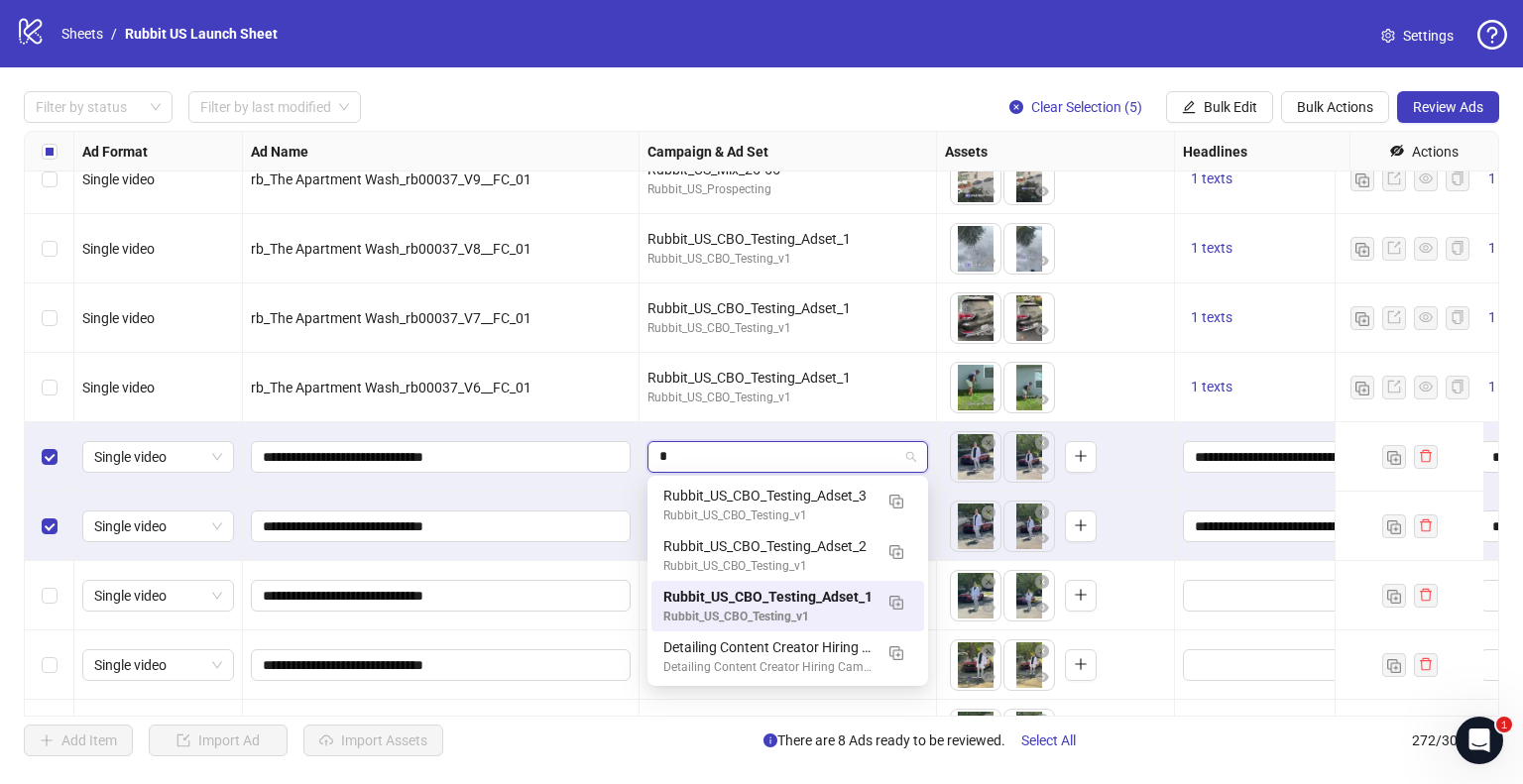 type on "**" 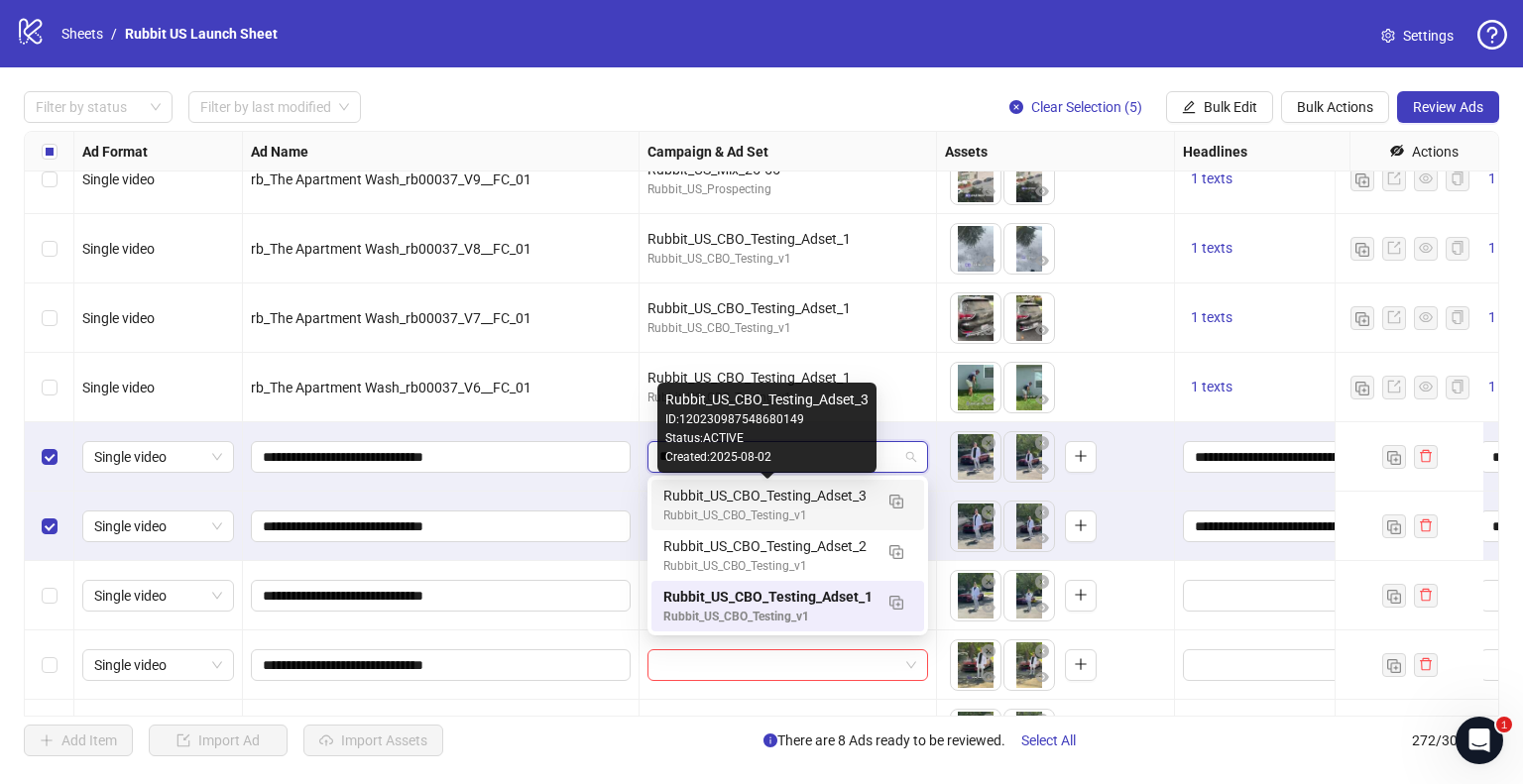 click on "Rubbit_US_CBO_Testing_Adset_3" at bounding box center (767, 496) 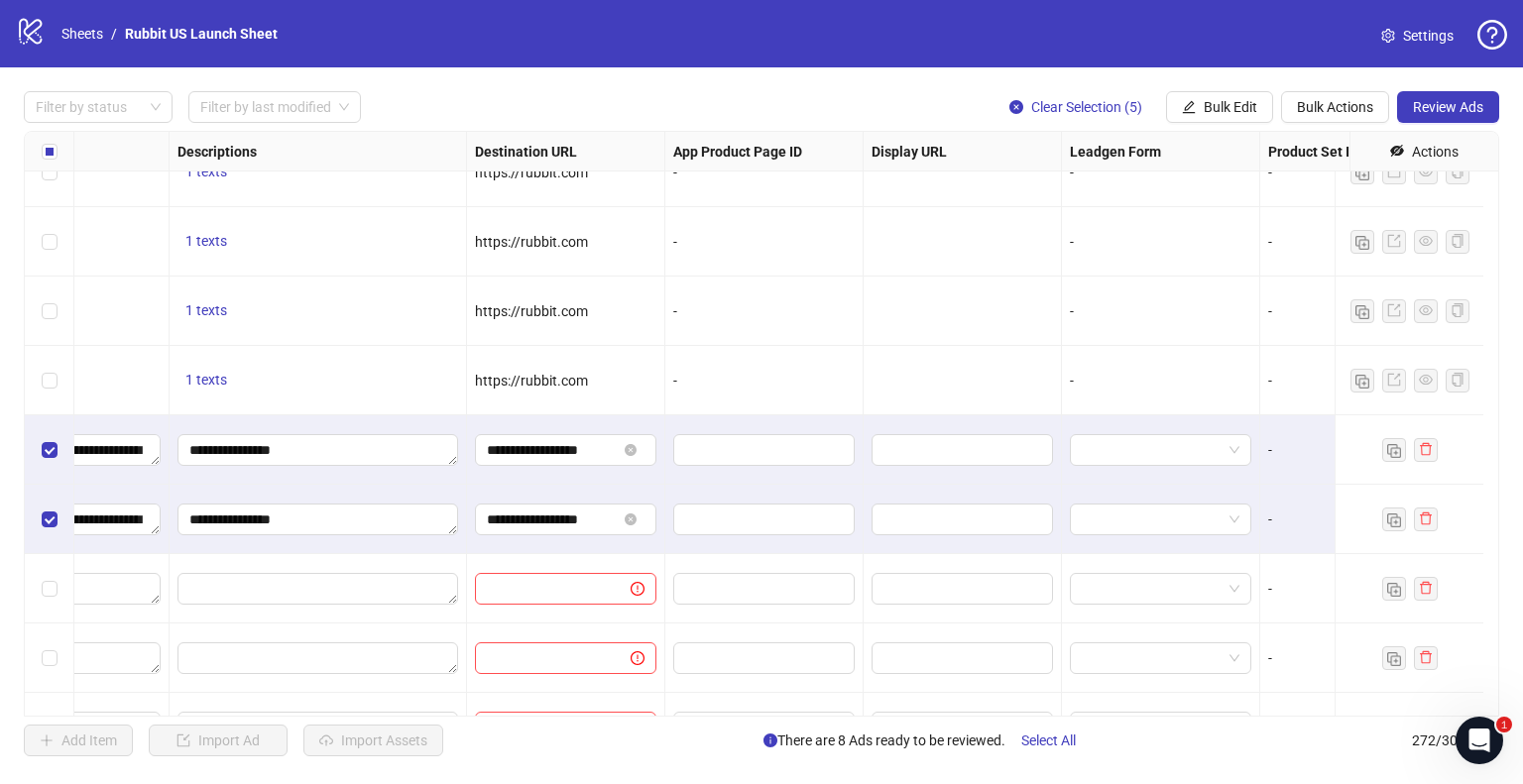 scroll, scrollTop: 17309, scrollLeft: 1174, axis: both 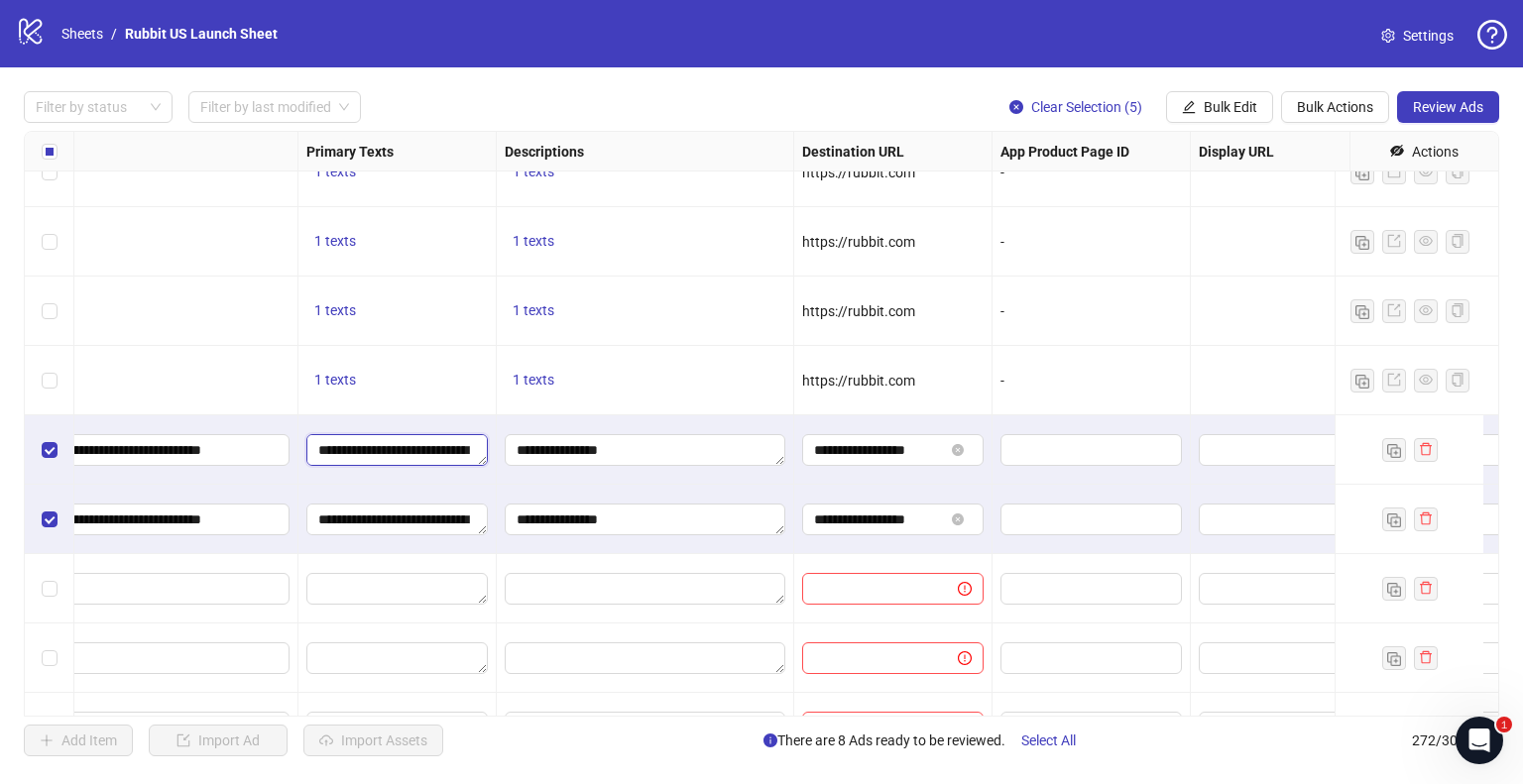 click on "**********" at bounding box center [397, 450] 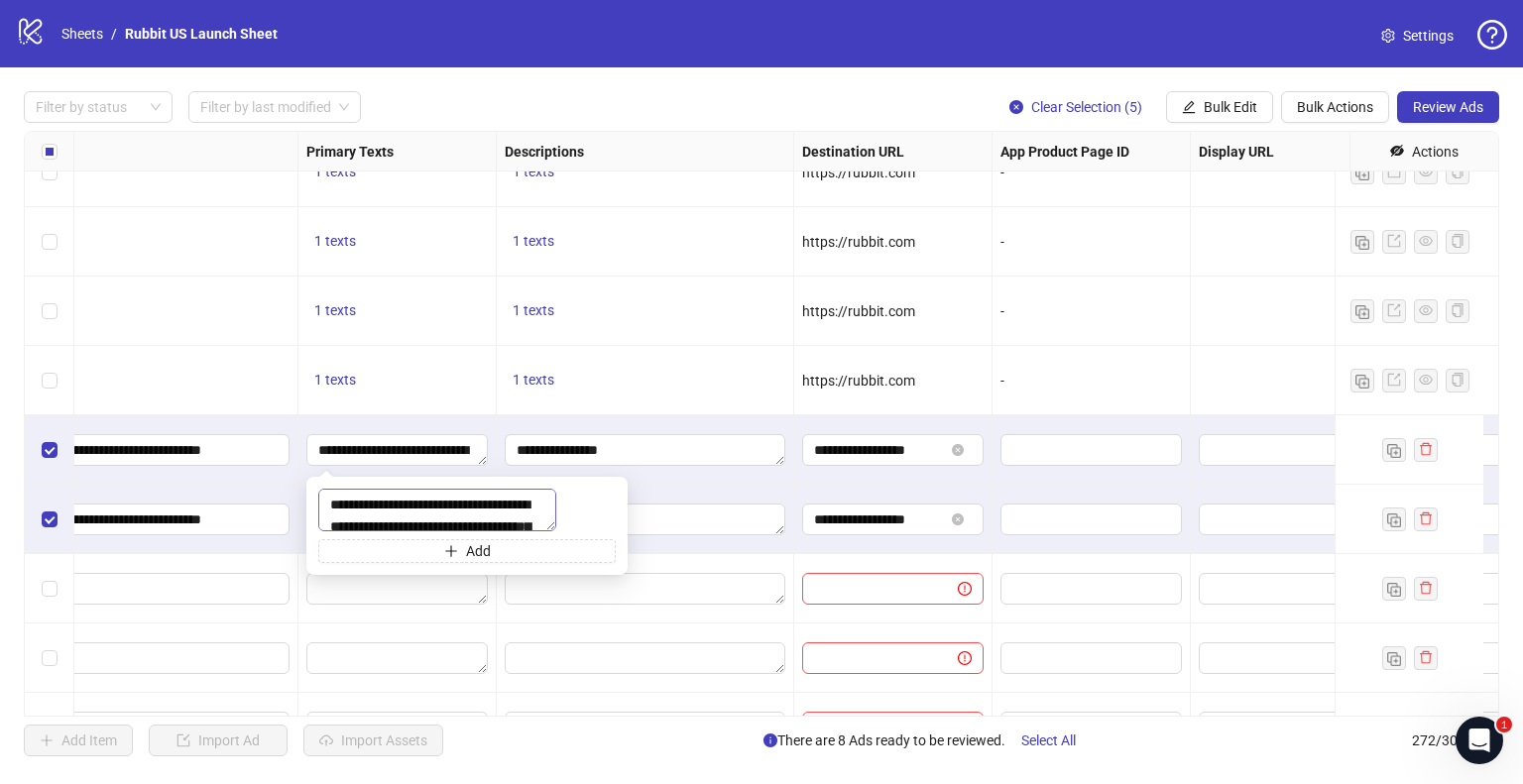click on "**********" at bounding box center (437, 509) 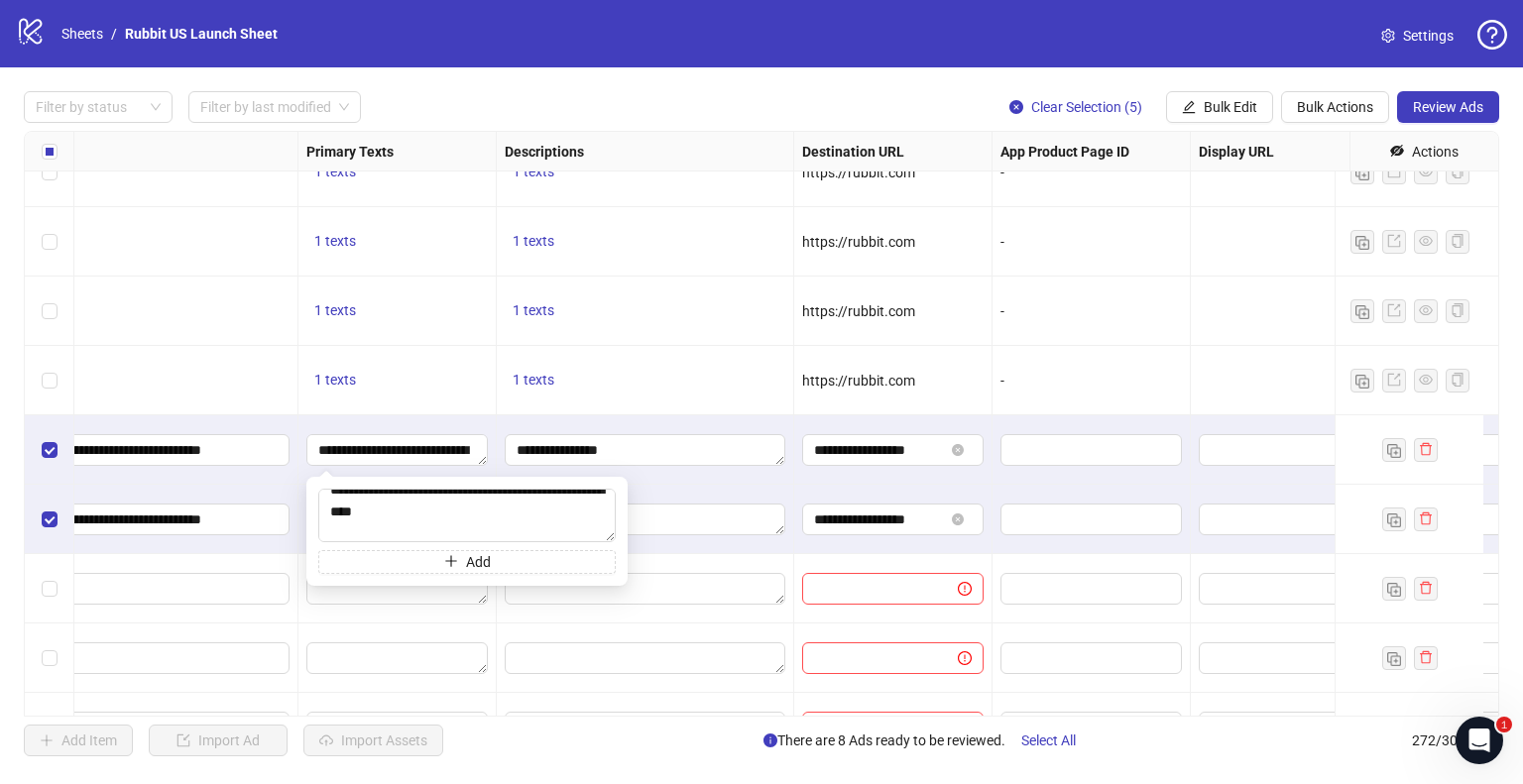 scroll, scrollTop: 71, scrollLeft: 0, axis: vertical 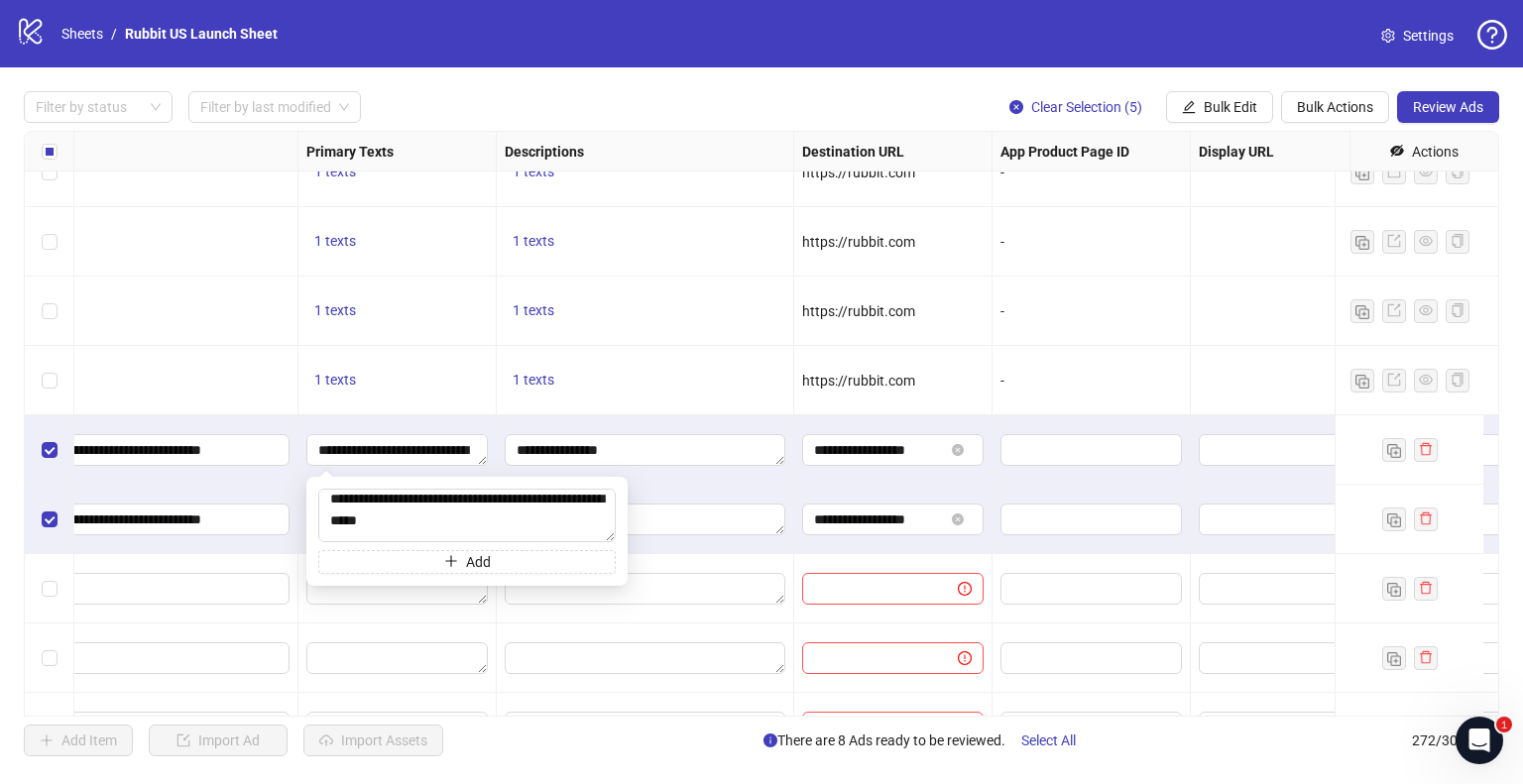 type on "**********" 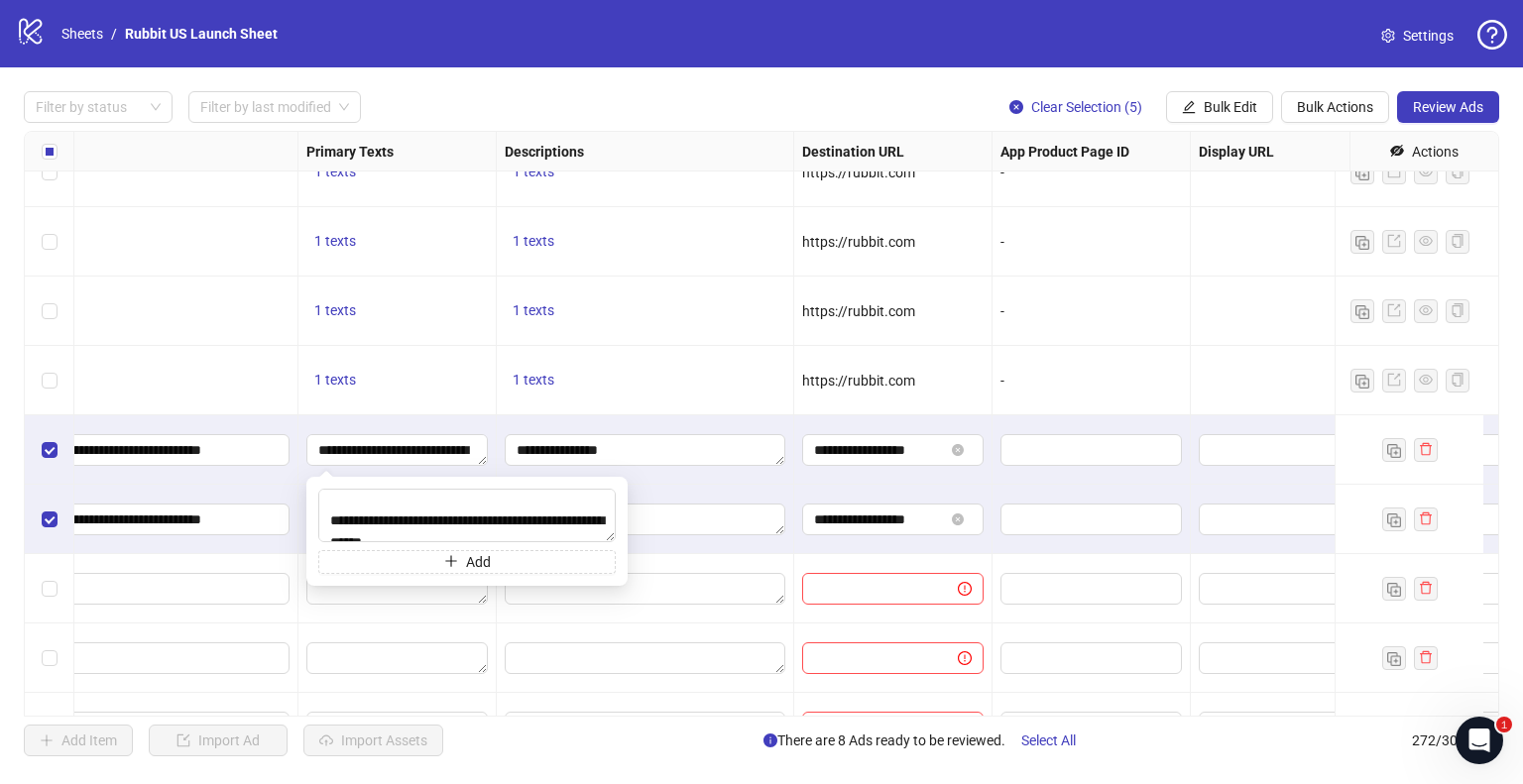 scroll, scrollTop: 28, scrollLeft: 0, axis: vertical 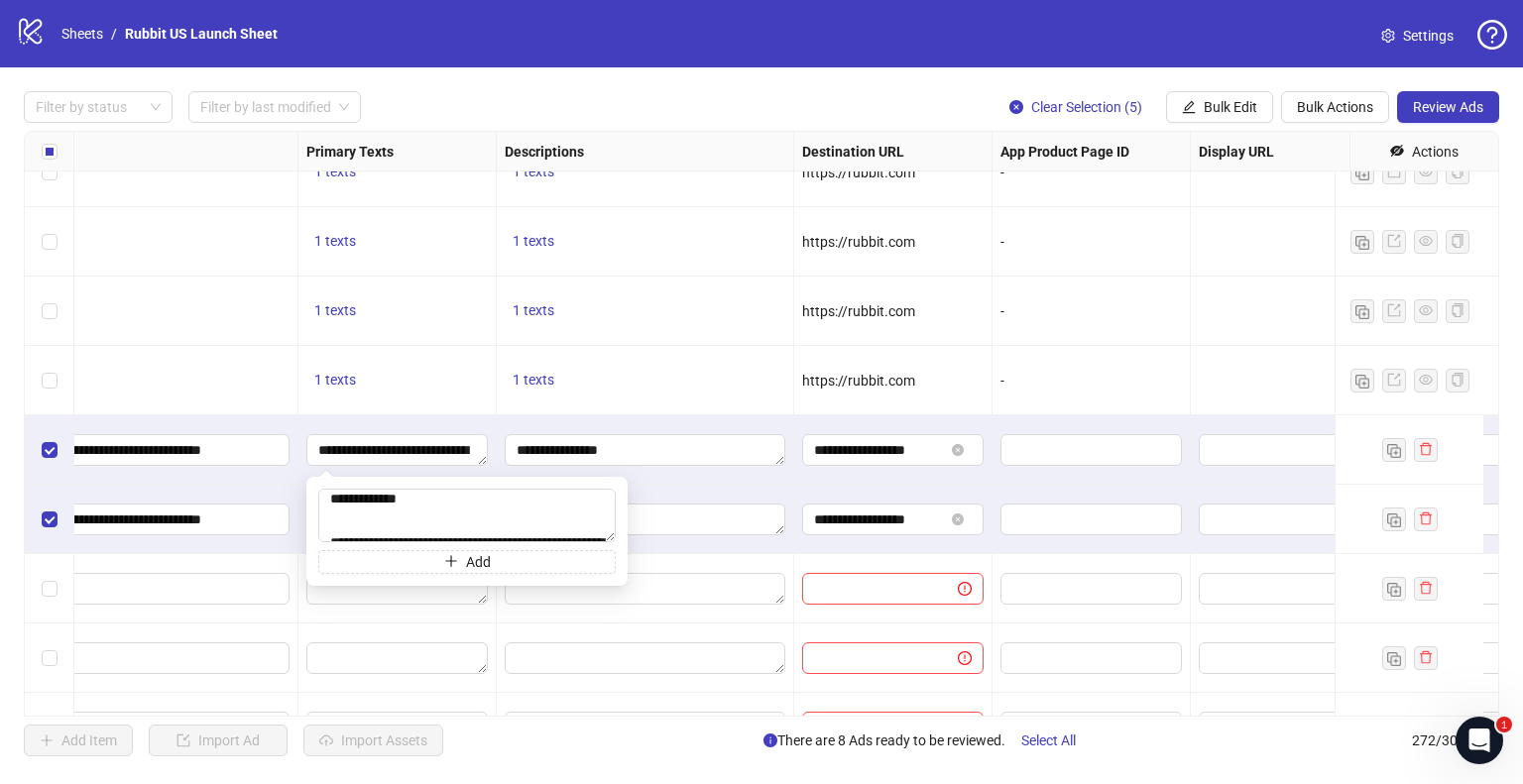 click on "**********" at bounding box center [398, 450] 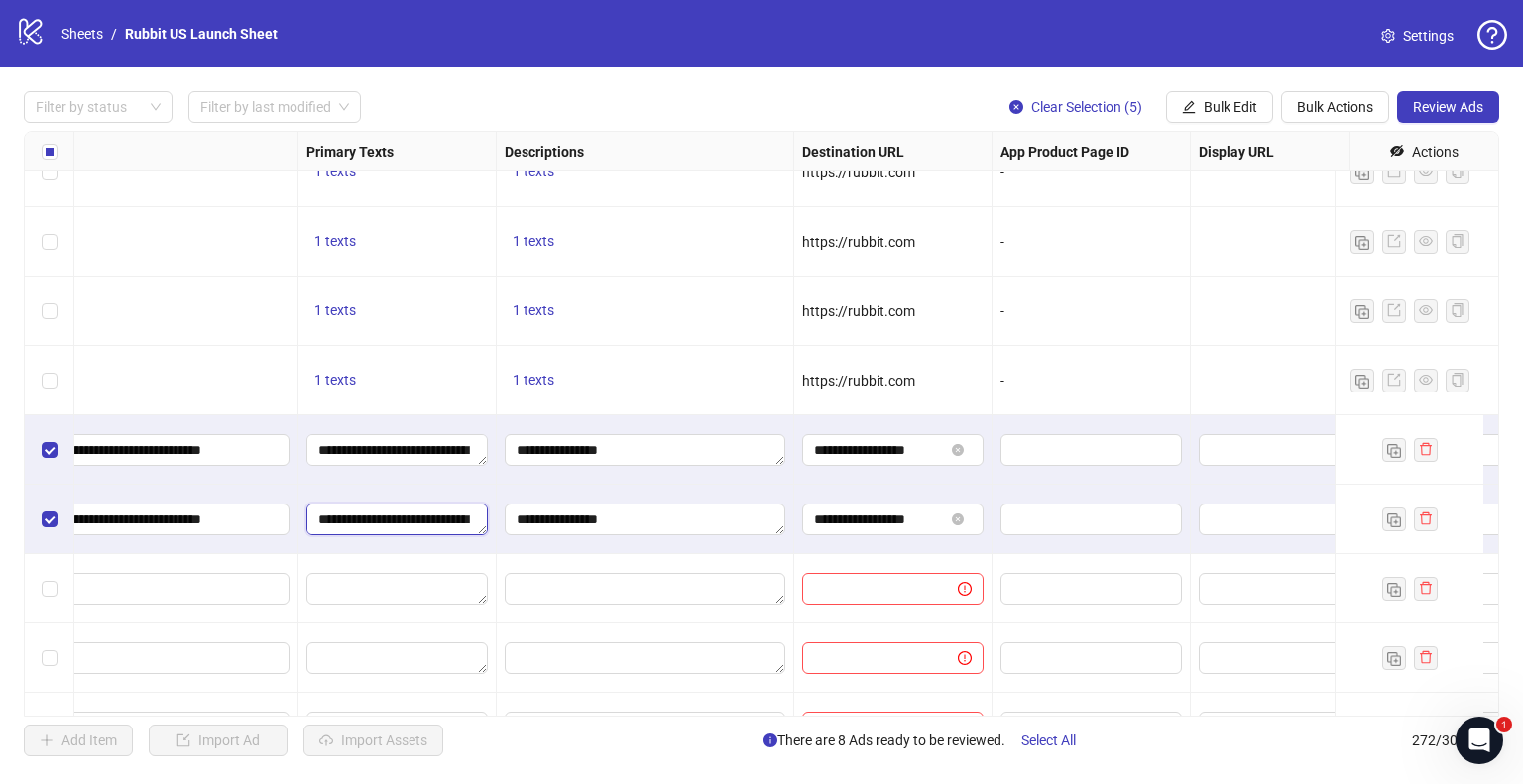 click on "**********" at bounding box center [397, 519] 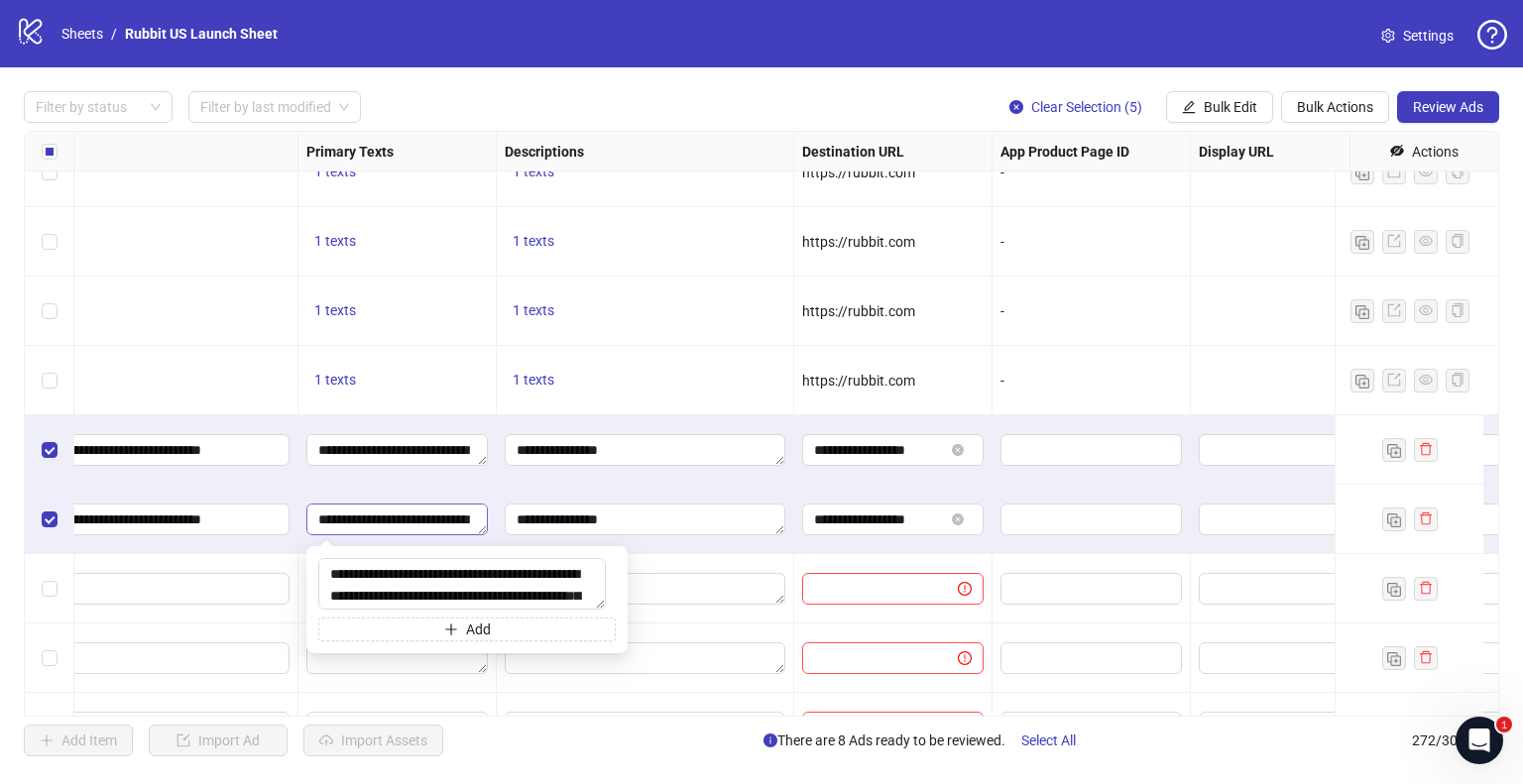 type on "**********" 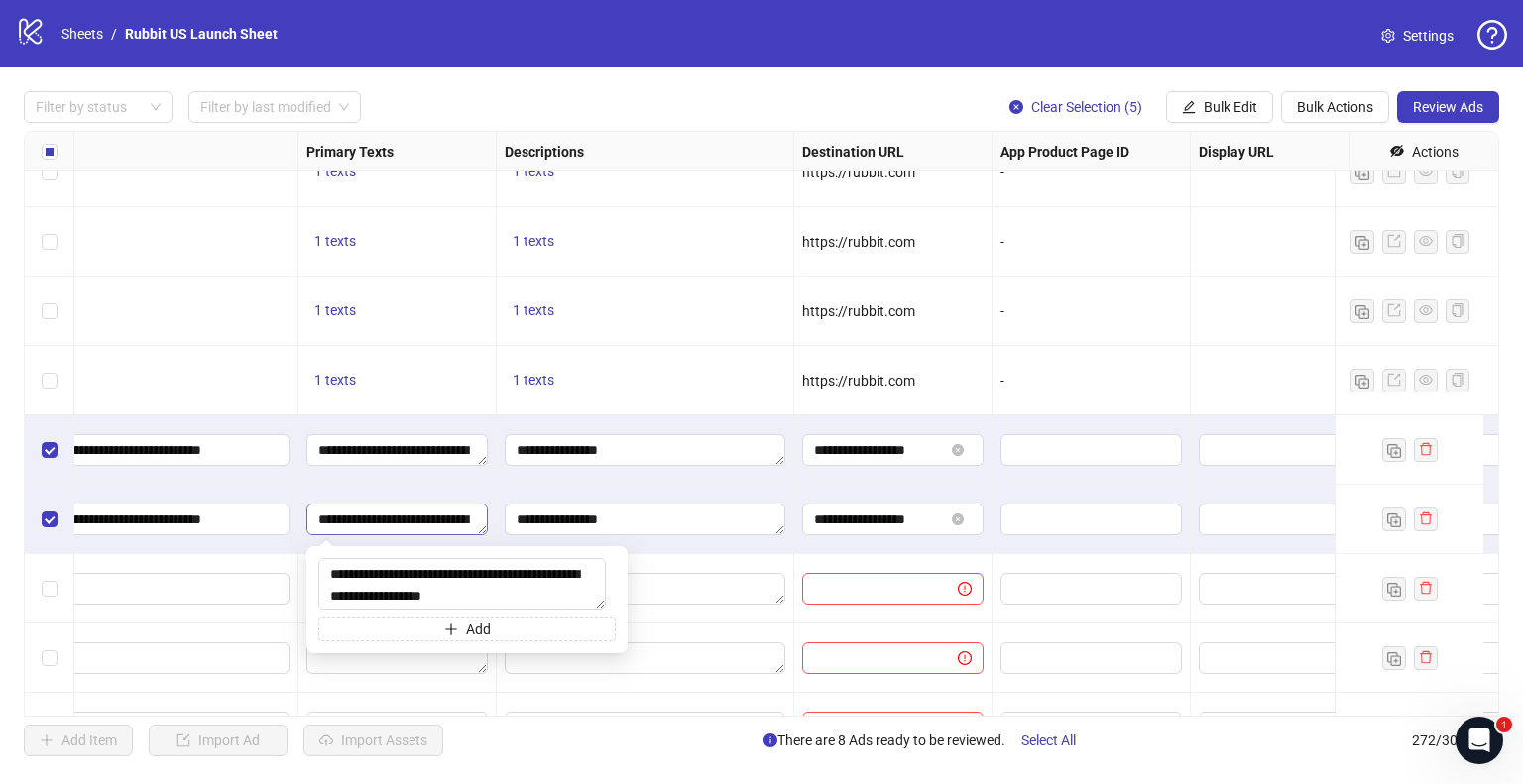 scroll, scrollTop: 407, scrollLeft: 0, axis: vertical 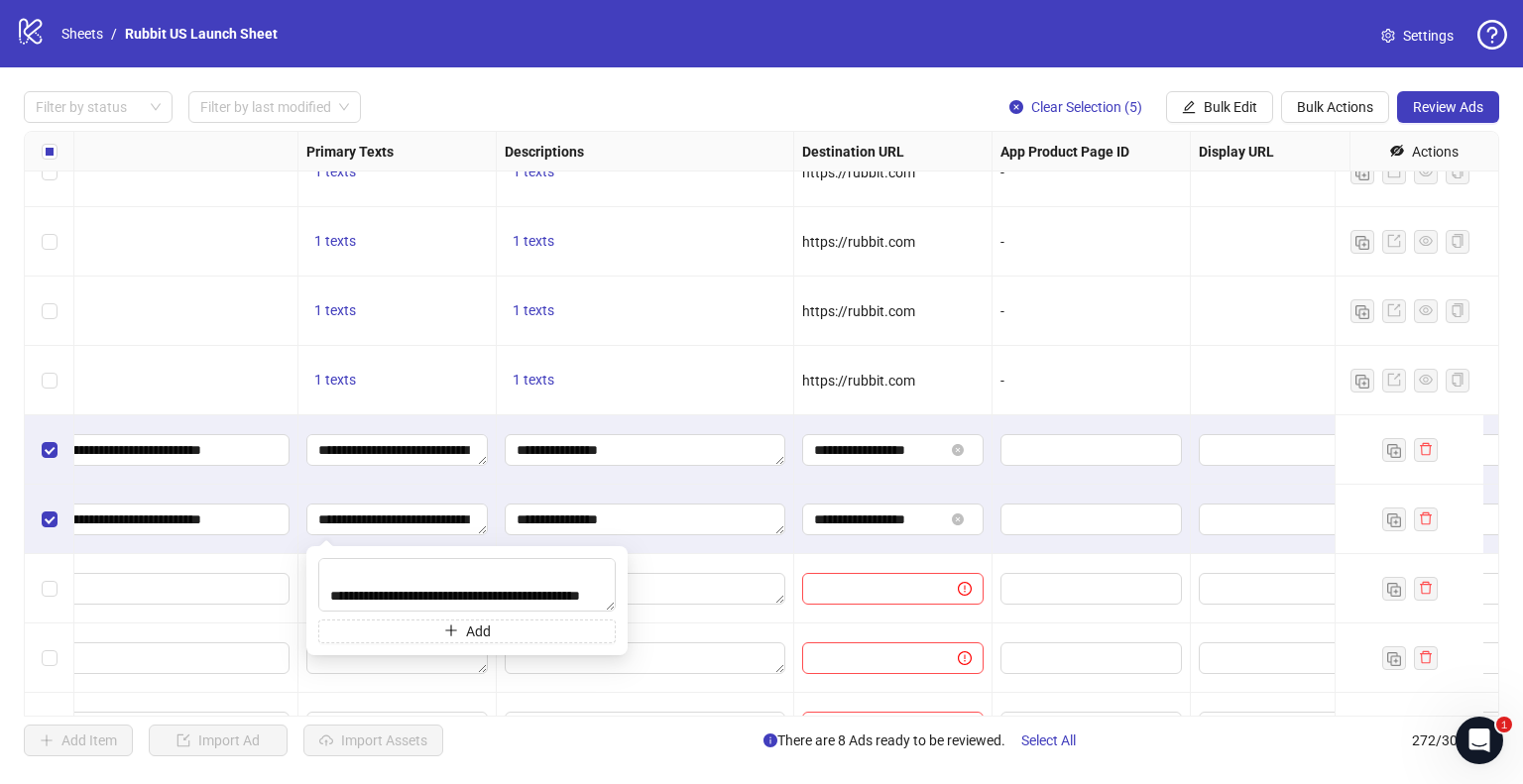 click on "**********" at bounding box center (398, 450) 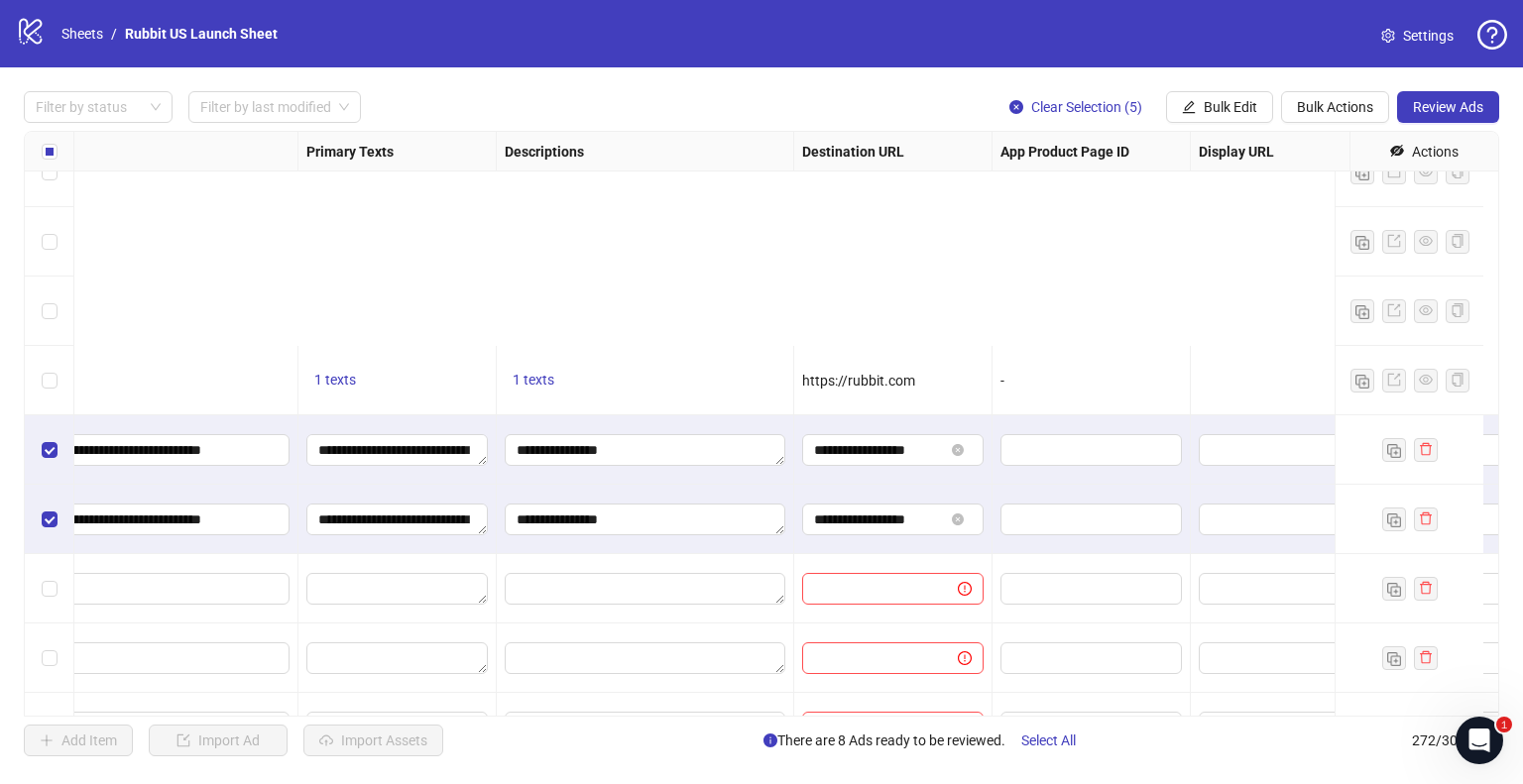 scroll, scrollTop: 17595, scrollLeft: 1174, axis: both 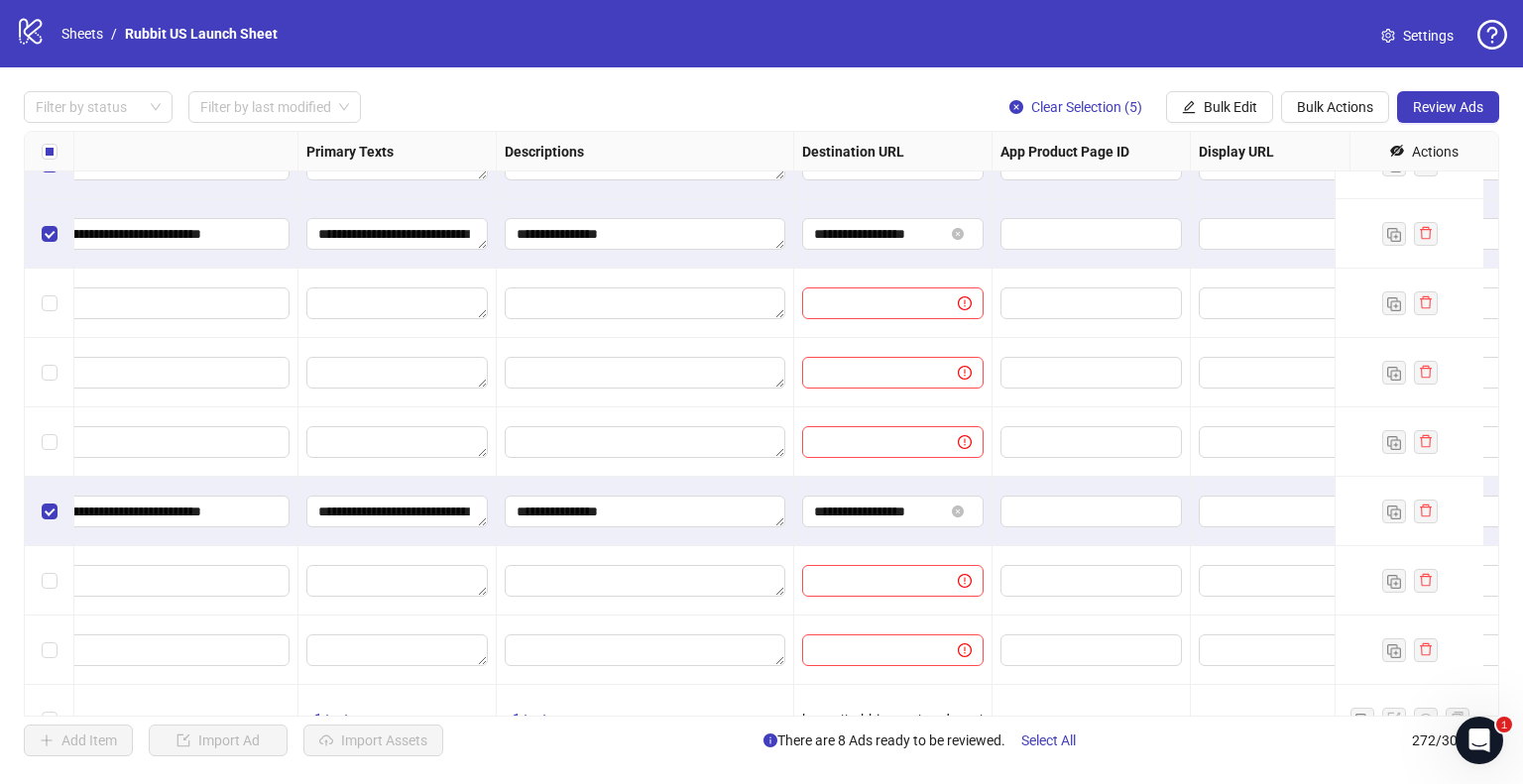 click on "**********" at bounding box center (762, 423) 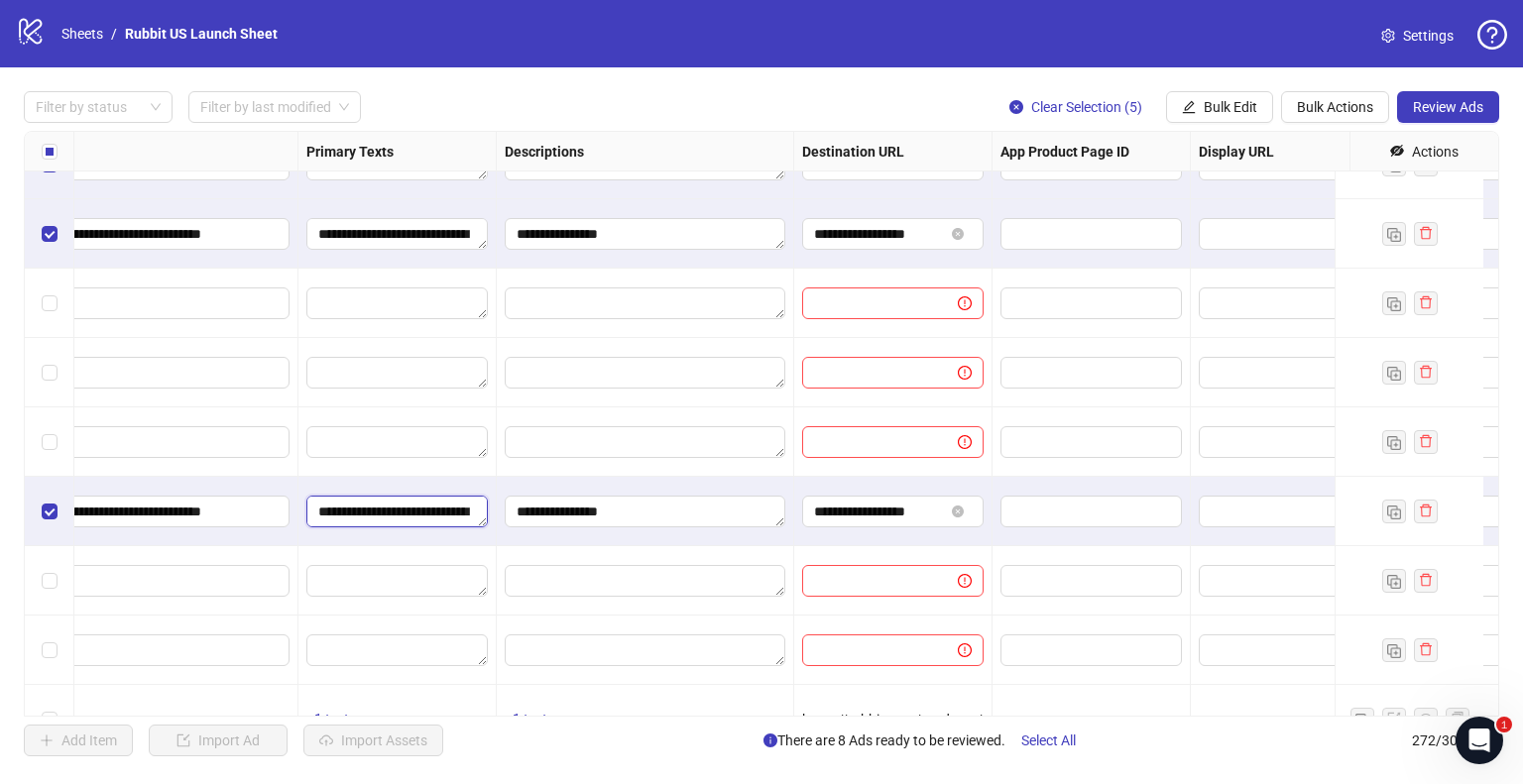 click on "**********" at bounding box center [397, 511] 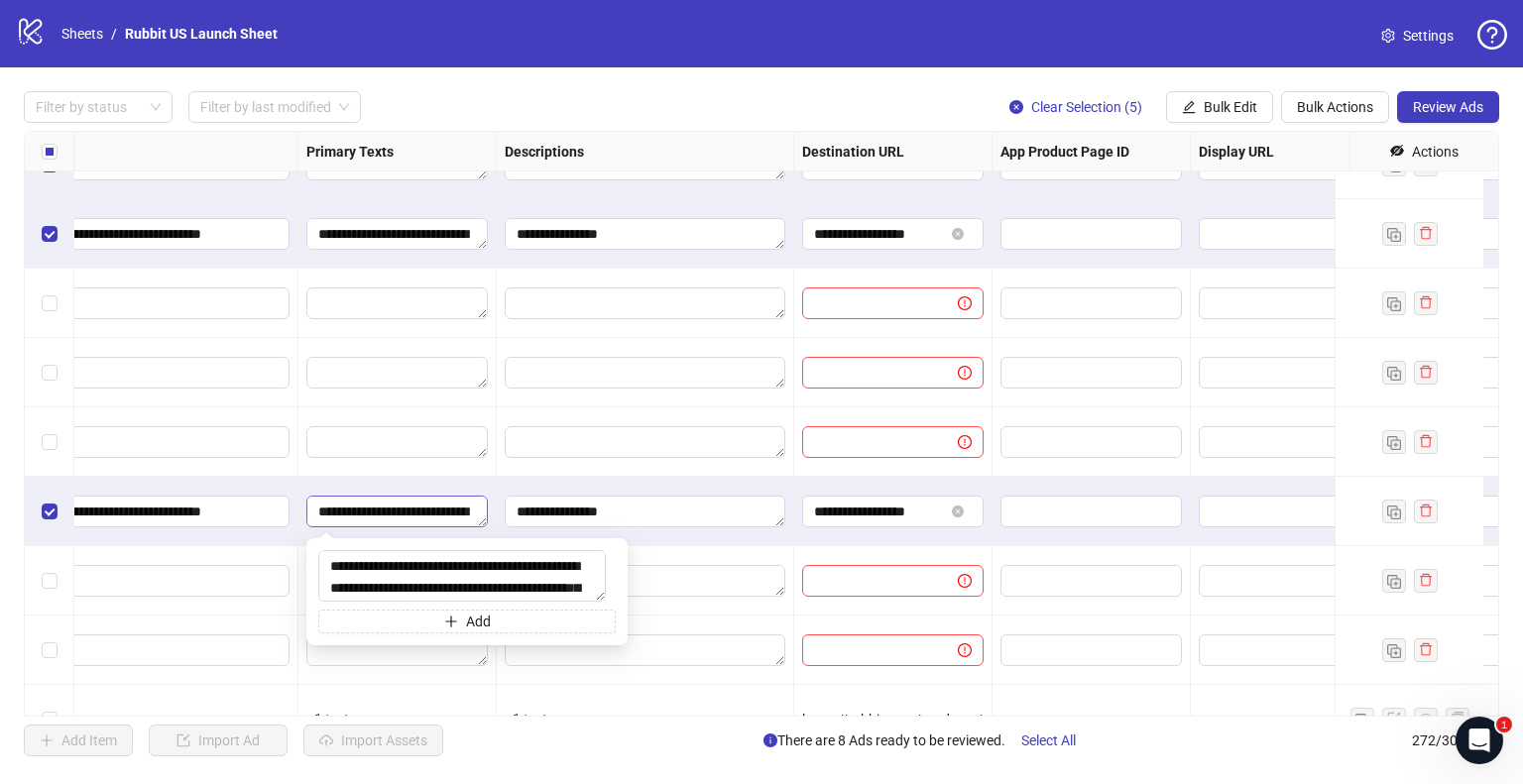 type on "**********" 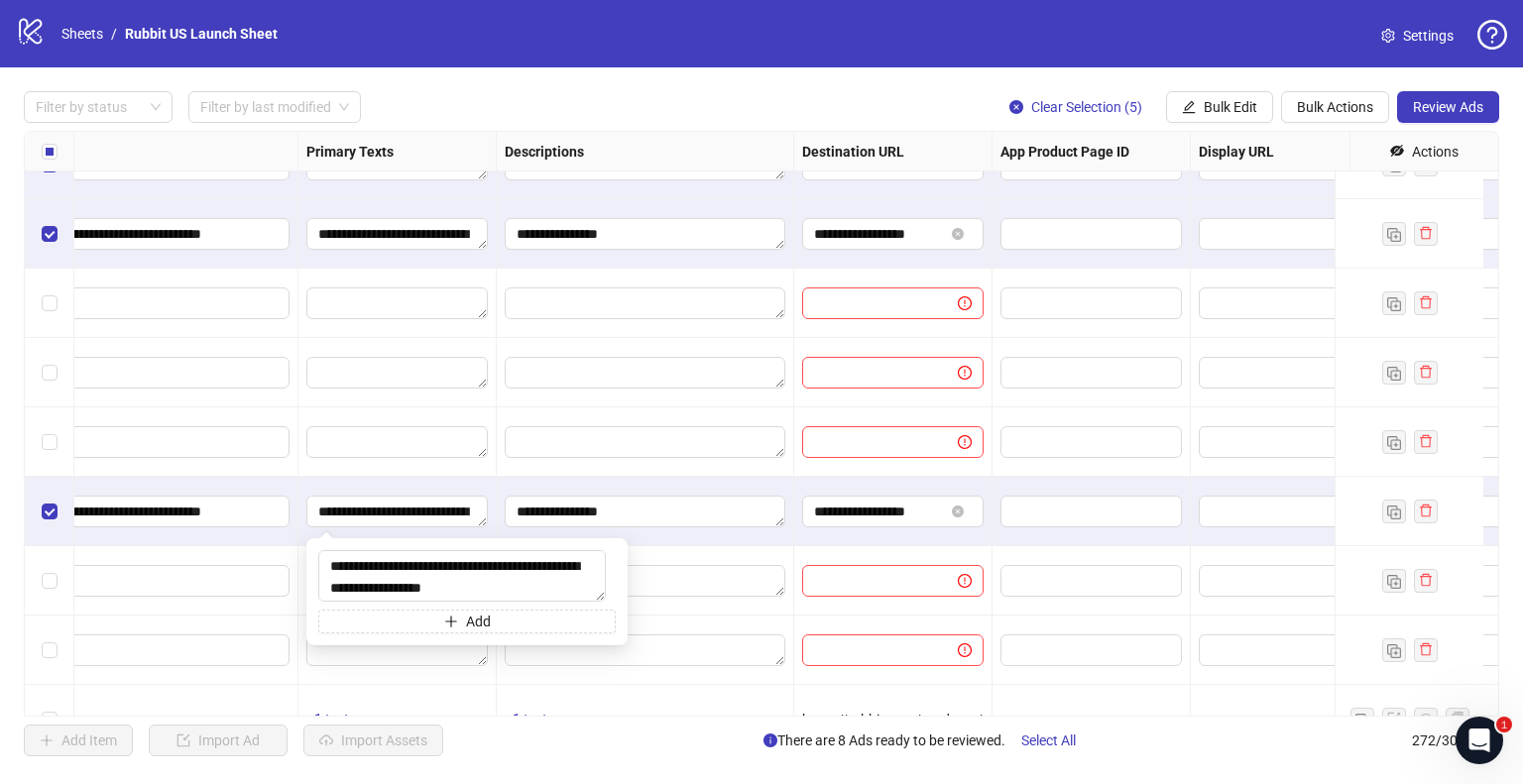 scroll, scrollTop: 407, scrollLeft: 0, axis: vertical 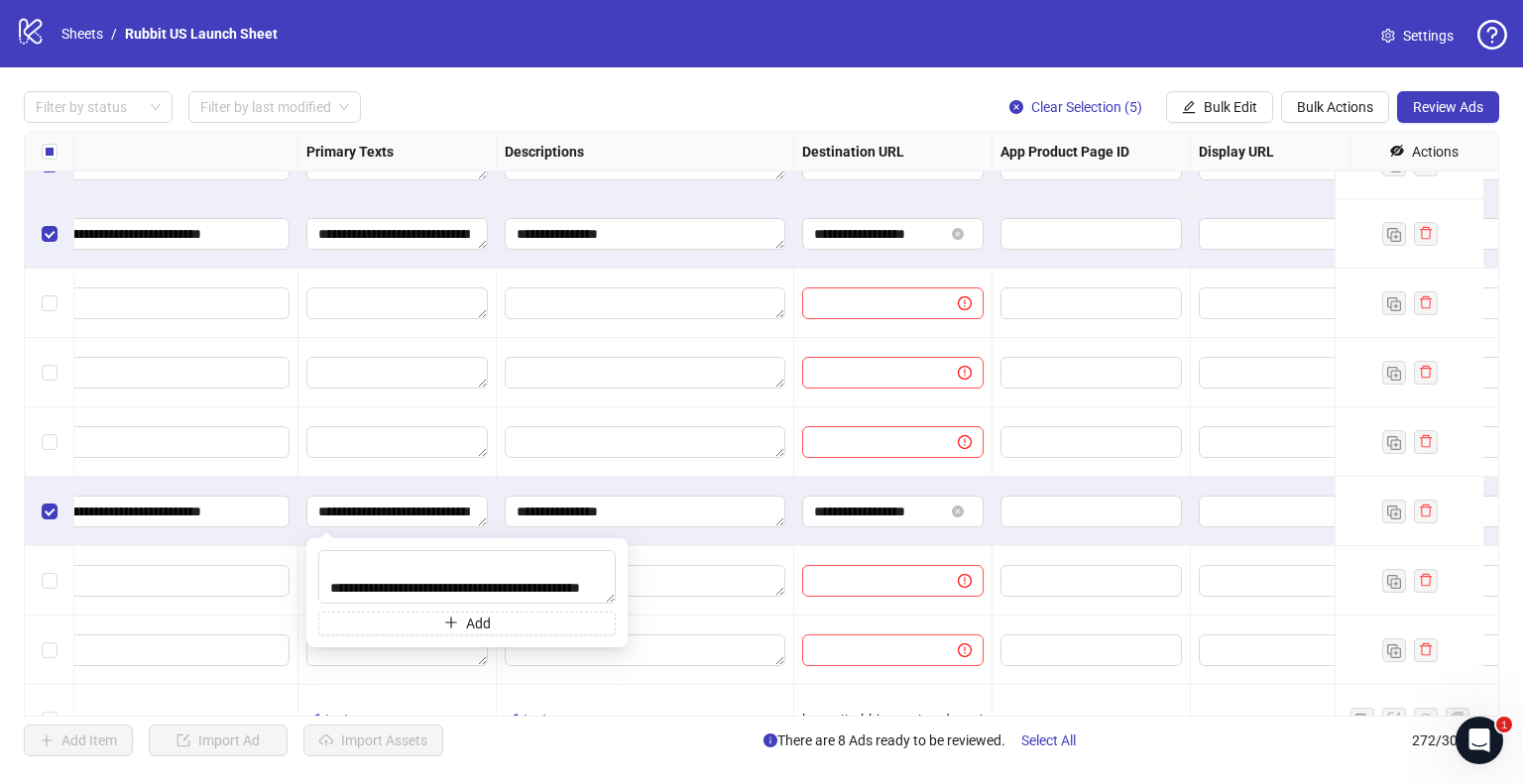 click on "**********" at bounding box center [398, 511] 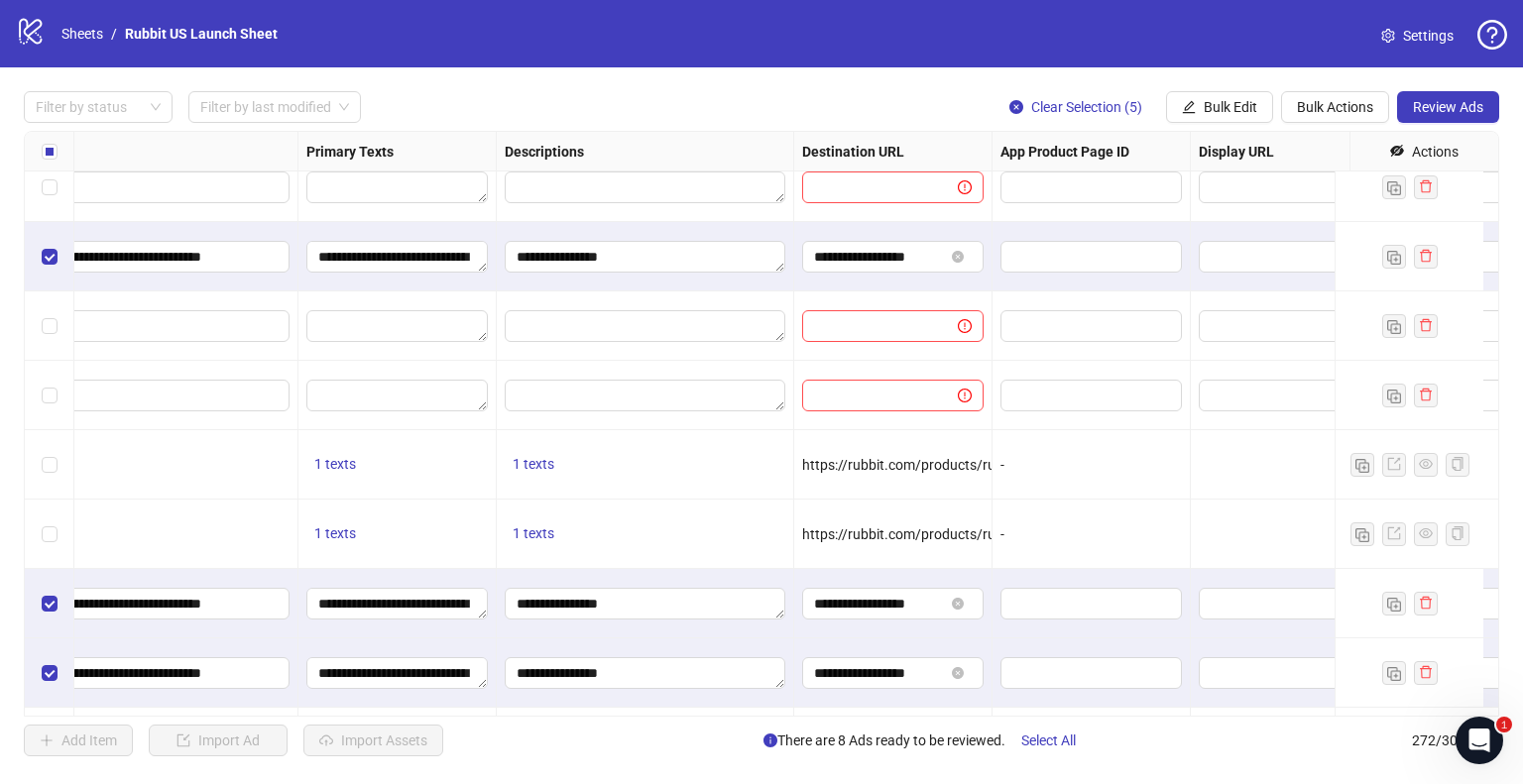 scroll, scrollTop: 17954, scrollLeft: 1174, axis: both 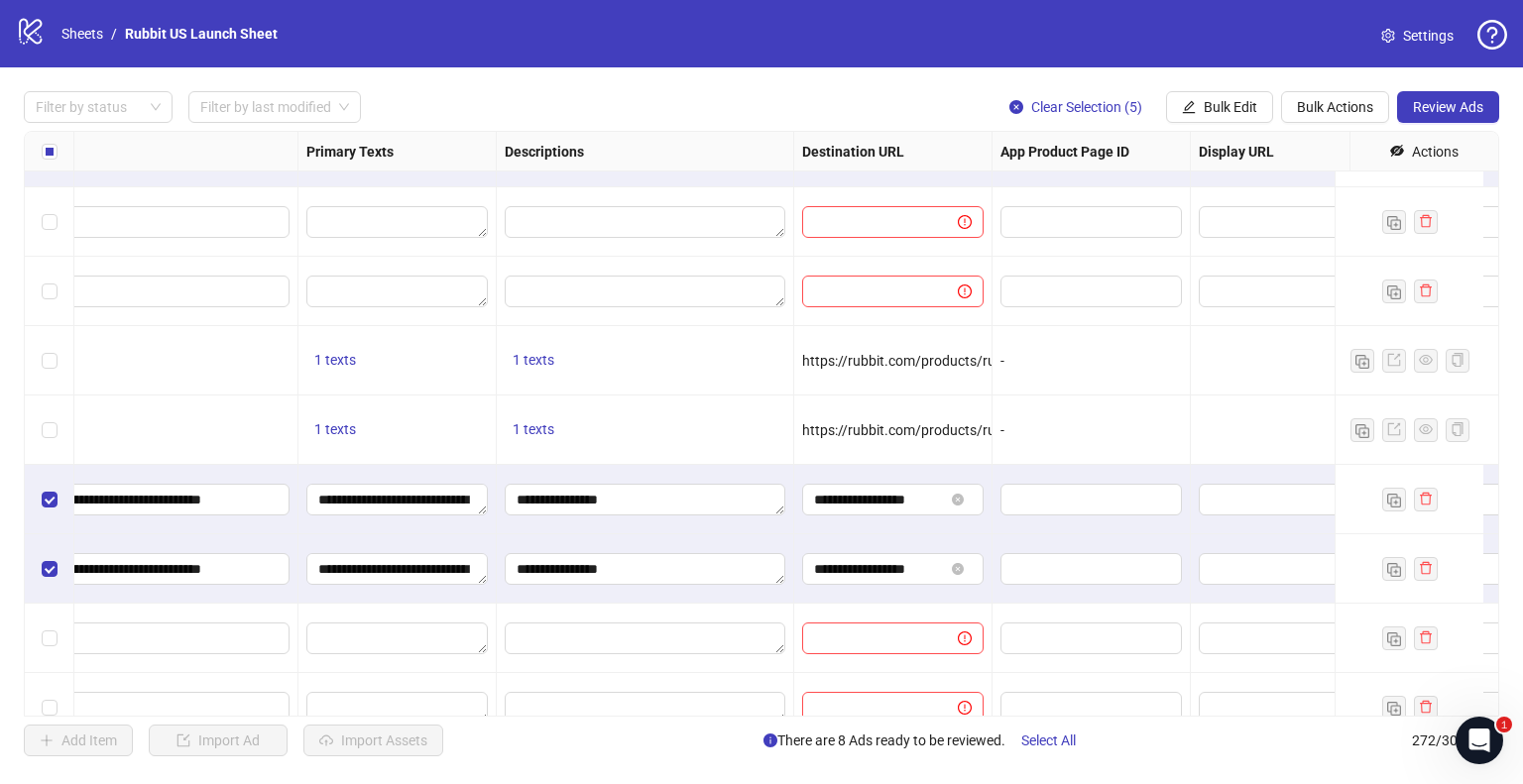 click on "**********" at bounding box center [762, 423] 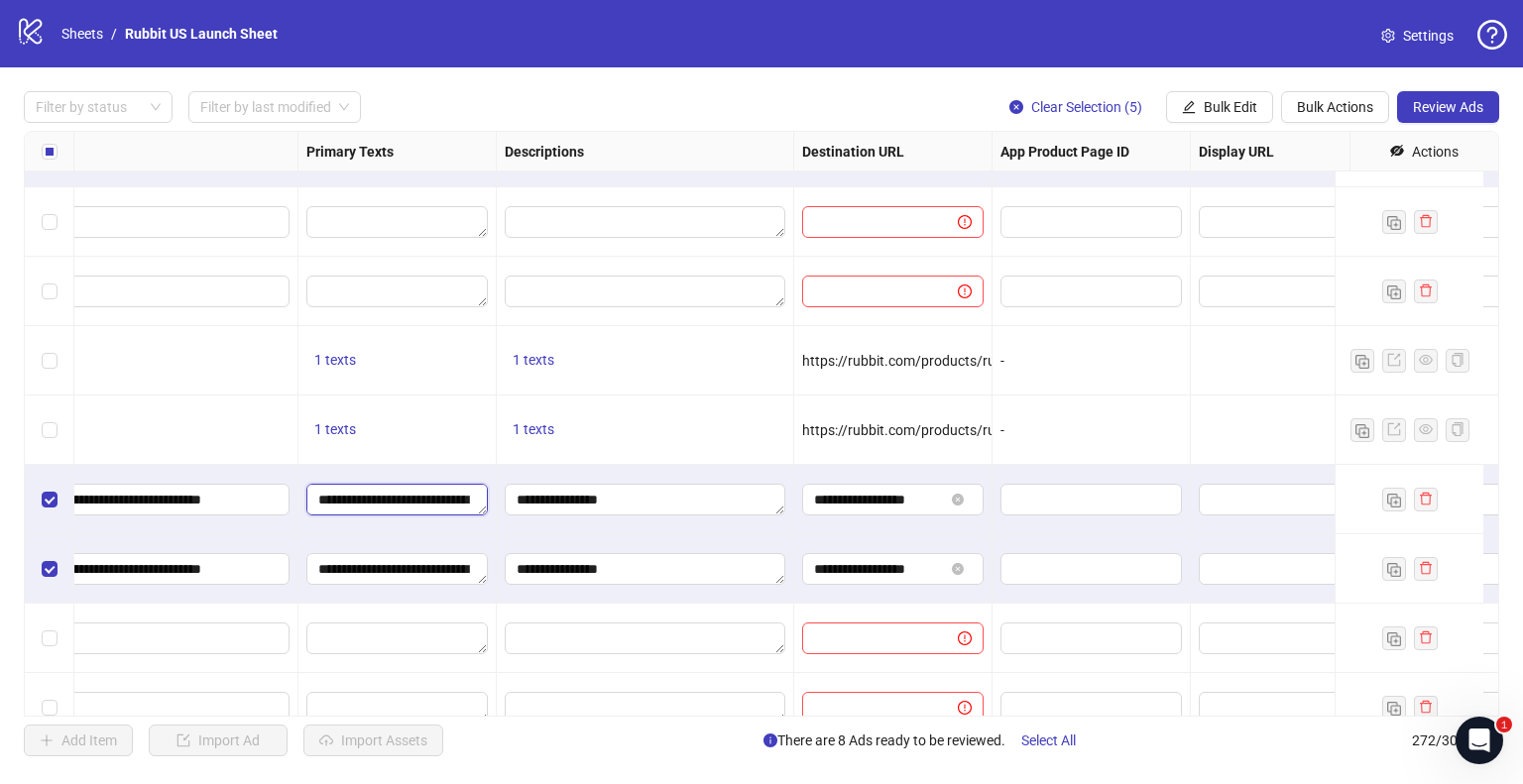 click on "**********" at bounding box center (397, 500) 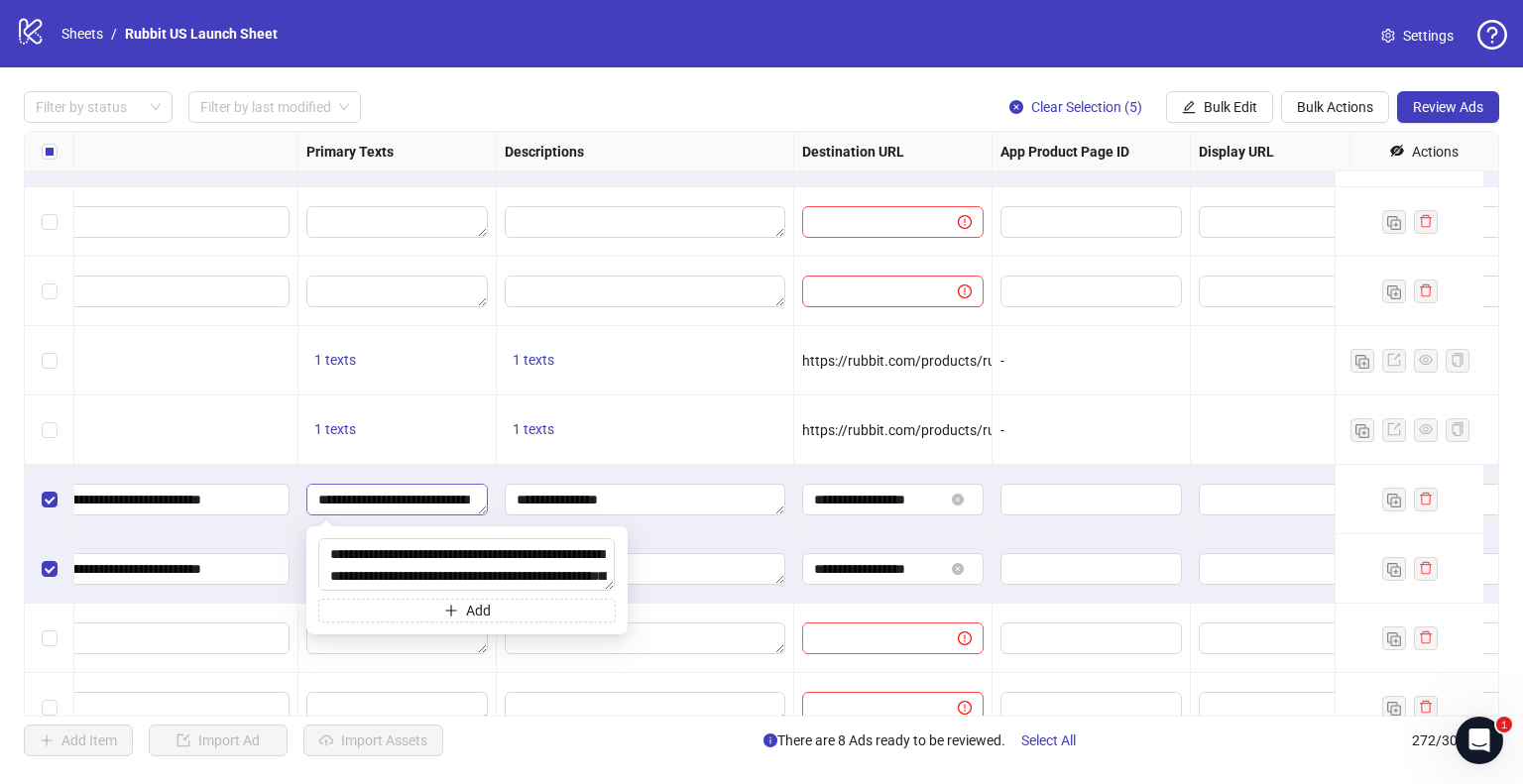 type on "**********" 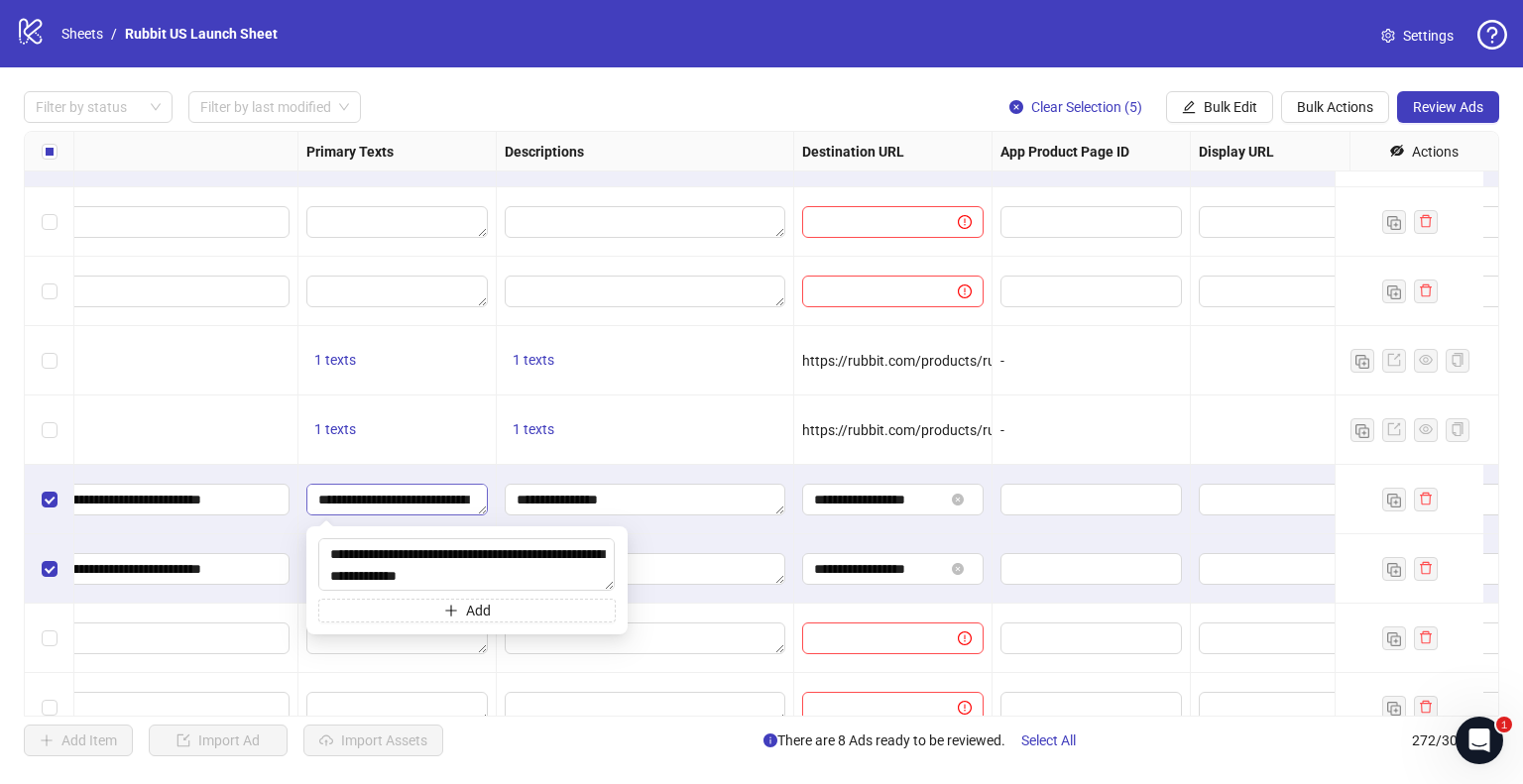 scroll, scrollTop: 407, scrollLeft: 0, axis: vertical 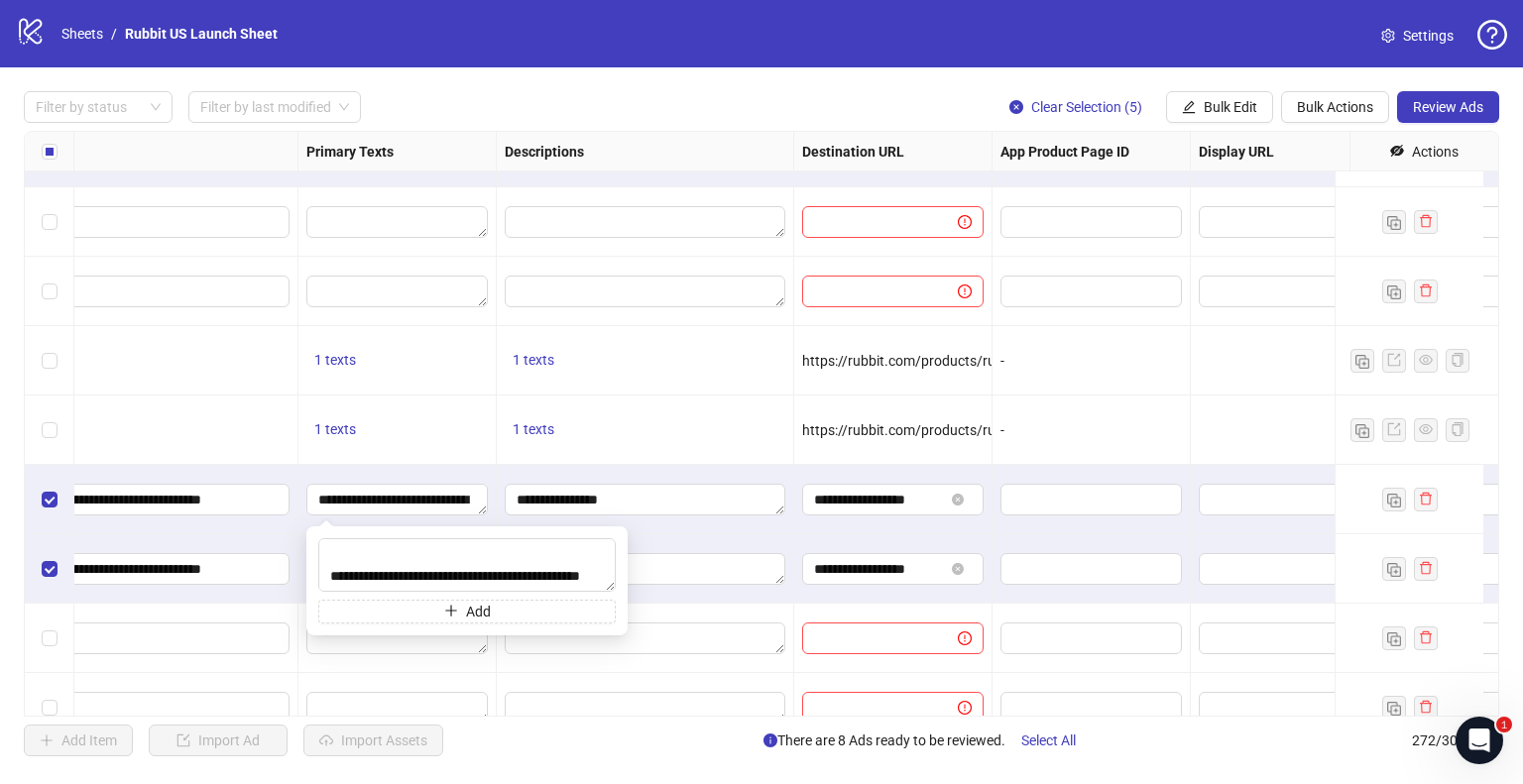 click on "**********" at bounding box center (398, 500) 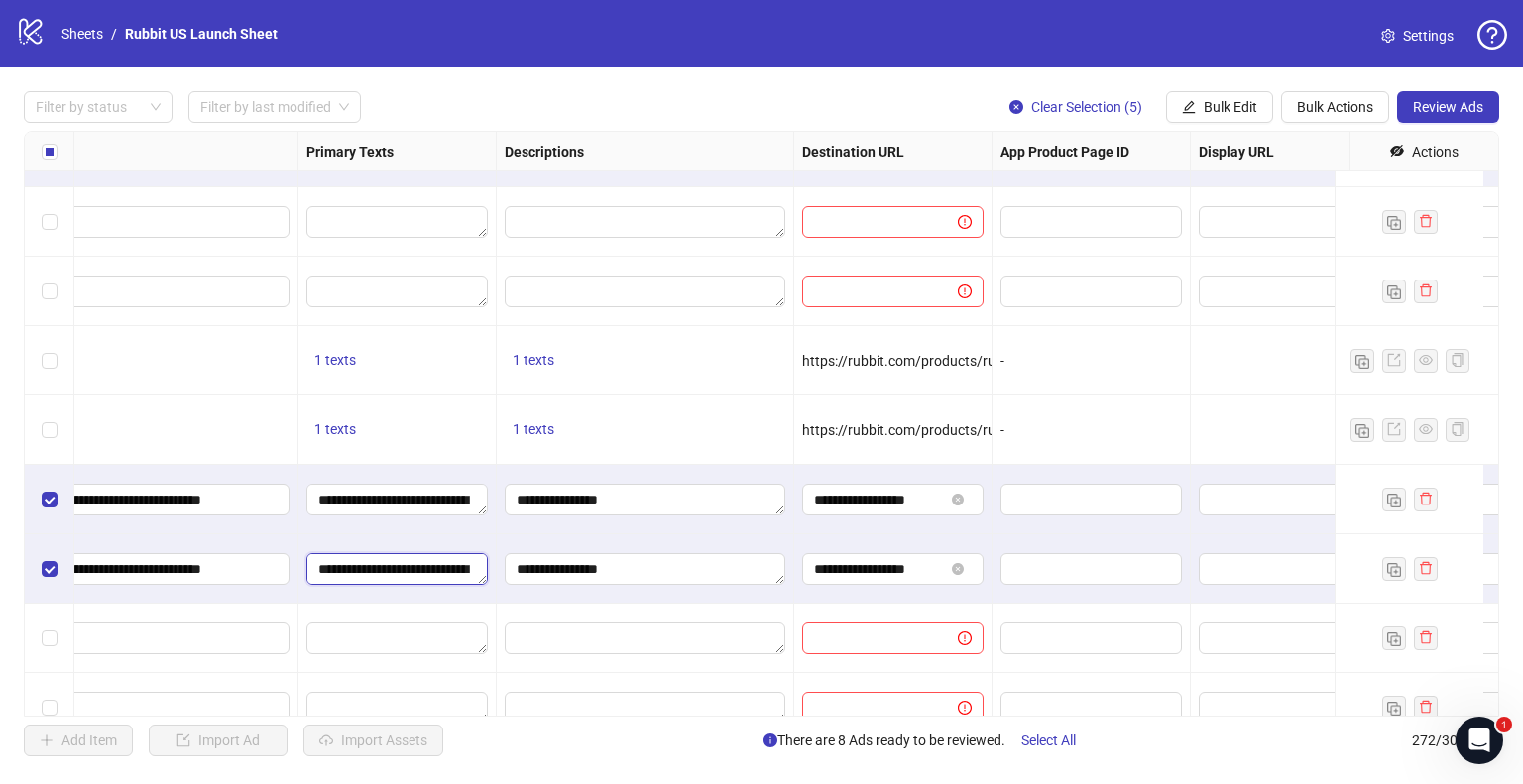 click on "**********" at bounding box center (397, 569) 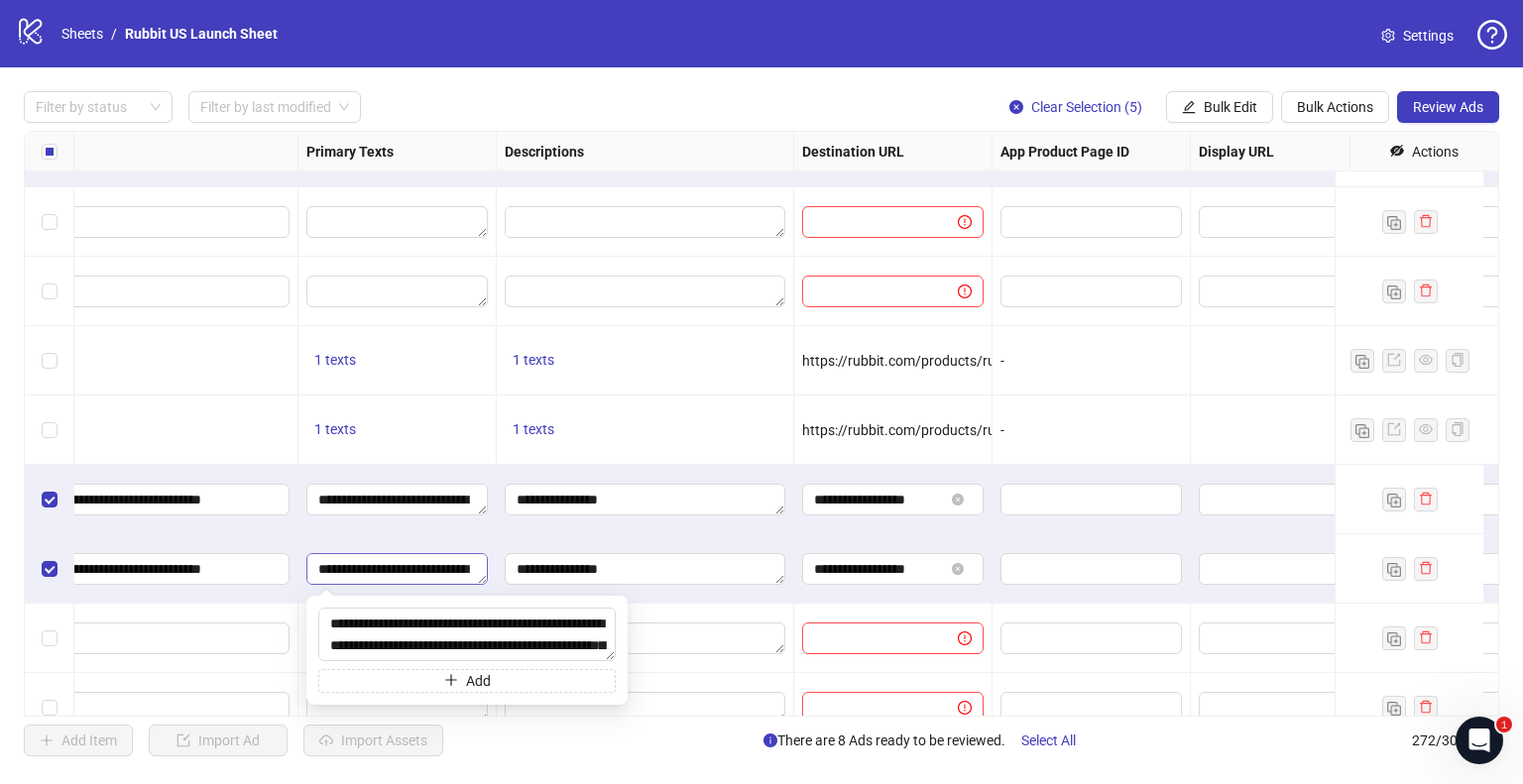 type on "**********" 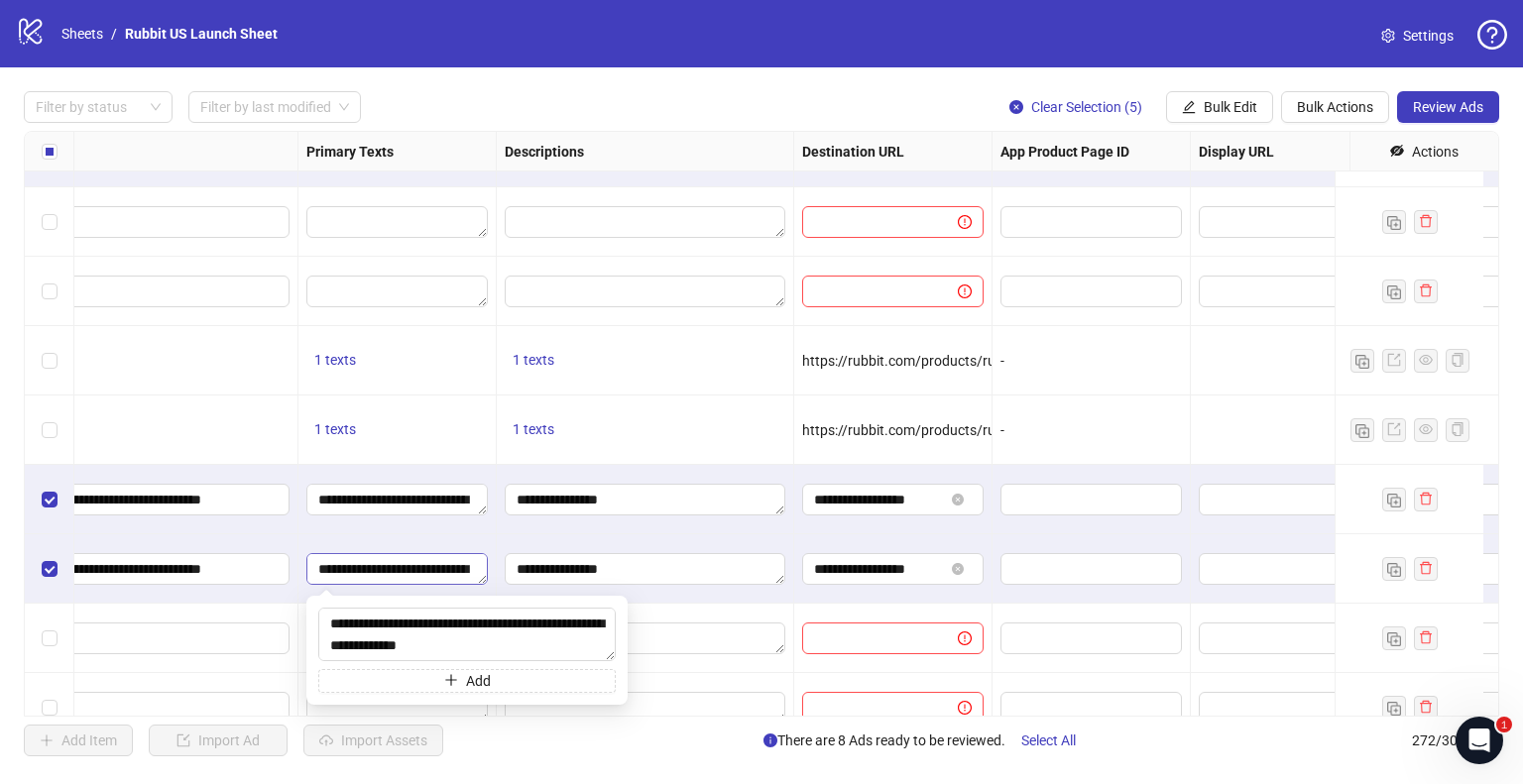 scroll, scrollTop: 408, scrollLeft: 0, axis: vertical 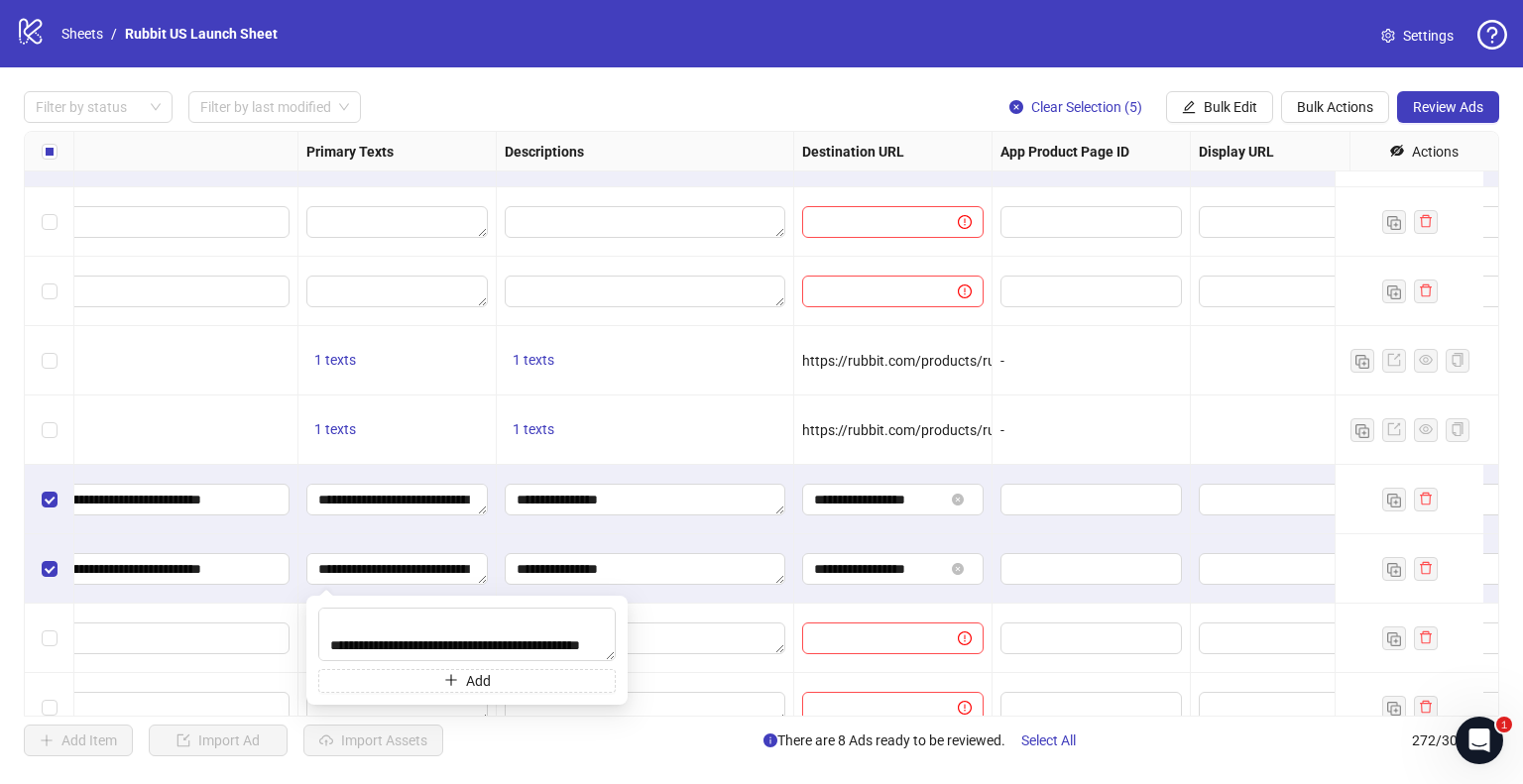 click on "**********" at bounding box center (398, 500) 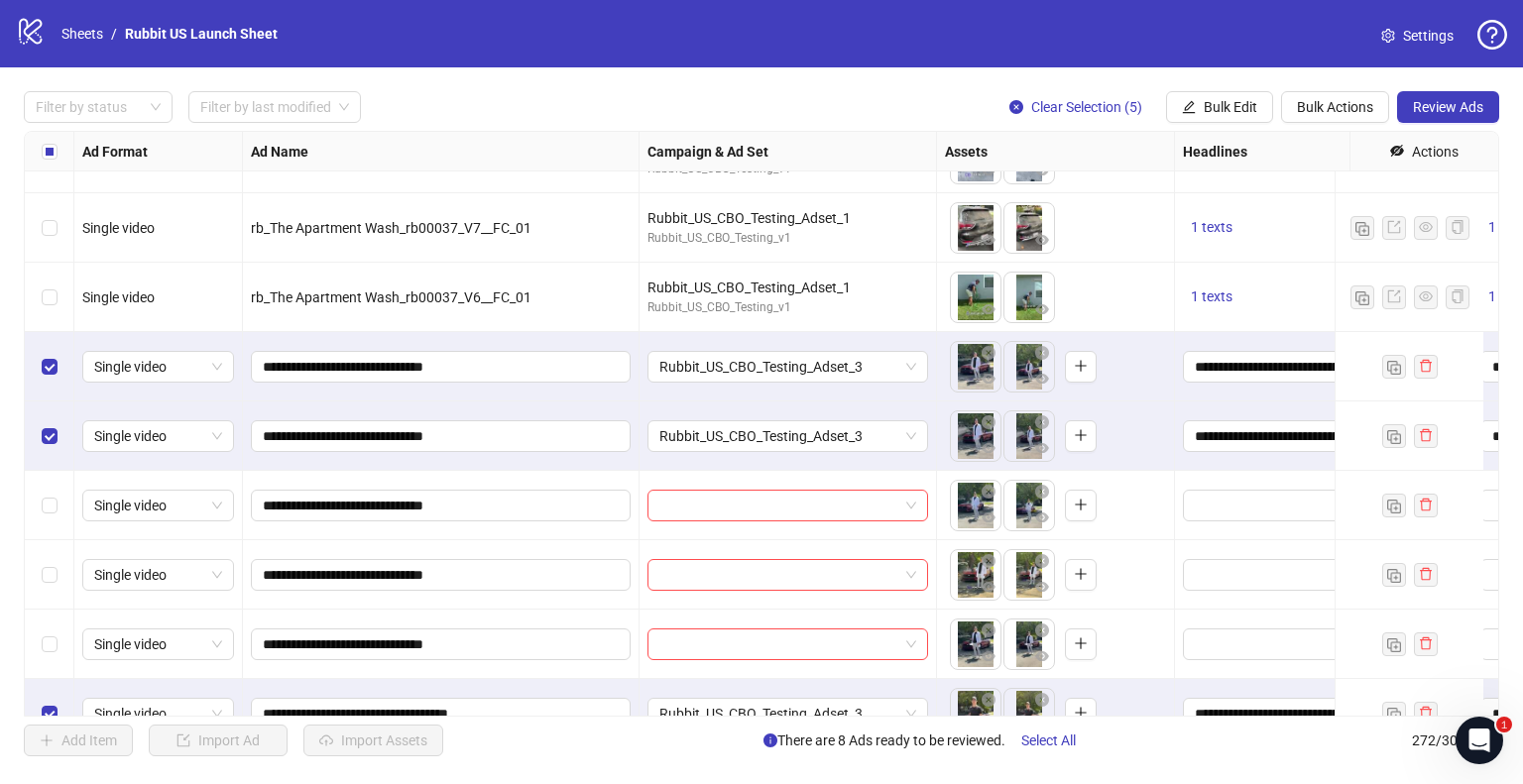 scroll, scrollTop: 17393, scrollLeft: 337, axis: both 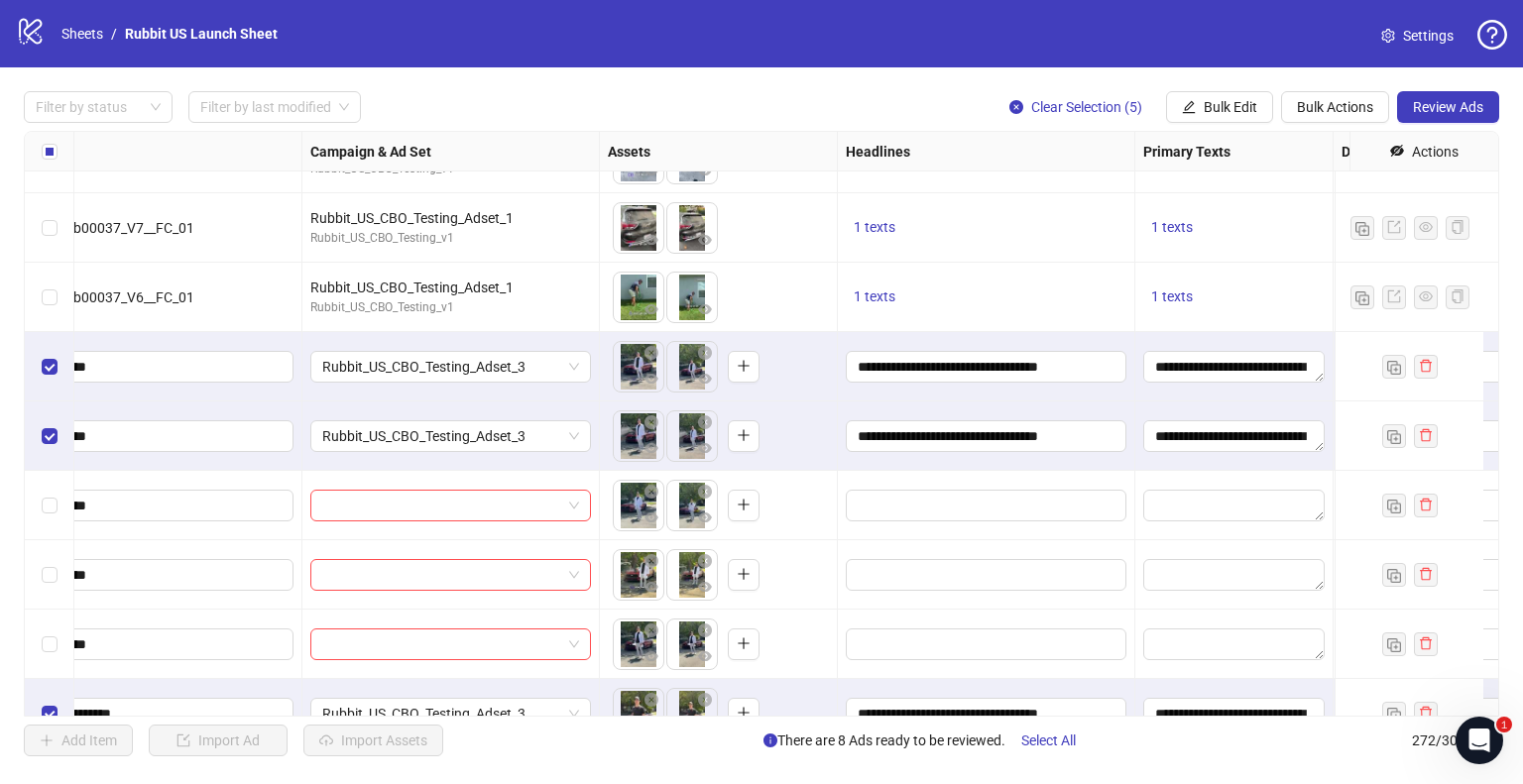 click on "Ad Format Ad Name Campaign & Ad Set Assets Headlines Primary Texts Descriptions Destination URL App Product Page ID Display URL Leadgen Form Product Set ID Call to Action Actions Single video rb_The Apartment Wash_rb00037_V9__FC_01 Rubbit_US_Mix_25-55 Rubbit_US_Prospecting
To pick up a draggable item, press the space bar.
While dragging, use the arrow keys to move the item.
Press space again to drop the item in its new position, or press escape to cancel.
1 texts 1 texts 1 texts https://rubbit.com Single video rb_The Apartment Wash_rb00037_V8__FC_01 Rubbit_US_CBO_Testing_Adset_1 Rubbit_US_CBO_Testing_v1
To pick up a draggable item, press the space bar.
While dragging, use the arrow keys to move the item.
Press space again to drop the item in its new position, or press escape to cancel.
1 texts 1 texts 1 texts https://rubbit.com Single video rb_The Apartment Wash_rb00037_V7__FC_01 Rubbit_US_CBO_Testing_Adset_1 Rubbit_US_CBO_Testing_v1 1 texts 1 texts 1 texts https://rubbit.com" at bounding box center (762, 423) 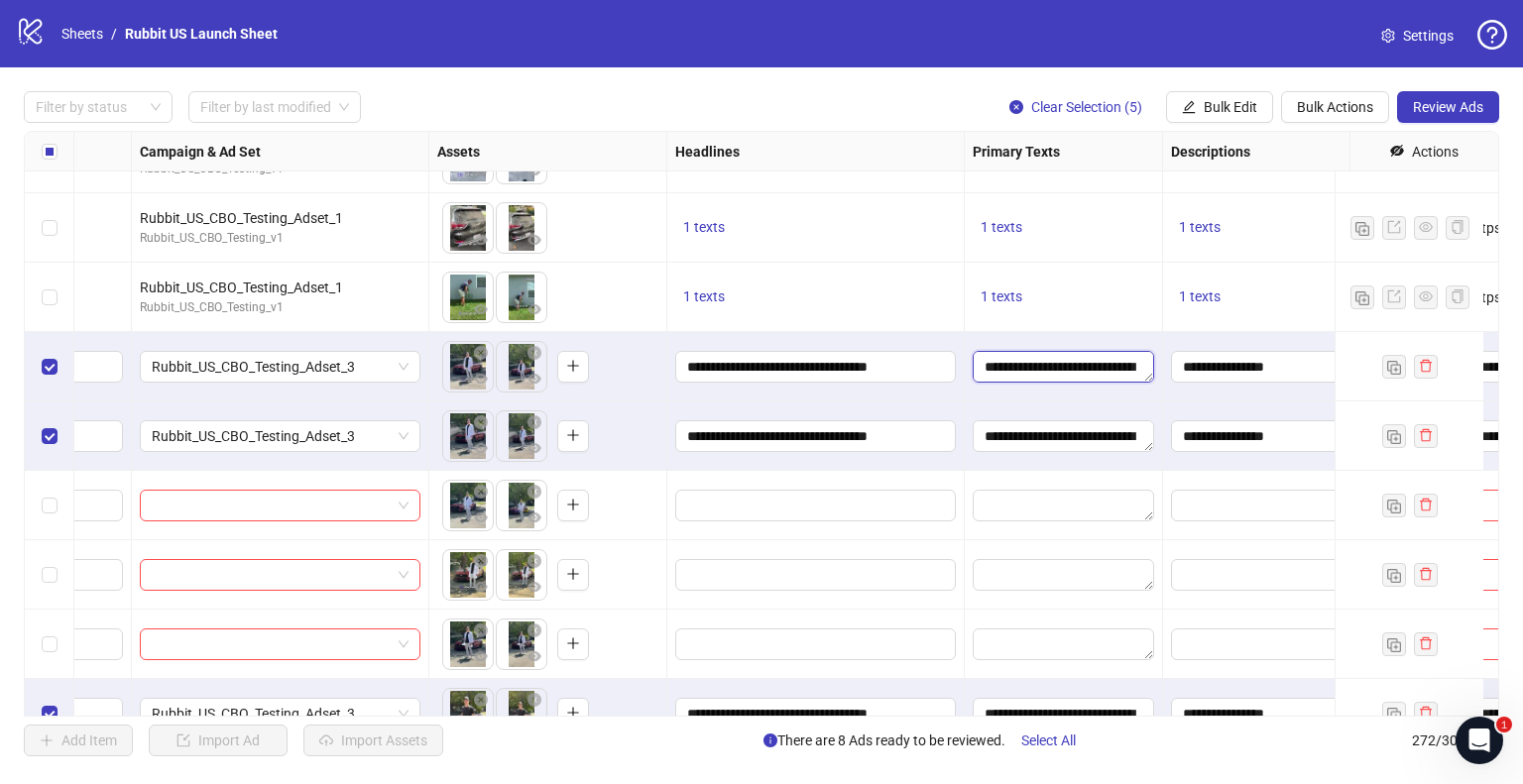 click on "**********" at bounding box center (1063, 367) 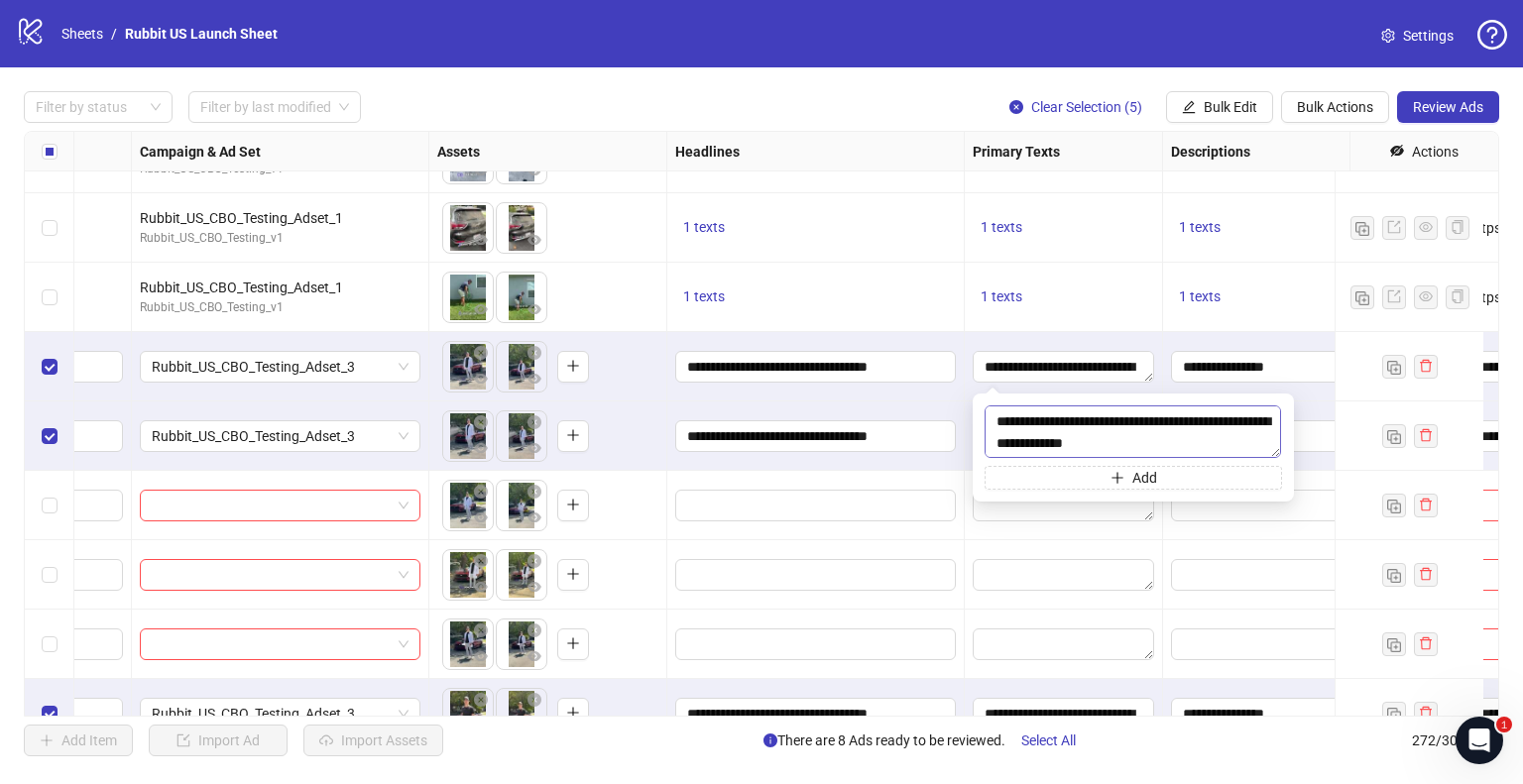 click on "**********" at bounding box center [1132, 431] 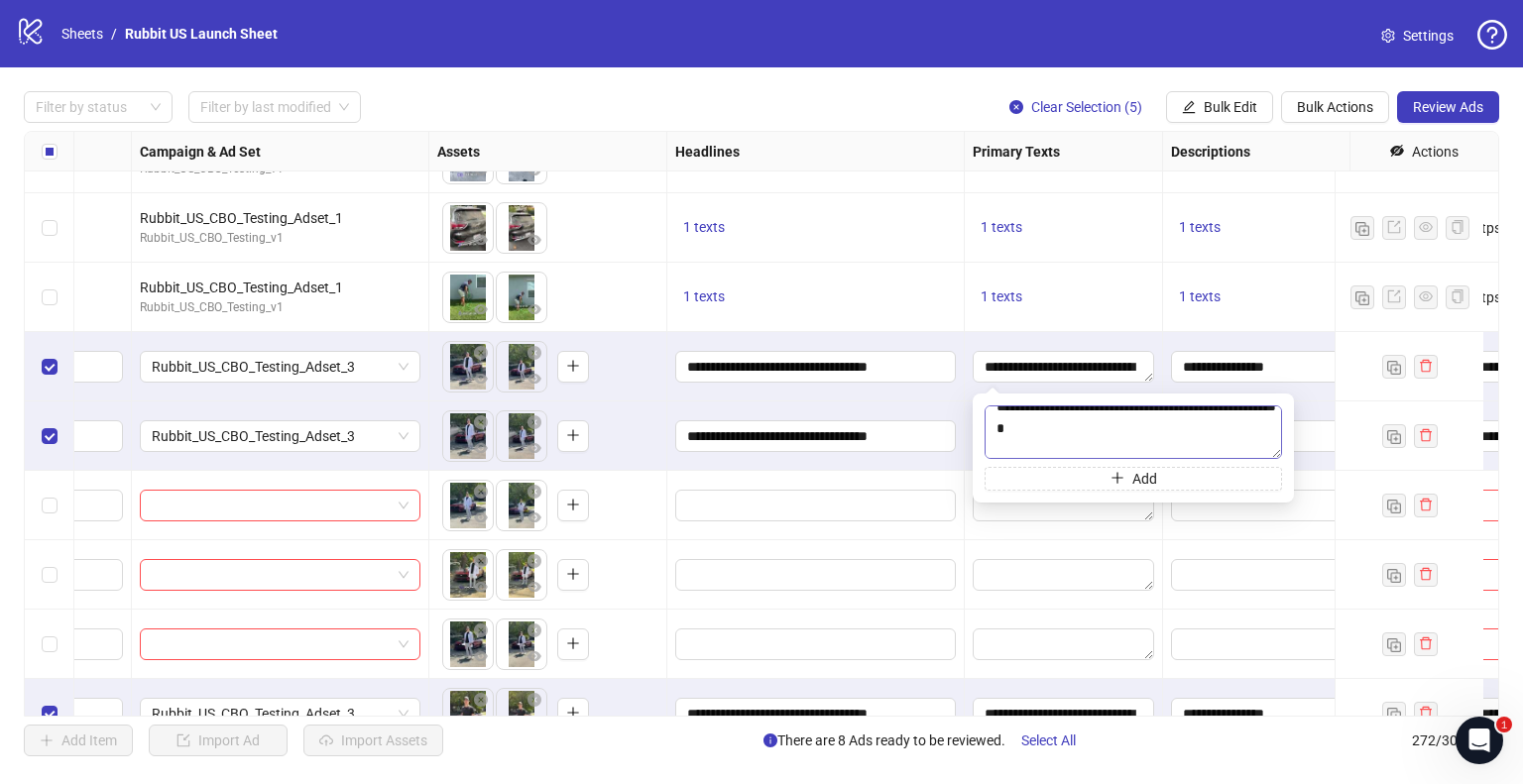 scroll, scrollTop: 71, scrollLeft: 0, axis: vertical 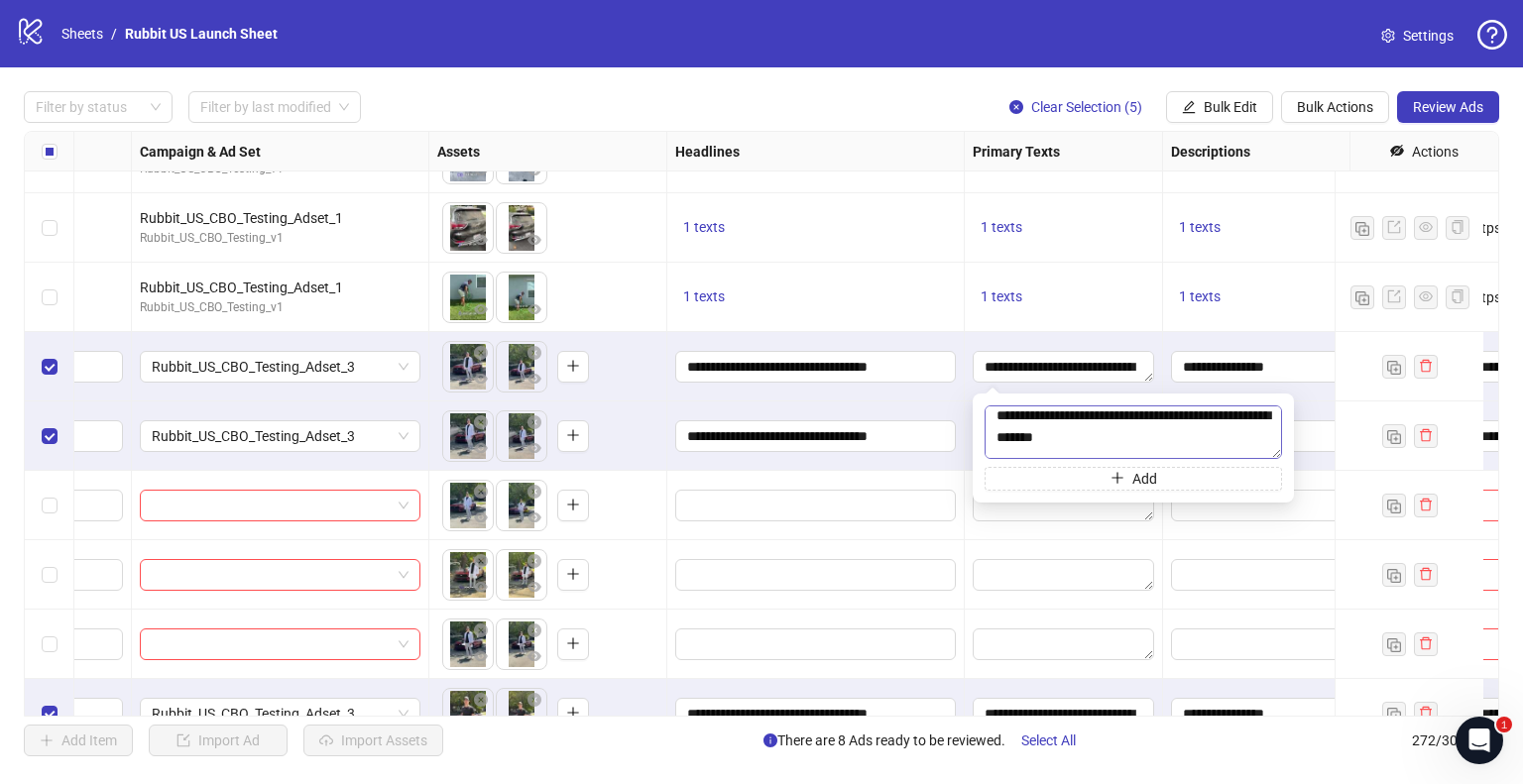 type on "**********" 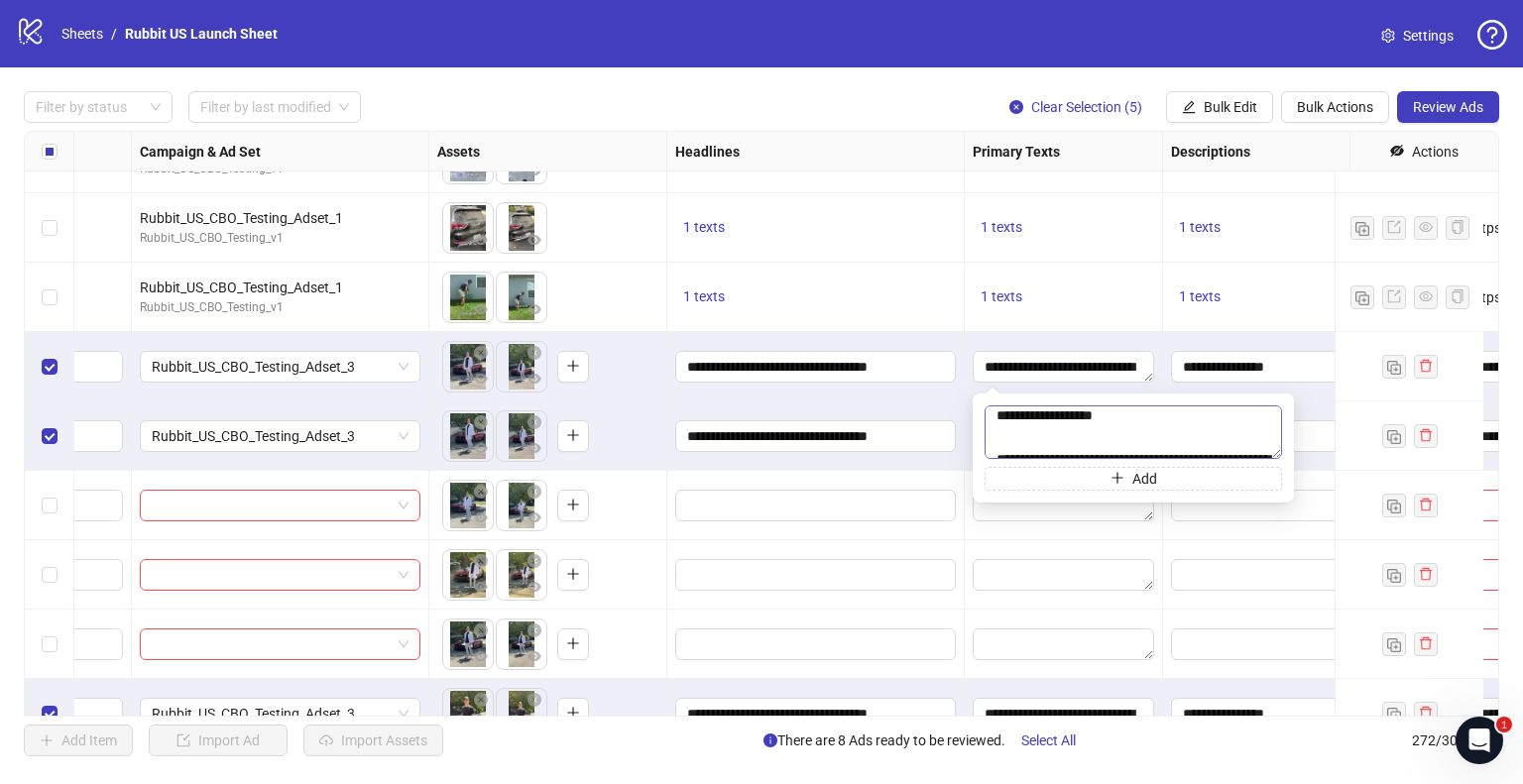 scroll, scrollTop: 6, scrollLeft: 0, axis: vertical 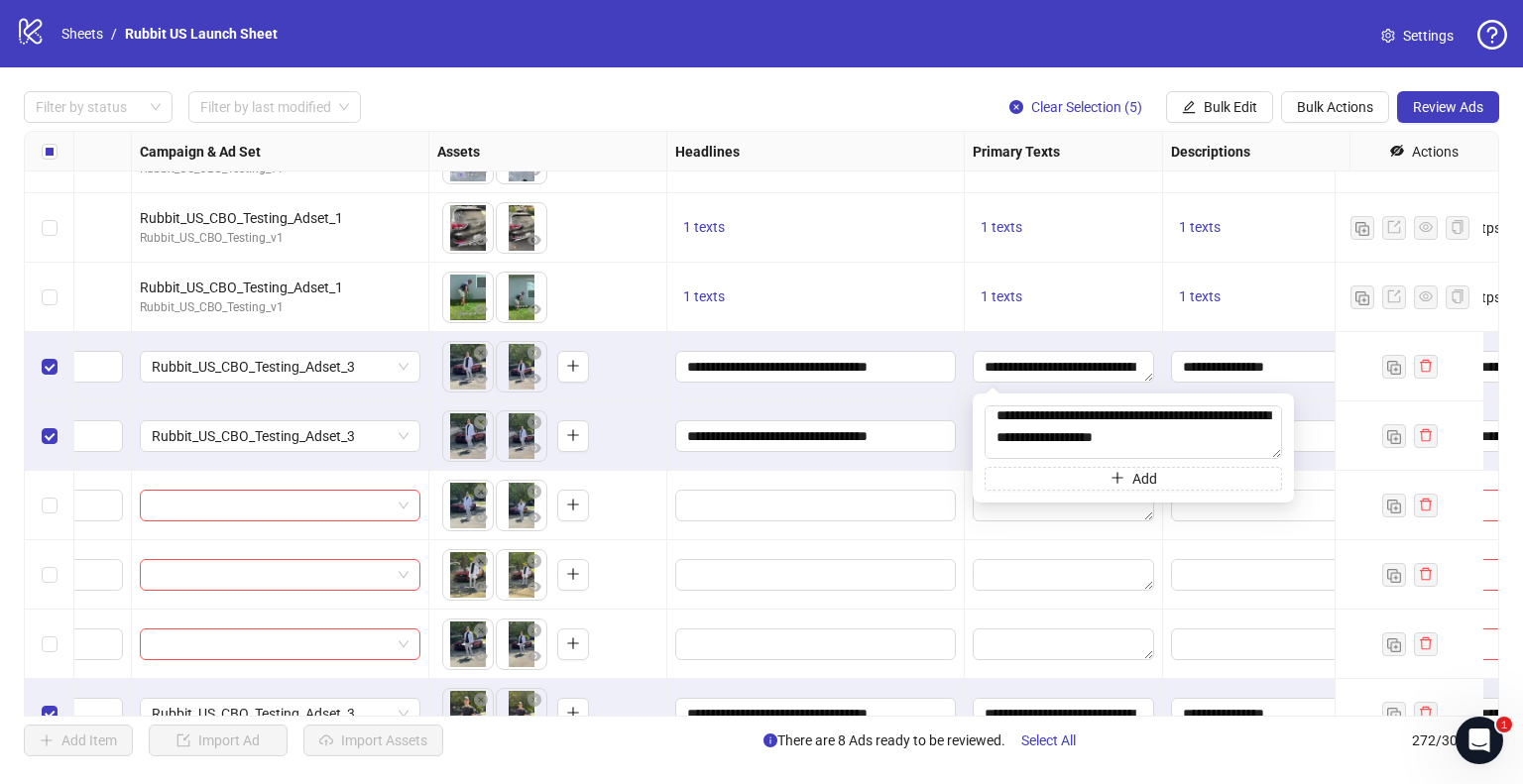 click on "**********" at bounding box center (1312, 367) 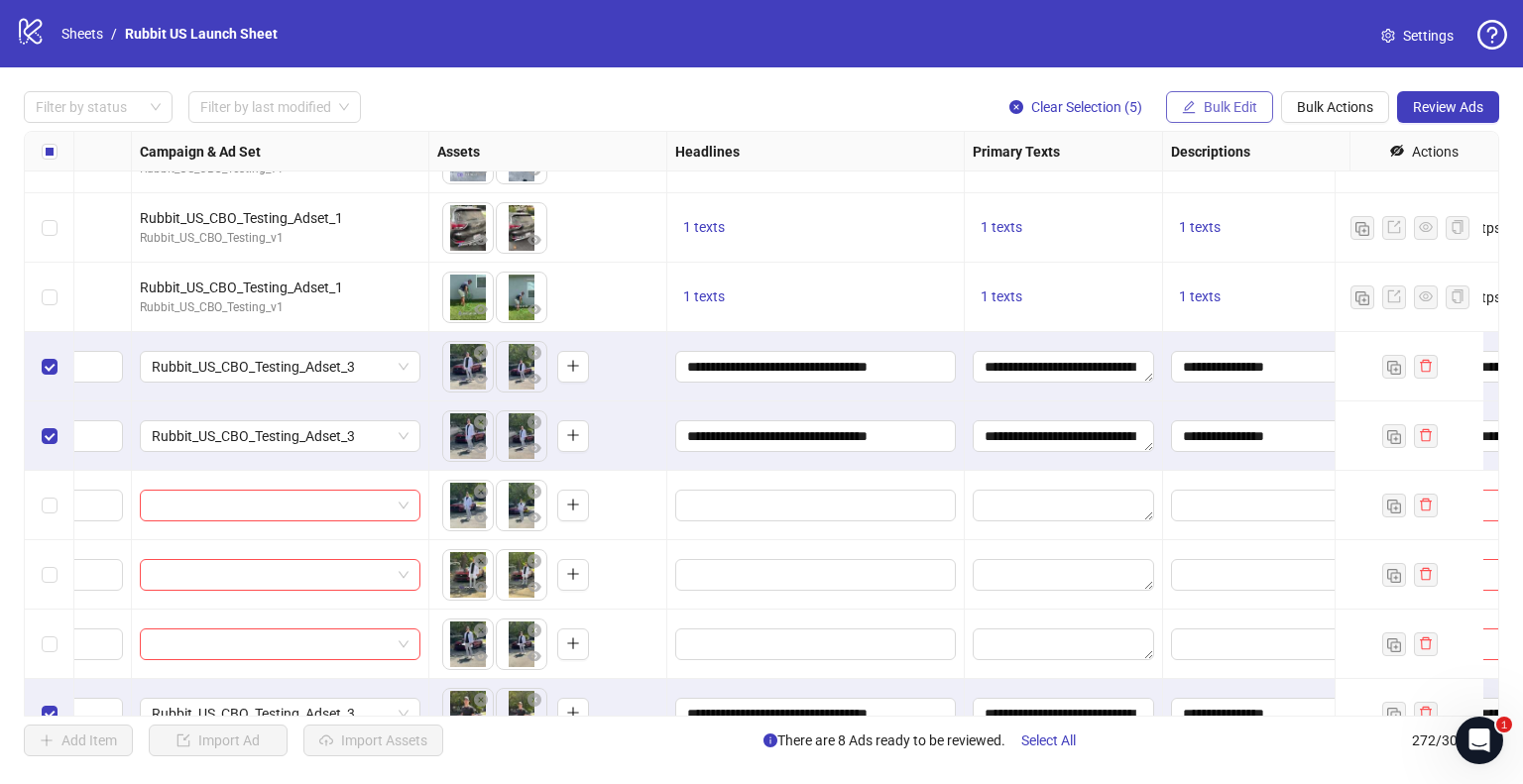 click on "Bulk Edit" at bounding box center [1230, 107] 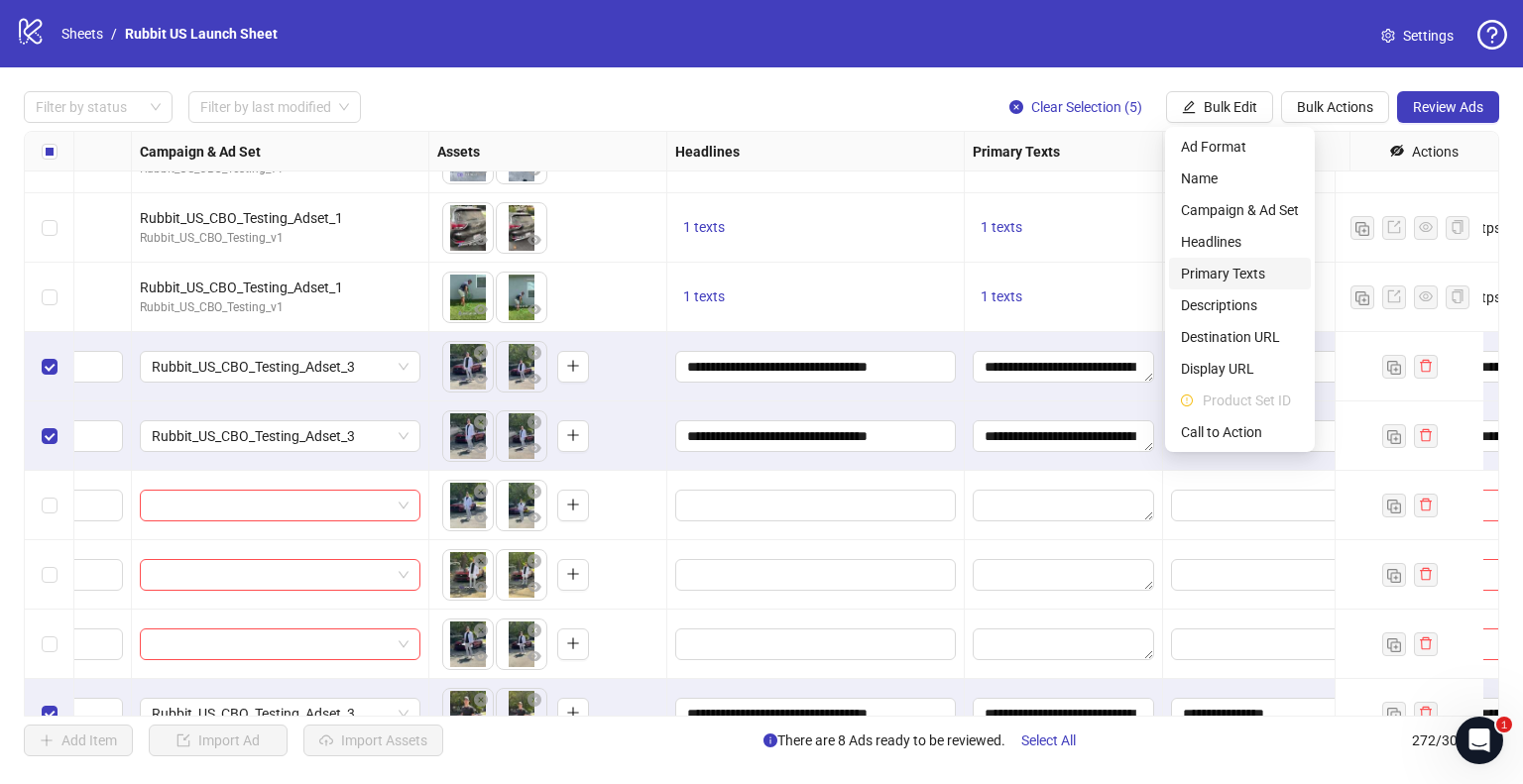 click on "Primary Texts" at bounding box center (1239, 274) 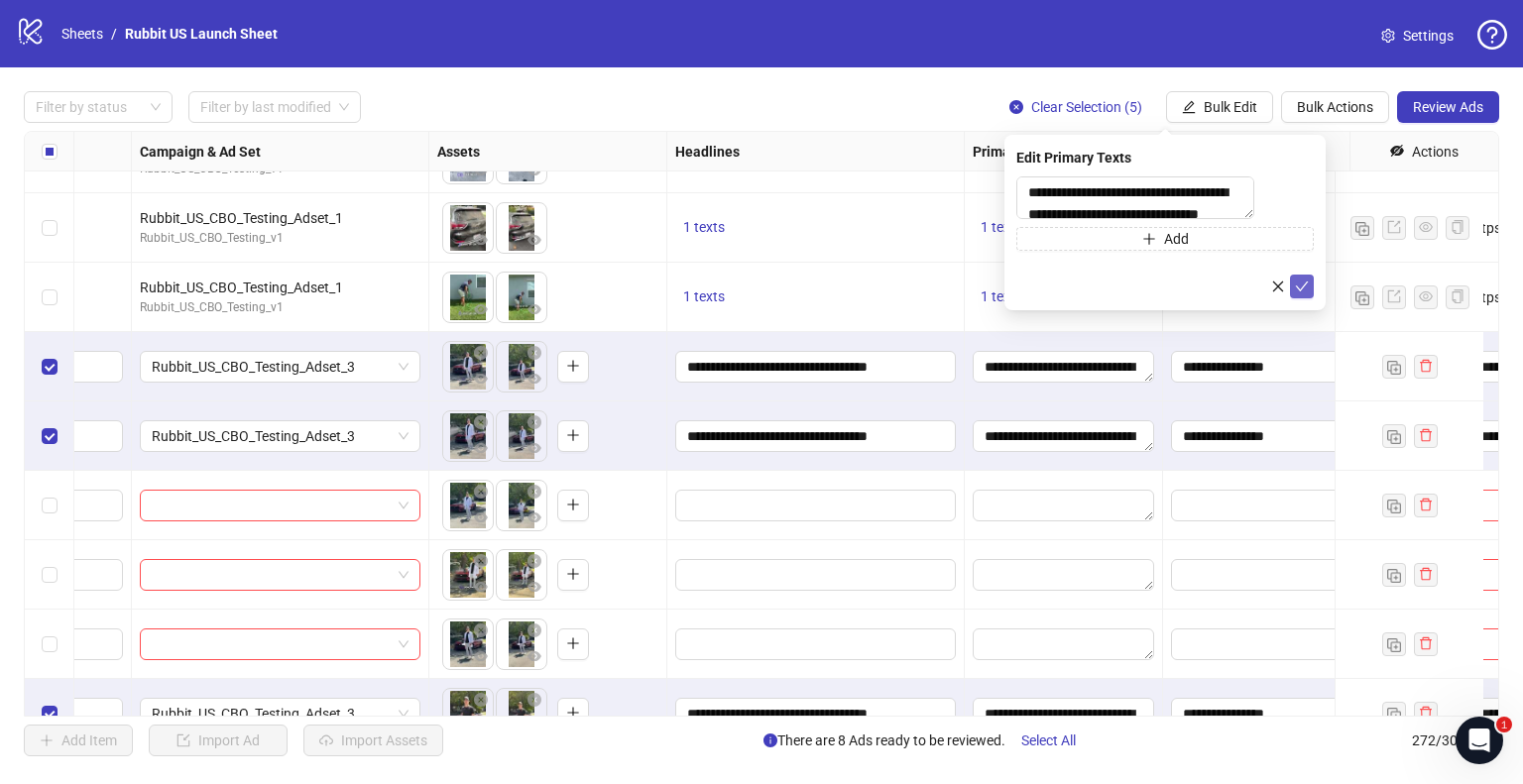 click 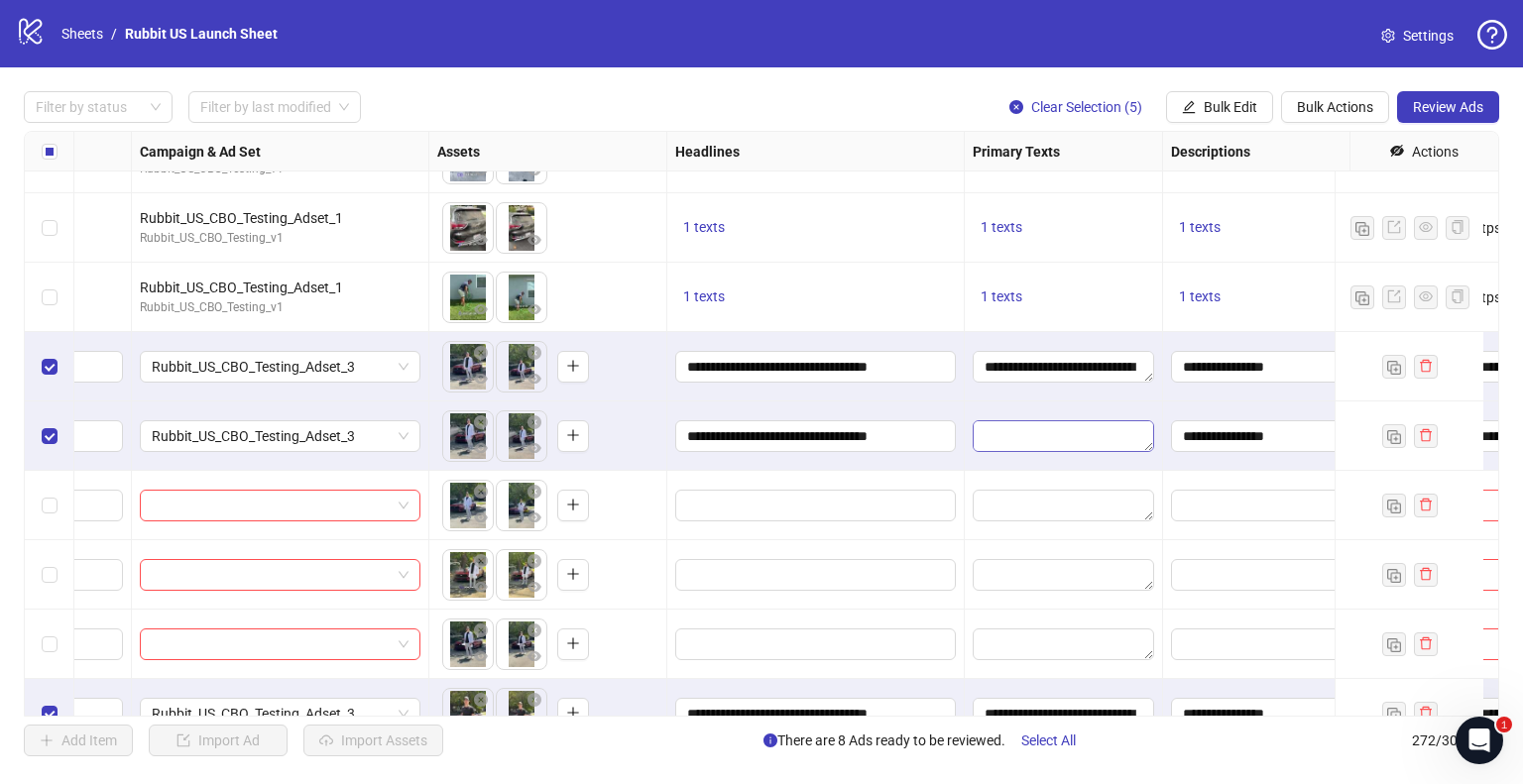 scroll, scrollTop: 675, scrollLeft: 0, axis: vertical 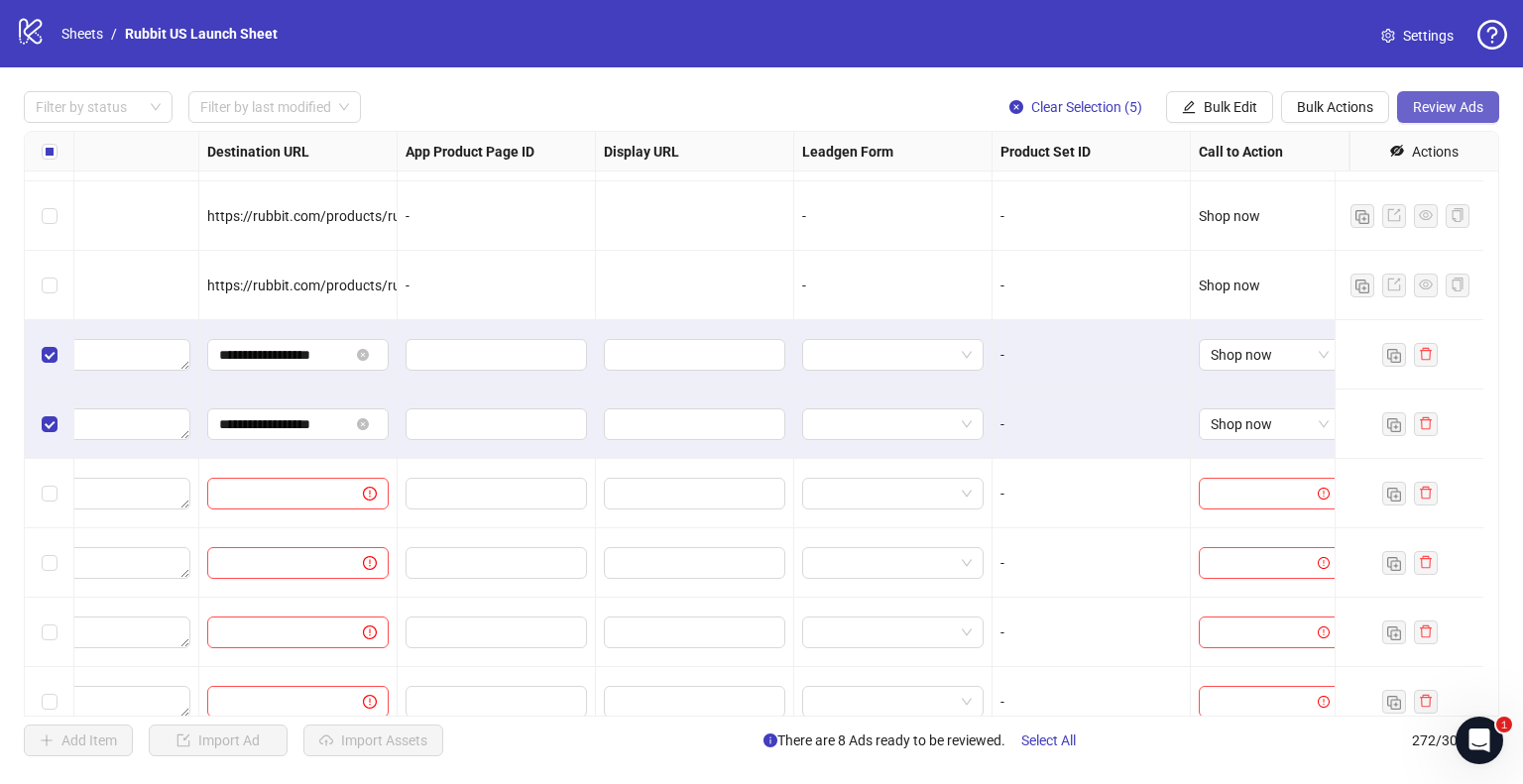click on "Review Ads" at bounding box center [1448, 107] 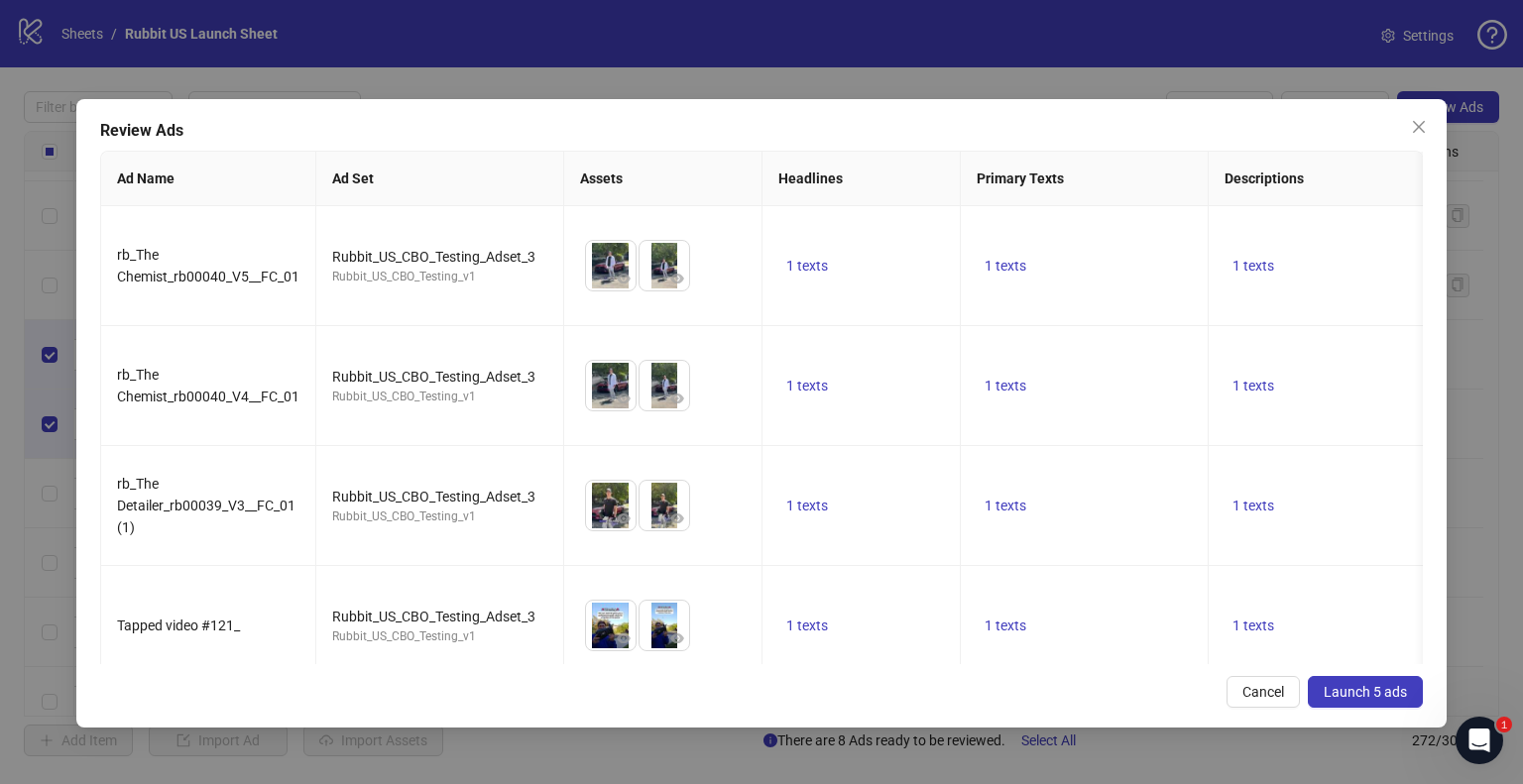 click on "Launch 5 ads" at bounding box center (1365, 692) 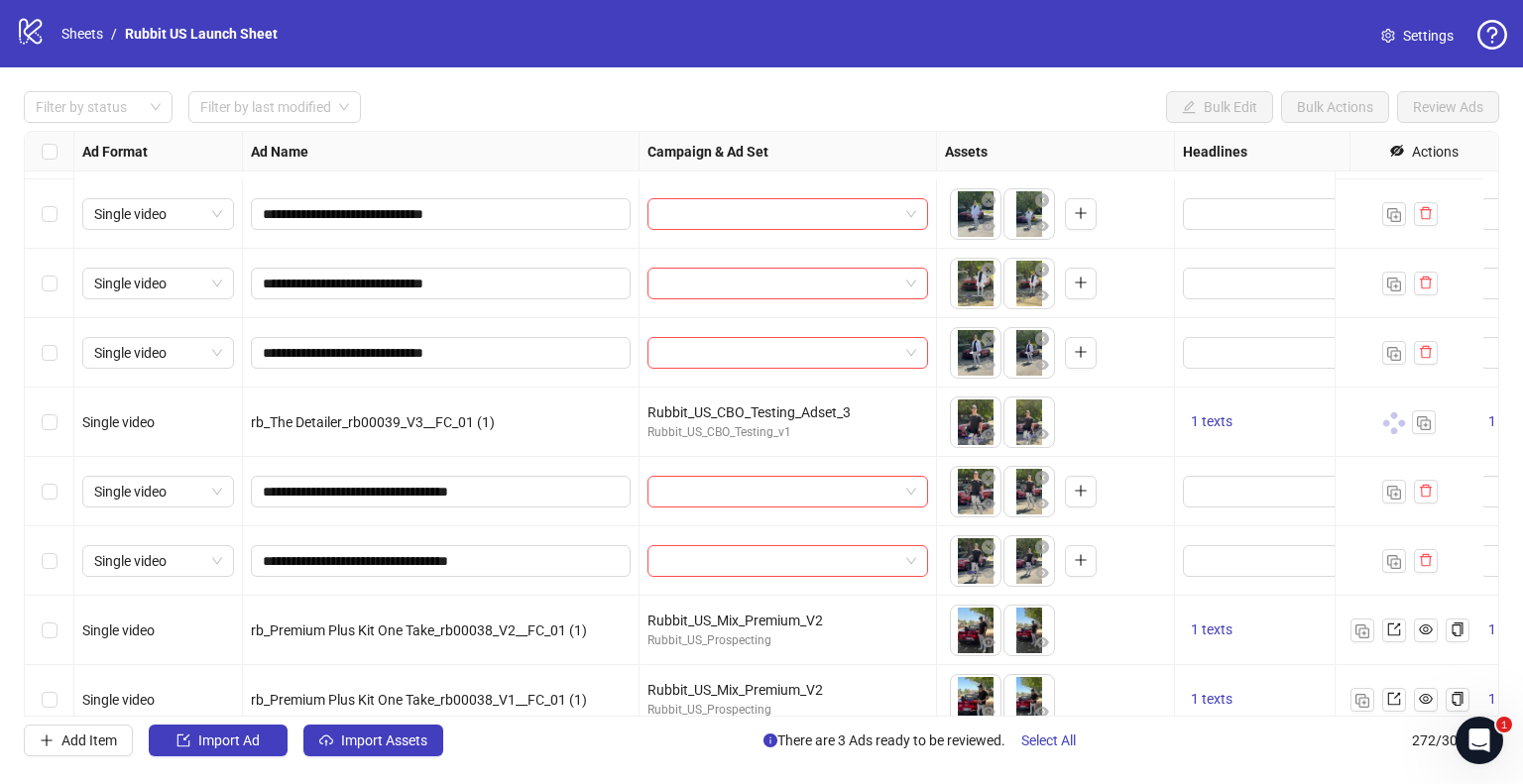 scroll, scrollTop: 17817, scrollLeft: 0, axis: vertical 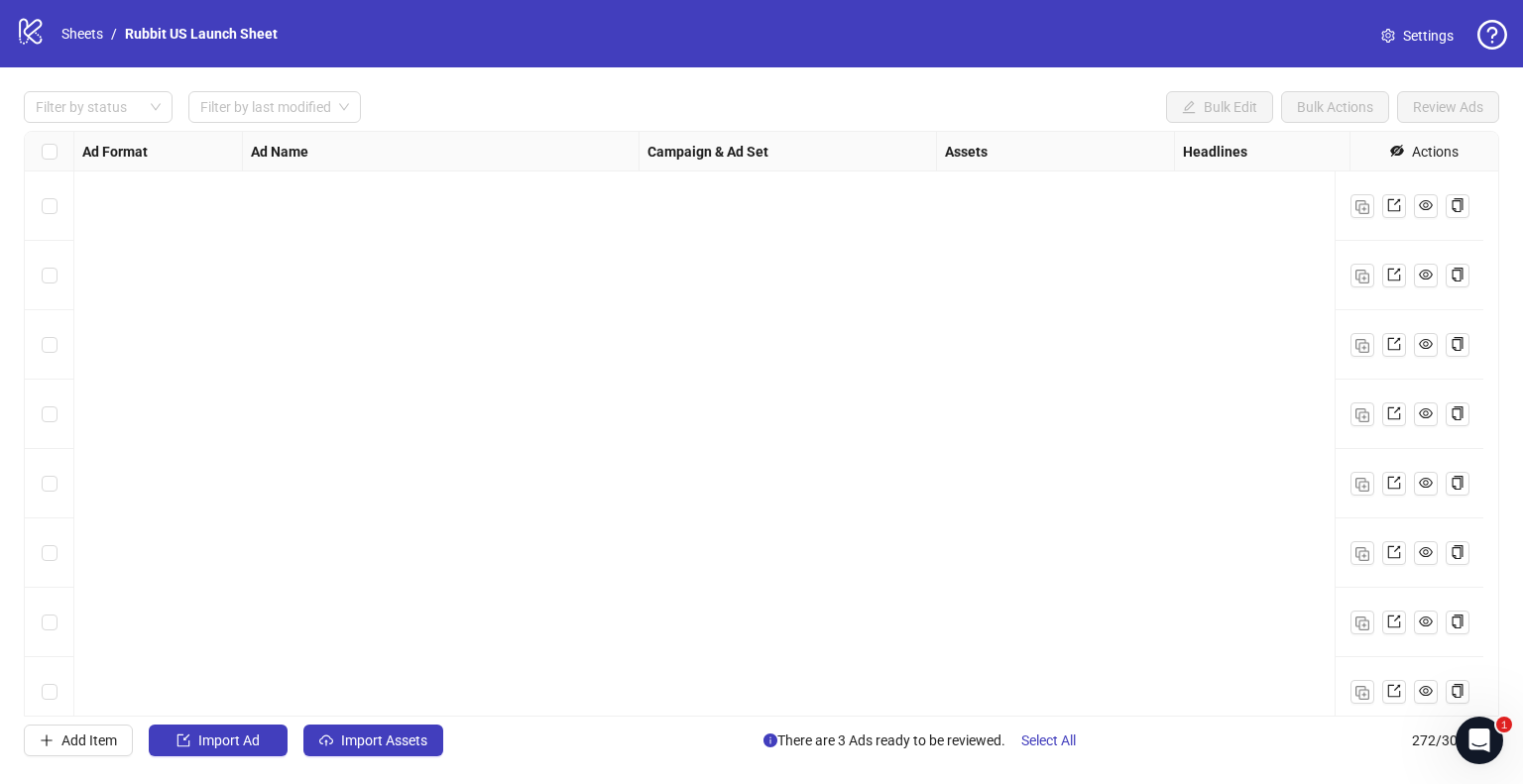 drag, startPoint x: 1489, startPoint y: 160, endPoint x: 28, endPoint y: 14, distance: 1468.2769 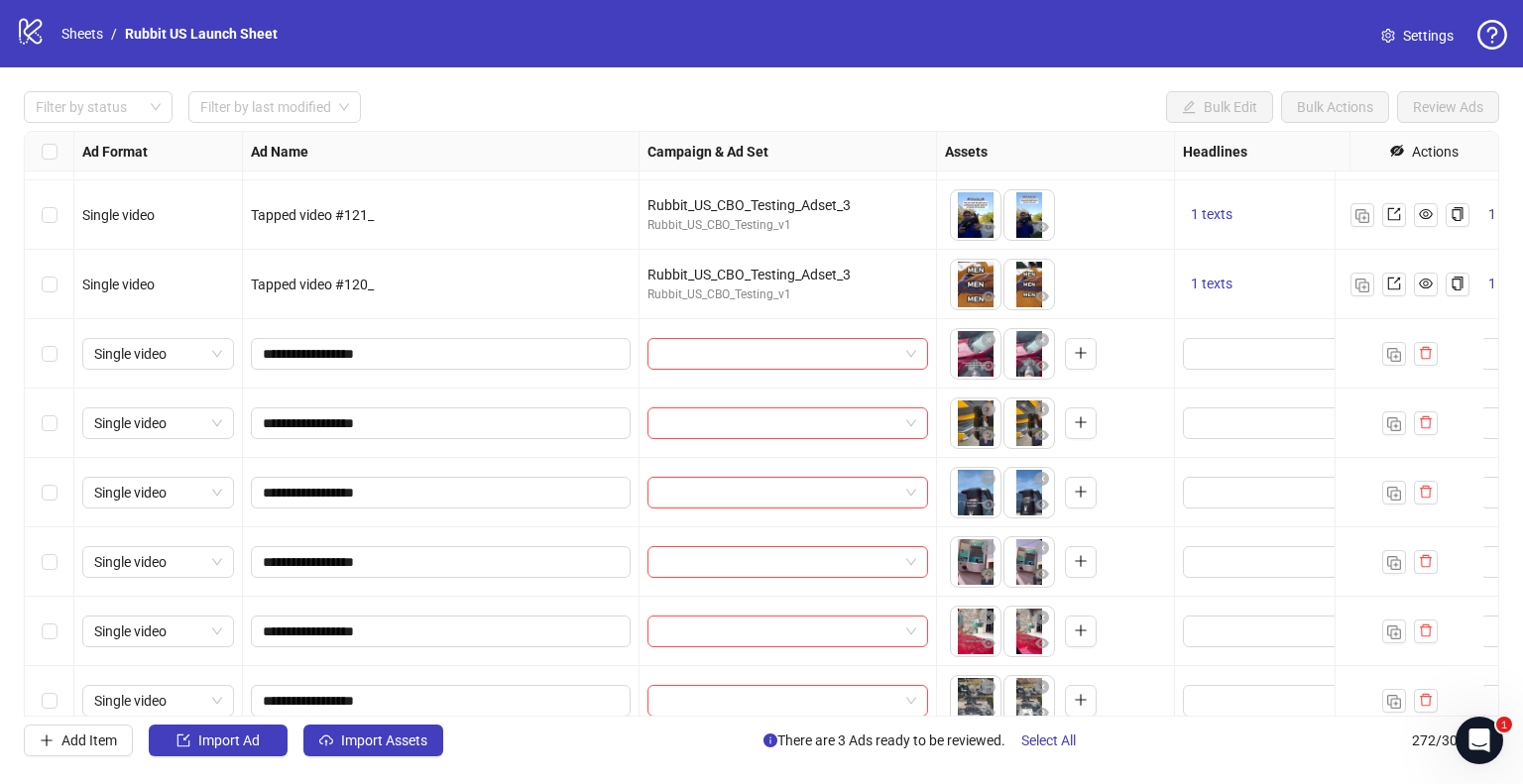 scroll, scrollTop: 18341, scrollLeft: 0, axis: vertical 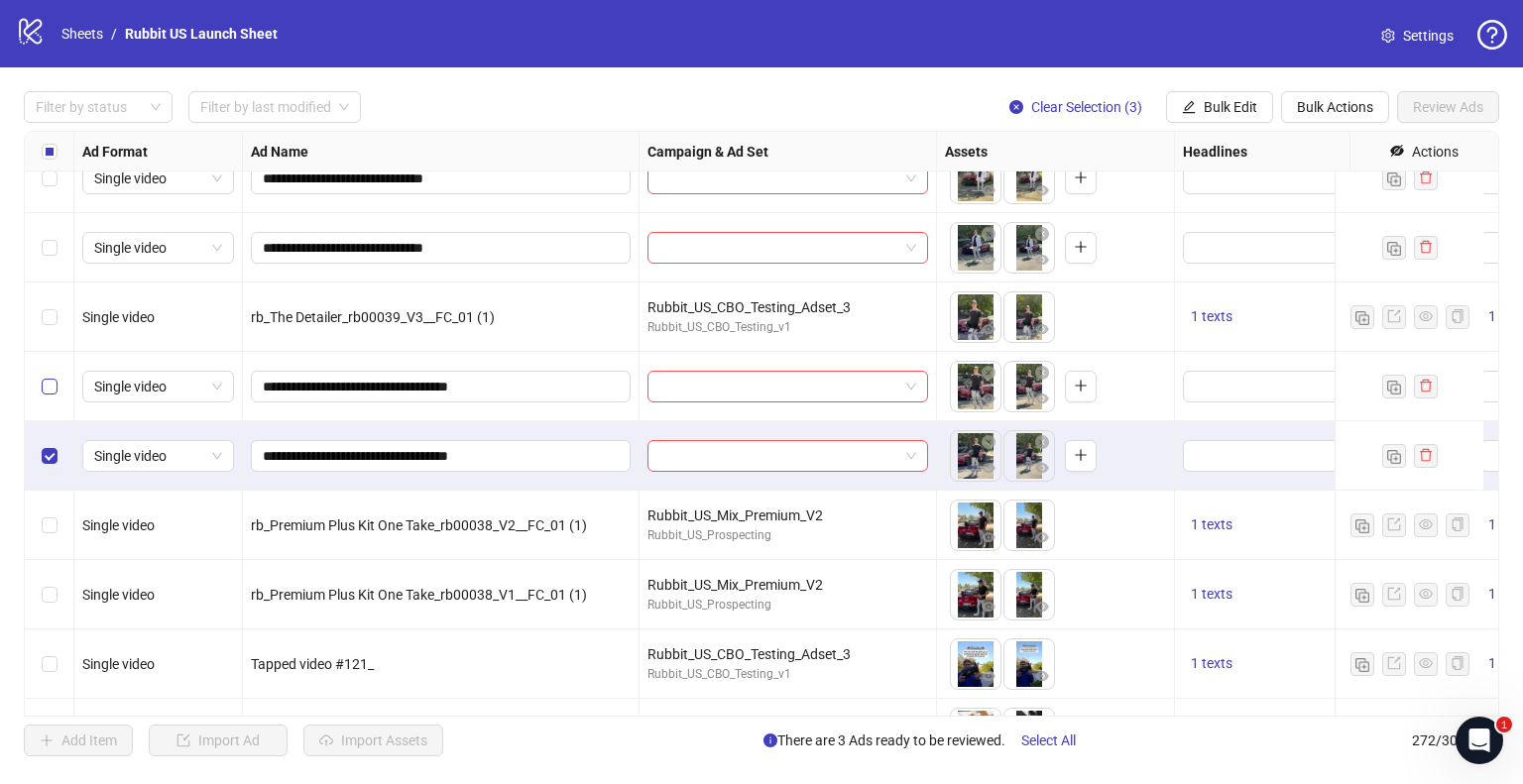 click at bounding box center [50, 387] 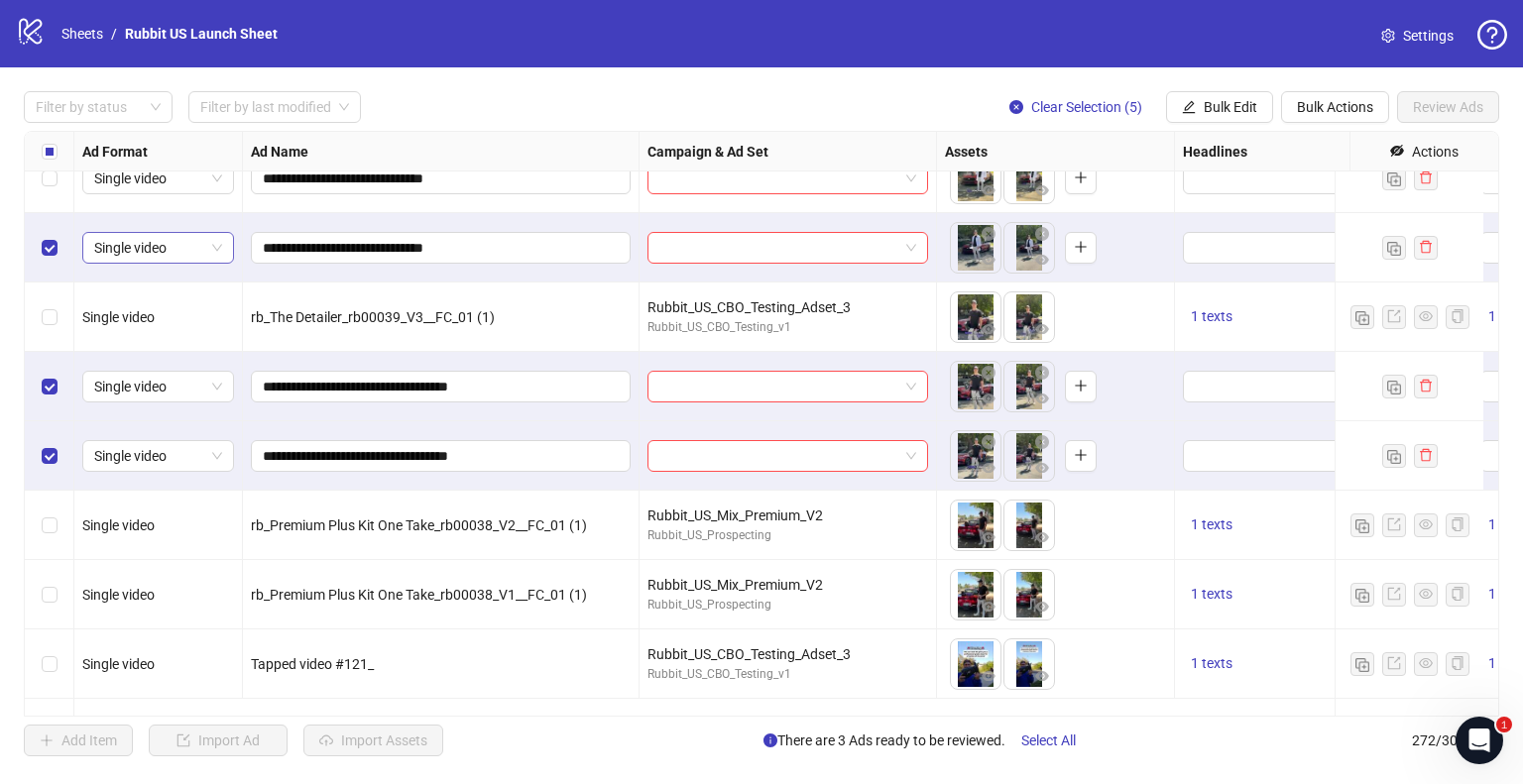 scroll, scrollTop: 17639, scrollLeft: 0, axis: vertical 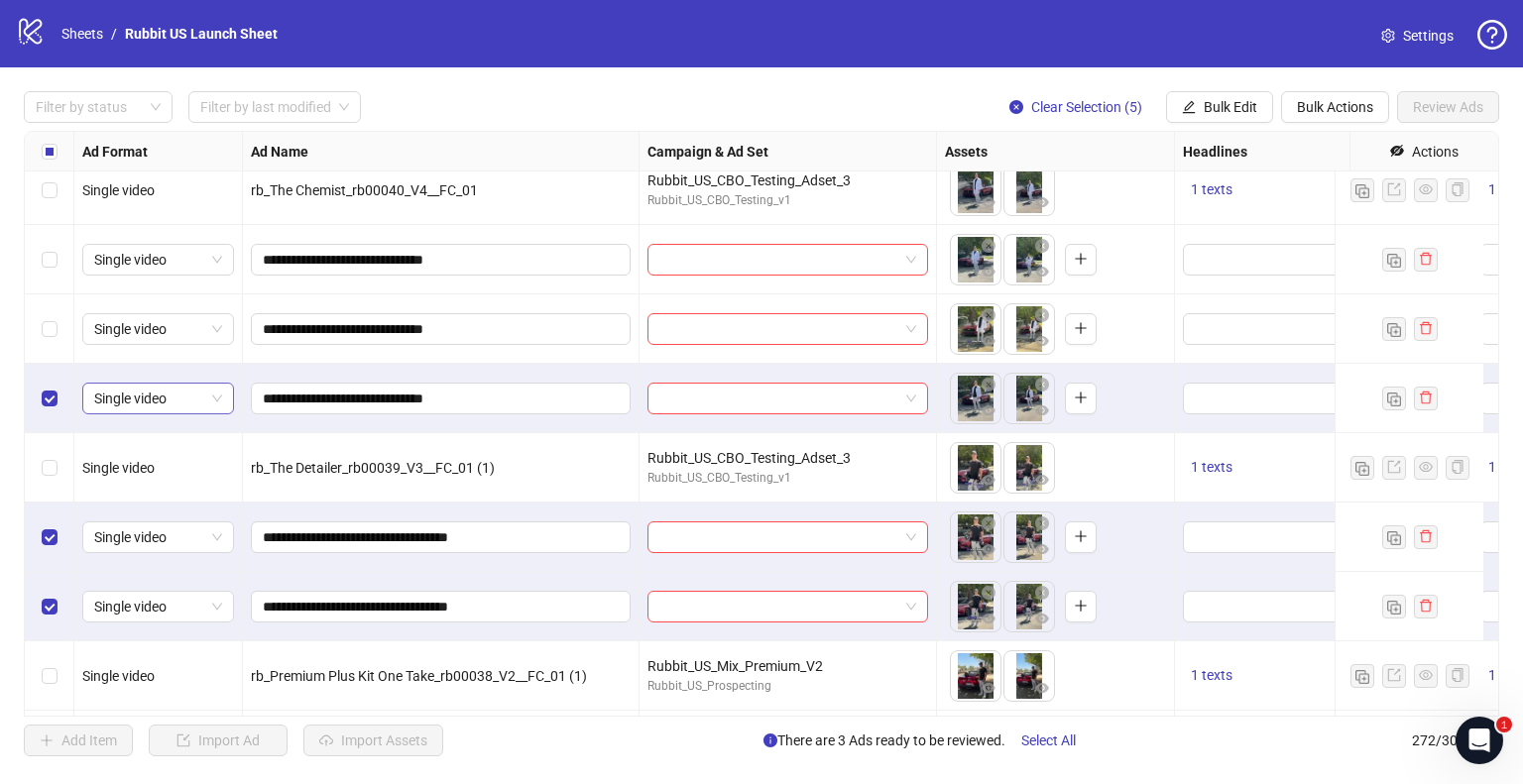 click on "Single video" at bounding box center (158, 398) 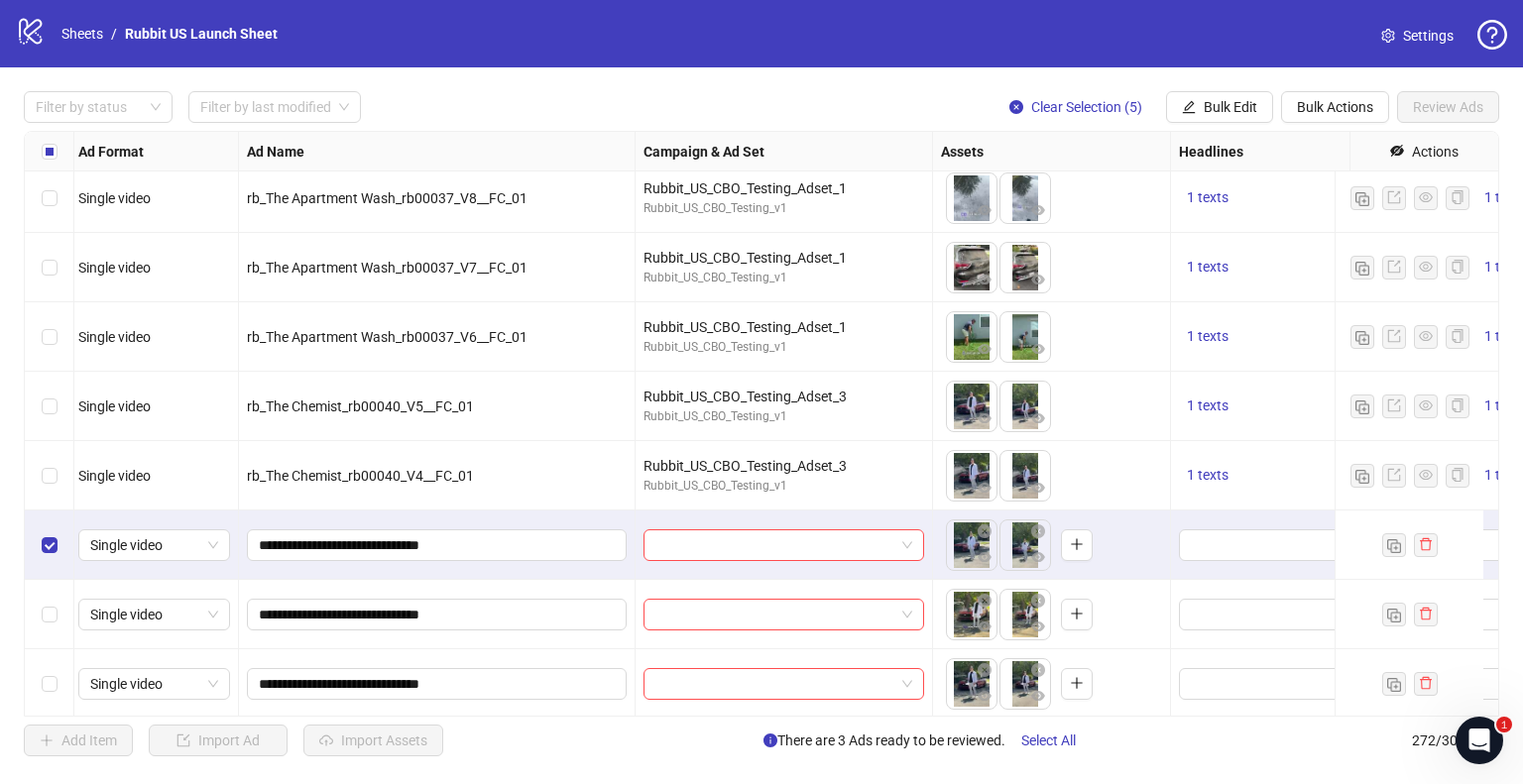 scroll, scrollTop: 17351, scrollLeft: 4, axis: both 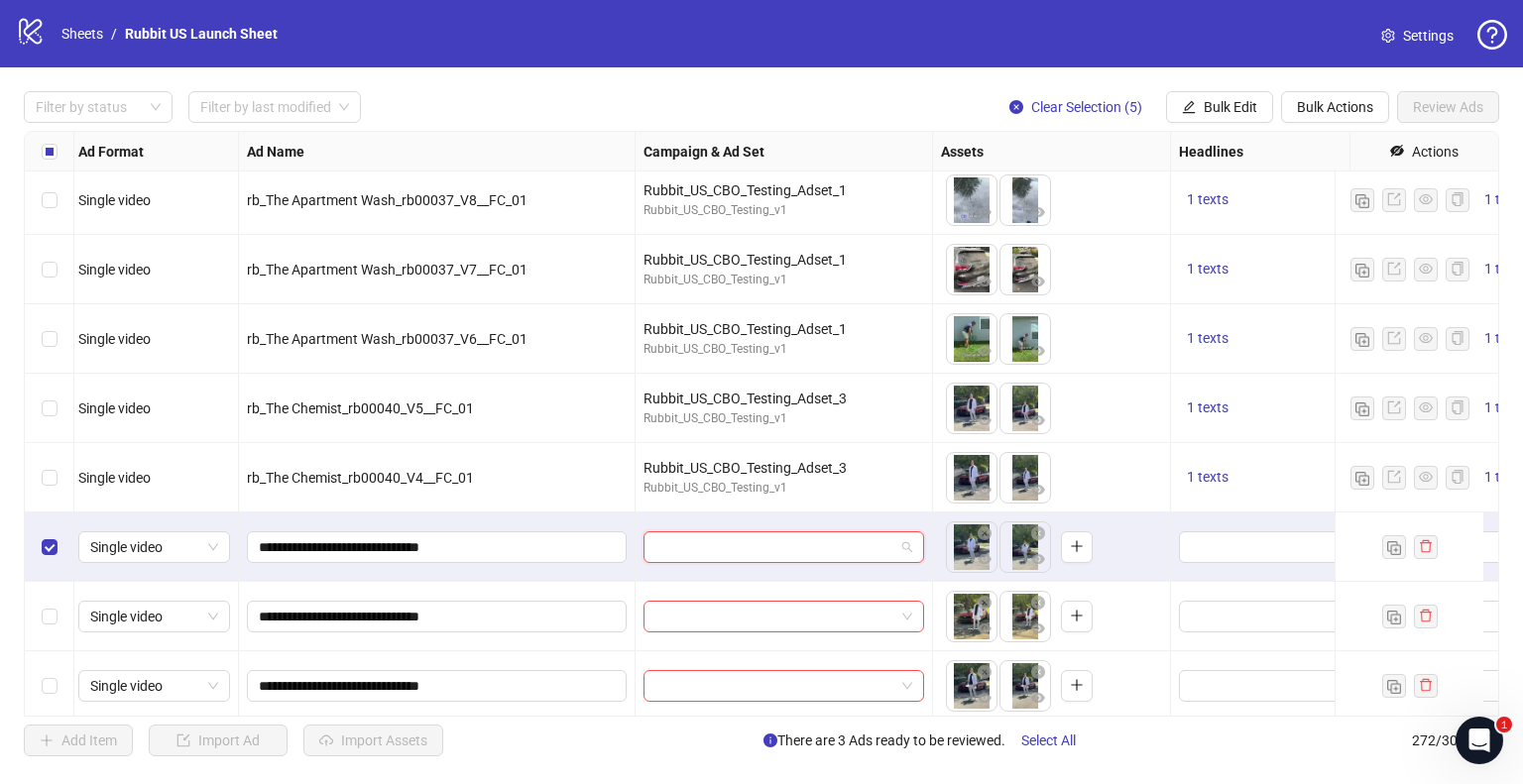 click at bounding box center [774, 547] 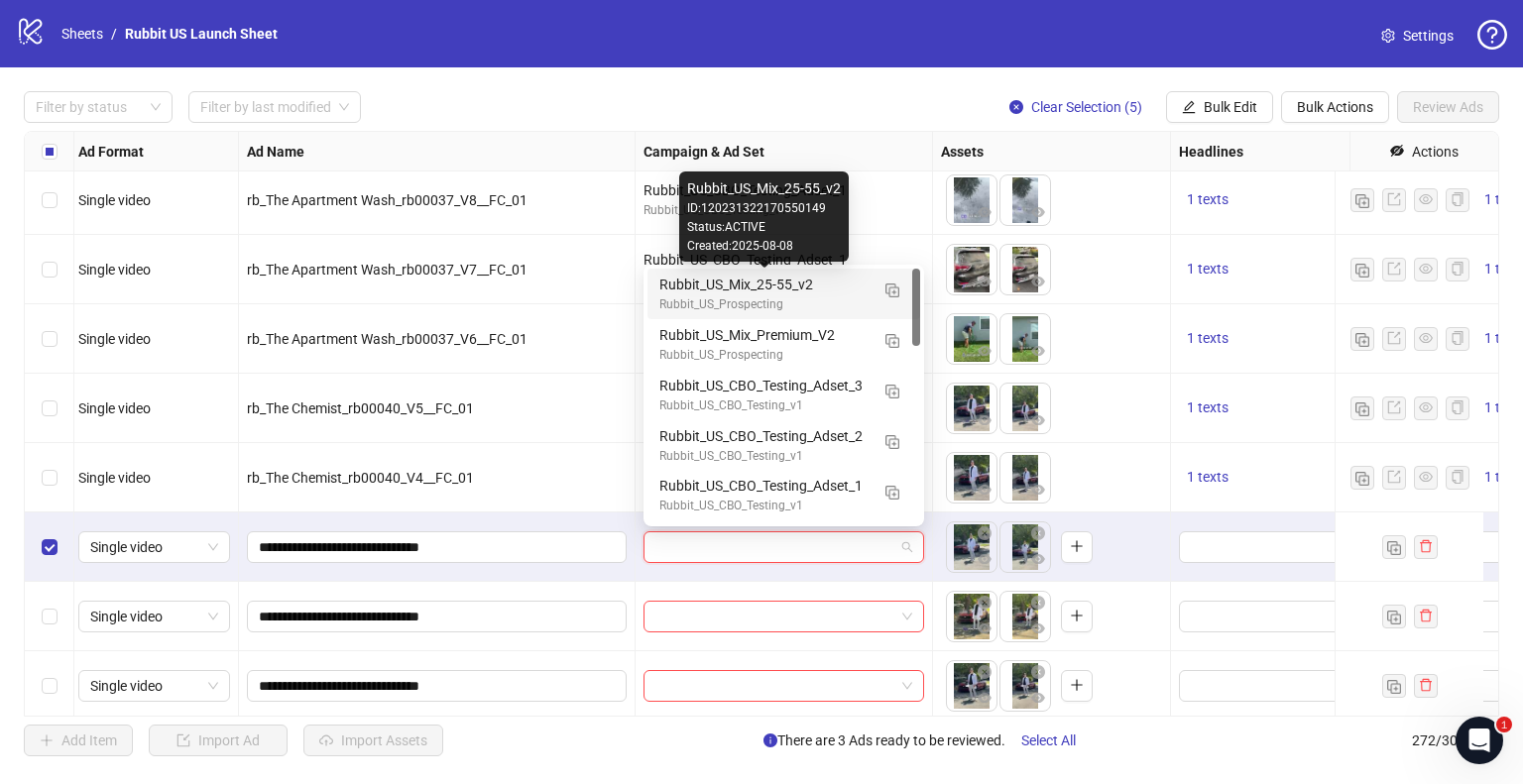 click on "Rubbit_US_Mix_25-55_v2" at bounding box center [763, 284] 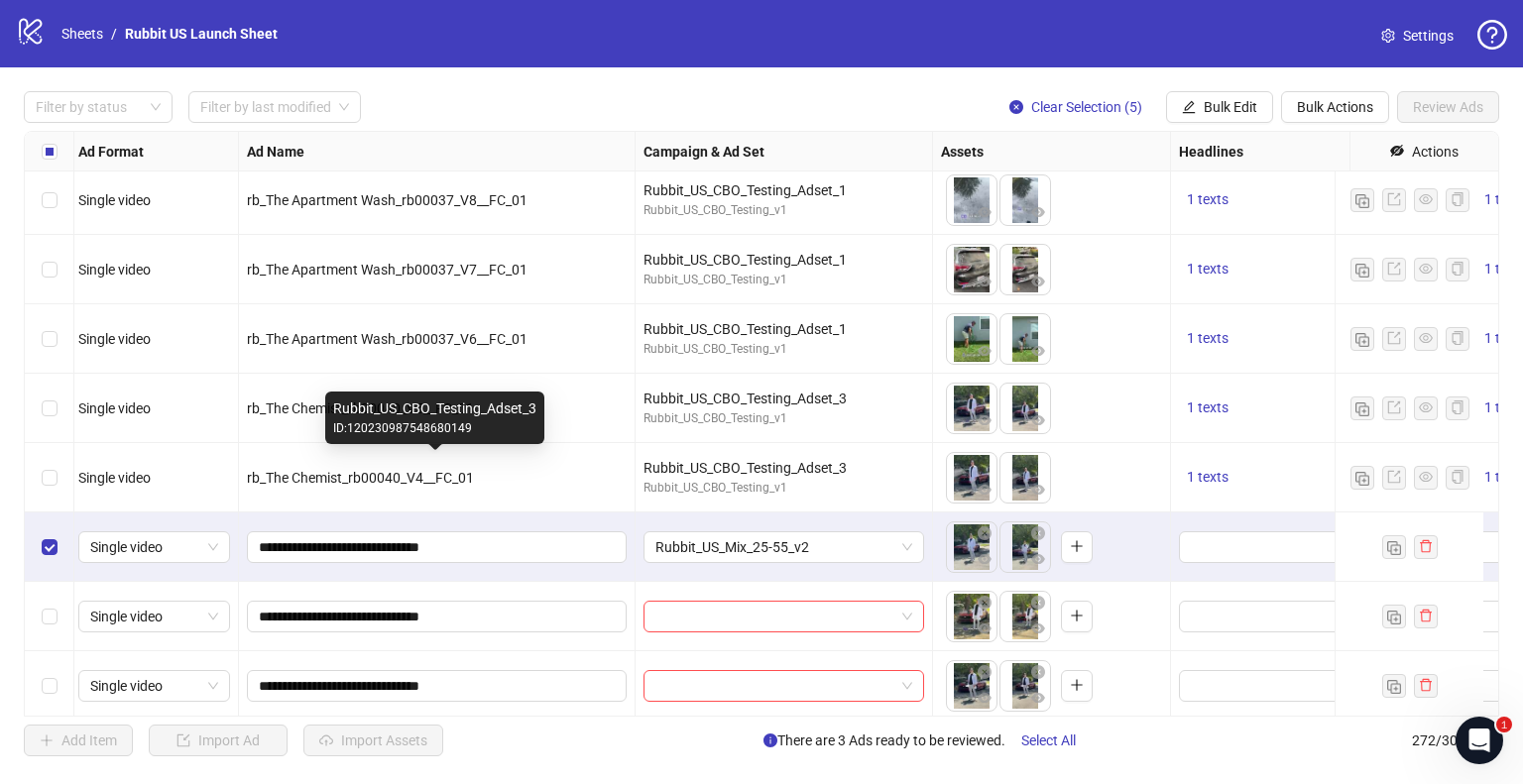 scroll, scrollTop: 17351, scrollLeft: 352, axis: both 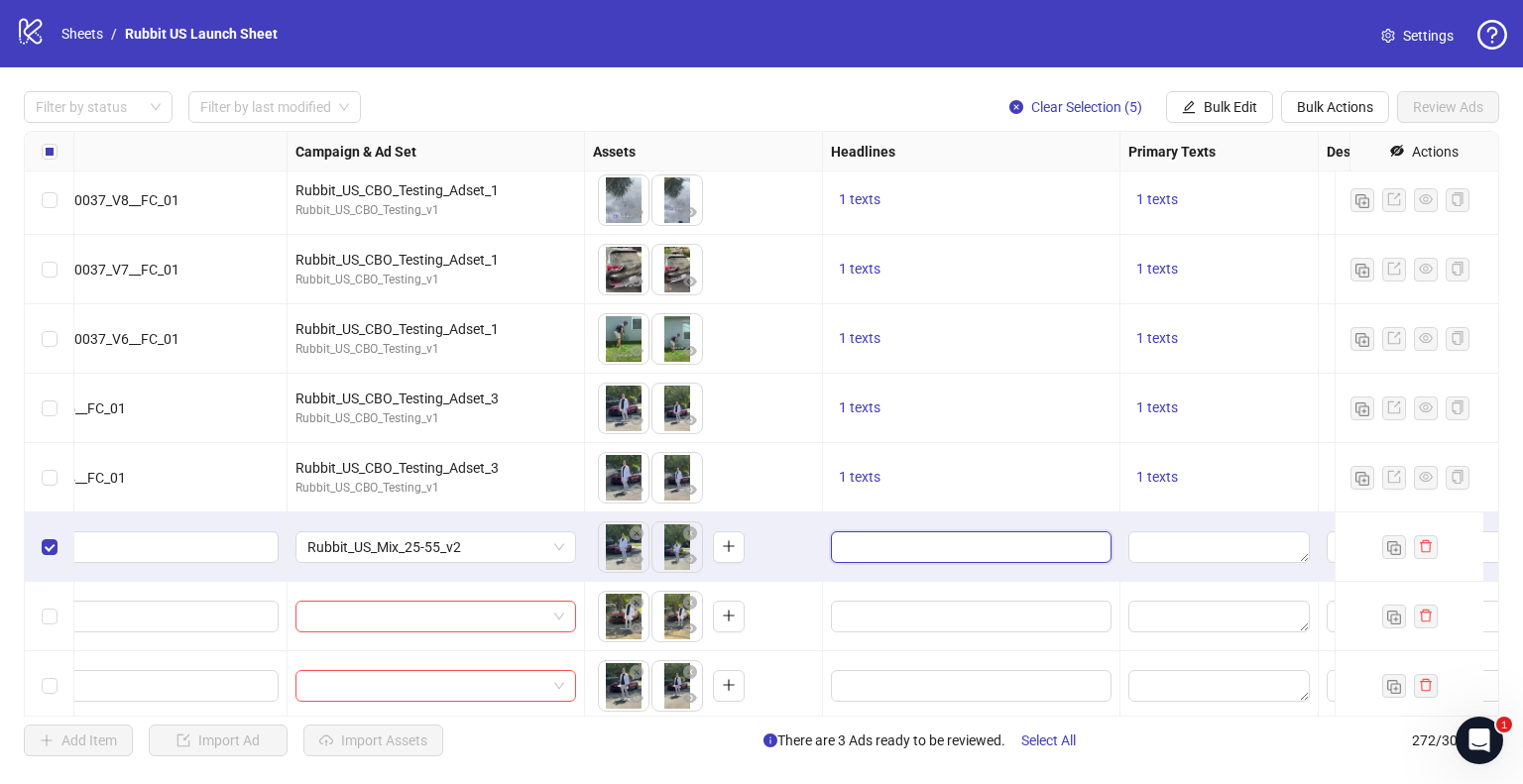 click at bounding box center [969, 547] 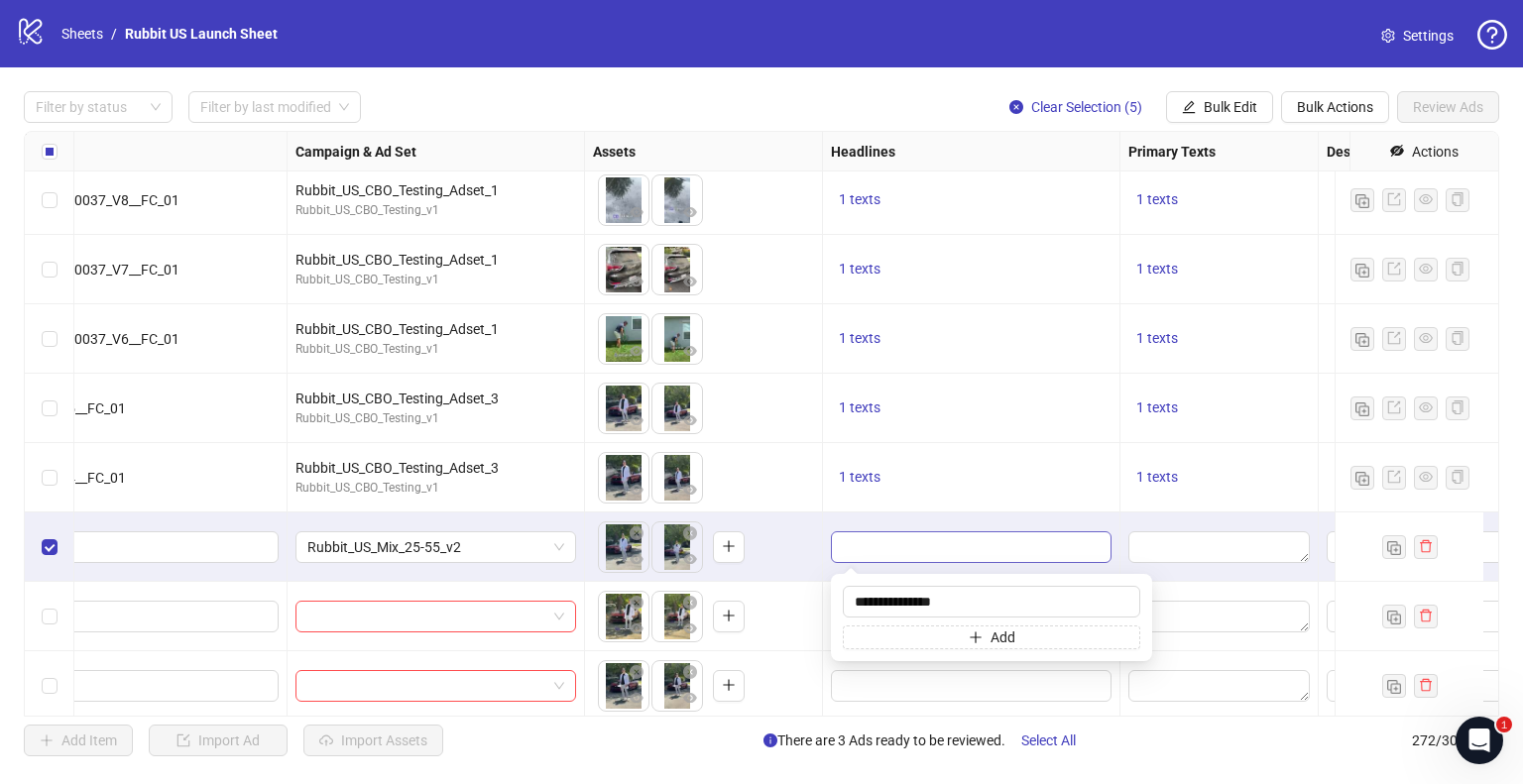type on "**********" 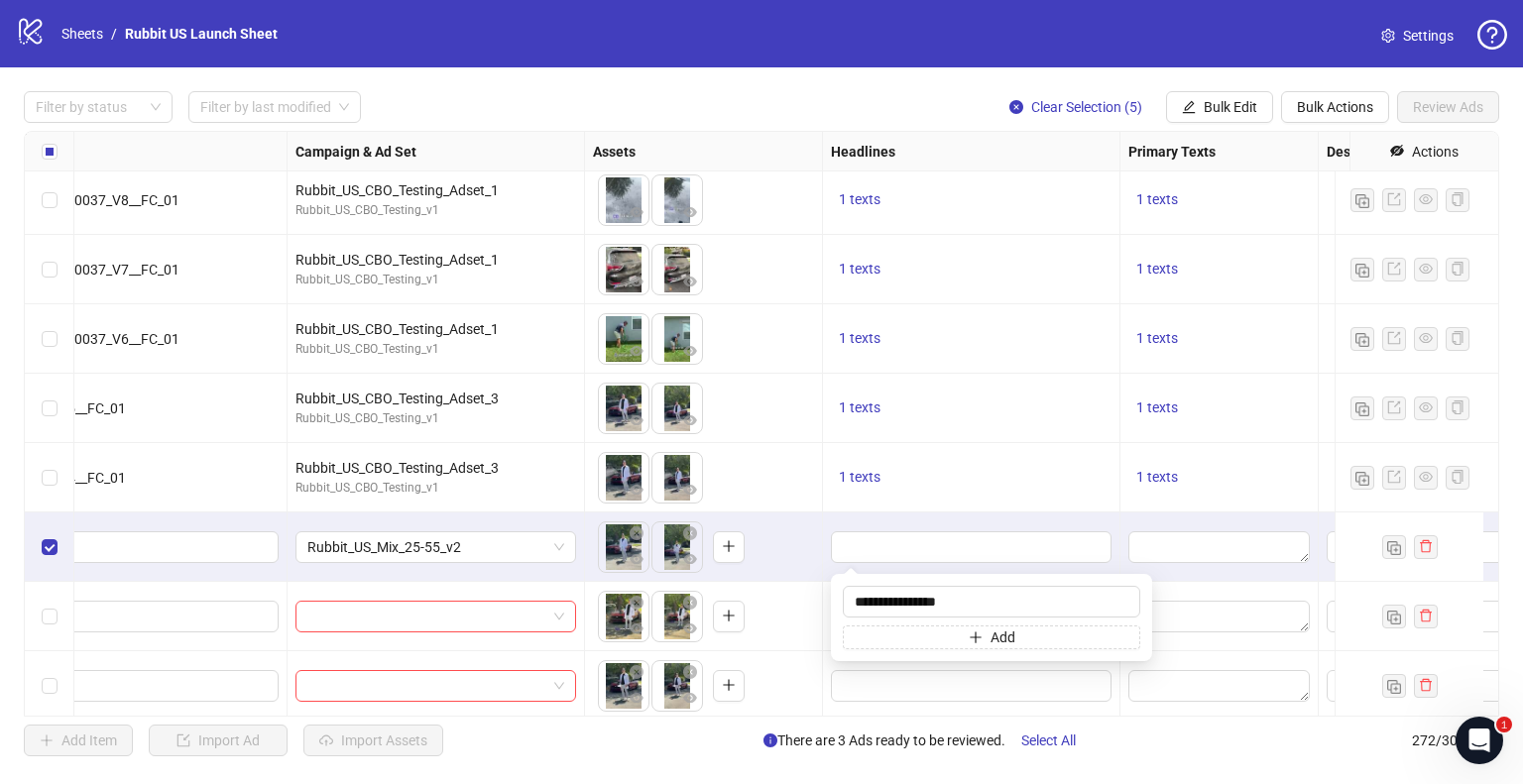 click at bounding box center (1220, 547) 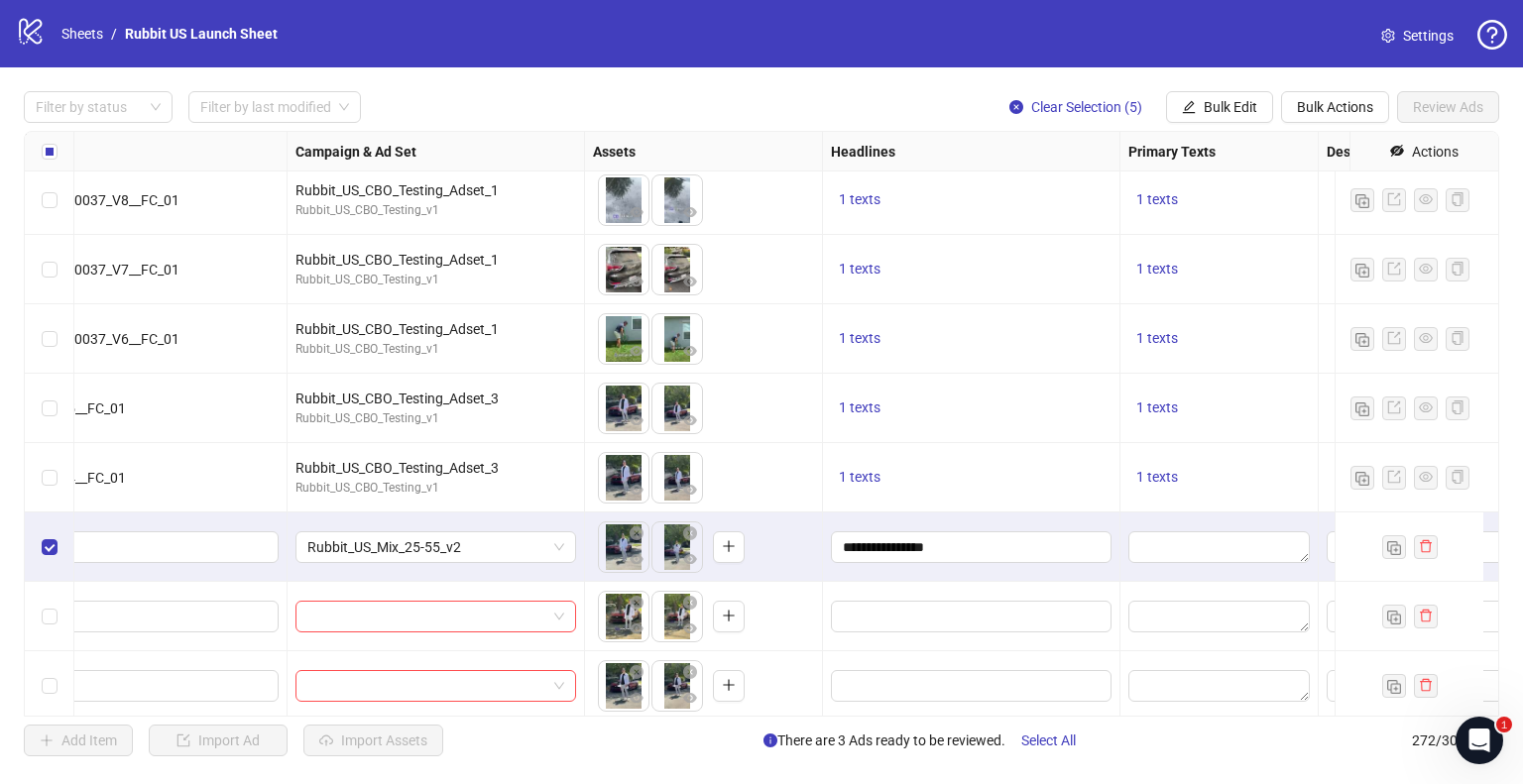 scroll, scrollTop: 17351, scrollLeft: 539, axis: both 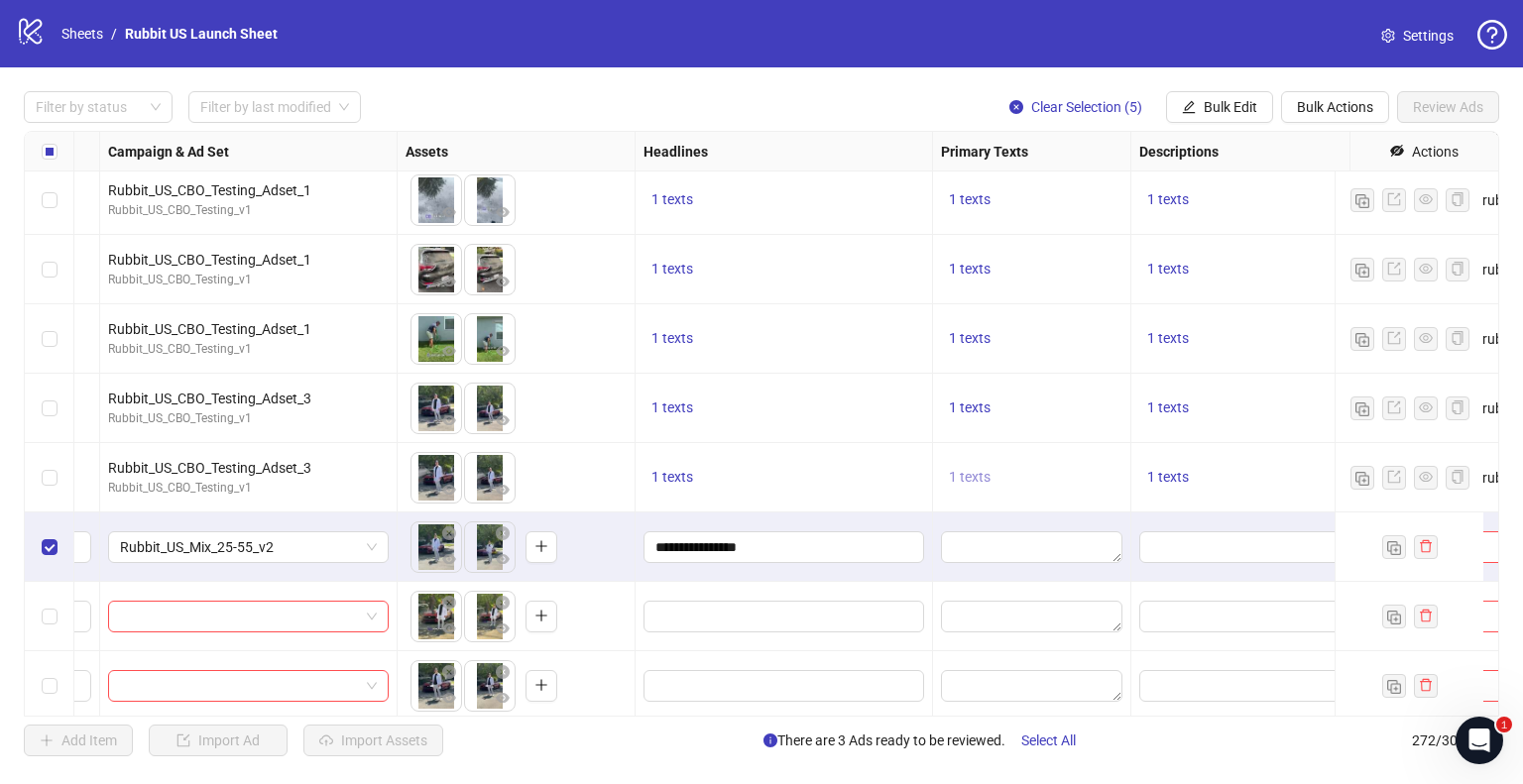 click on "1 texts" at bounding box center (970, 477) 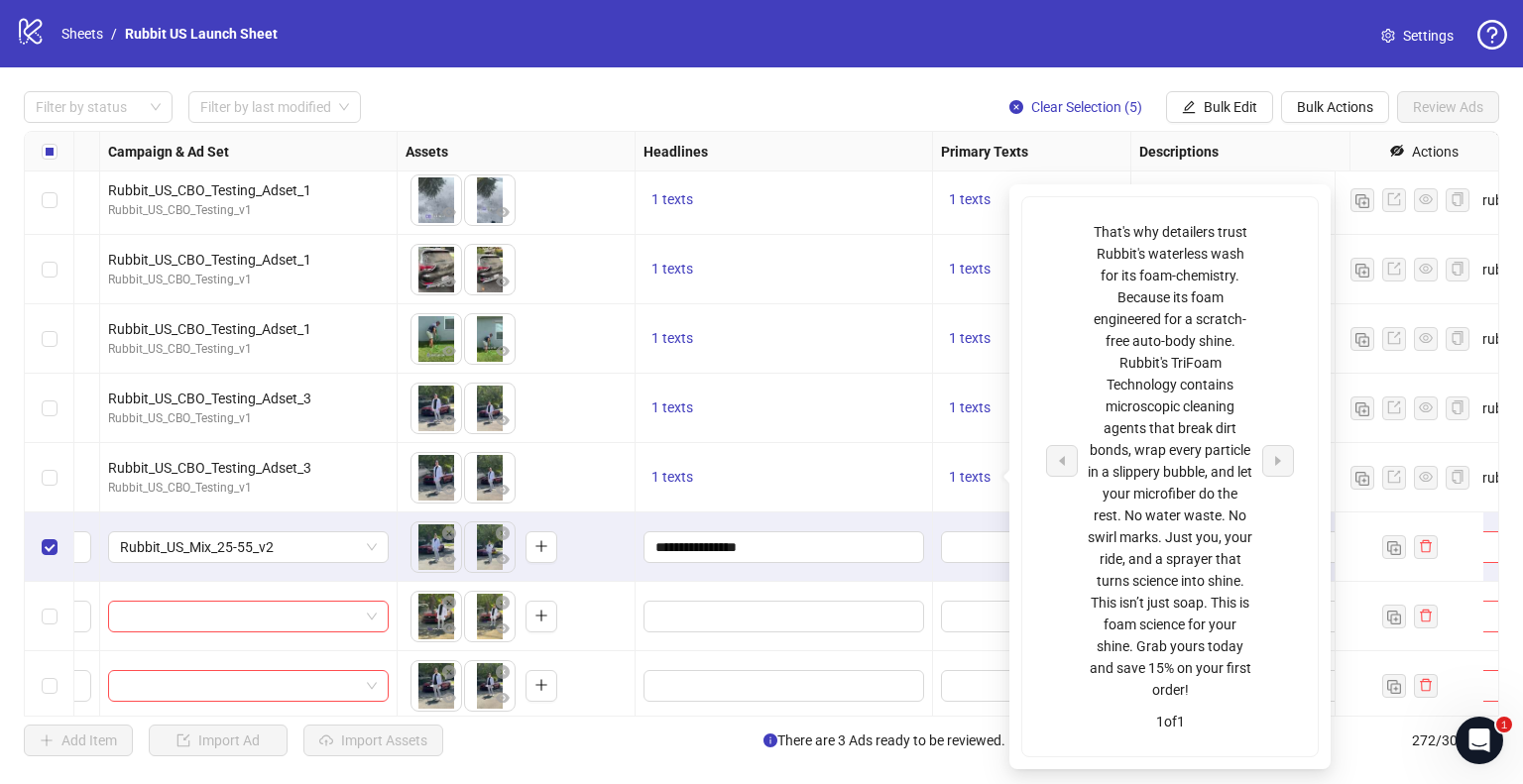 click on "That's why detailers trust Rubbit's waterless wash for its foam-chemistry.
Because its foam engineered for a scratch-free auto-body shine.
Rubbit's TriFoam Technology contains microscopic cleaning agents that break dirt bonds, wrap every particle in a slippery bubble, and let your microfiber do the rest.
No water waste. No swirl marks. Just you, your ride, and a sprayer that turns science into shine.
This isn’t just soap. This is foam science for your shine.
Grab yours today and save 15% on your first order!" at bounding box center (1170, 461) 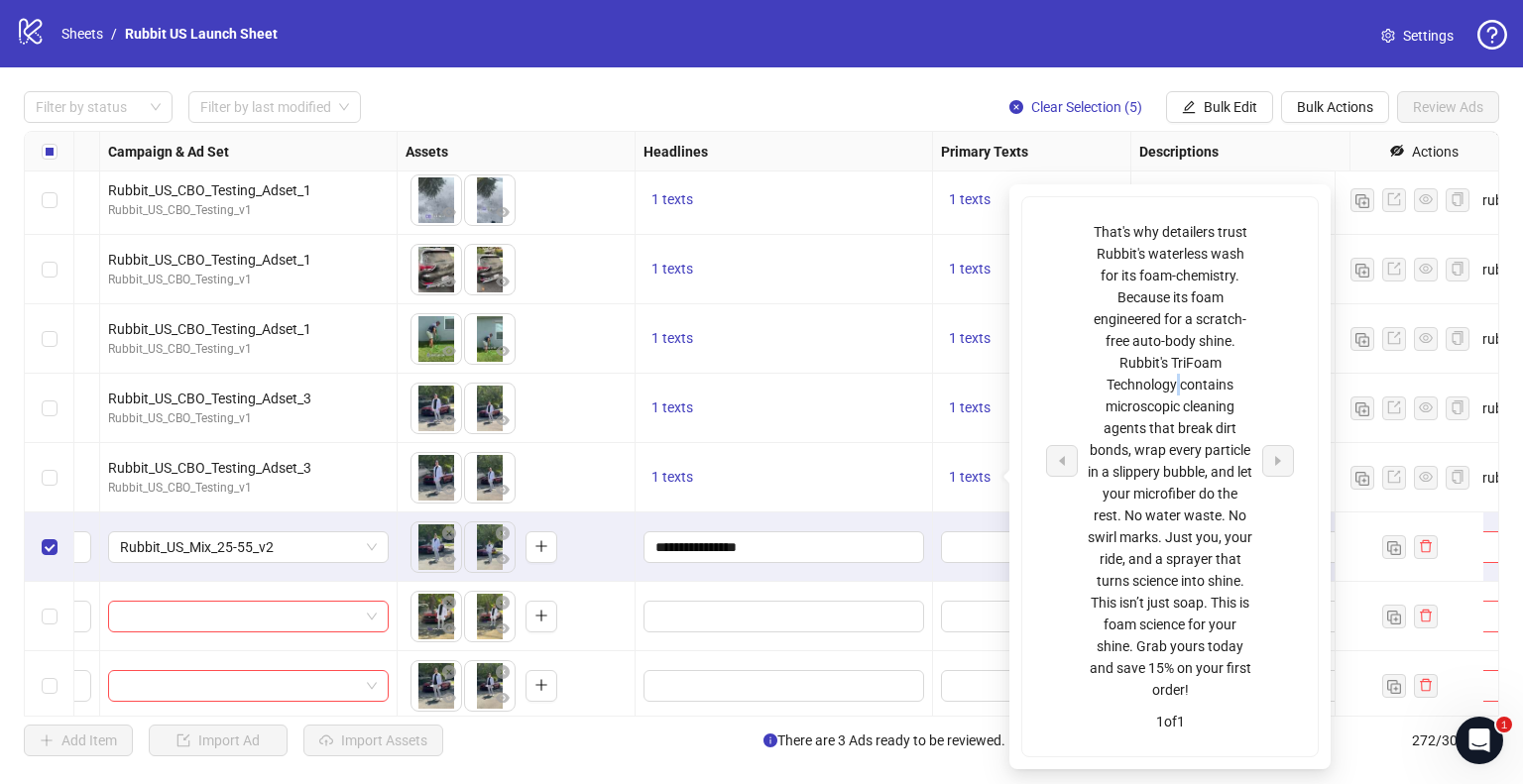 click on "That's why detailers trust Rubbit's waterless wash for its foam-chemistry.
Because its foam engineered for a scratch-free auto-body shine.
Rubbit's TriFoam Technology contains microscopic cleaning agents that break dirt bonds, wrap every particle in a slippery bubble, and let your microfiber do the rest.
No water waste. No swirl marks. Just you, your ride, and a sprayer that turns science into shine.
This isn’t just soap. This is foam science for your shine.
Grab yours today and save 15% on your first order!" at bounding box center (1170, 461) 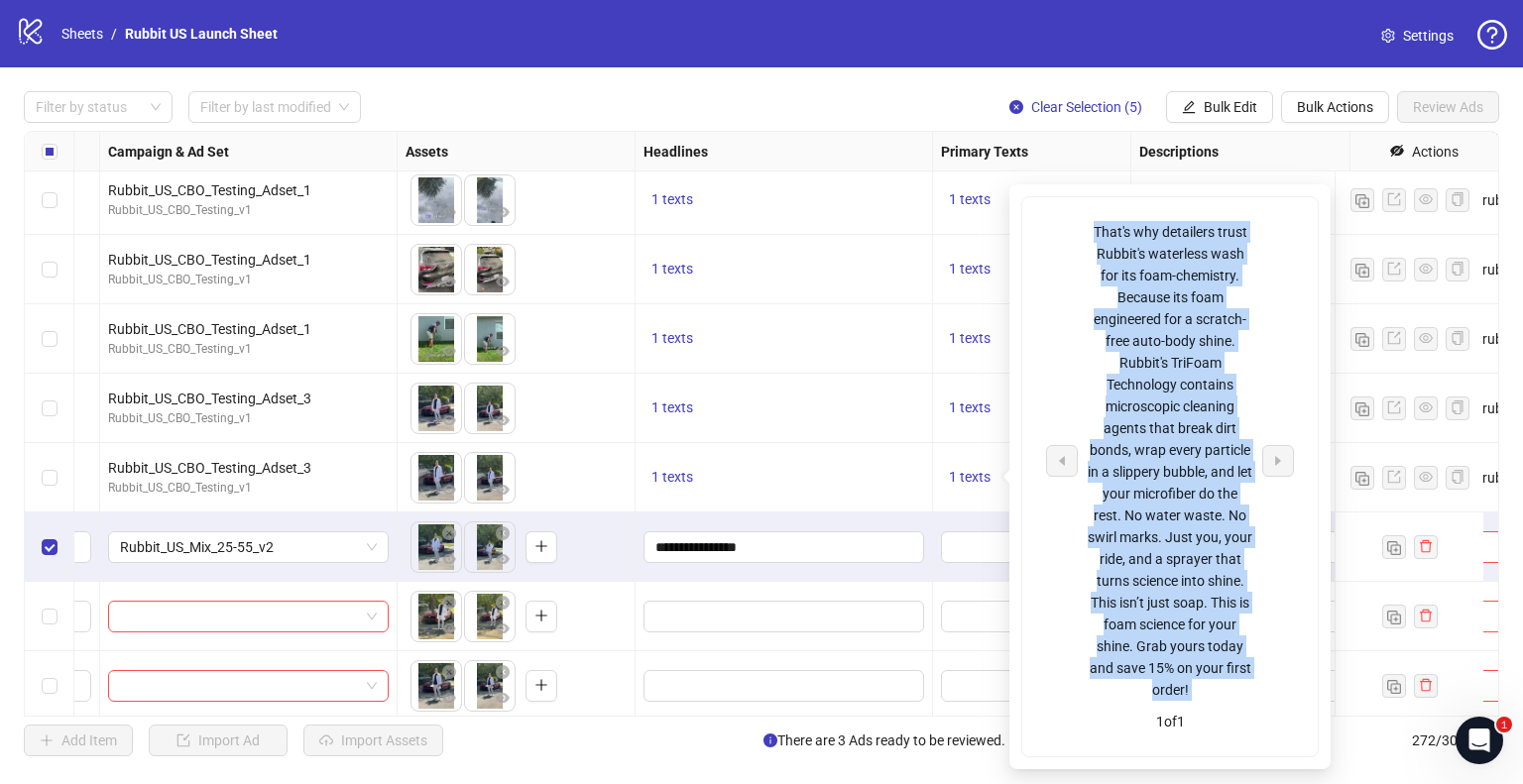 click on "That's why detailers trust Rubbit's waterless wash for its foam-chemistry.
Because its foam engineered for a scratch-free auto-body shine.
Rubbit's TriFoam Technology contains microscopic cleaning agents that break dirt bonds, wrap every particle in a slippery bubble, and let your microfiber do the rest.
No water waste. No swirl marks. Just you, your ride, and a sprayer that turns science into shine.
This isn’t just soap. This is foam science for your shine.
Grab yours today and save 15% on your first order!" at bounding box center [1170, 461] 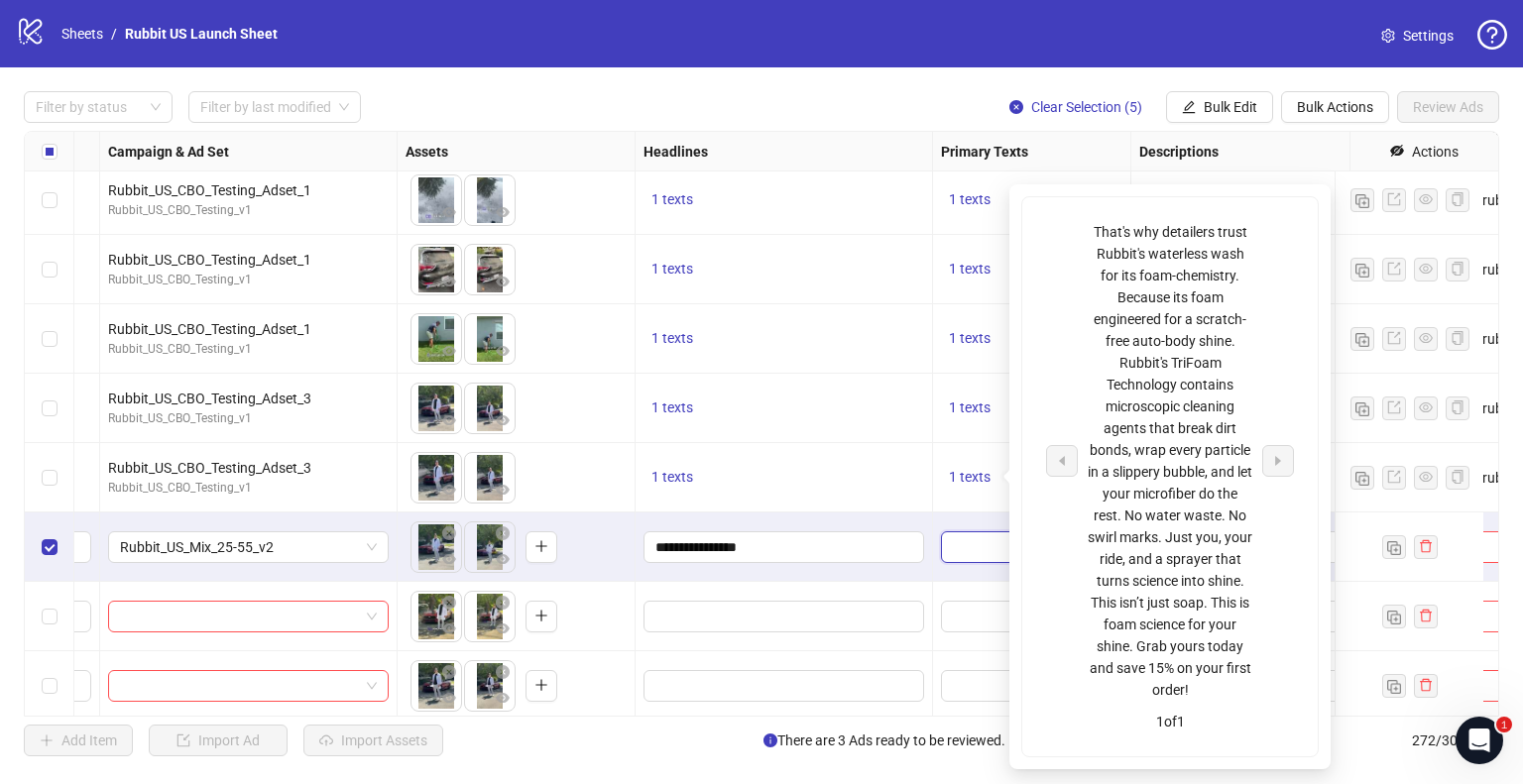 click at bounding box center [1031, 547] 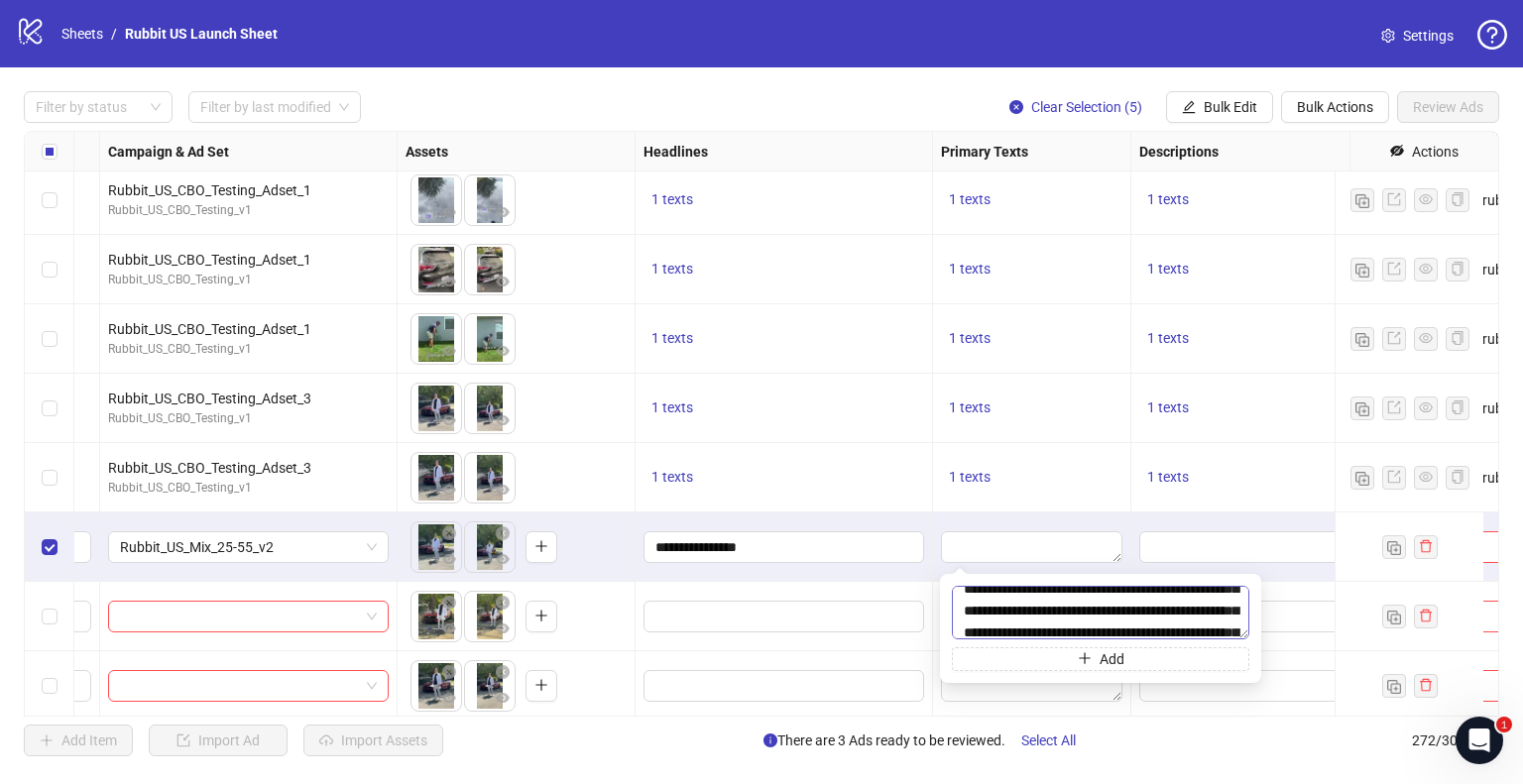 scroll, scrollTop: 38, scrollLeft: 0, axis: vertical 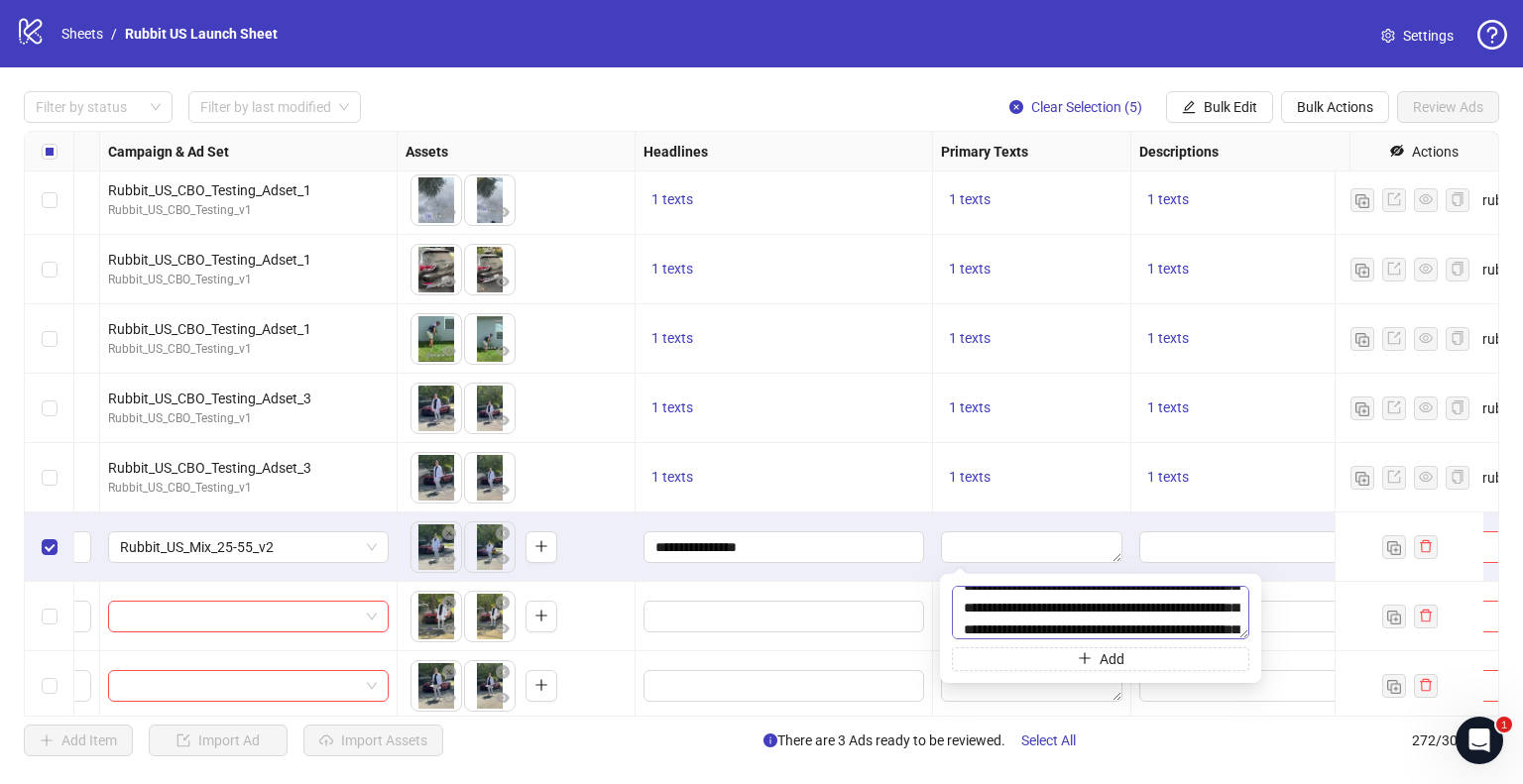 click on "**********" at bounding box center [1101, 613] 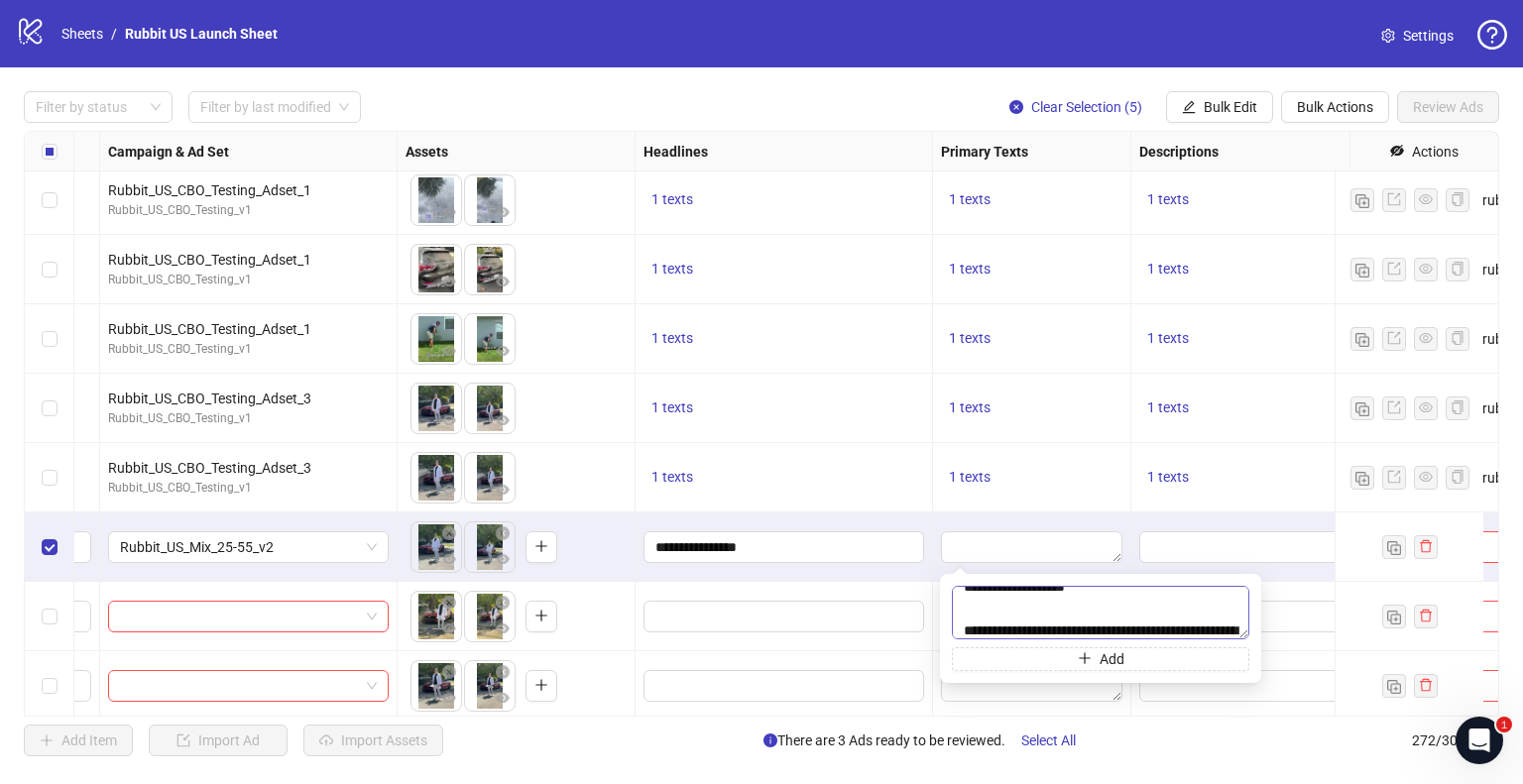 scroll, scrollTop: 58, scrollLeft: 0, axis: vertical 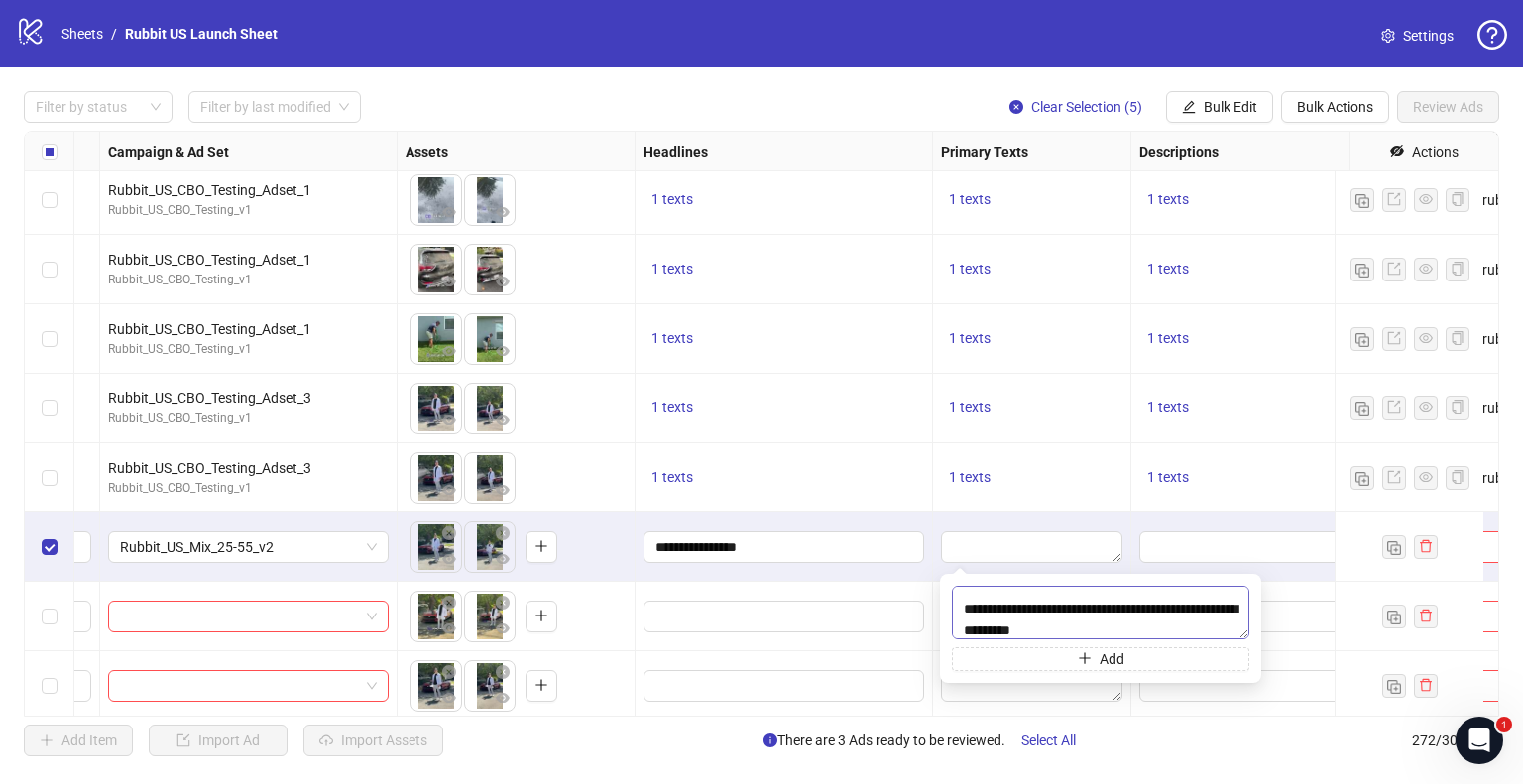 type on "**********" 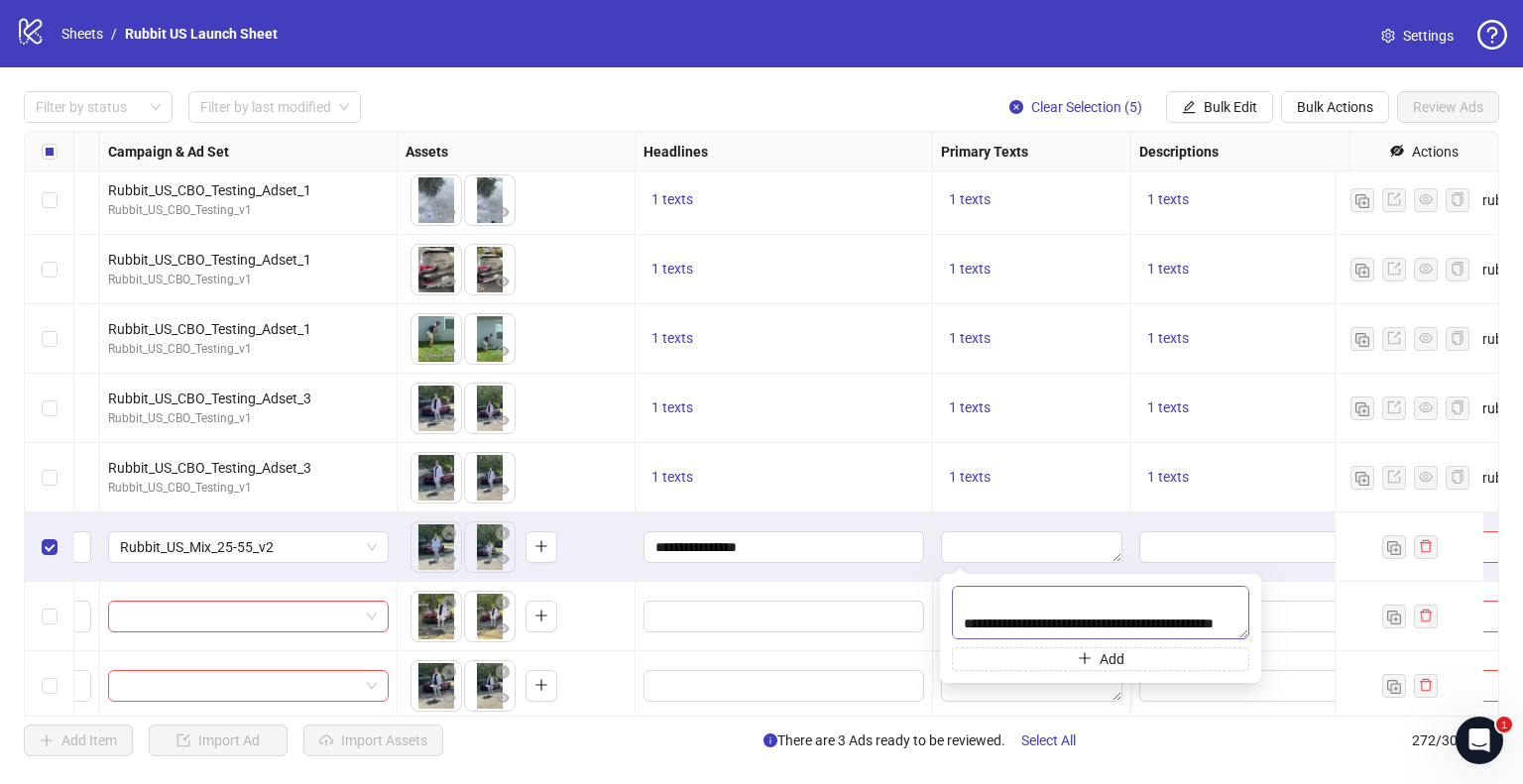 scroll, scrollTop: 407, scrollLeft: 0, axis: vertical 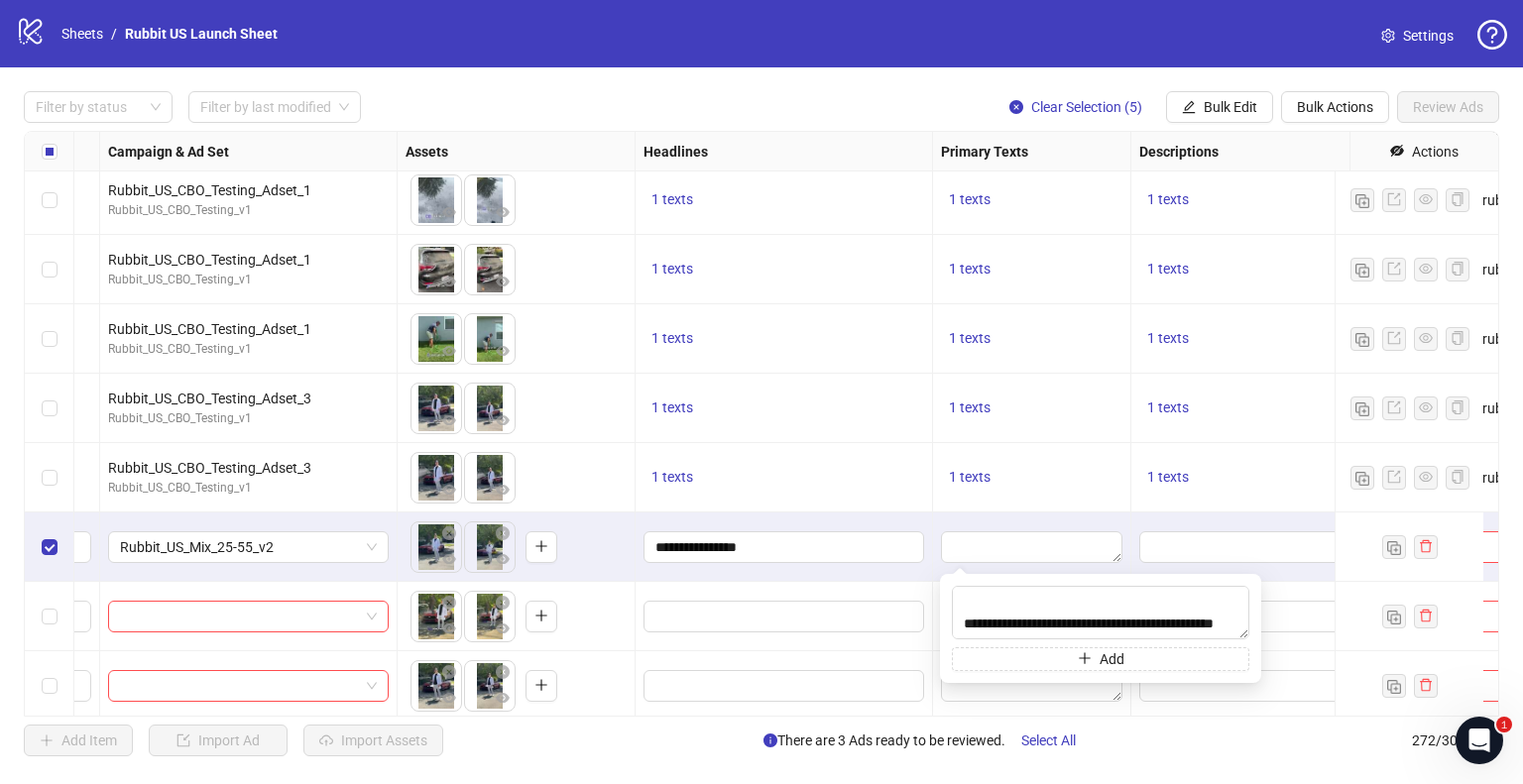 click at bounding box center (1032, 547) 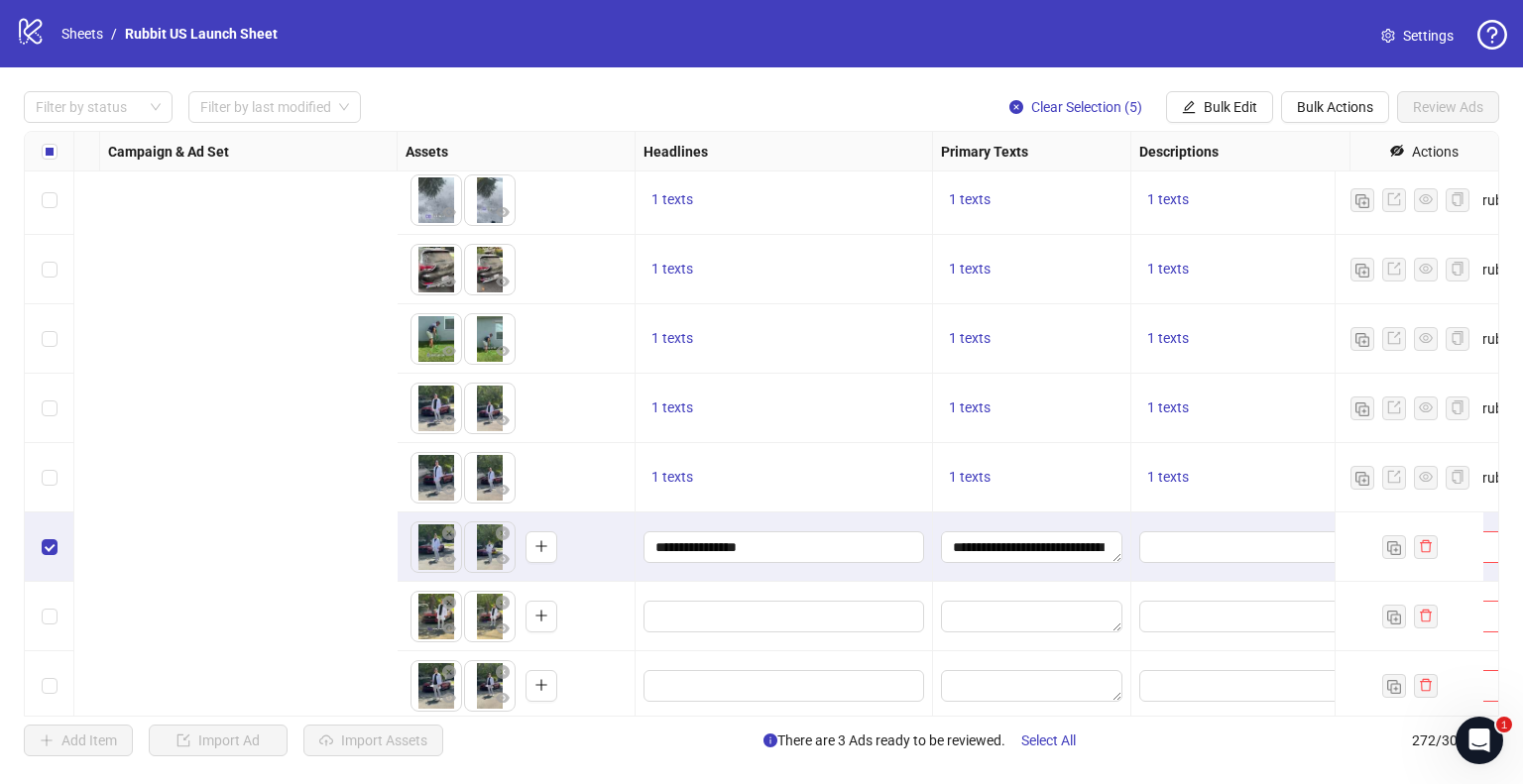 scroll, scrollTop: 17351, scrollLeft: 1217, axis: both 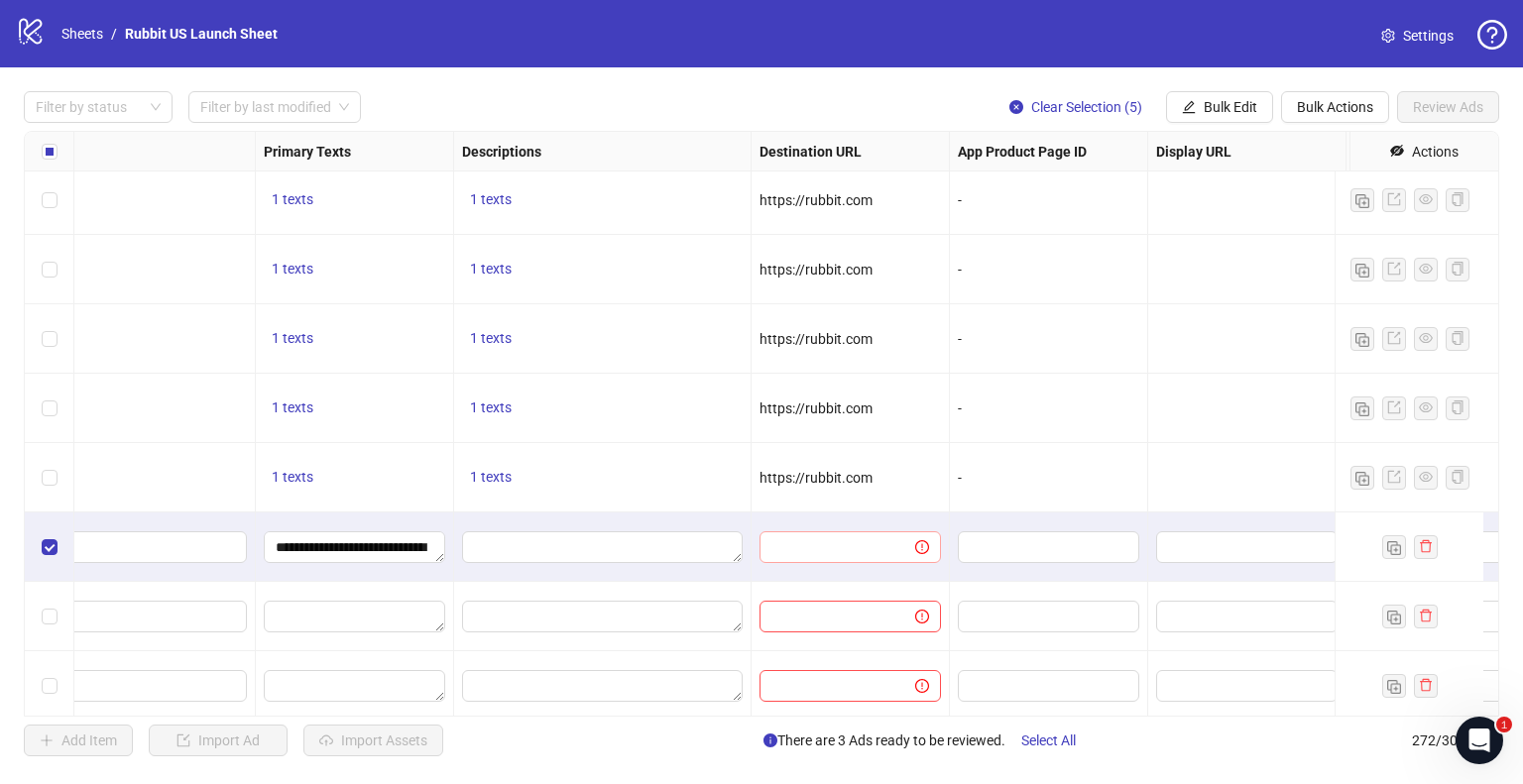 click at bounding box center [850, 547] 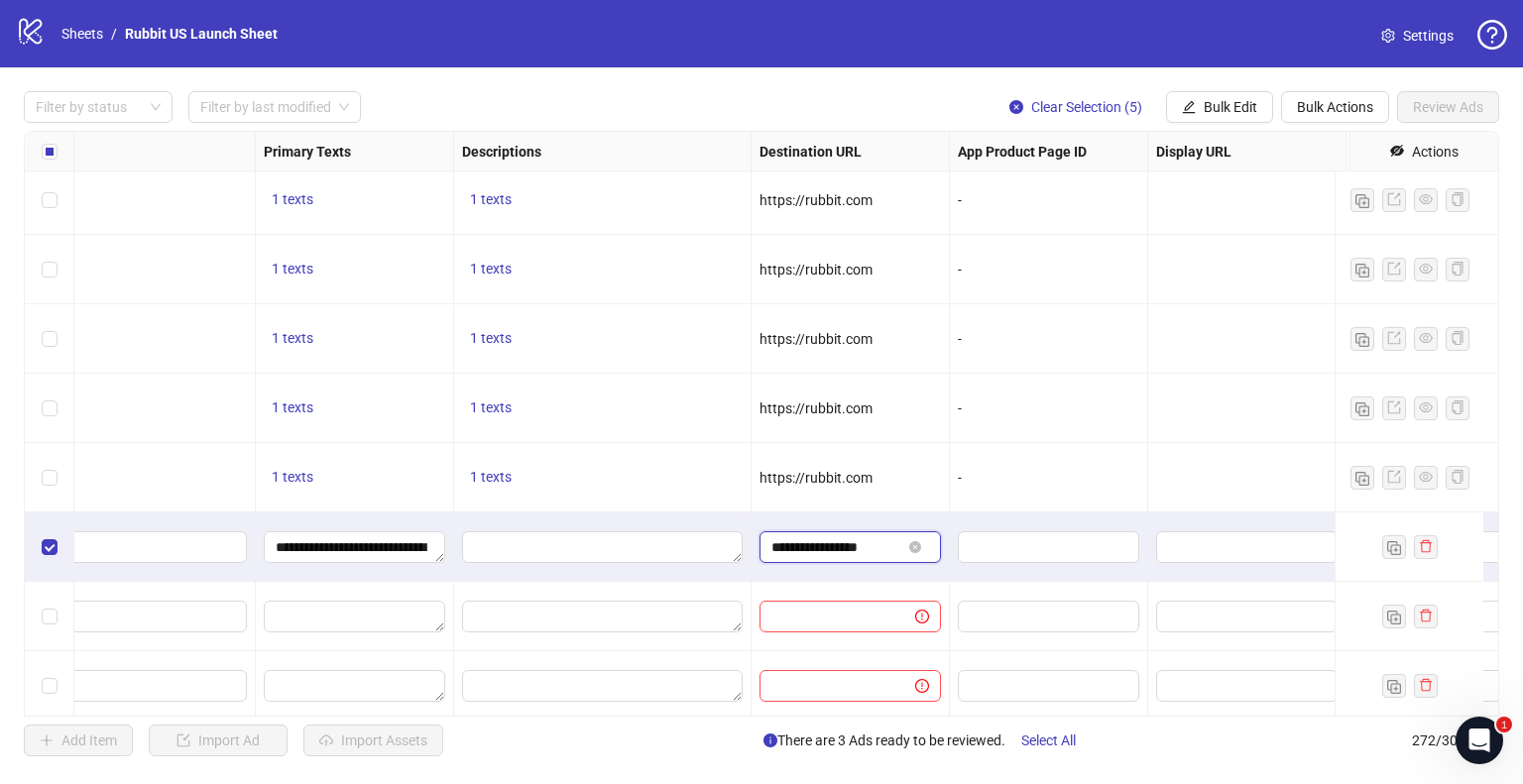 type on "**********" 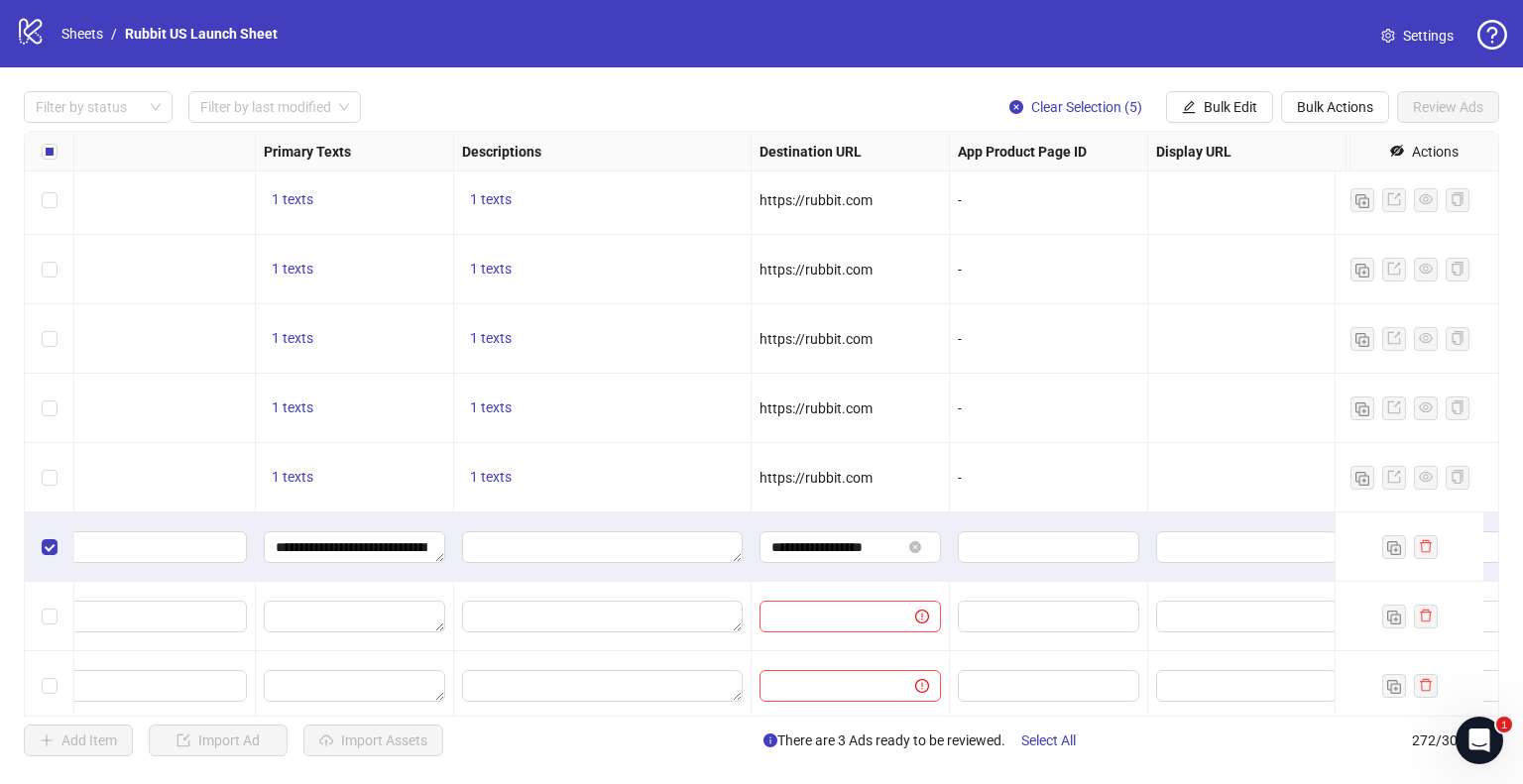 click on "**********" at bounding box center [851, 547] 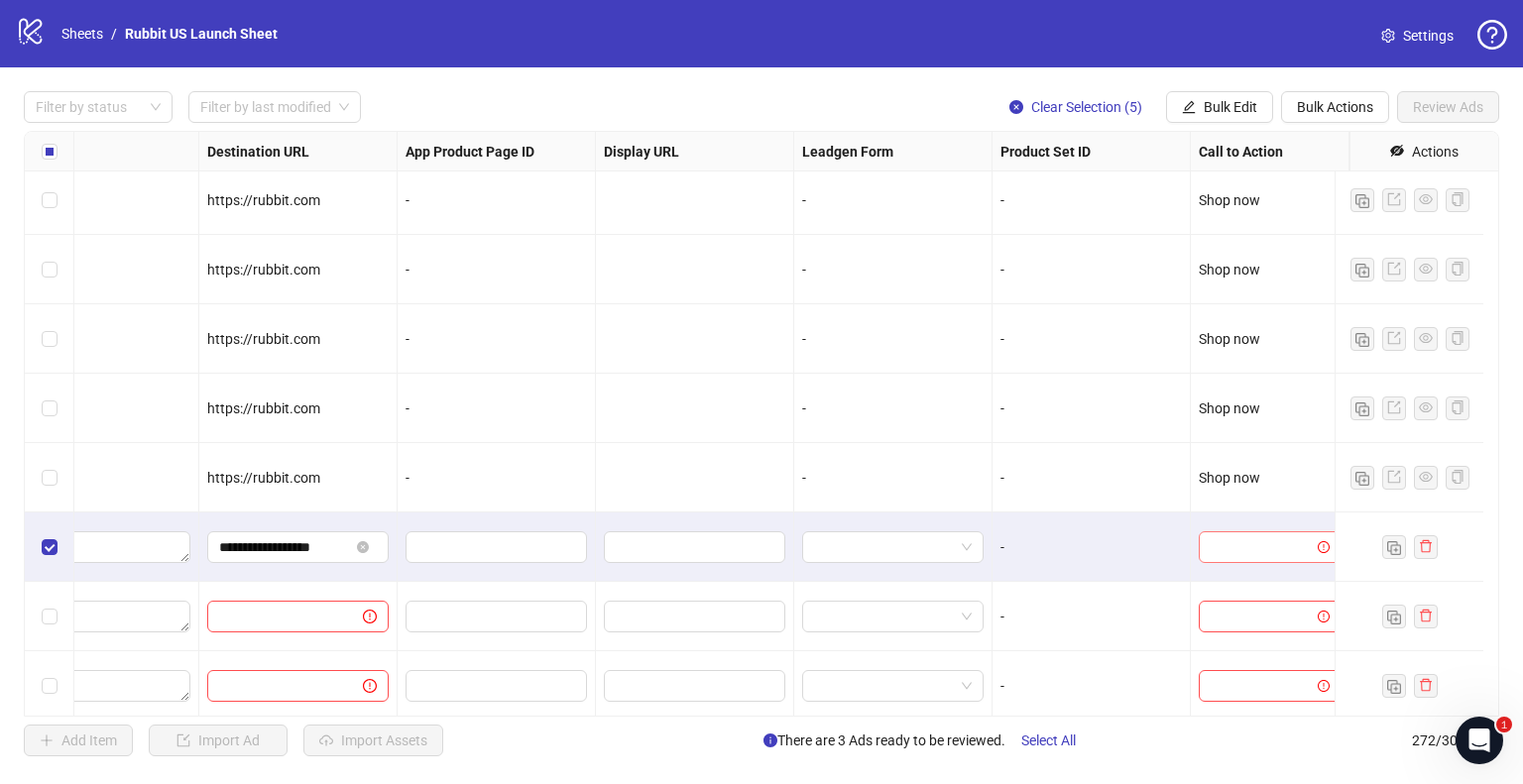 click at bounding box center (1260, 547) 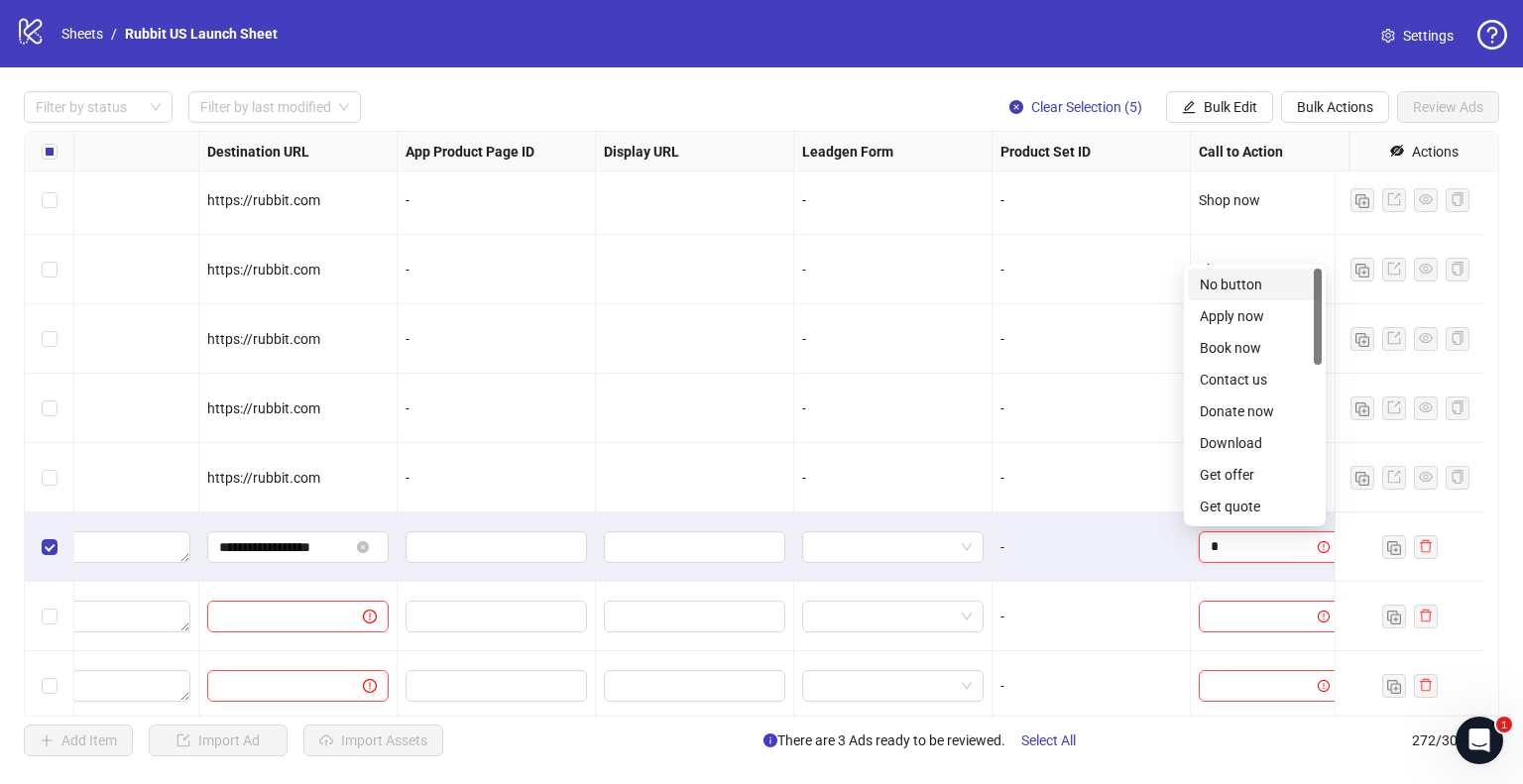 type on "**" 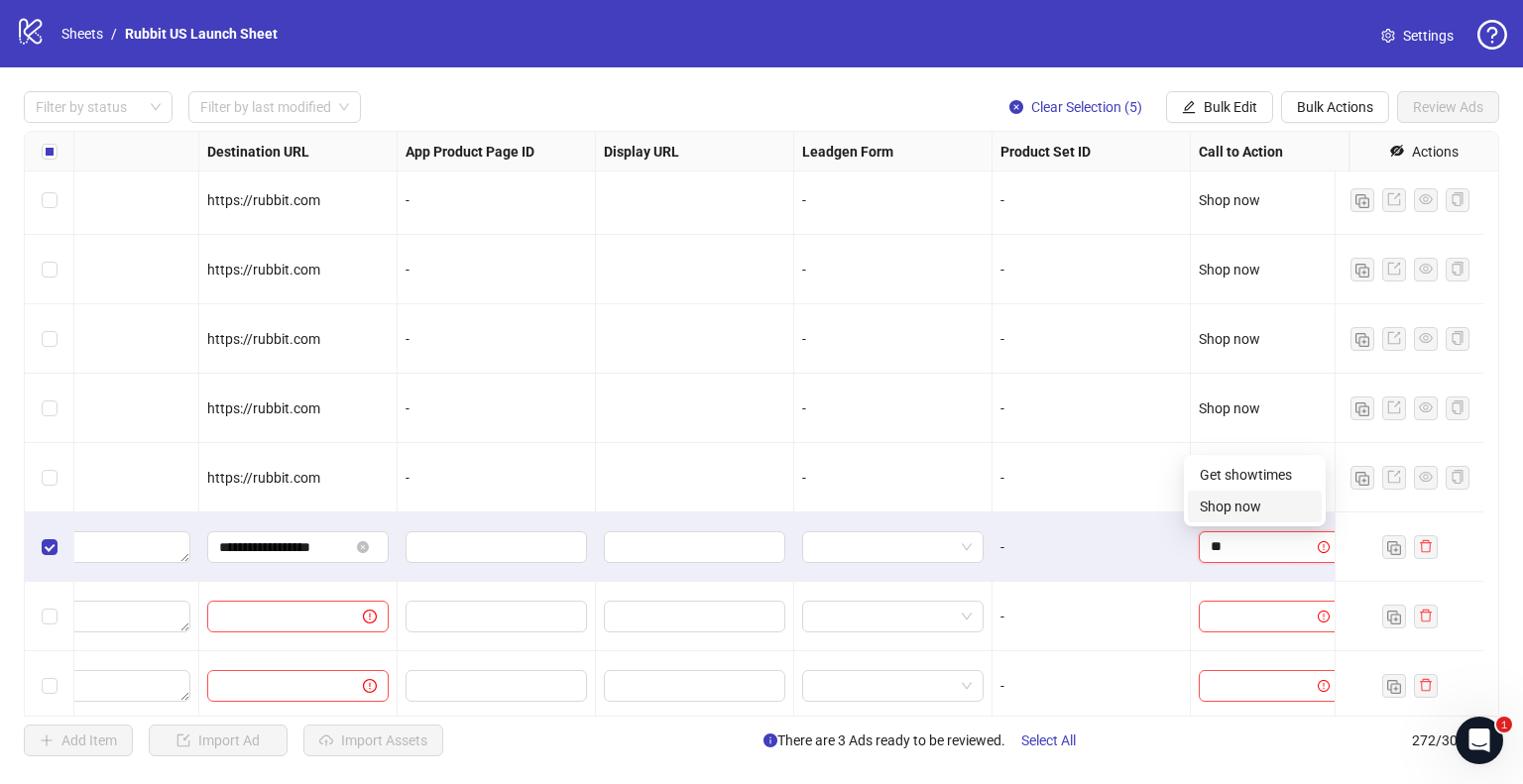 click on "Shop now" at bounding box center (1254, 506) 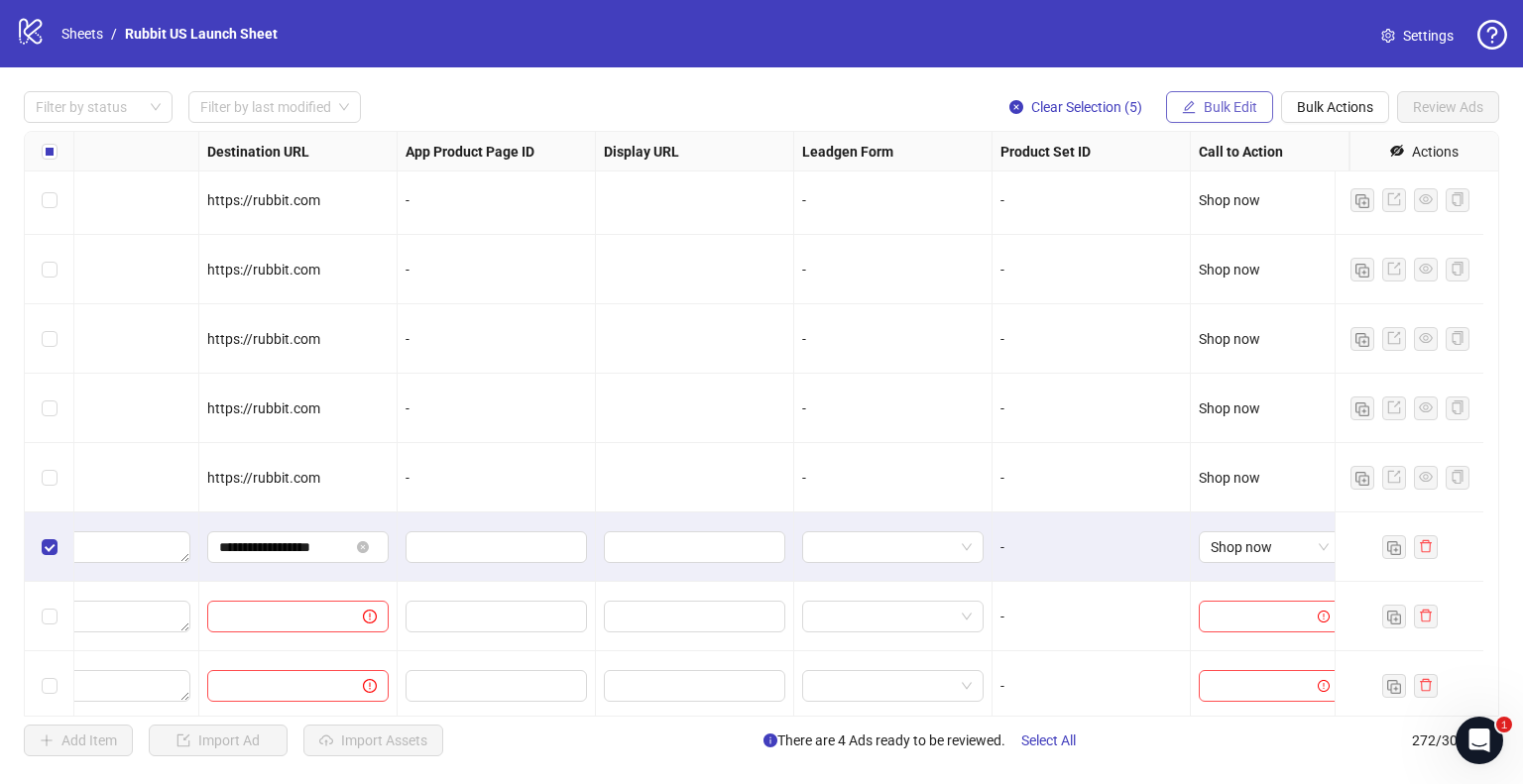 click 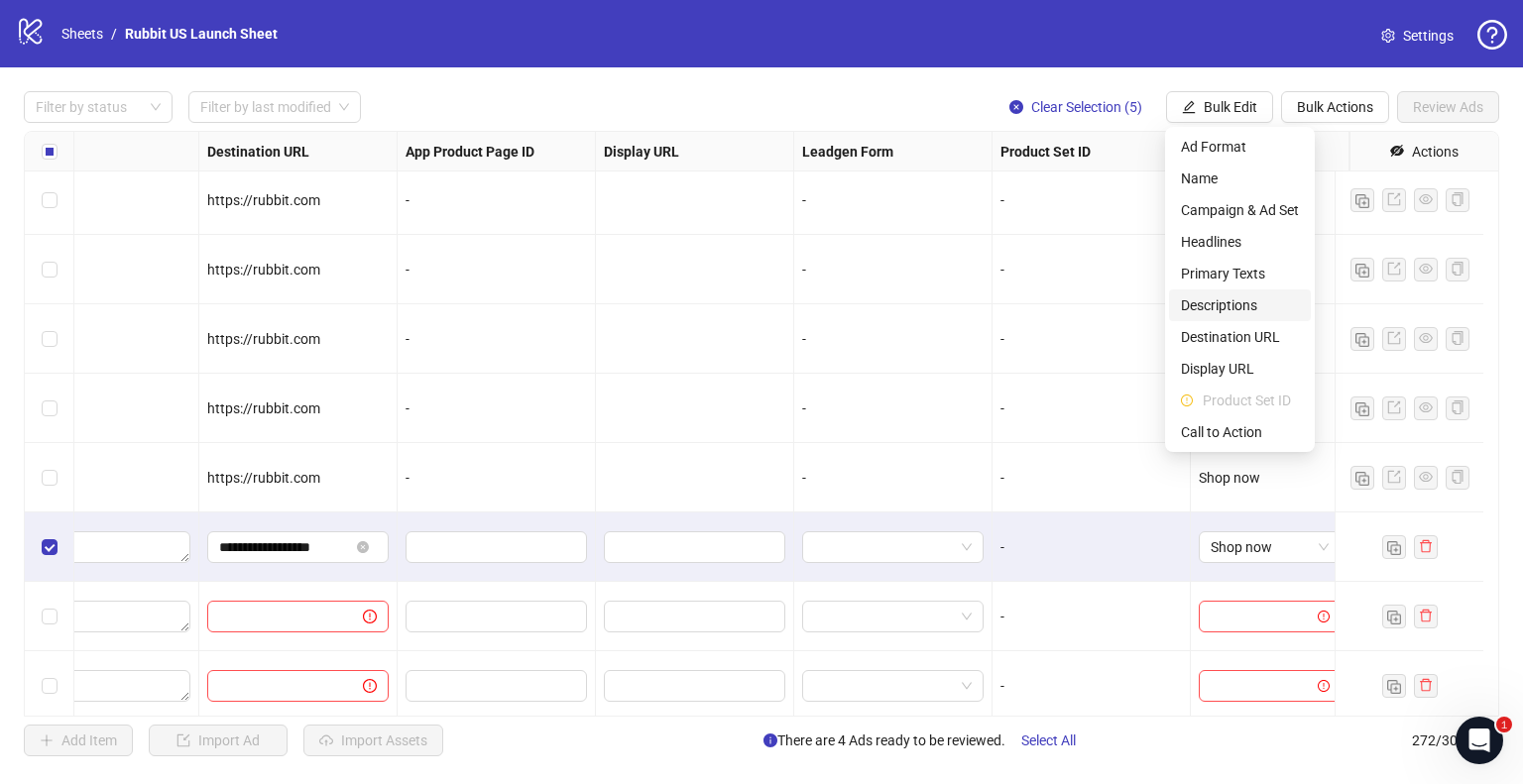 click on "Descriptions" at bounding box center (1239, 305) 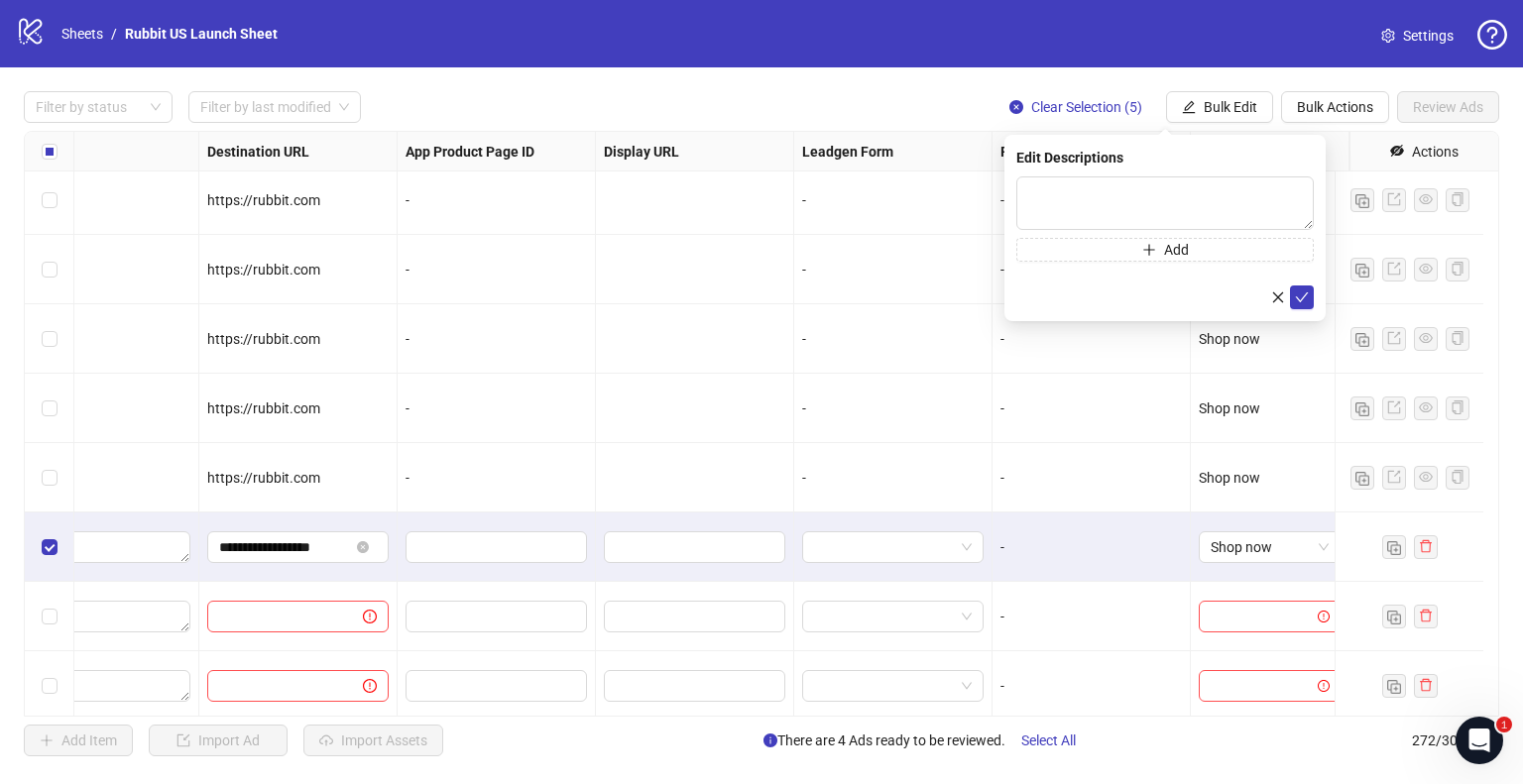 click at bounding box center [893, 547] 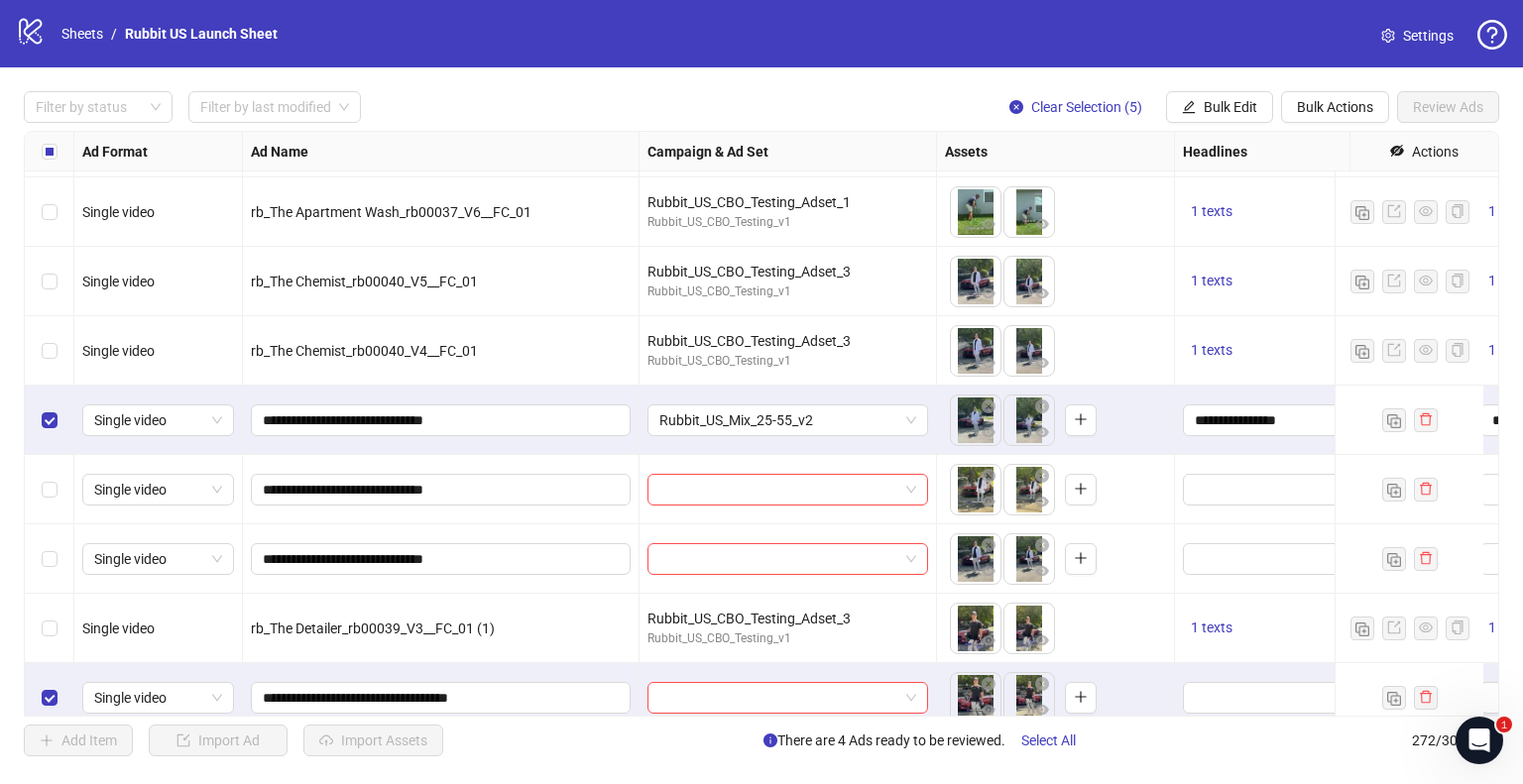 scroll, scrollTop: 17478, scrollLeft: 135, axis: both 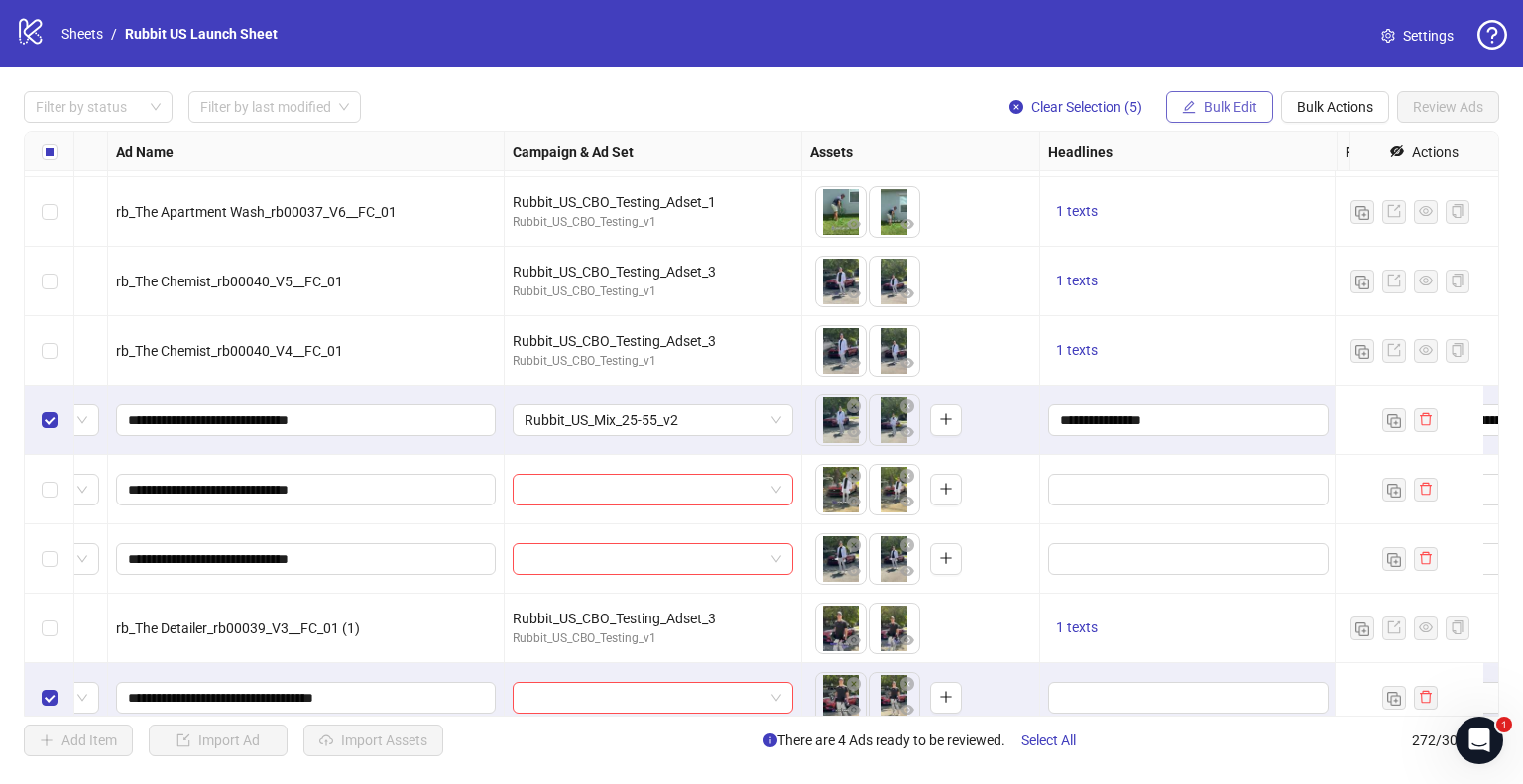 click on "Bulk Edit" at bounding box center (1220, 107) 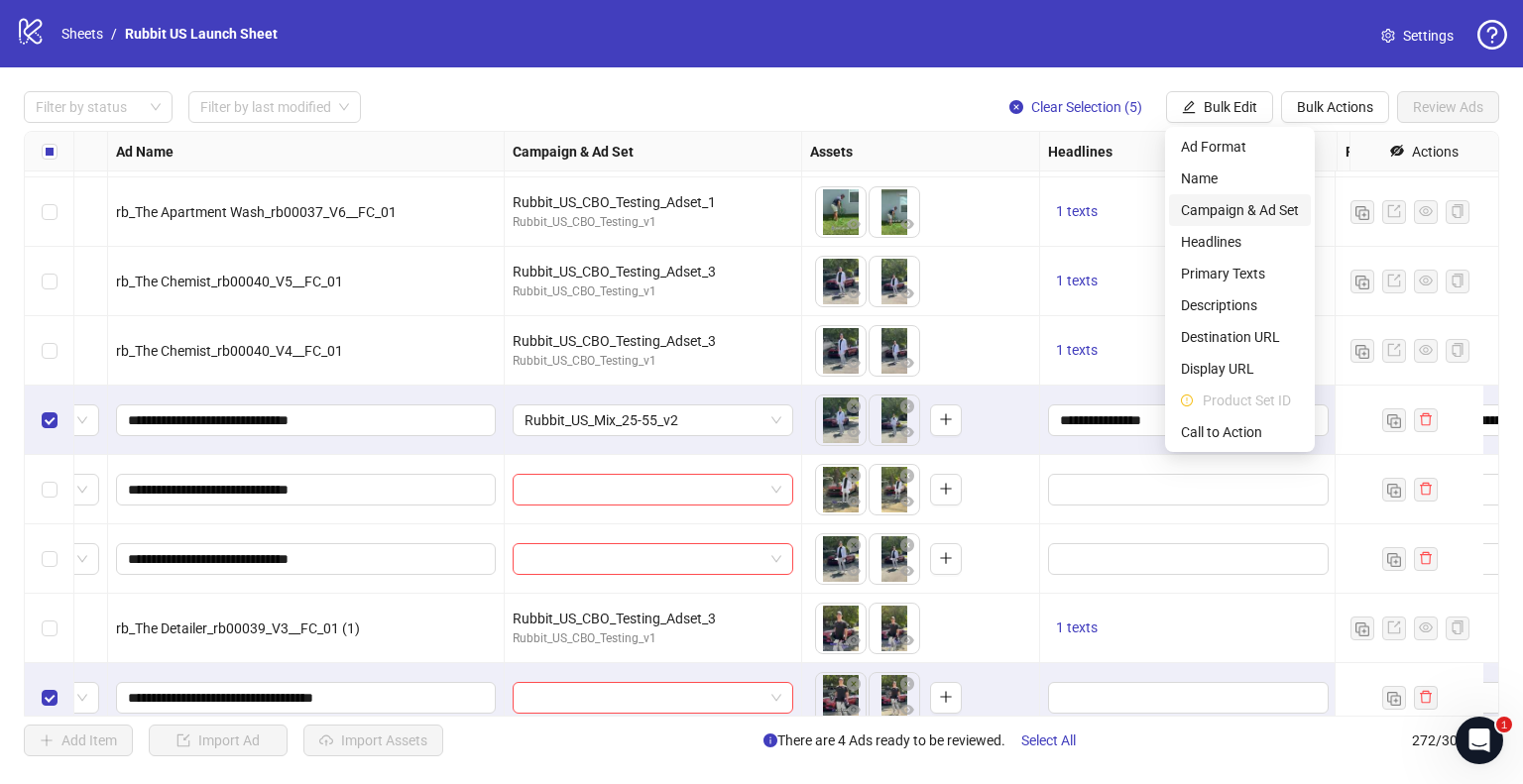 click on "Campaign & Ad Set" at bounding box center (1239, 210) 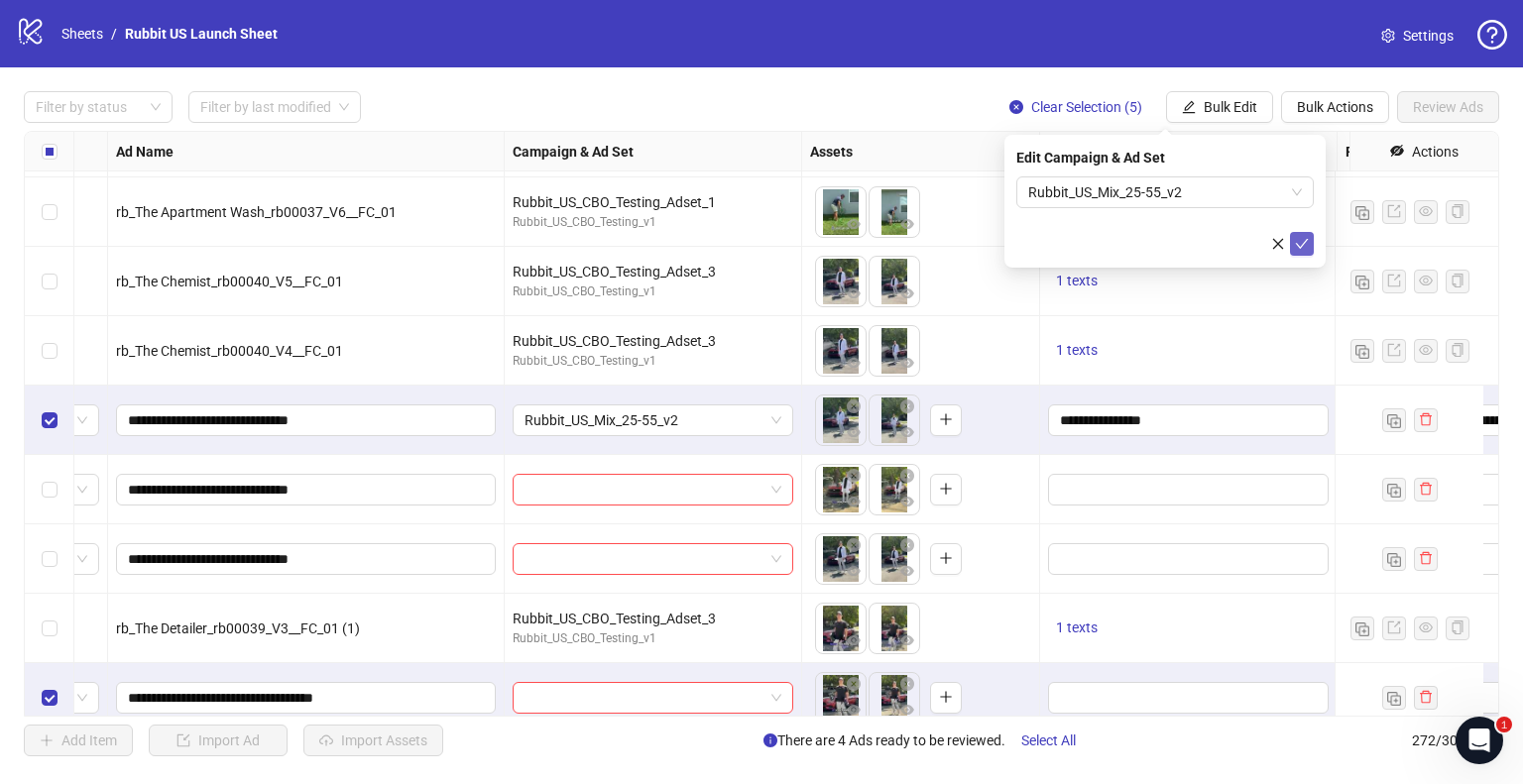 click 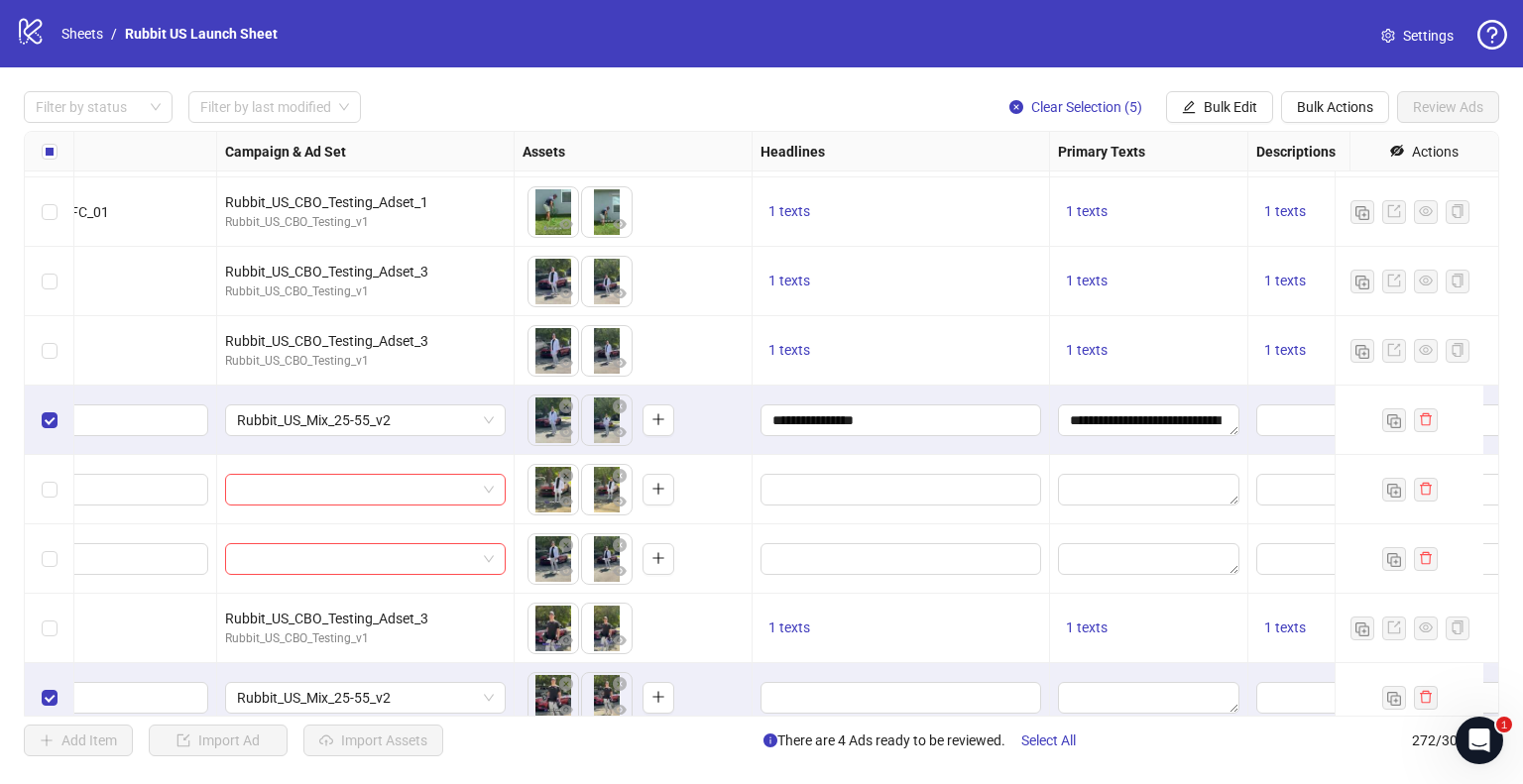 click on "Ad Format Ad Name Campaign & Ad Set Assets Headlines Primary Texts Descriptions Destination URL App Product Page ID Display URL Leadgen Form Product Set ID Call to Action Actions Single video rb_The Apartment Wash_rb00037_V8__FC_01 Rubbit_US_CBO_Testing_Adset_1 Rubbit_US_CBO_Testing_v1
To pick up a draggable item, press the space bar.
While dragging, use the arrow keys to move the item.
Press space again to drop the item in its new position, or press escape to cancel.
1 texts 1 texts 1 texts https://rubbit.com Single video rb_The Apartment Wash_rb00037_V7__FC_01 Rubbit_US_CBO_Testing_Adset_1 Rubbit_US_CBO_Testing_v1
To pick up a draggable item, press the space bar.
While dragging, use the arrow keys to move the item.
Press space again to drop the item in its new position, or press escape to cancel.
1 texts 1 texts 1 texts https://rubbit.com Single video rb_The Apartment Wash_rb00037_V6__FC_01 Rubbit_US_CBO_Testing_Adset_1 Rubbit_US_CBO_Testing_v1 1 texts 1 texts 1 texts 1 texts" at bounding box center [762, 423] 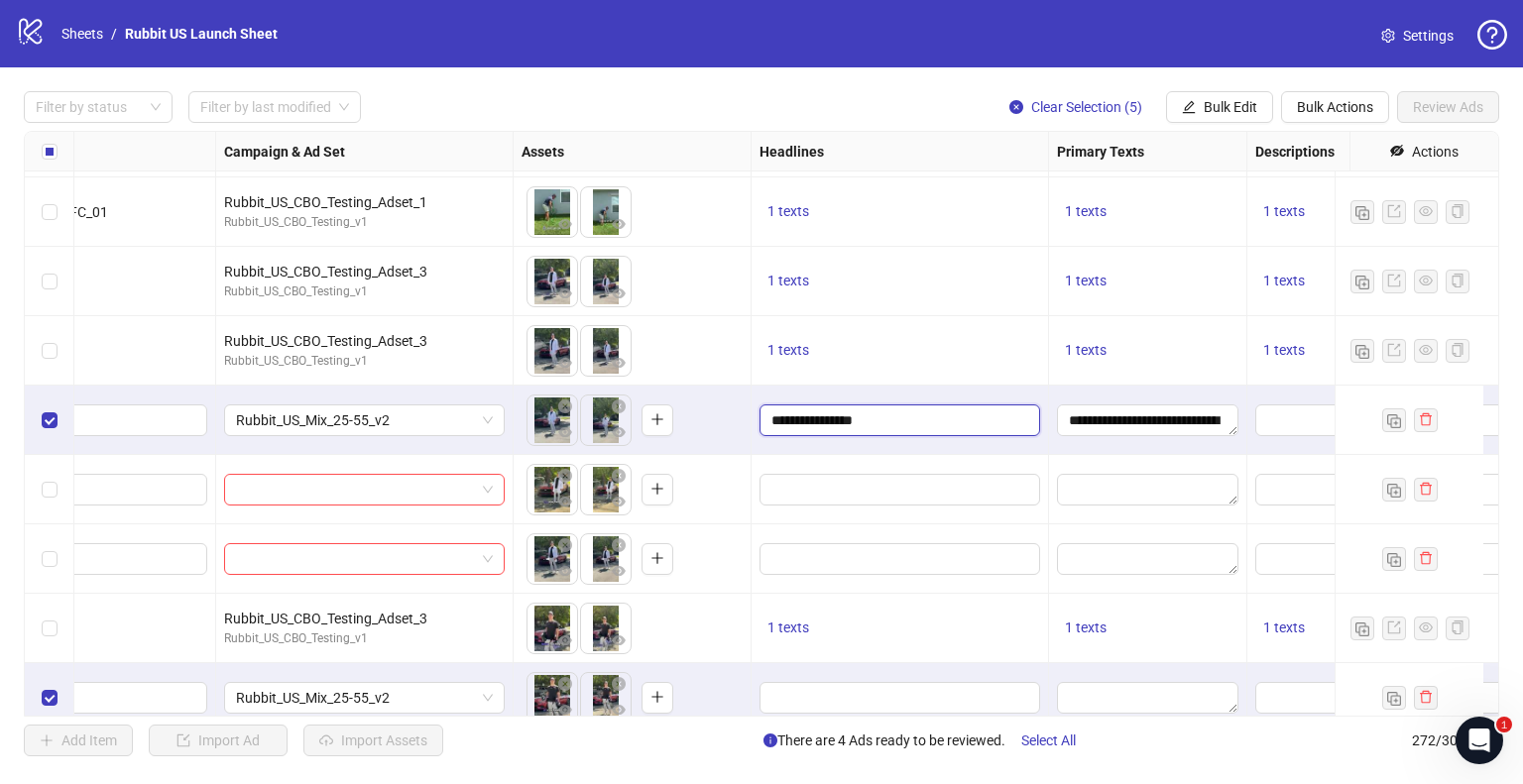 click on "**********" at bounding box center [897, 420] 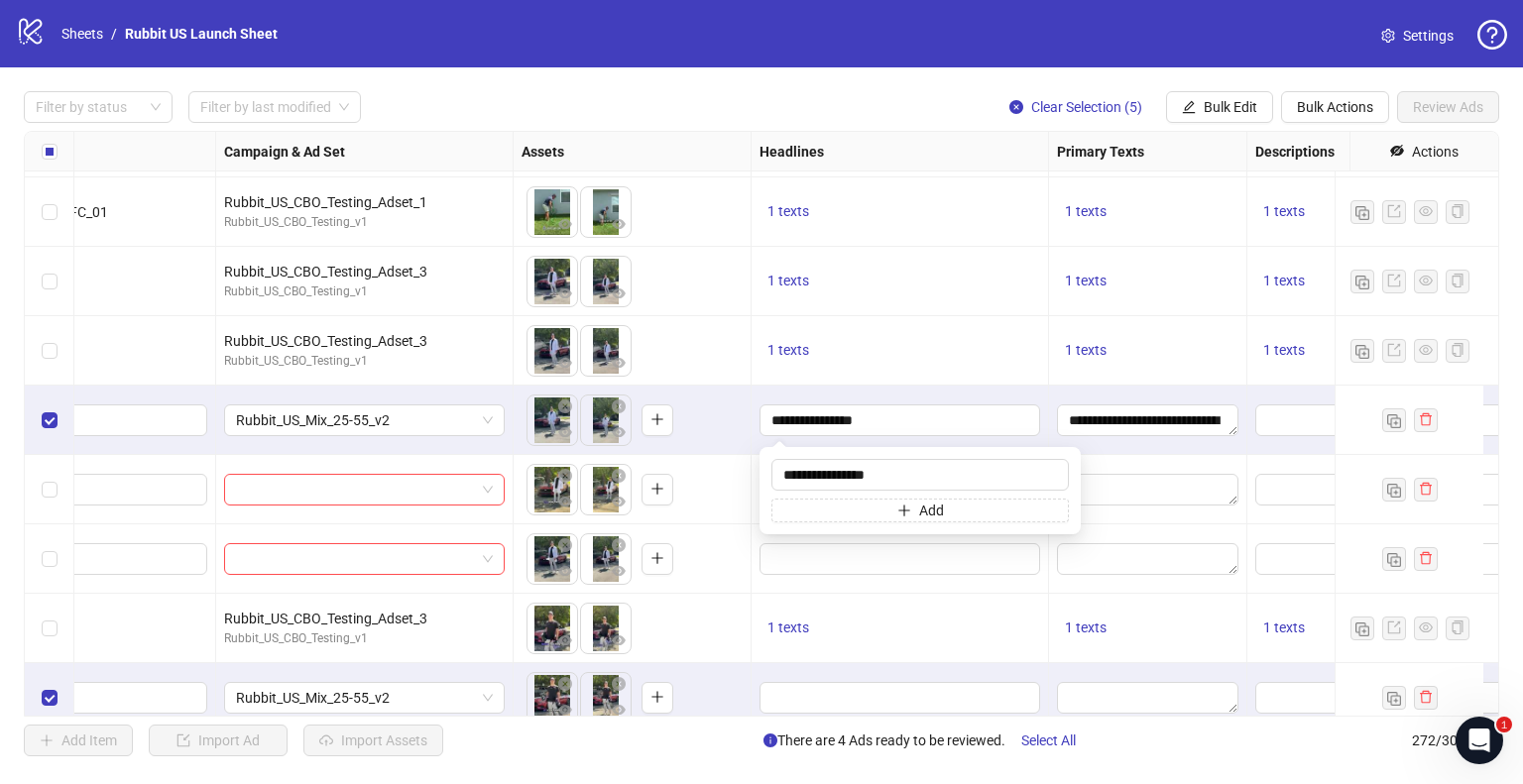 click on "**********" at bounding box center [900, 420] 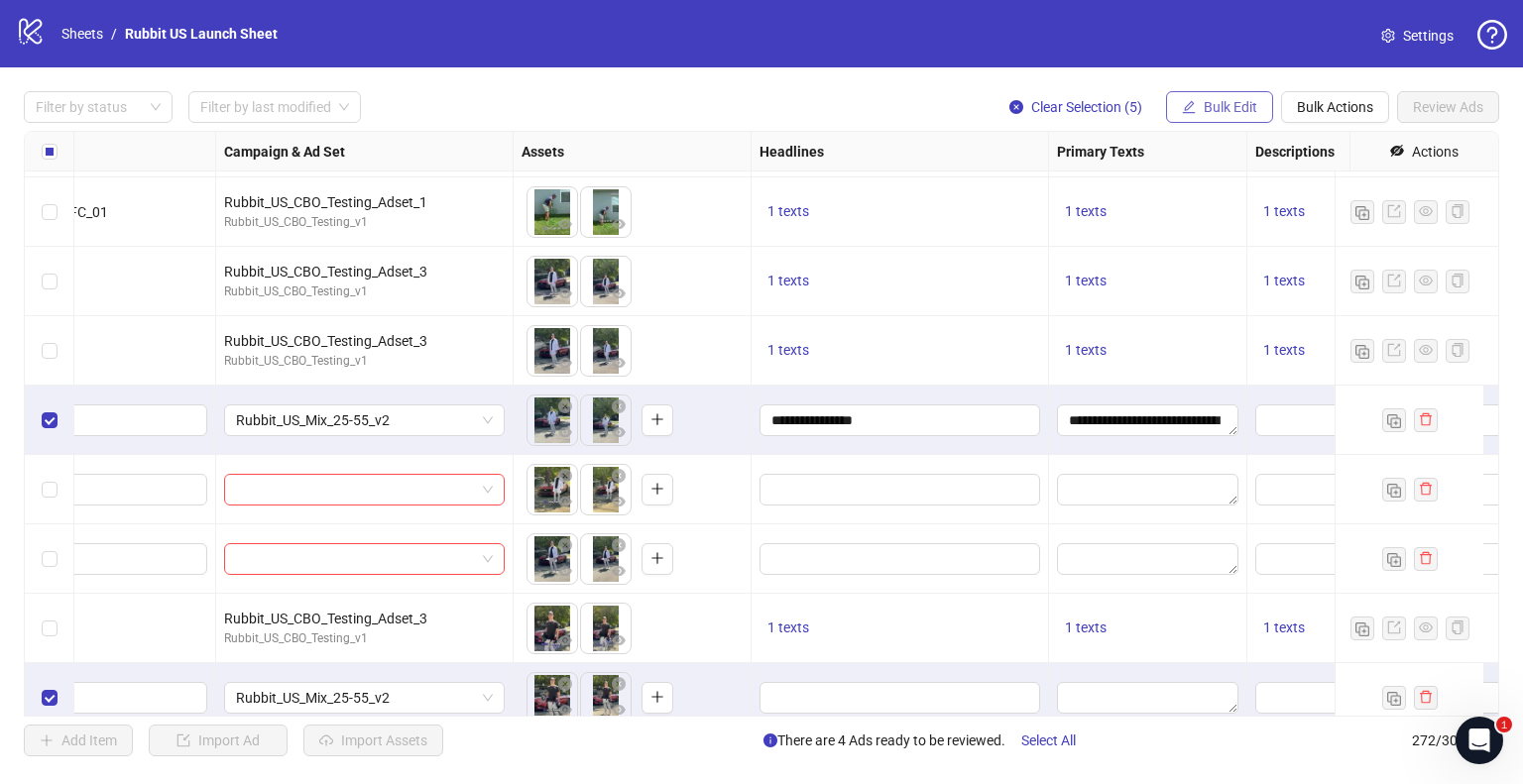 click on "Bulk Edit" at bounding box center (1230, 107) 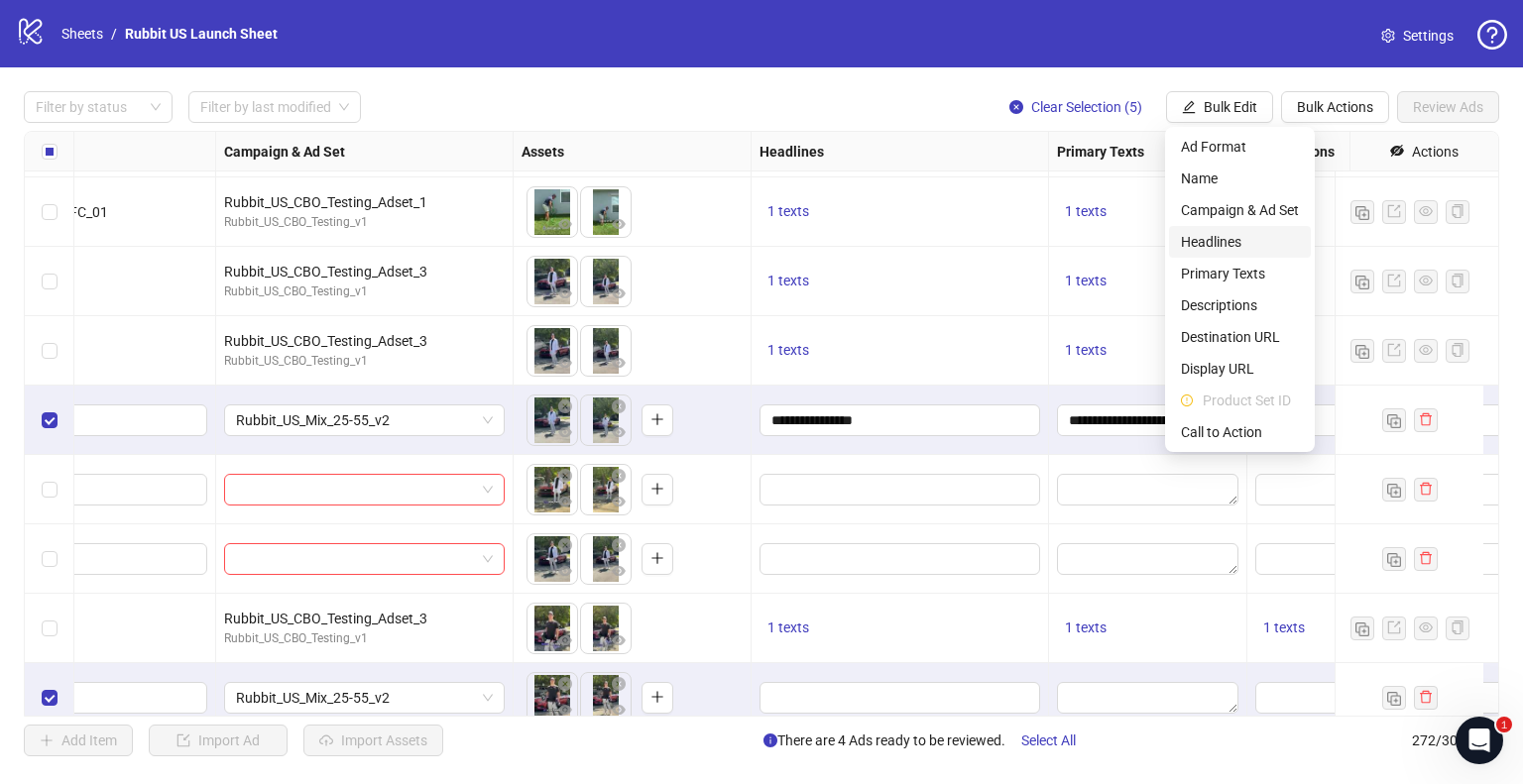 click on "Headlines" at bounding box center (1239, 242) 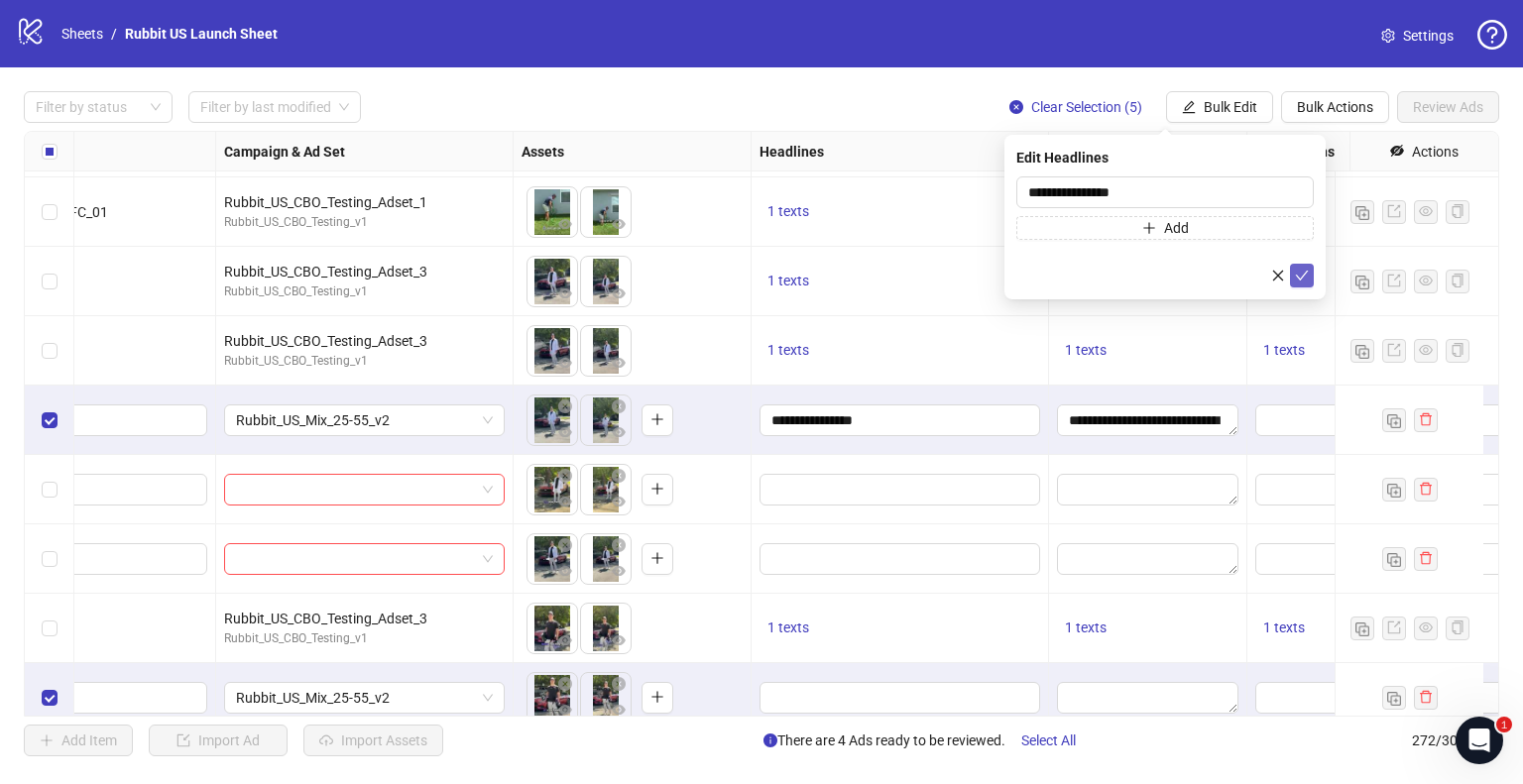click 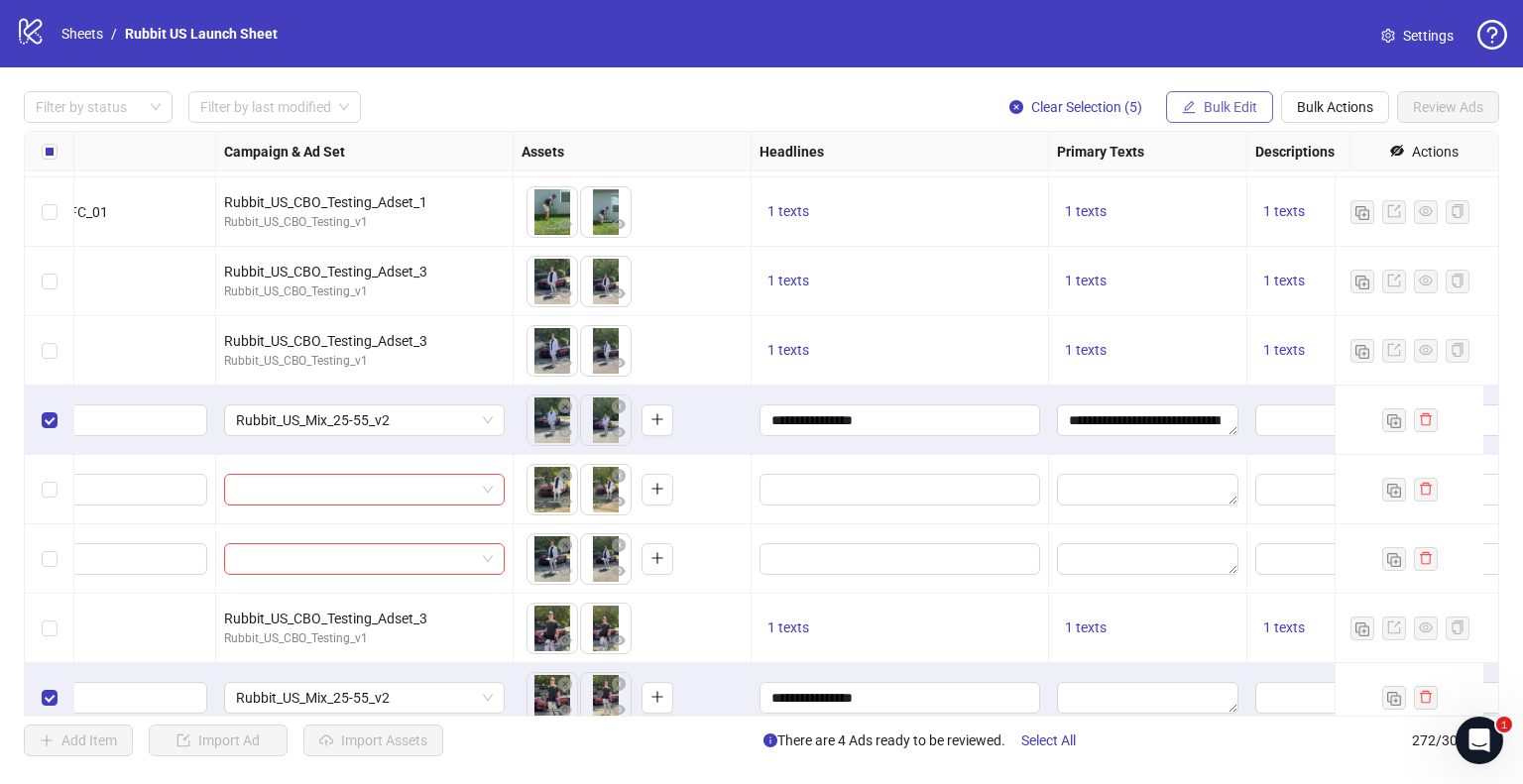 click on "Bulk Edit" at bounding box center (1230, 107) 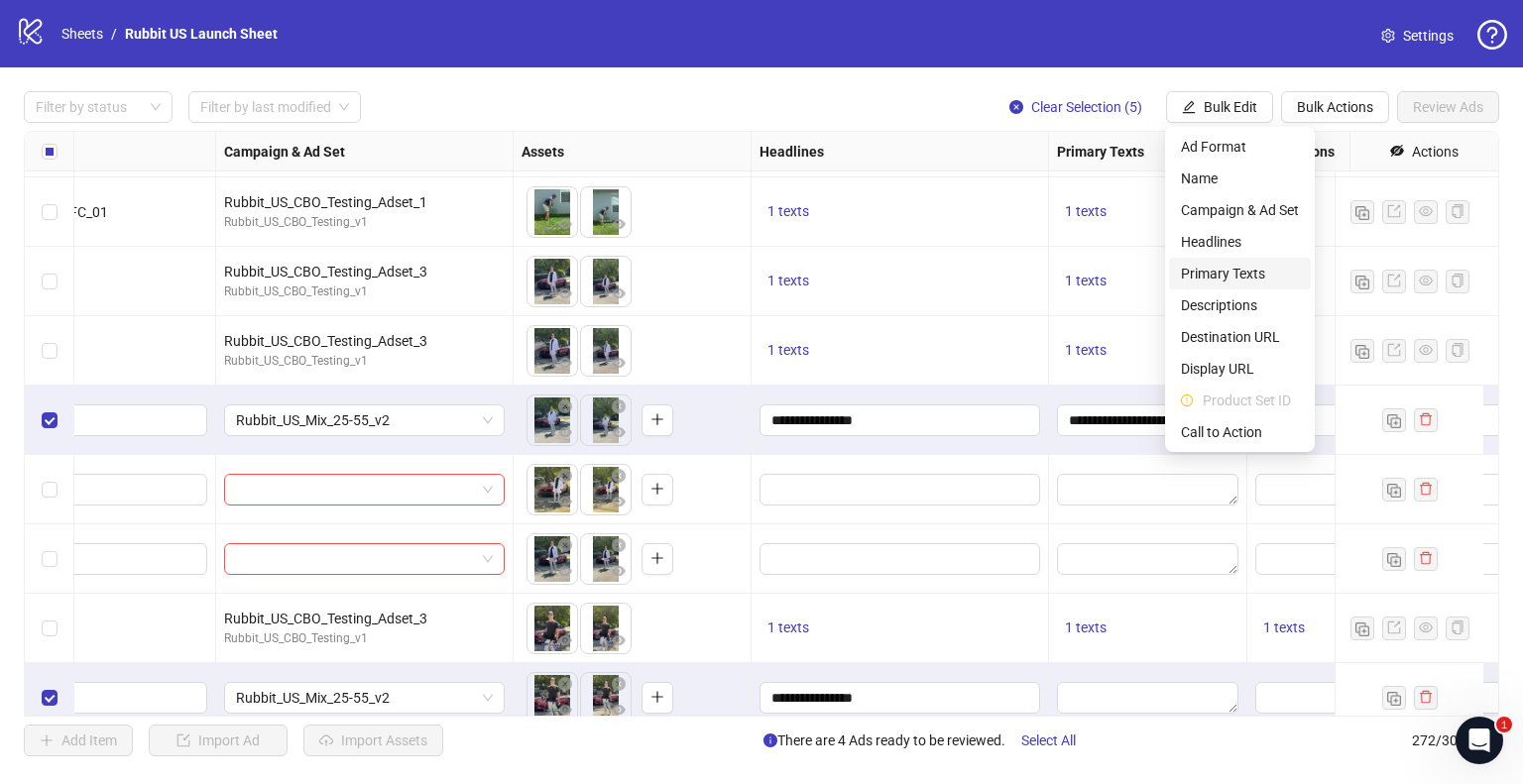 click on "Primary Texts" at bounding box center (1239, 274) 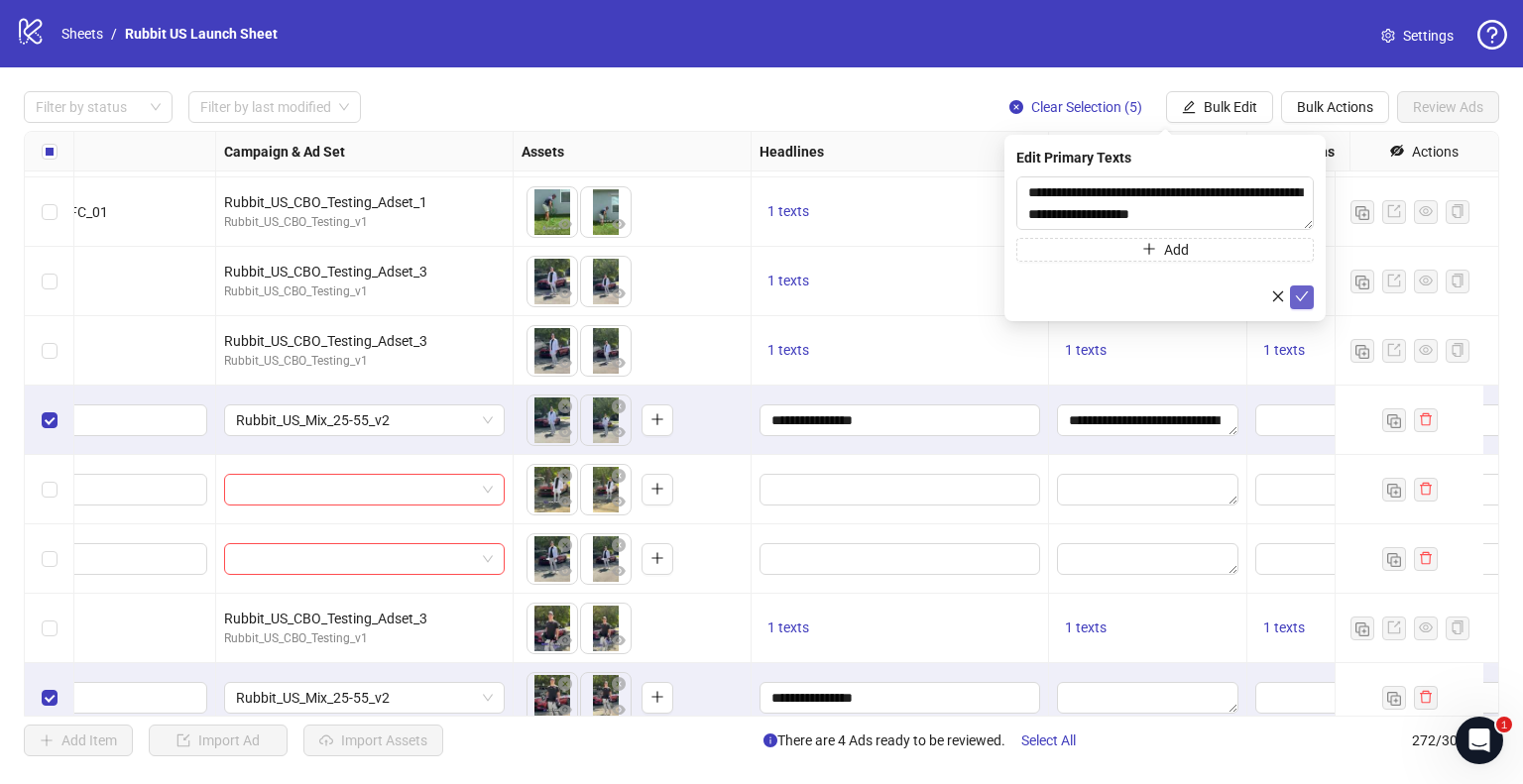 click 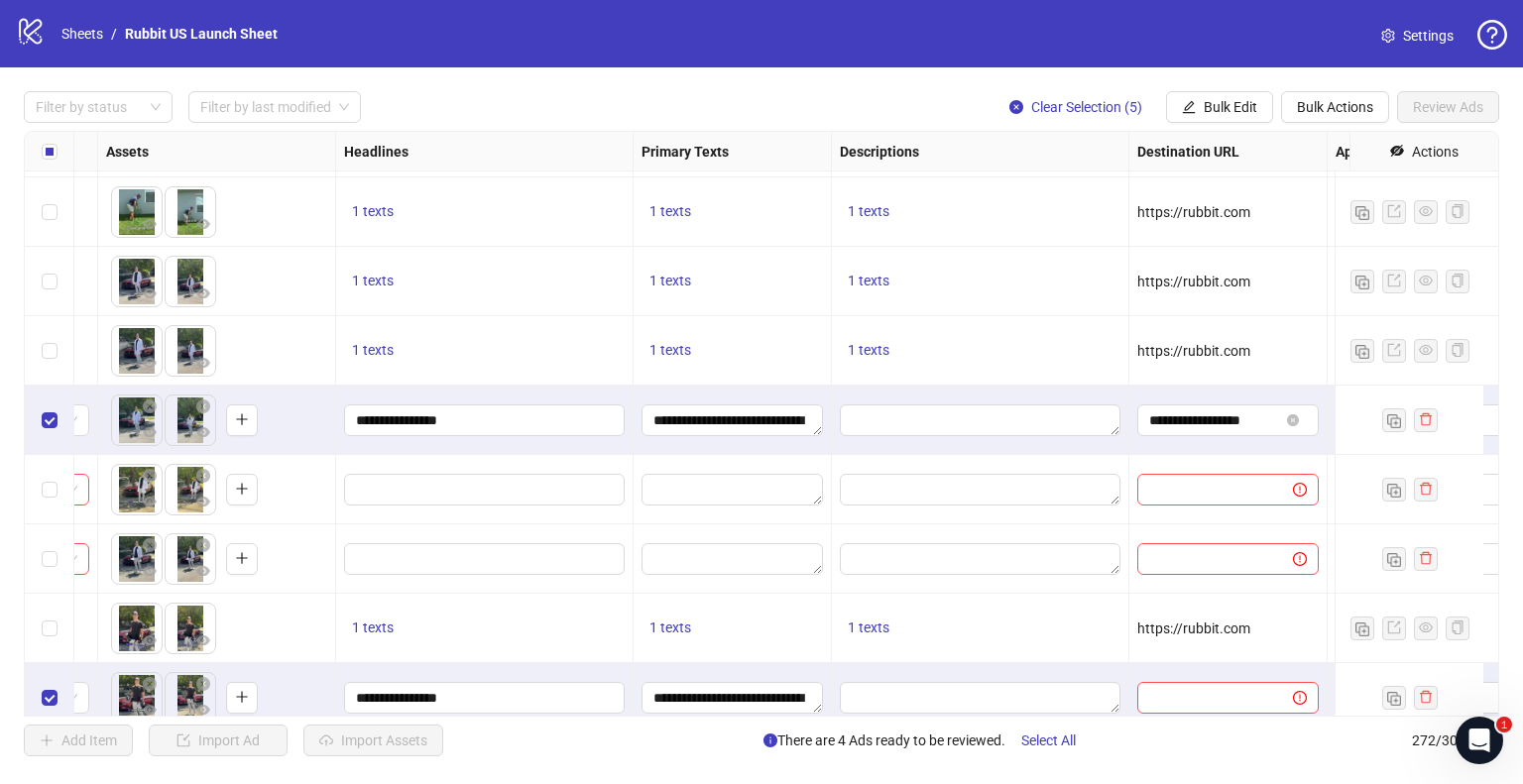 scroll, scrollTop: 17478, scrollLeft: 877, axis: both 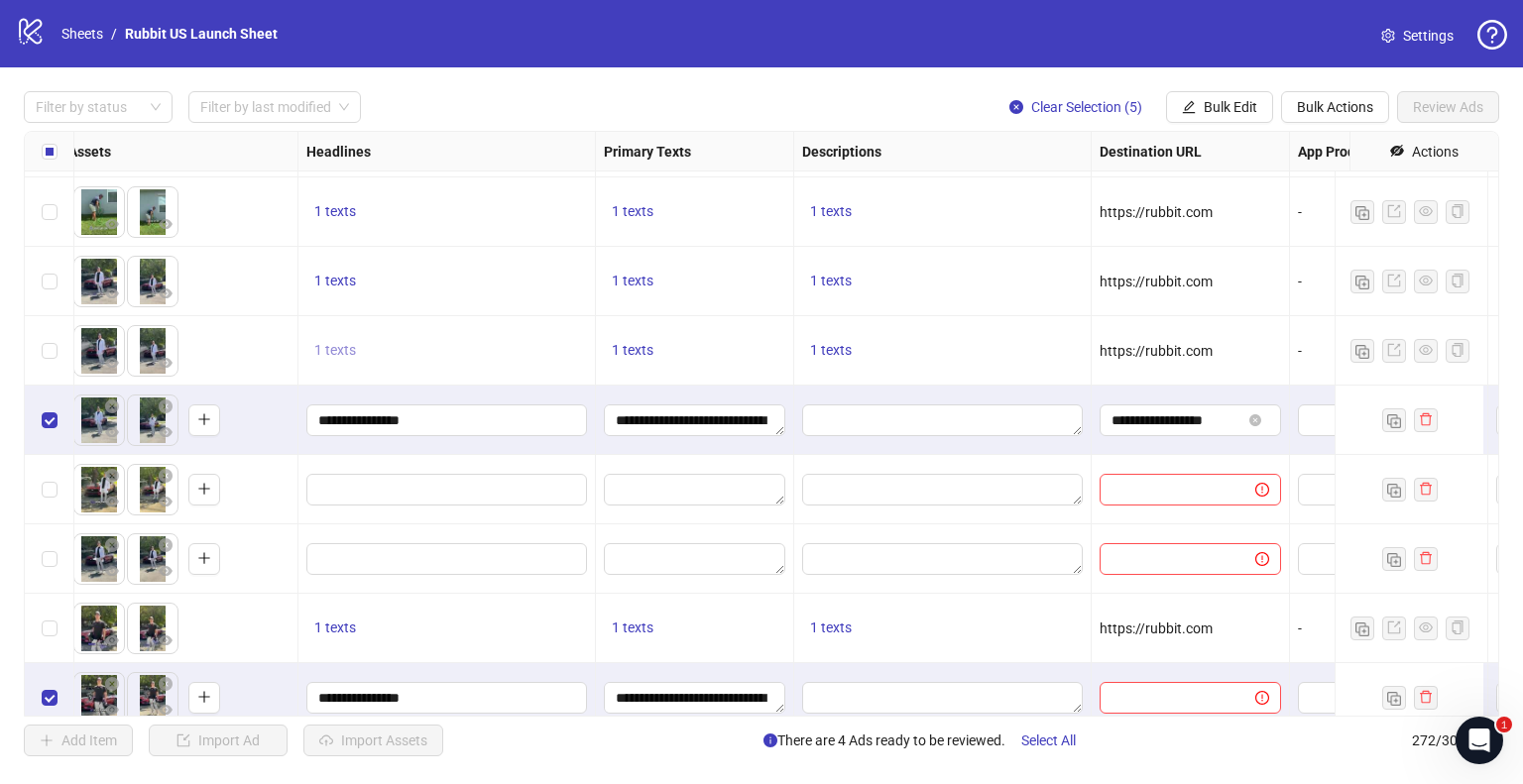 click on "1 texts" at bounding box center [335, 350] 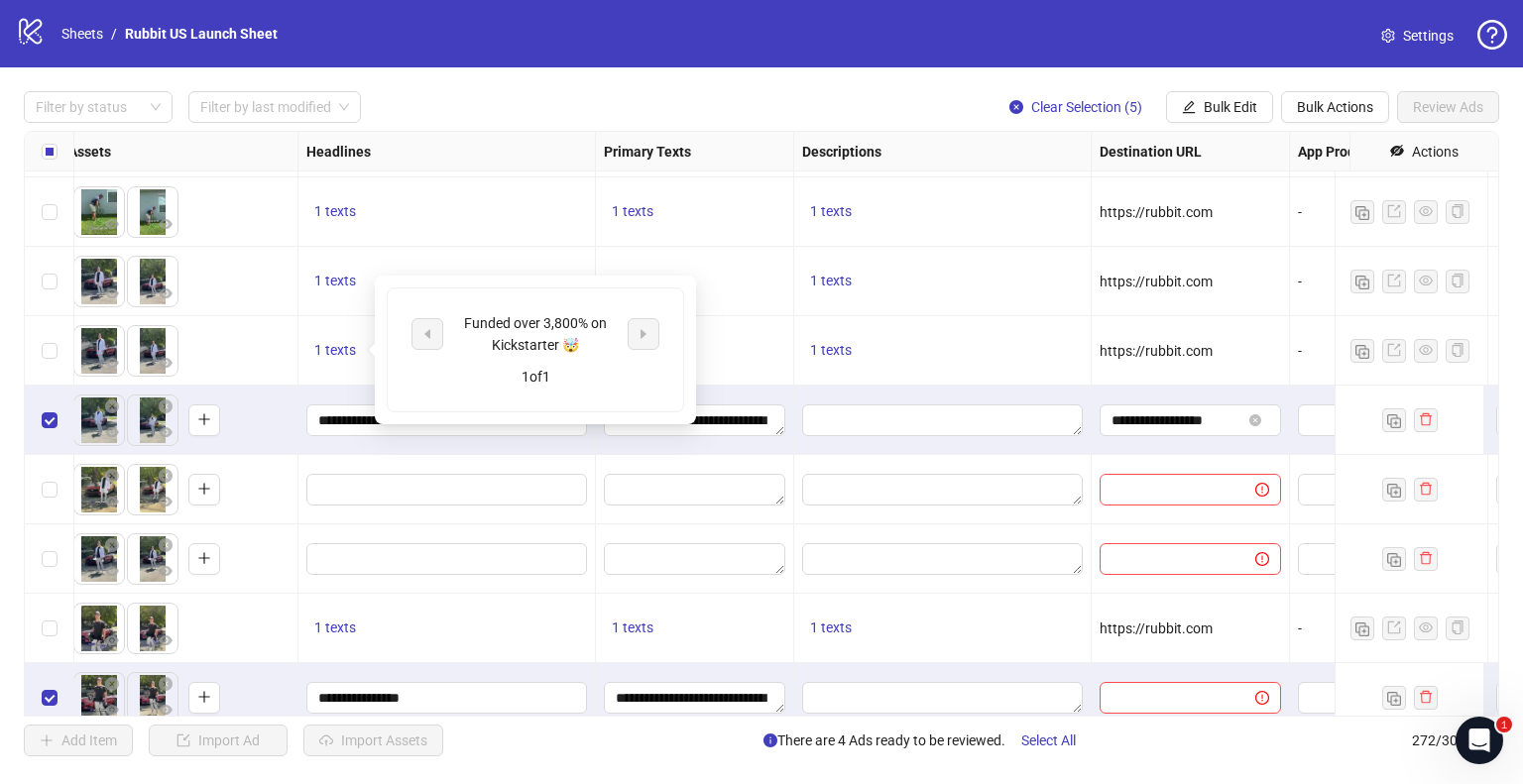 click on "Funded over 3,800% on Kickstarter 🤯" at bounding box center [535, 334] 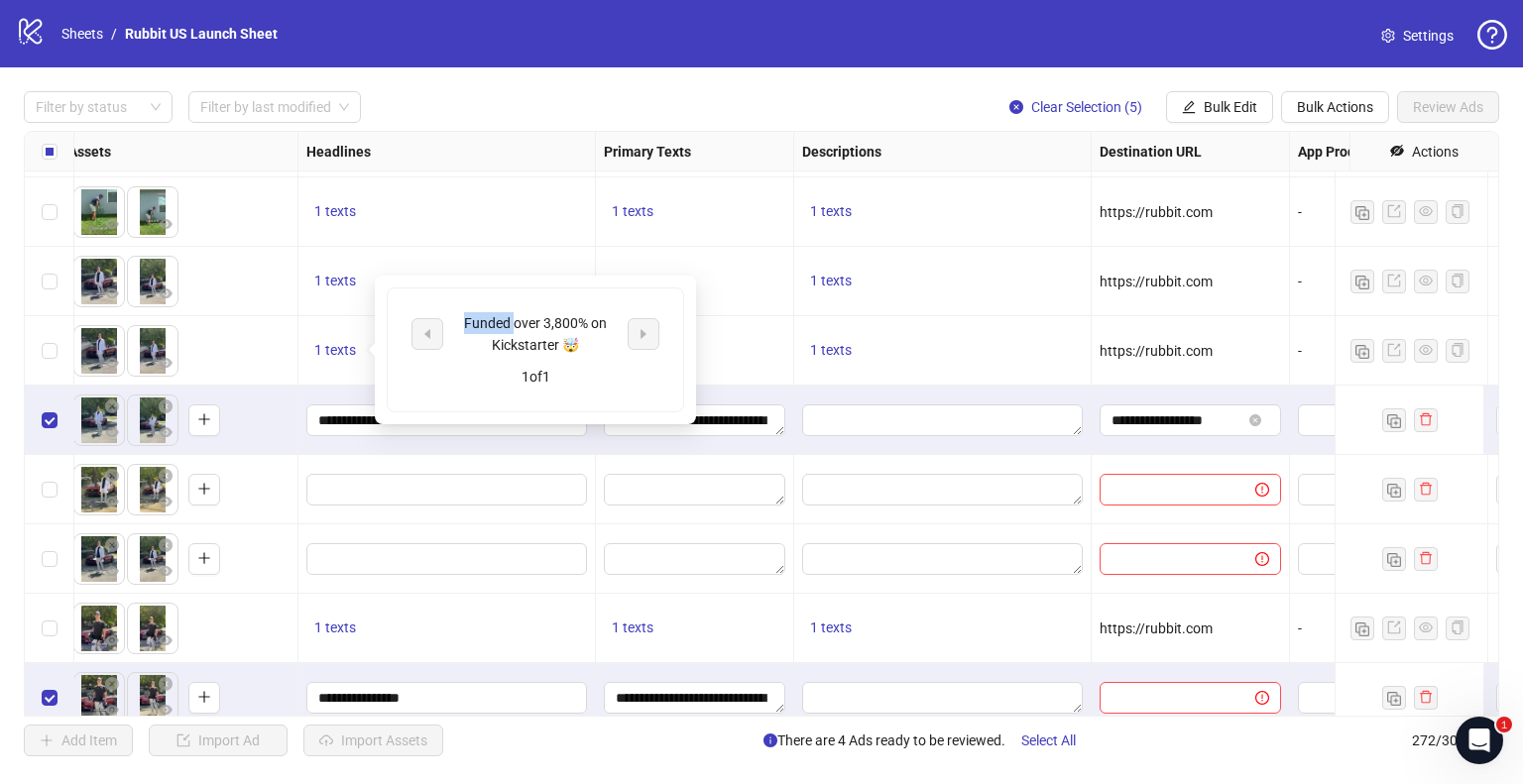 click on "Funded over 3,800% on Kickstarter 🤯" at bounding box center (535, 334) 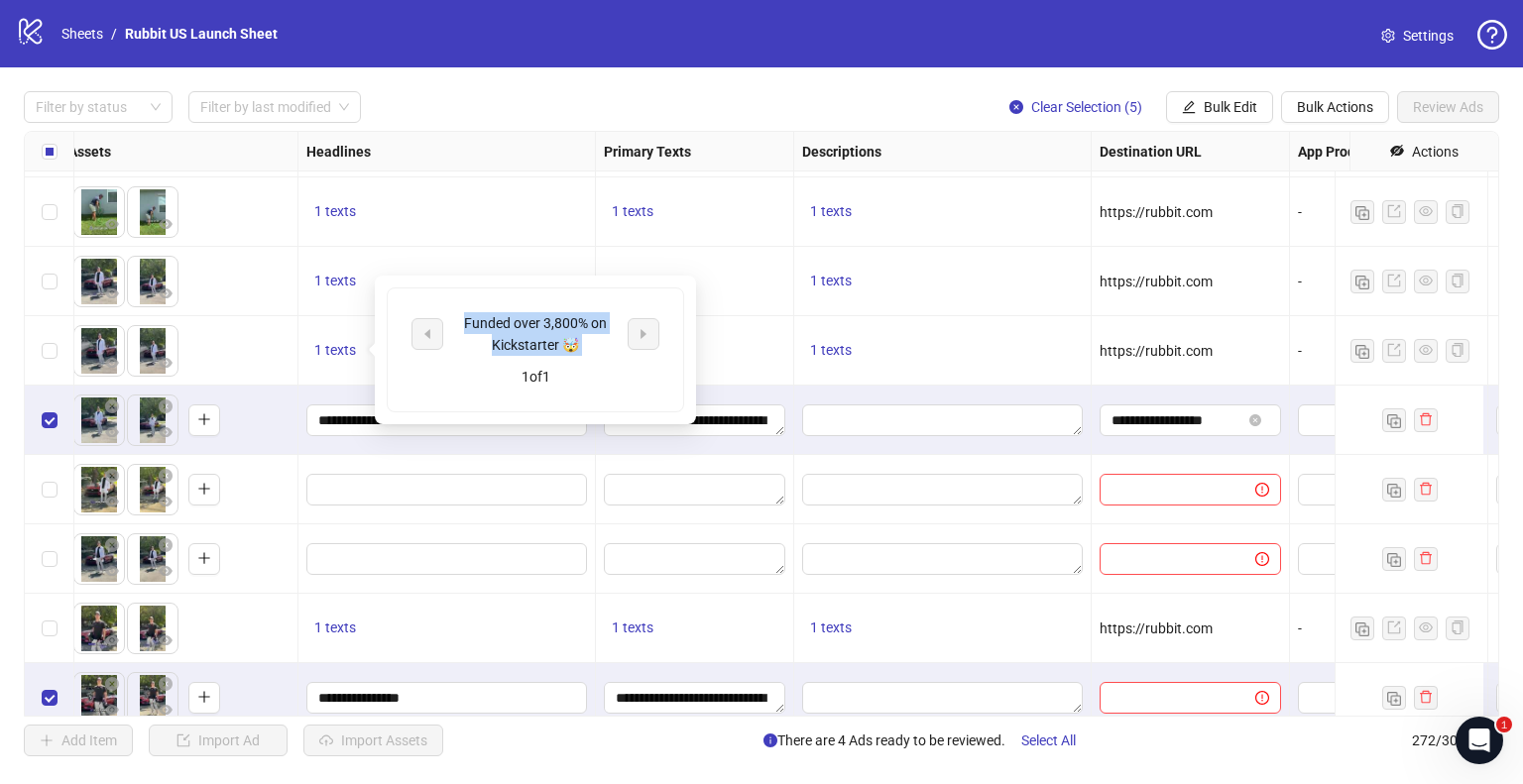 click on "Funded over 3,800% on Kickstarter 🤯" at bounding box center [535, 334] 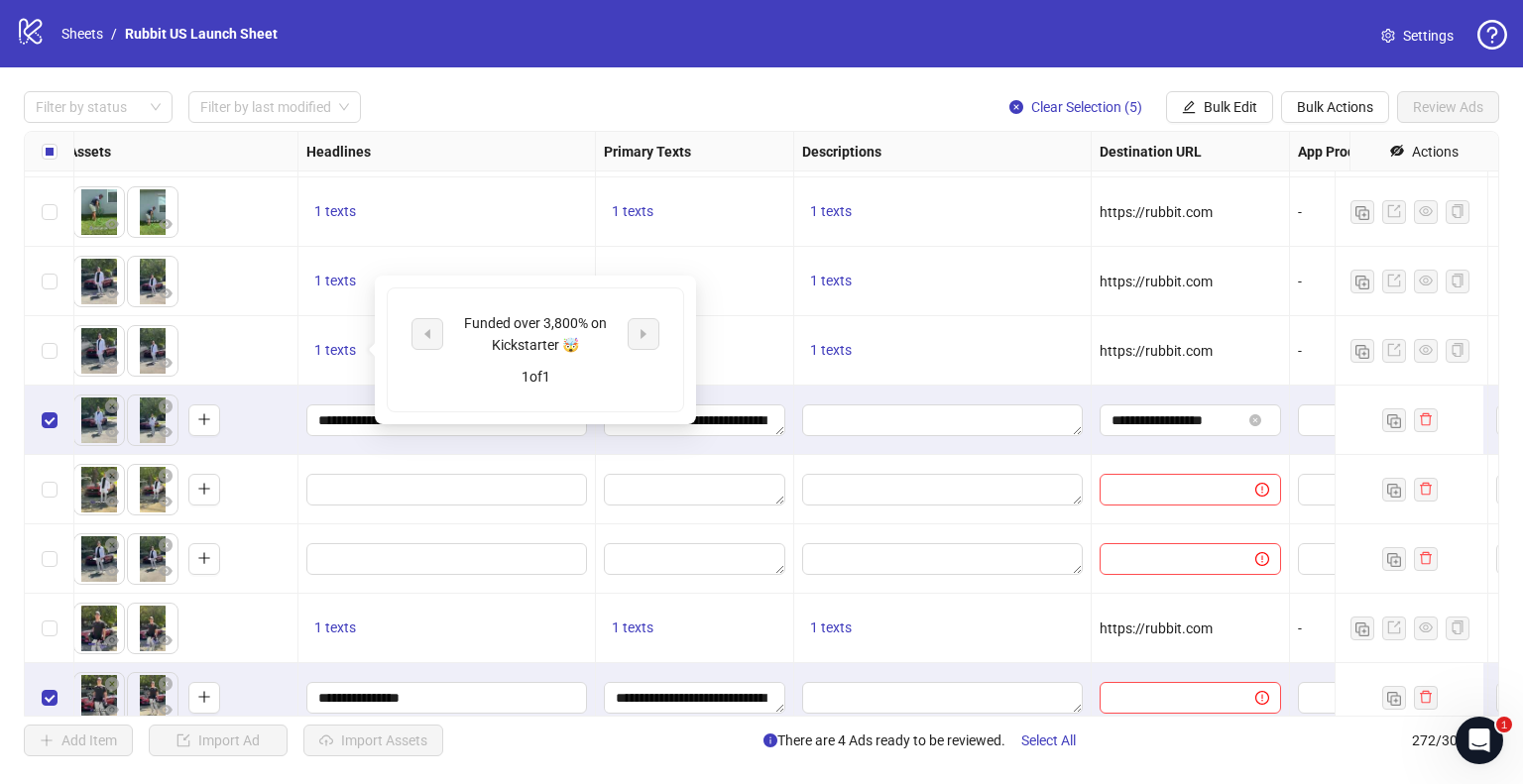 click on "To pick up a draggable item, press the space bar.
While dragging, use the arrow keys to move the item.
Press space again to drop the item in its new position, or press escape to cancel." at bounding box center [178, 420] 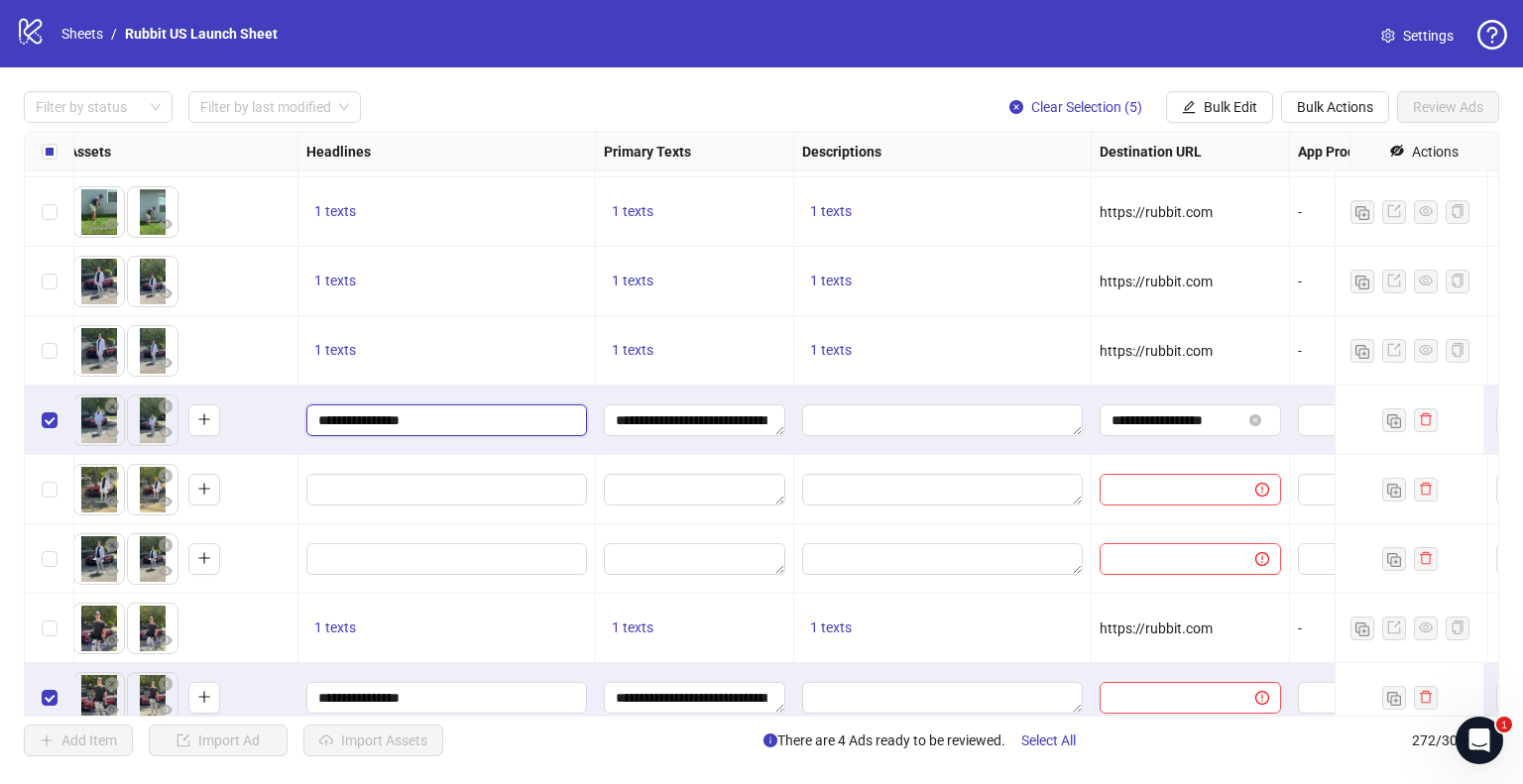 click on "**********" at bounding box center (444, 420) 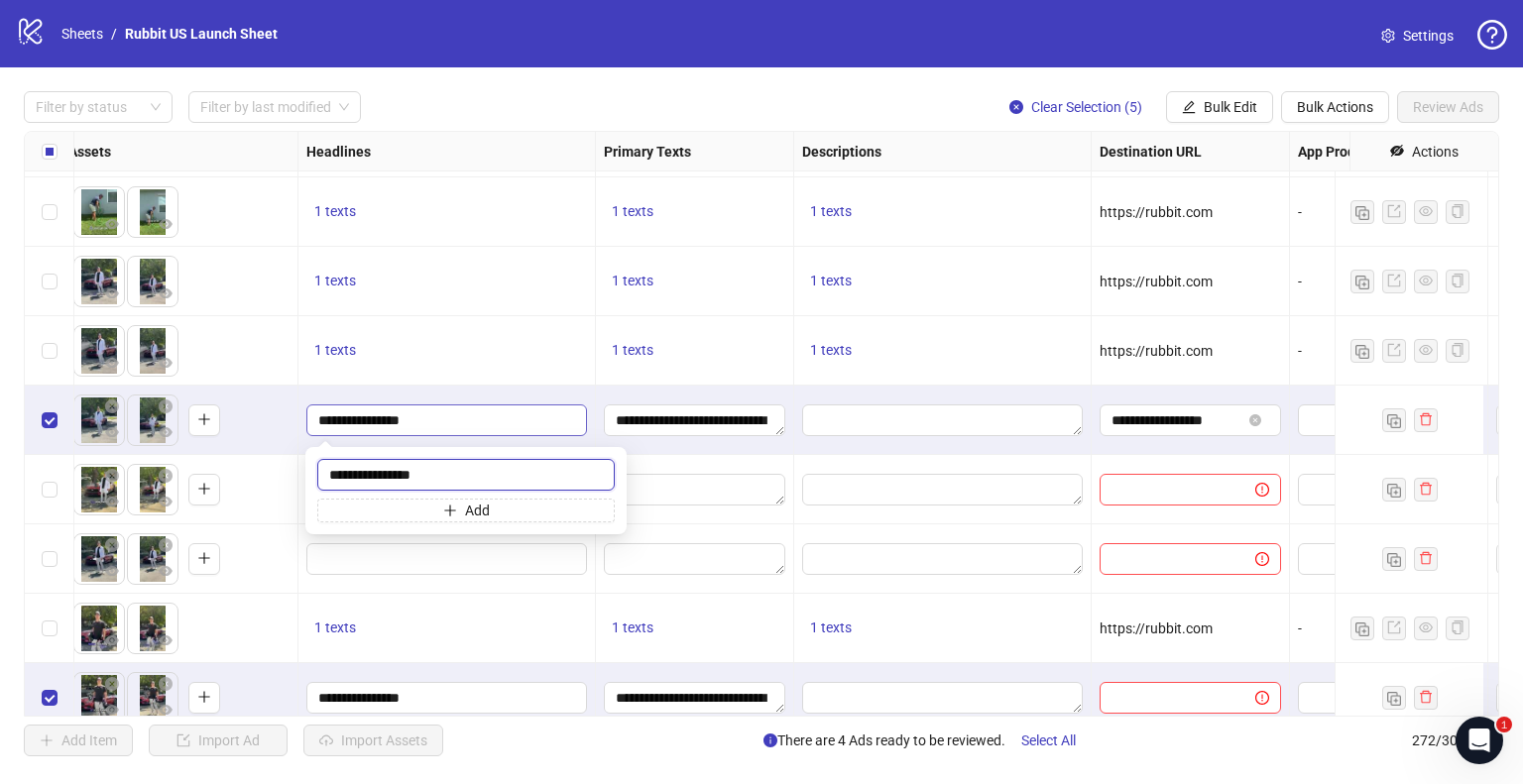 paste on "**********" 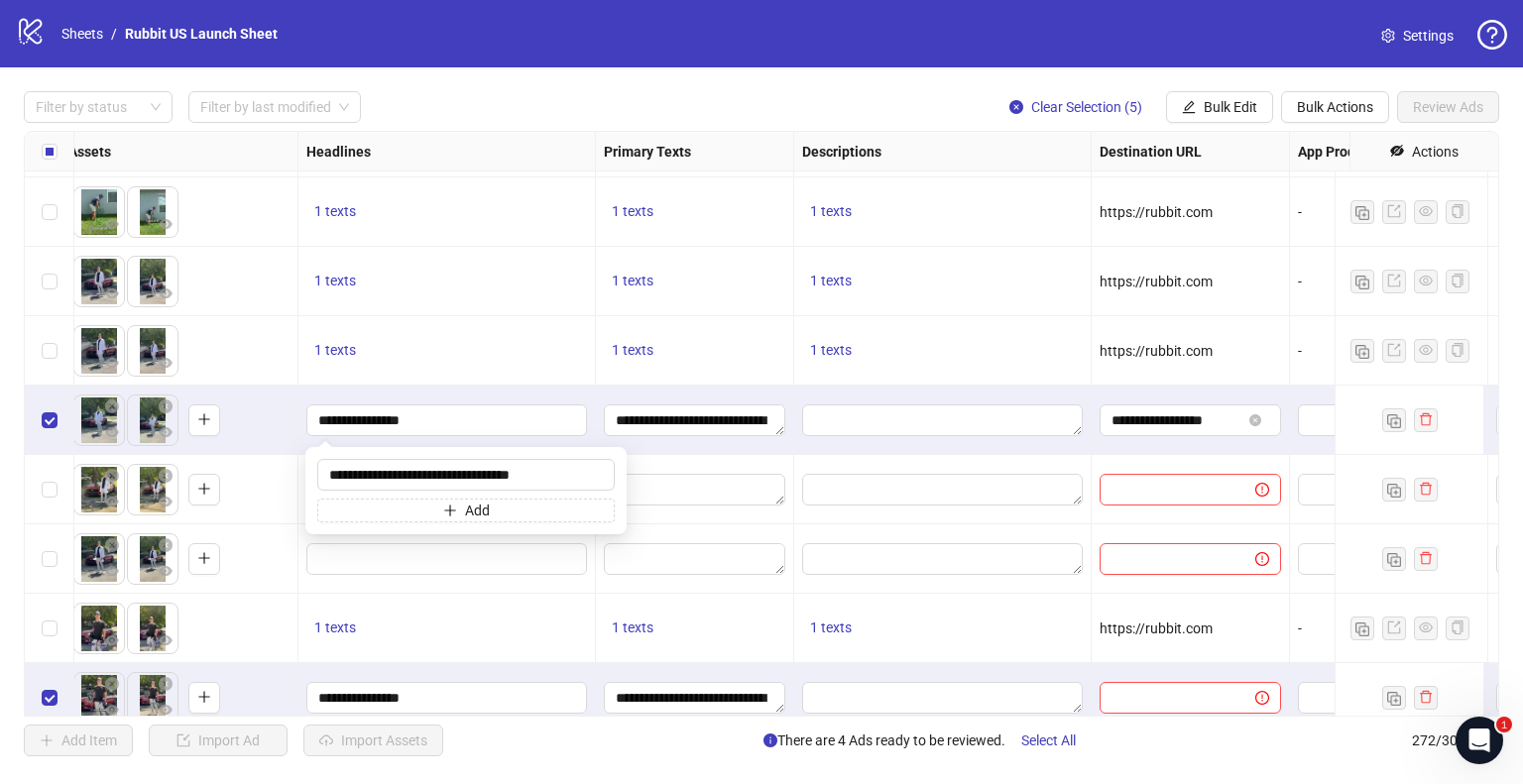 click on "**********" at bounding box center (447, 420) 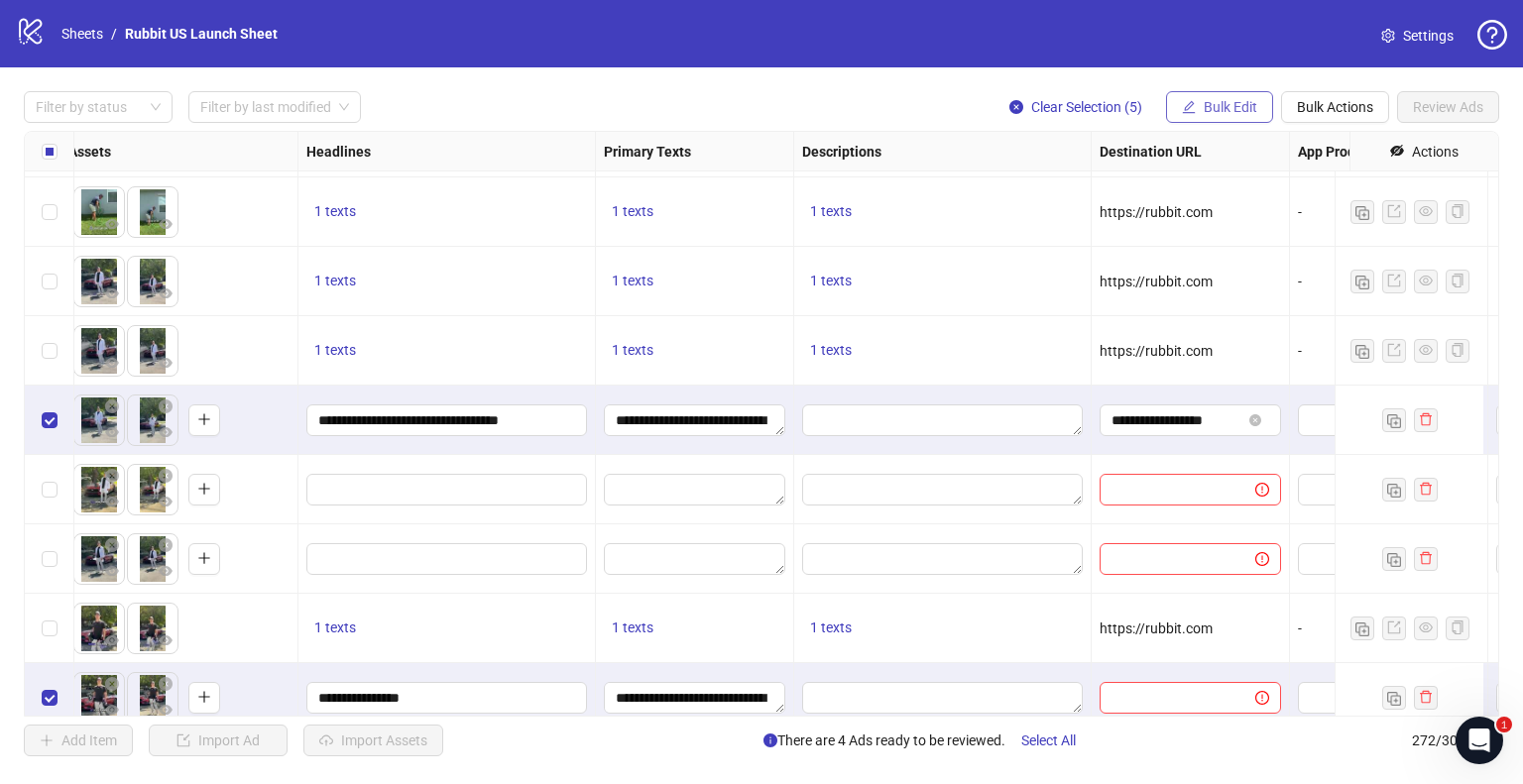 click on "Bulk Edit" at bounding box center [1230, 107] 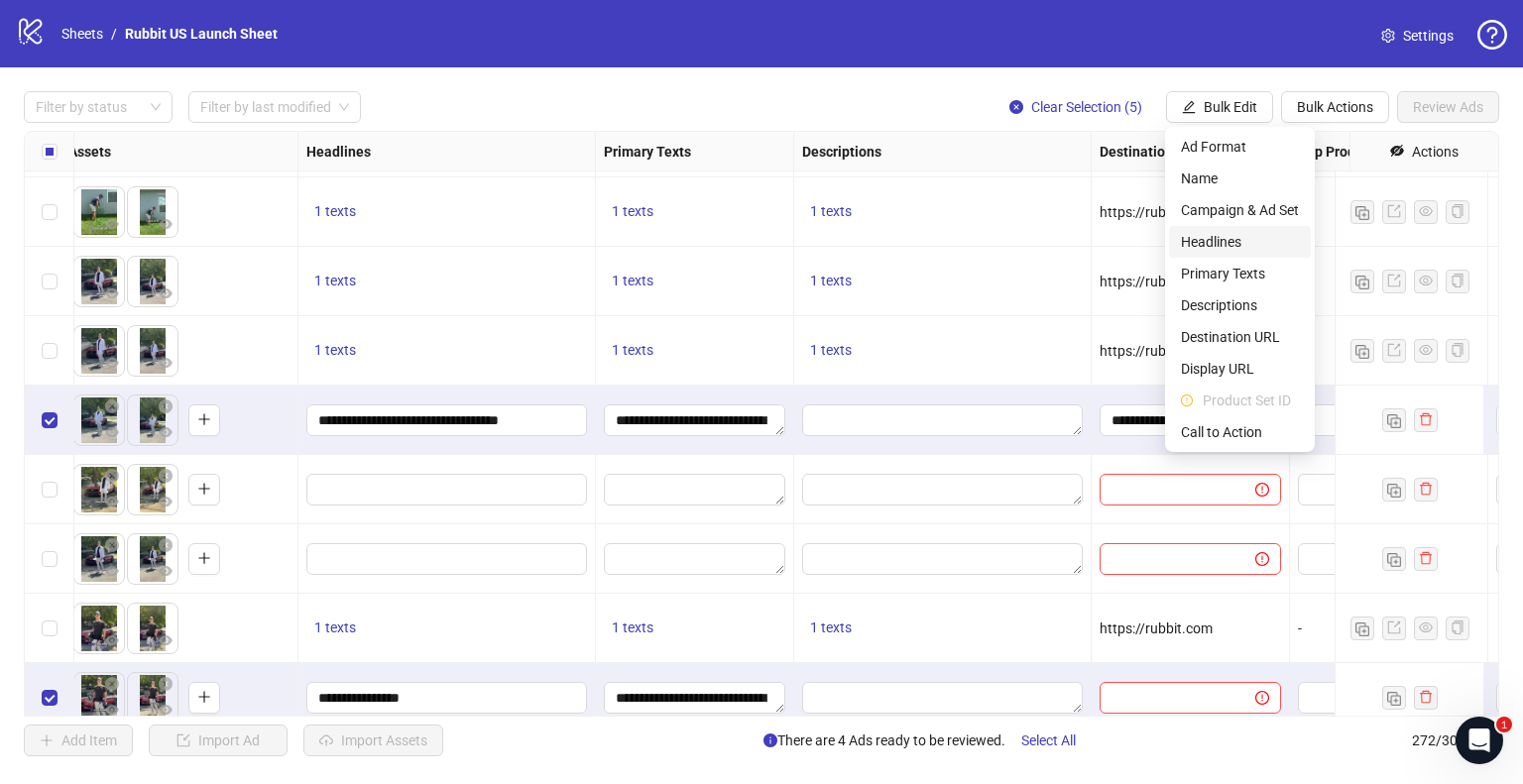 click on "Headlines" at bounding box center [1239, 242] 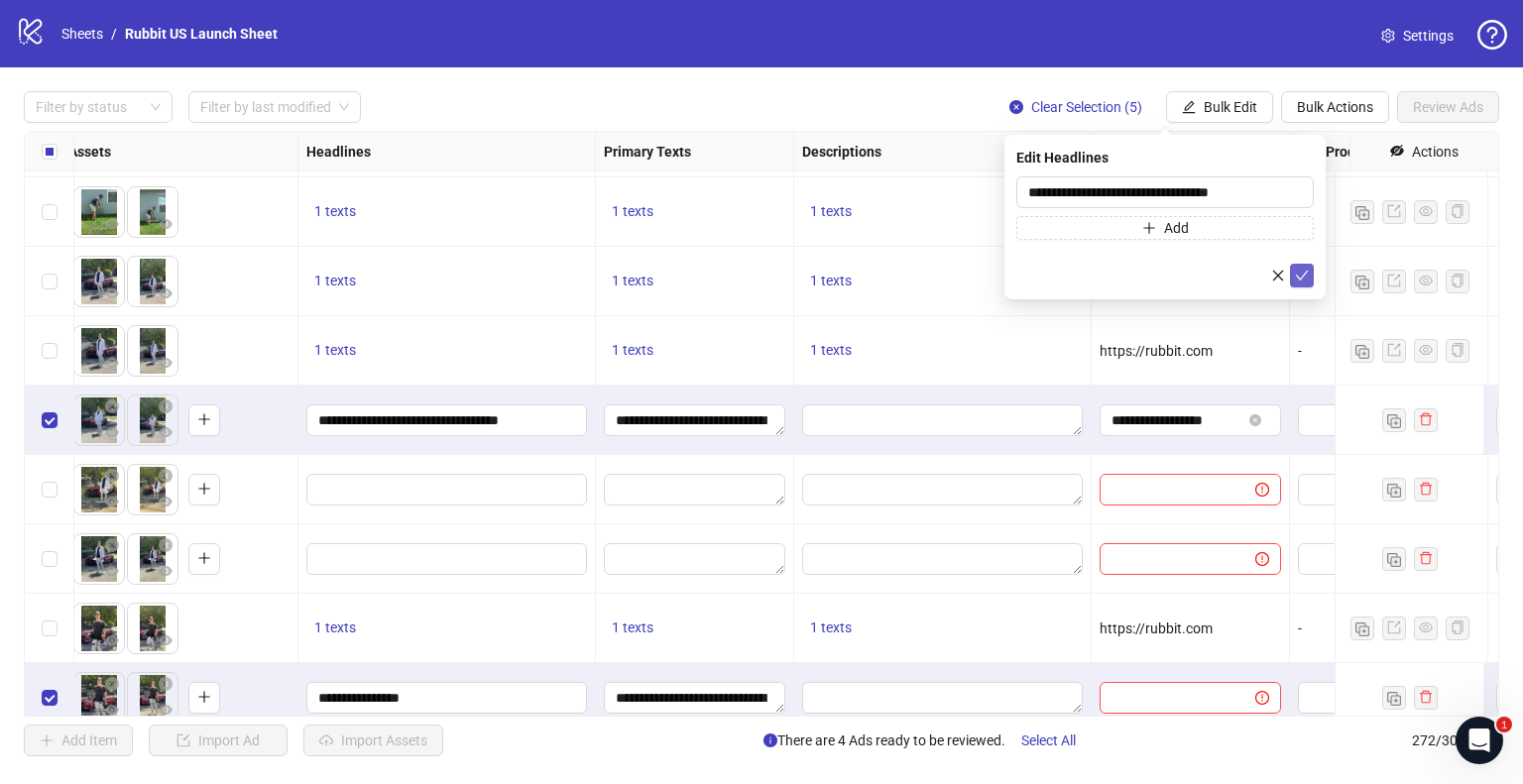 click at bounding box center [1302, 276] 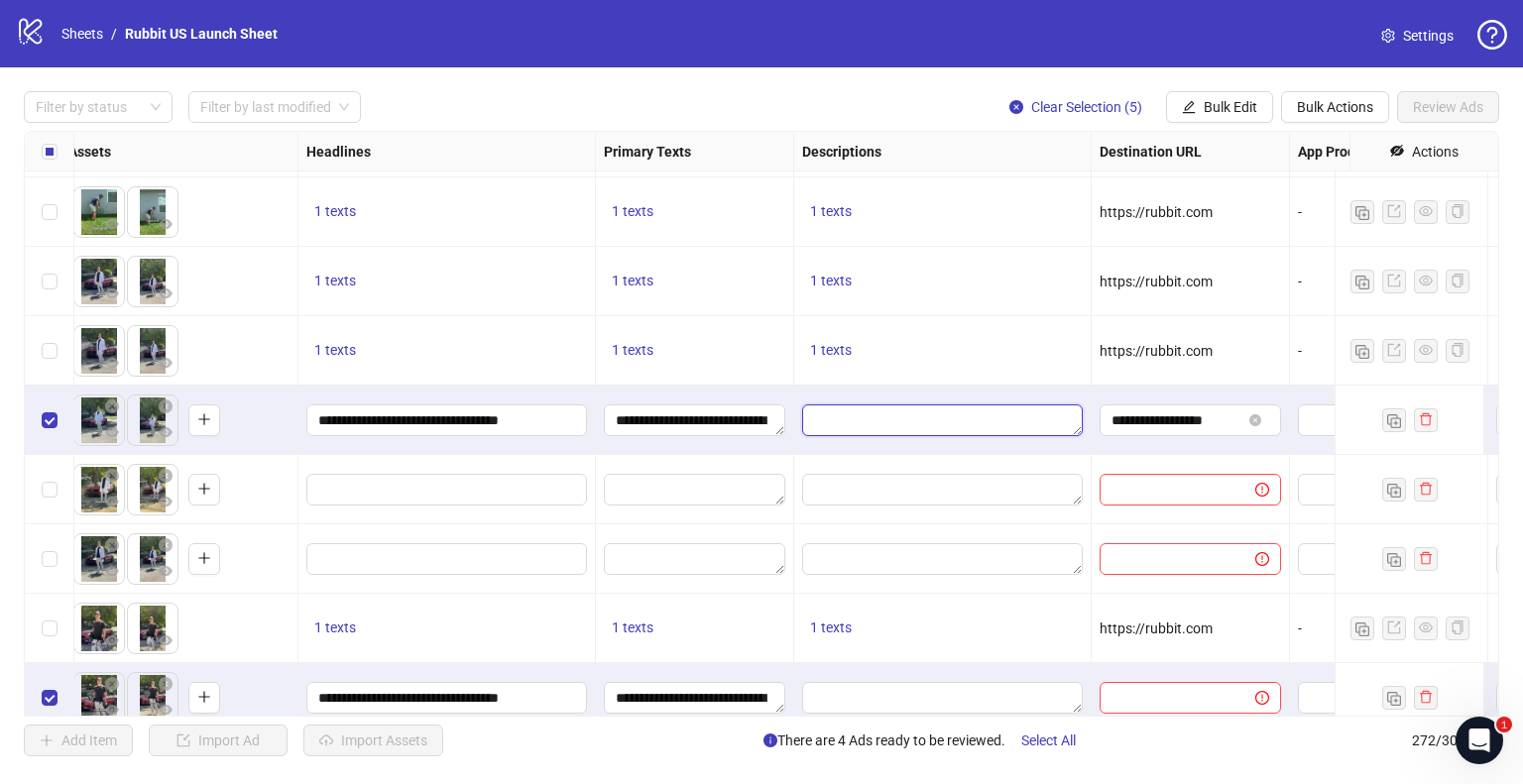 click at bounding box center (942, 420) 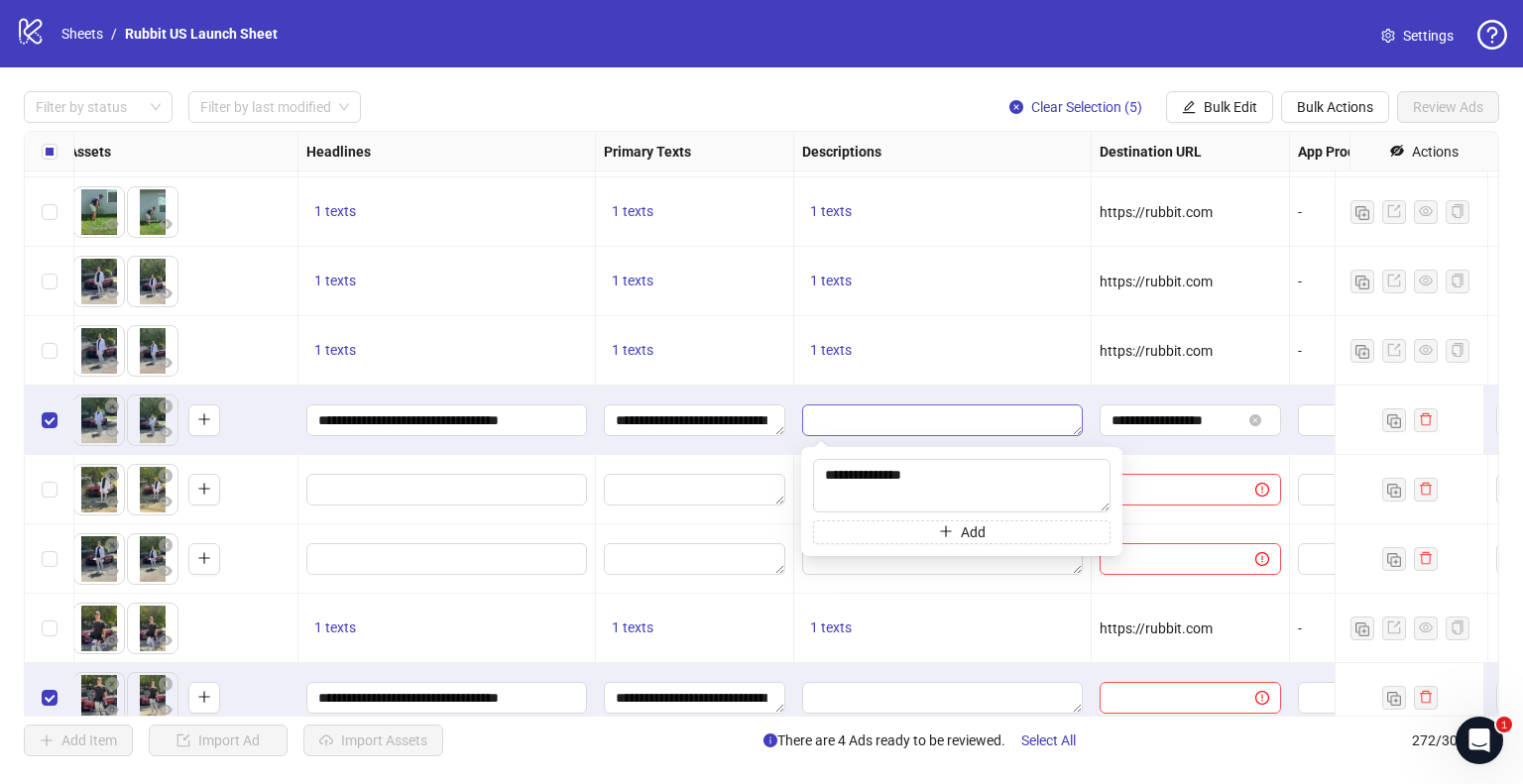 type on "**********" 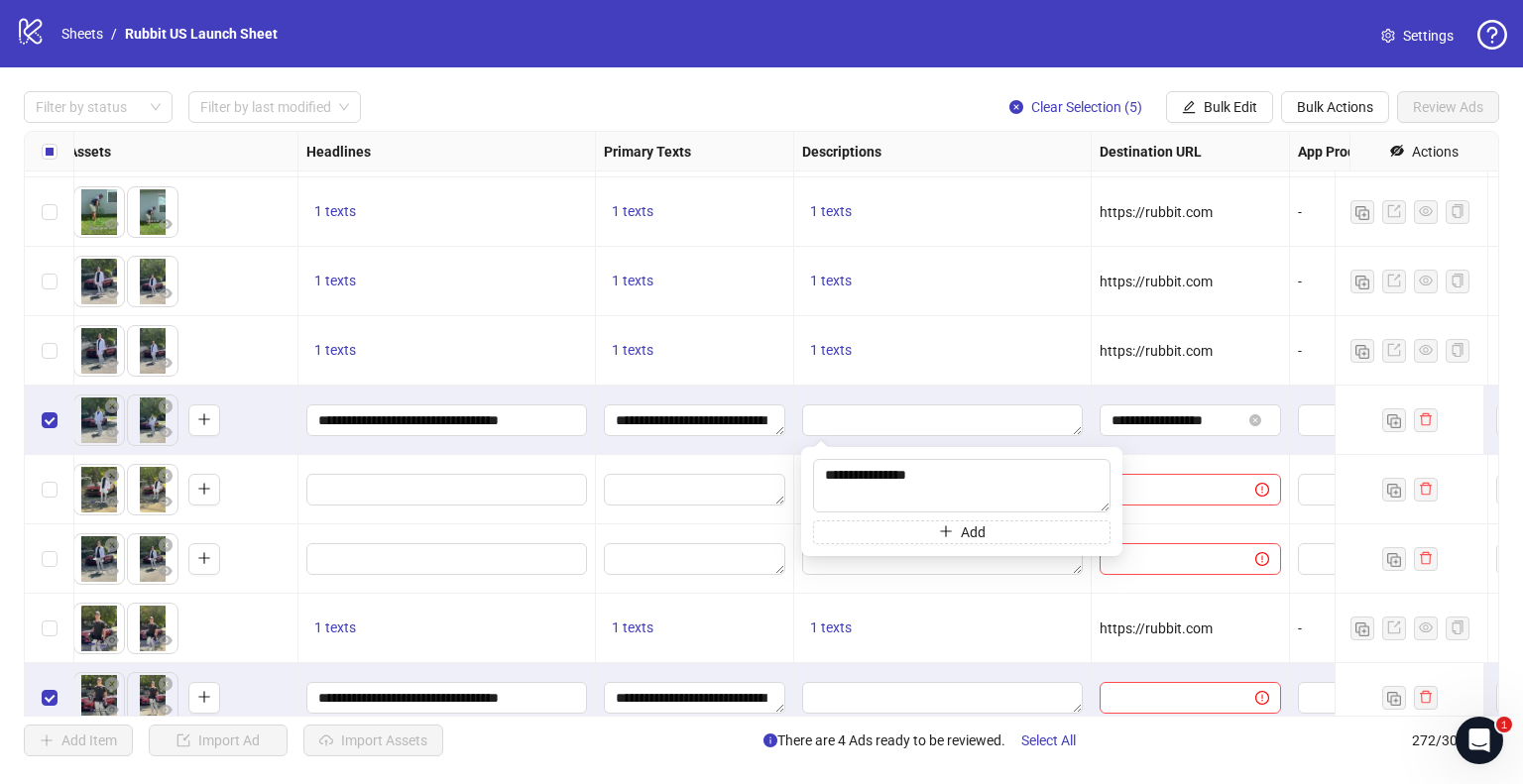 click at bounding box center (943, 420) 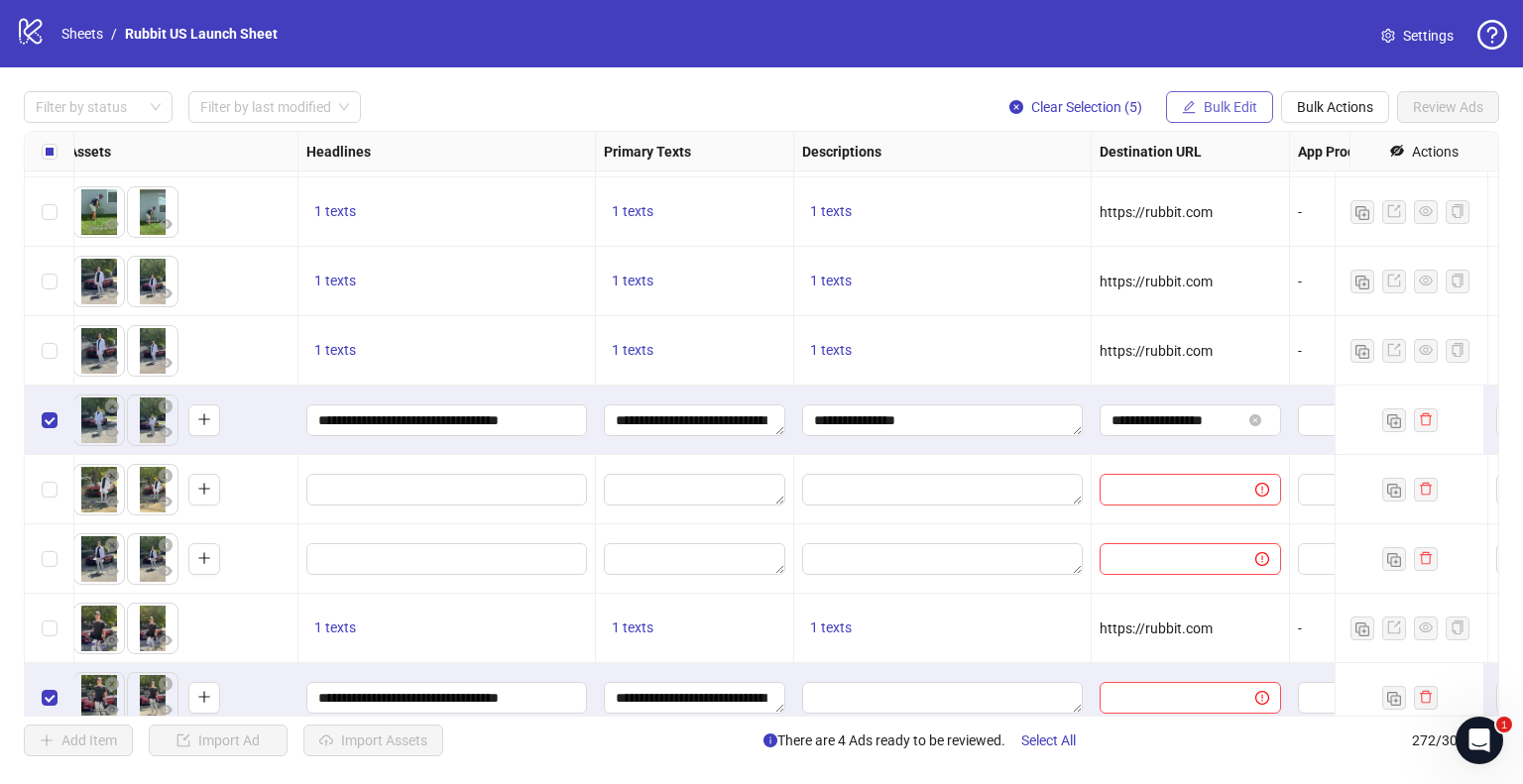 click on "Bulk Edit" at bounding box center [1220, 107] 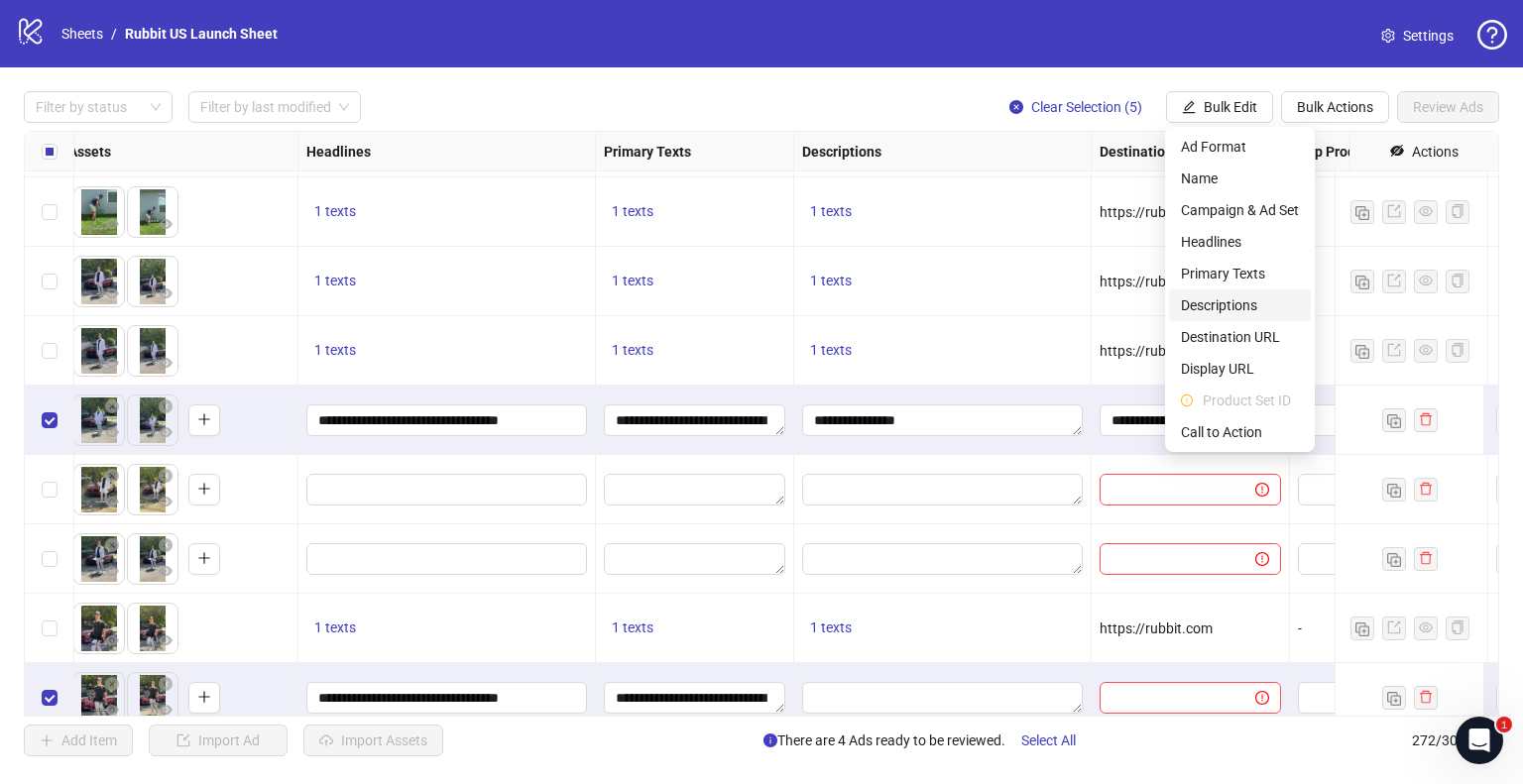 click on "Descriptions" at bounding box center [1239, 305] 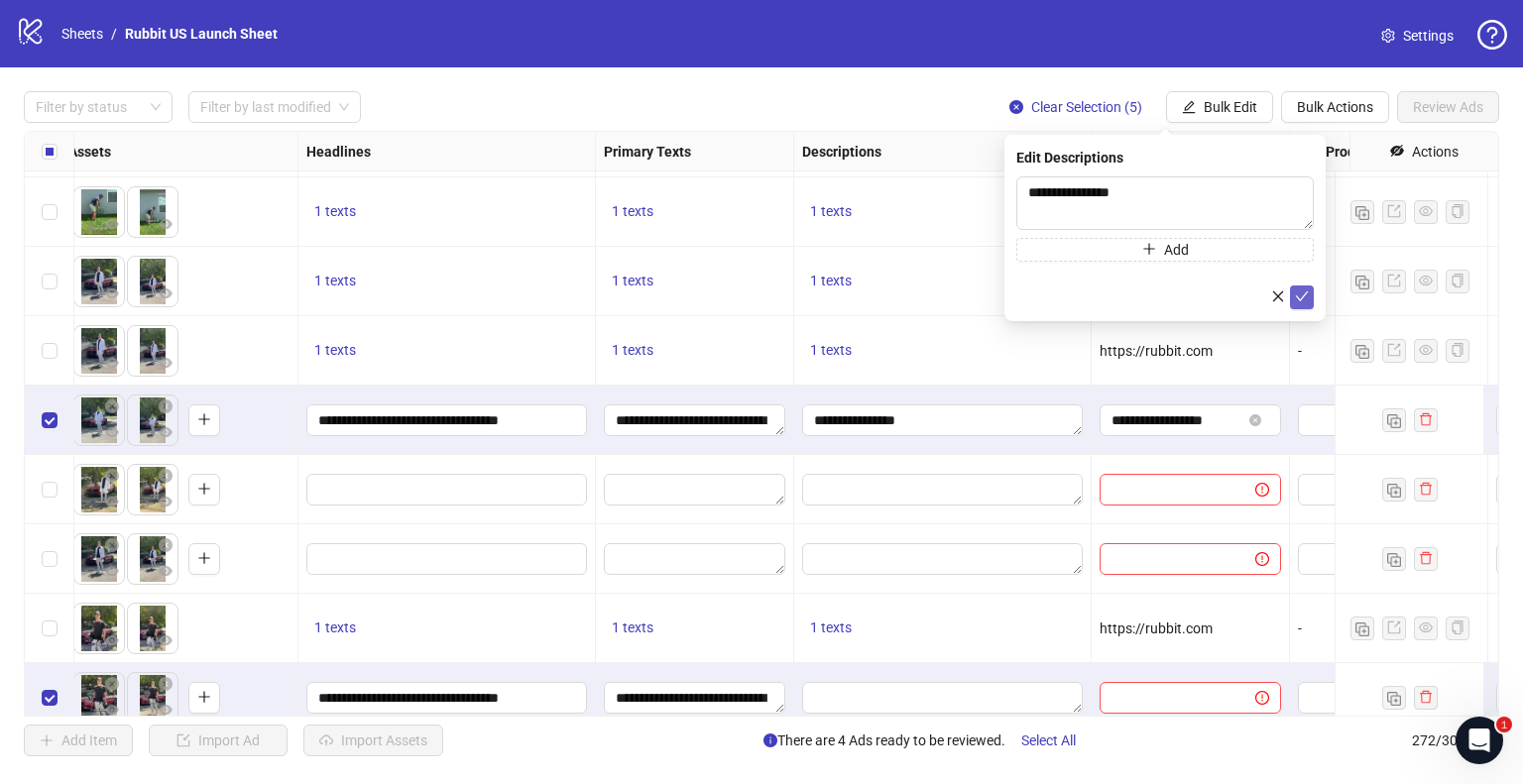 click 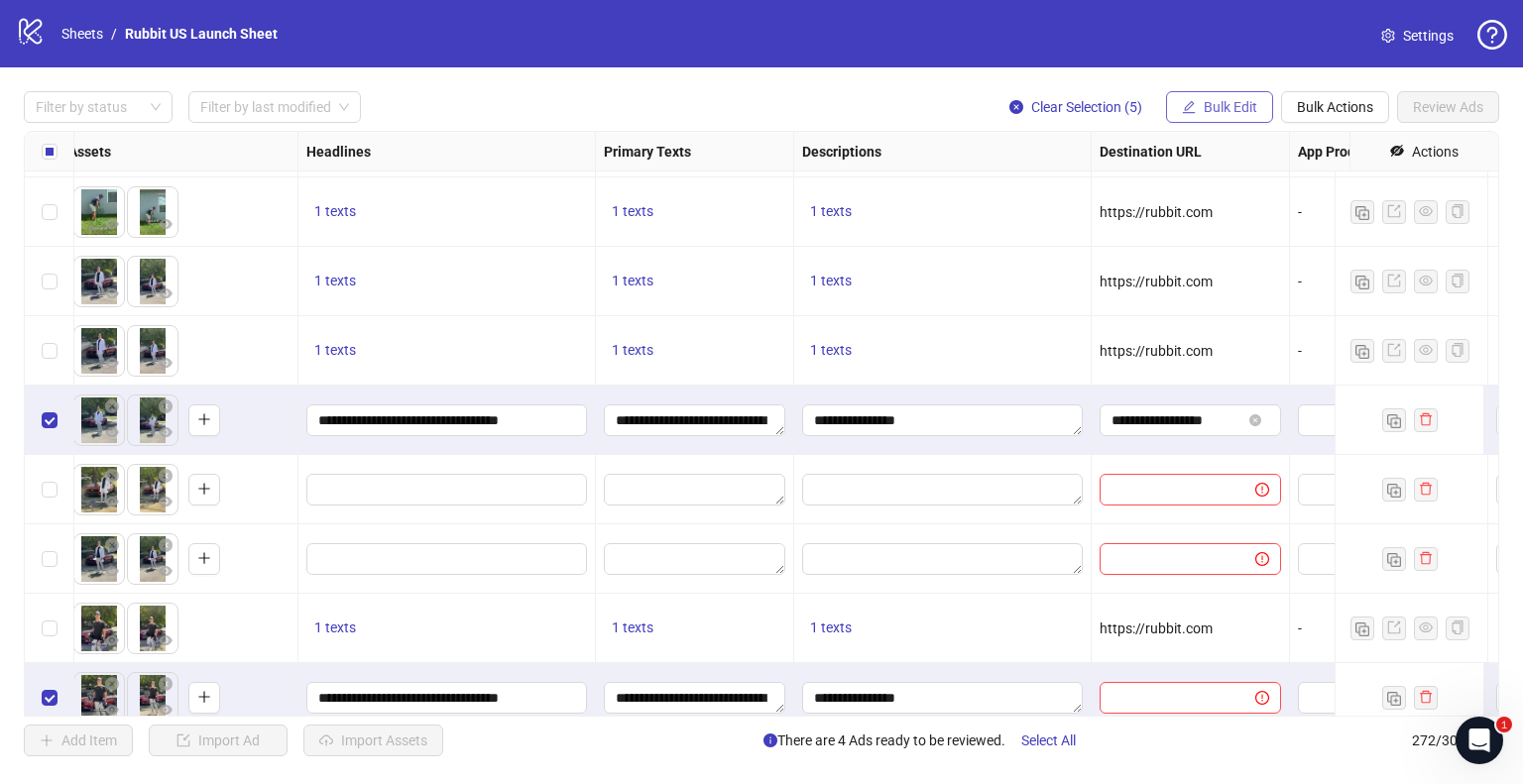 click on "Bulk Edit" at bounding box center [1230, 107] 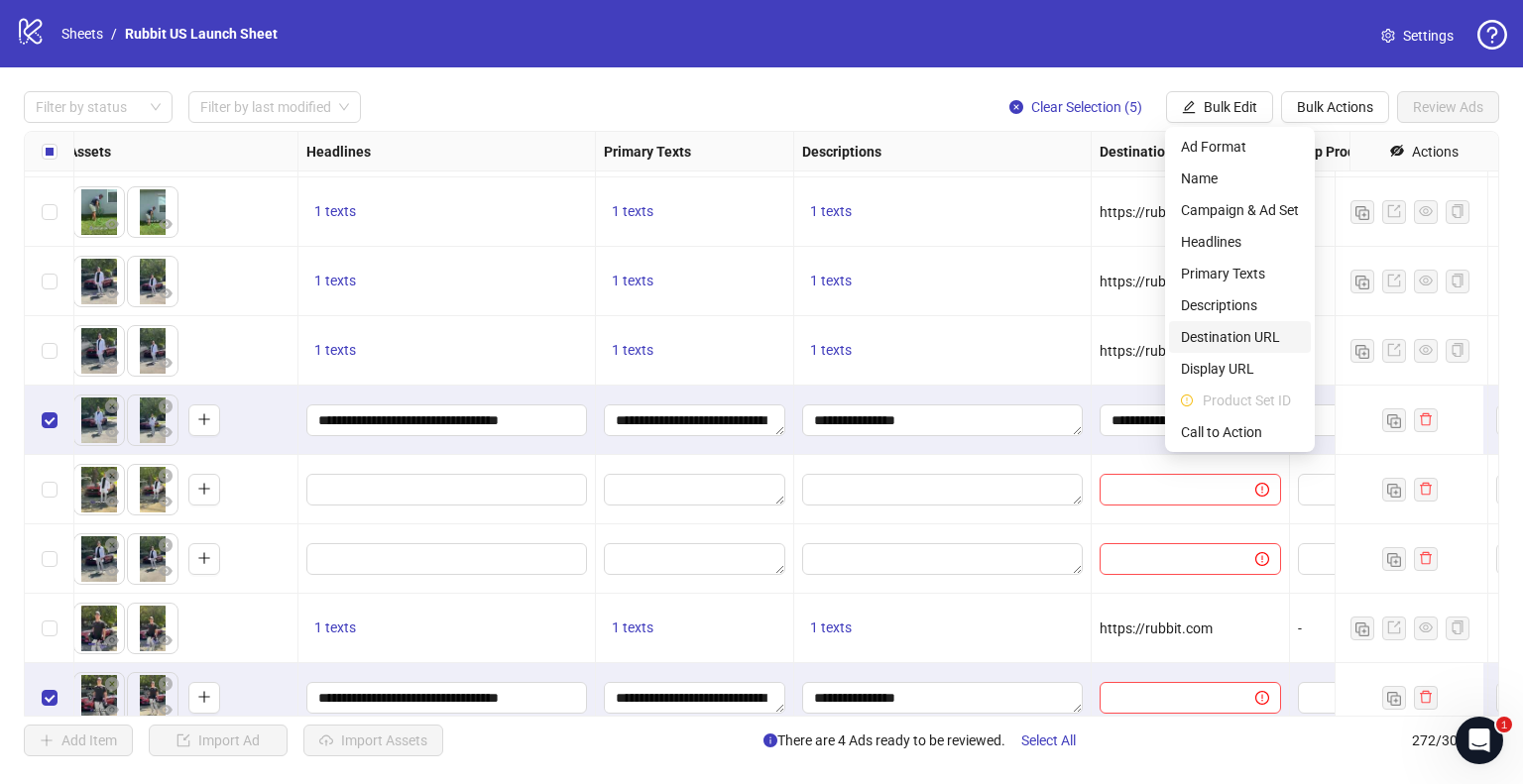 click on "Destination URL" at bounding box center (1239, 337) 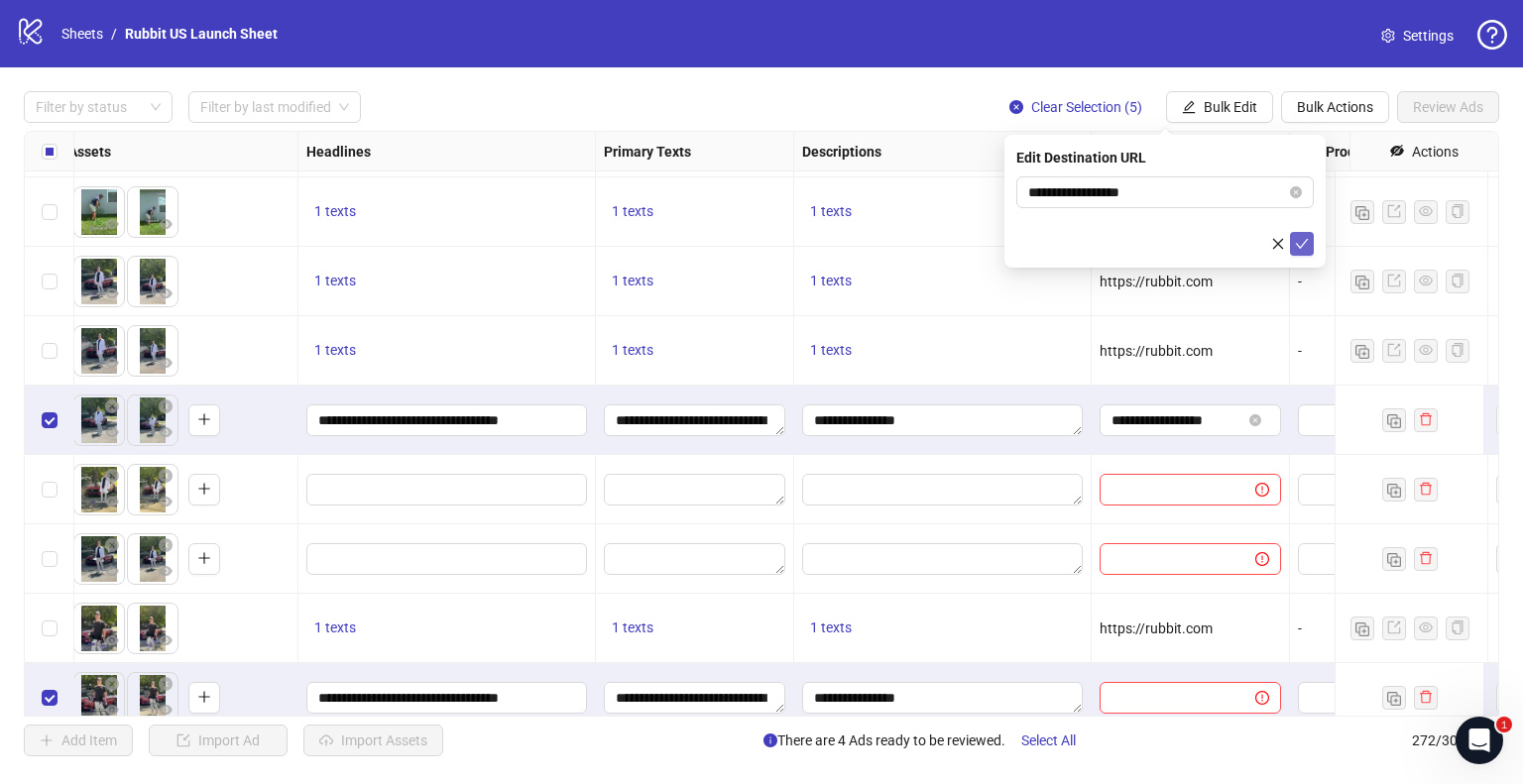 click 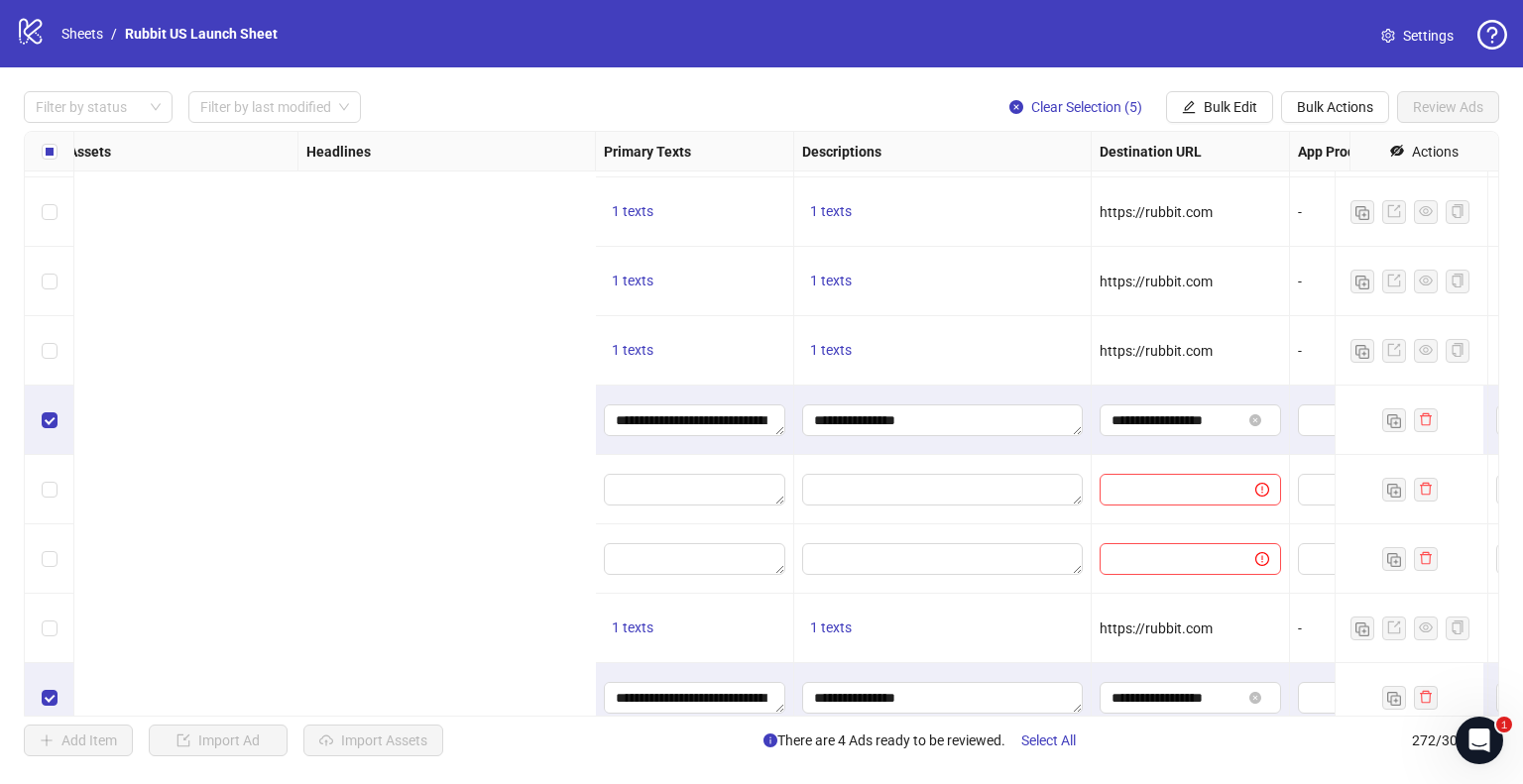 scroll, scrollTop: 17478, scrollLeft: 1784, axis: both 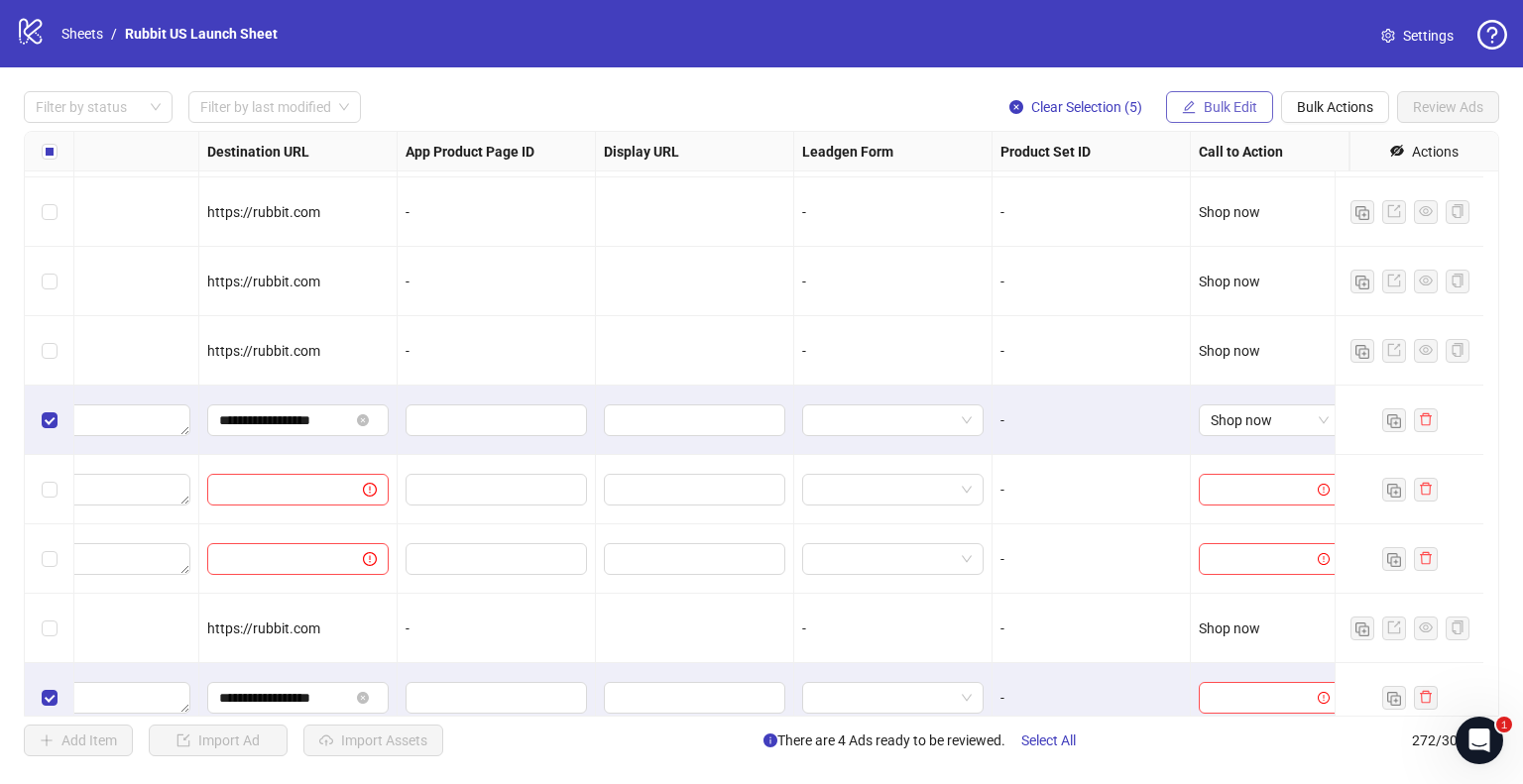click on "Bulk Edit" at bounding box center [1230, 107] 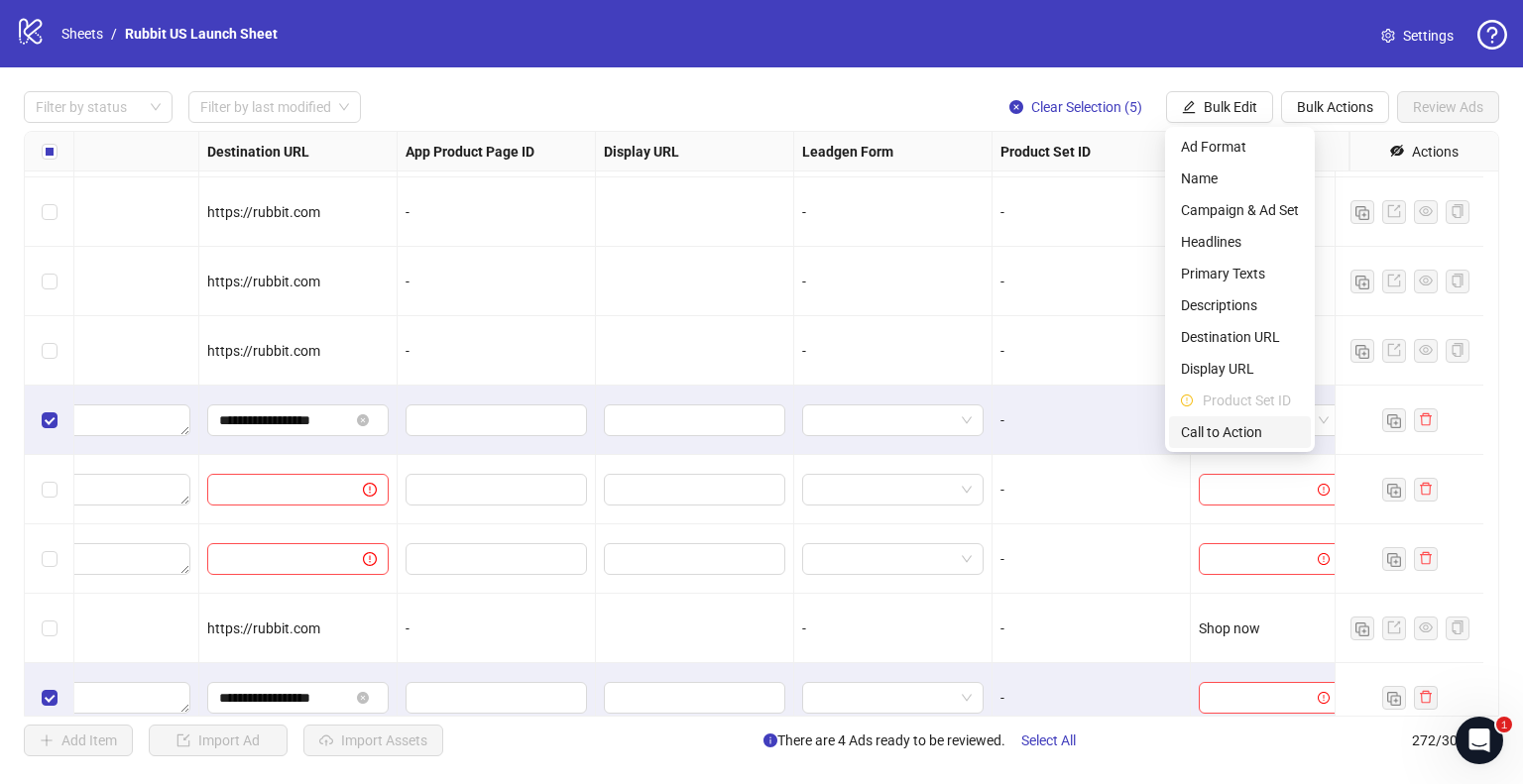 click on "Call to Action" at bounding box center (1239, 432) 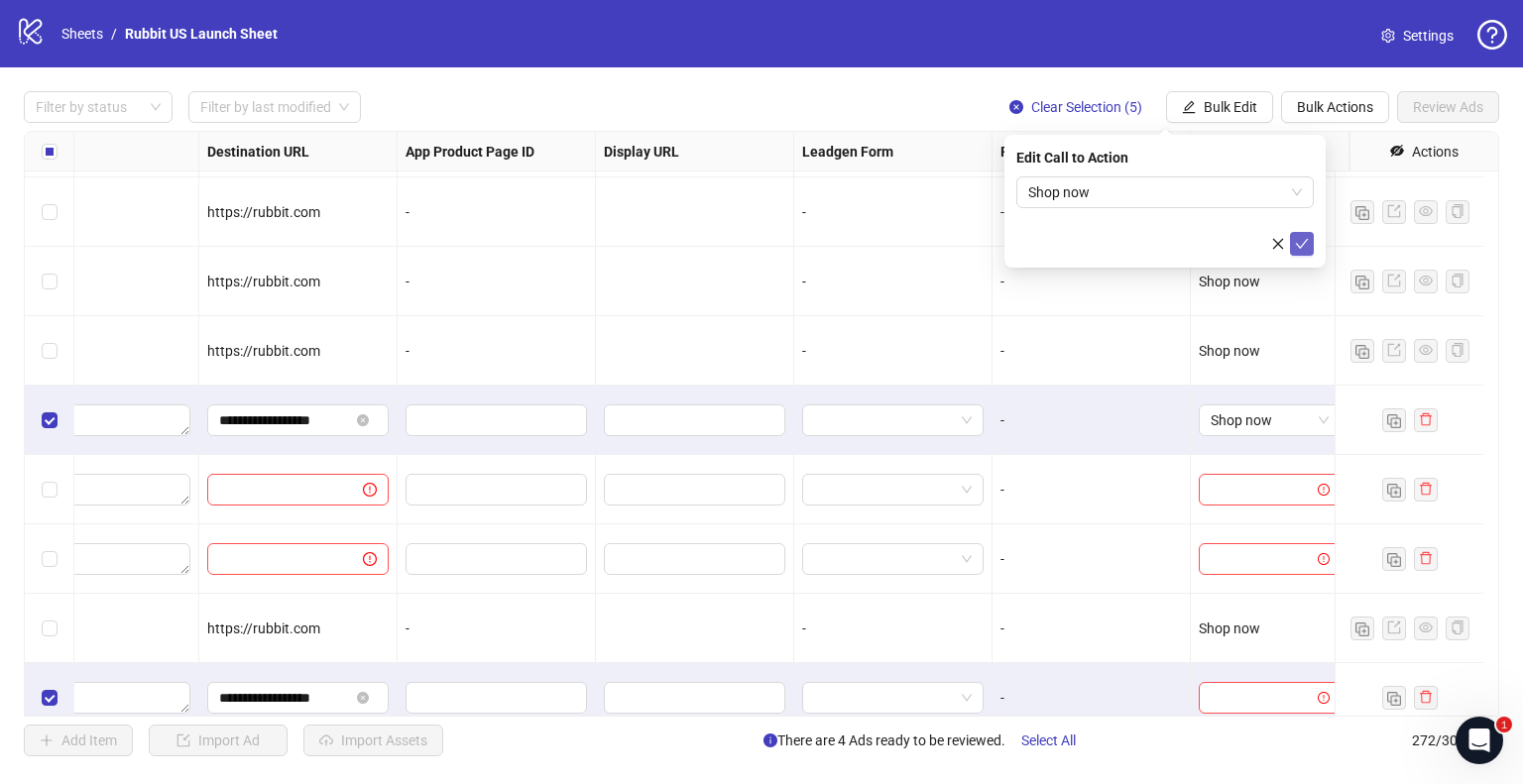 click 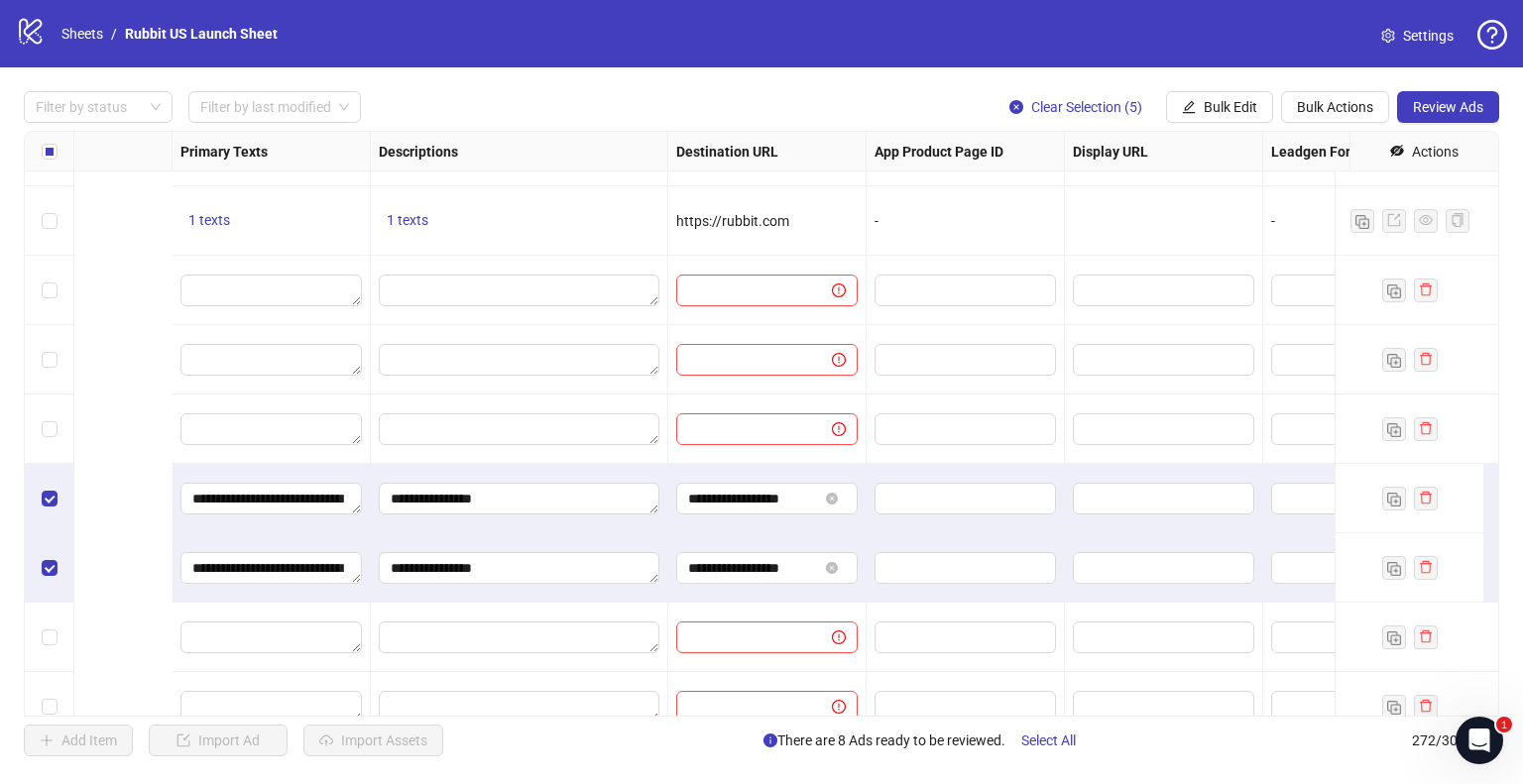 scroll, scrollTop: 18302, scrollLeft: 1784, axis: both 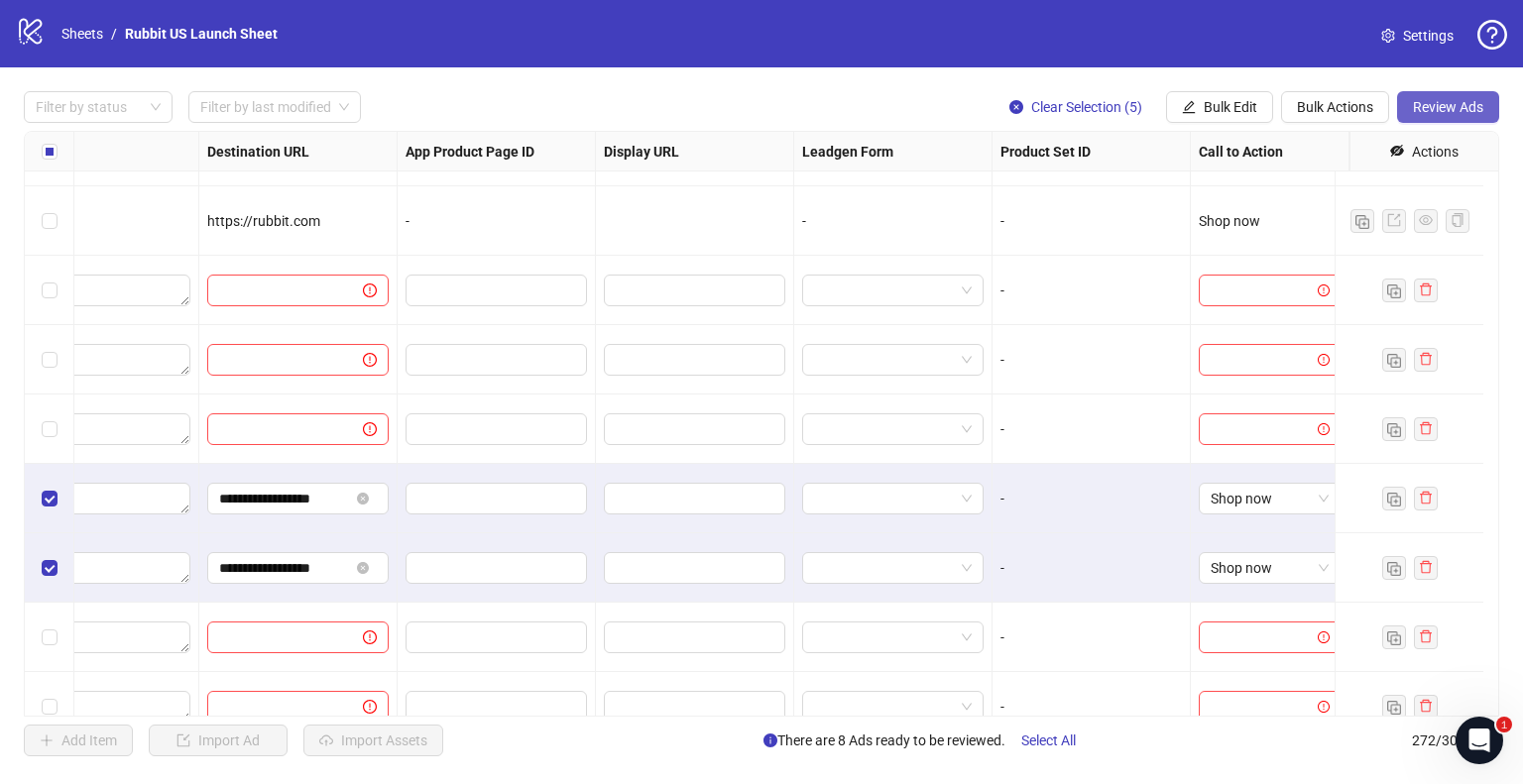 click on "Review Ads" at bounding box center [1448, 107] 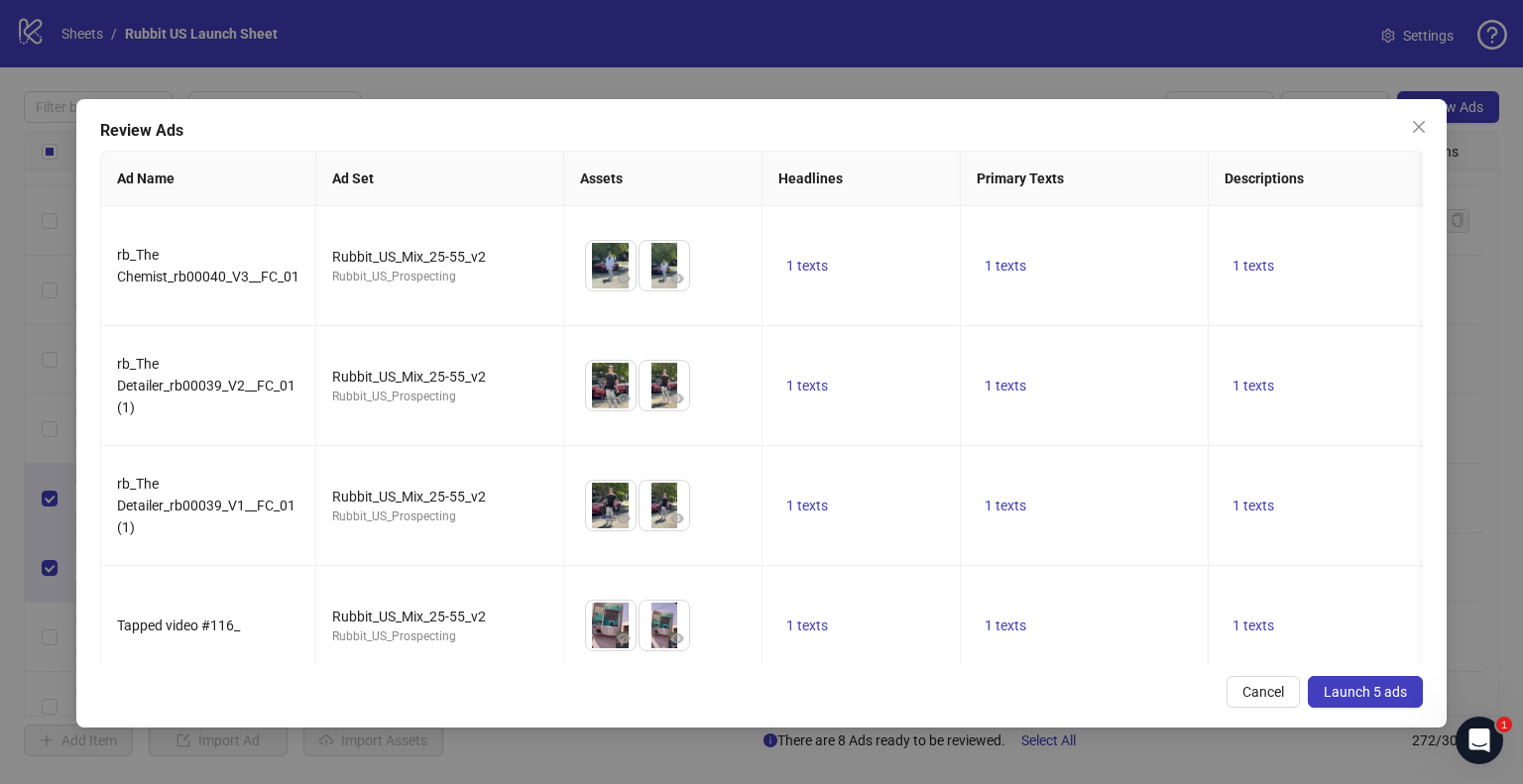click on "Launch 5 ads" at bounding box center [1365, 692] 